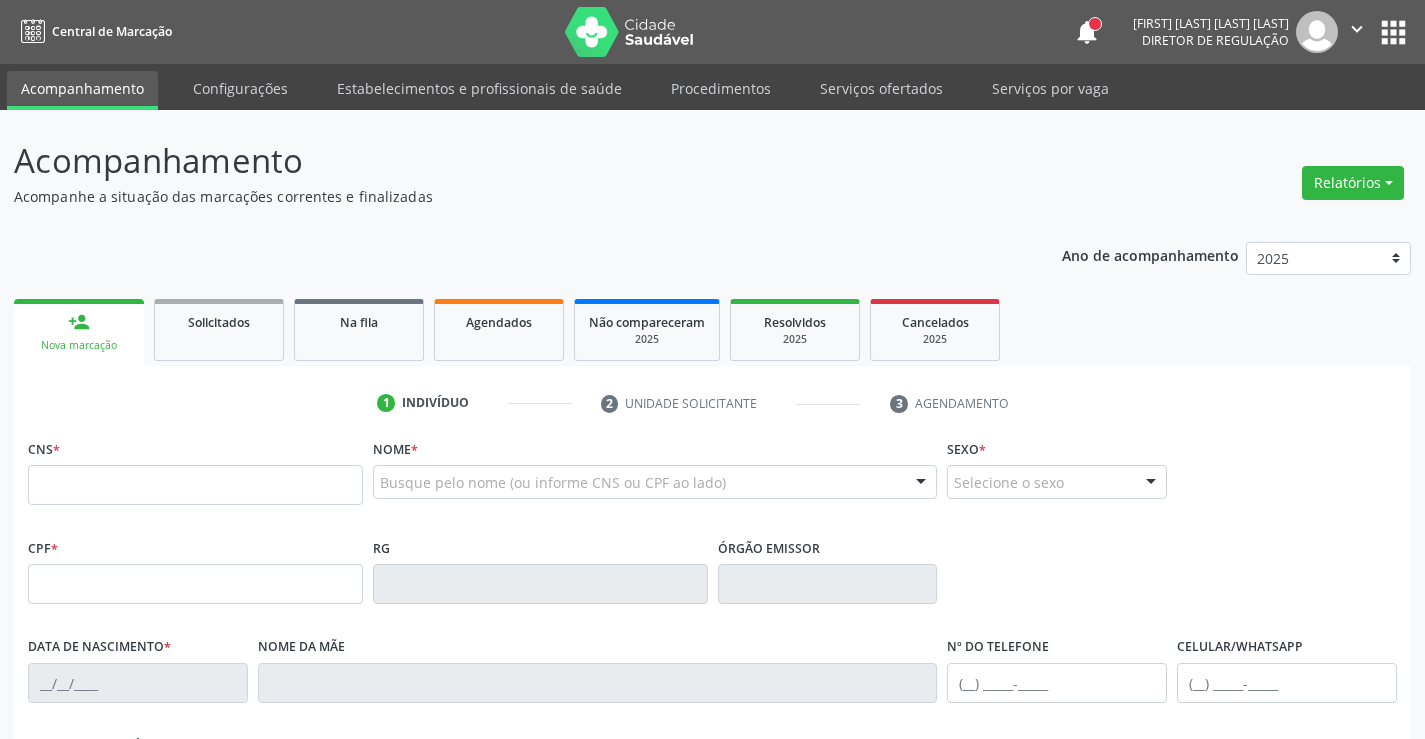 scroll, scrollTop: 0, scrollLeft: 0, axis: both 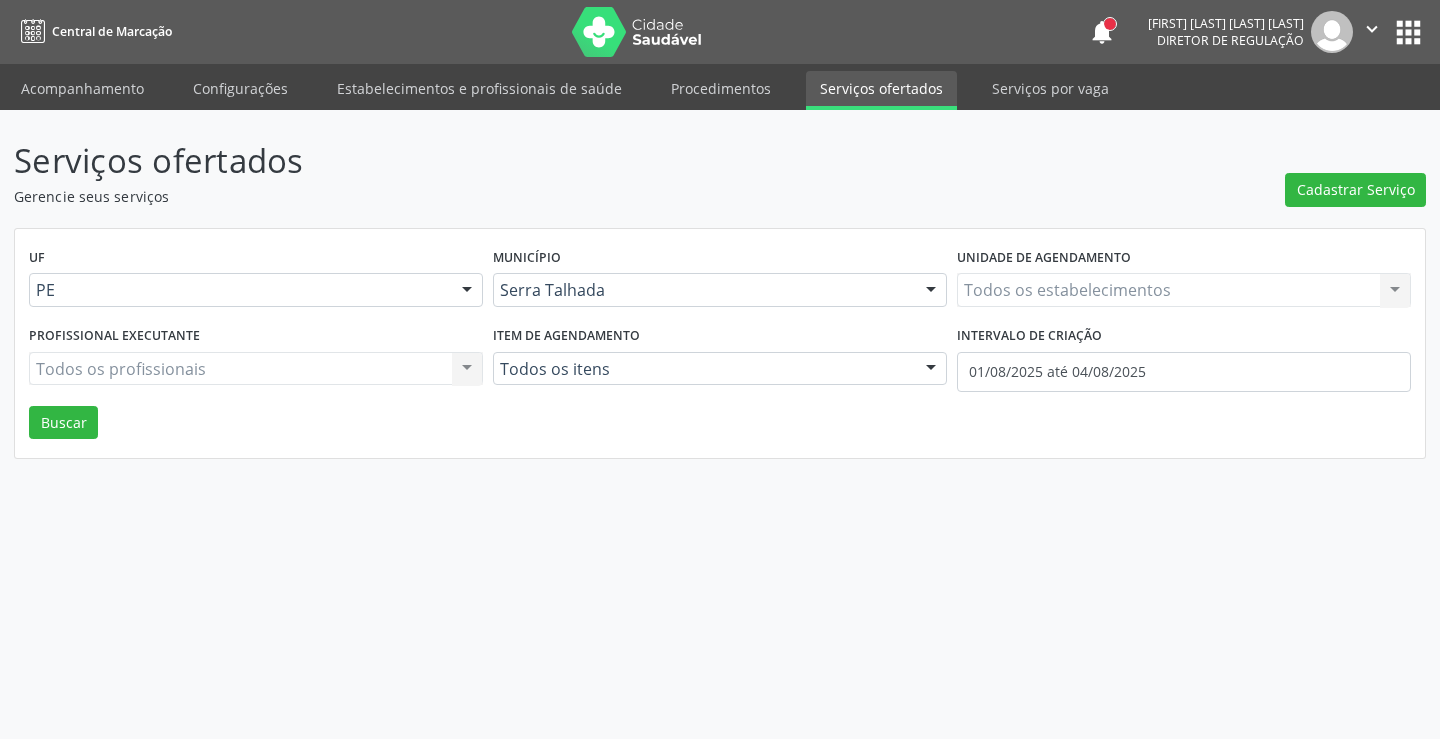 click on "Todos os estabelecimentos         Todos os estabelecimentos
Nenhum resultado encontrado para: "   "
Não há nenhuma opção para ser exibida." at bounding box center (1184, 290) 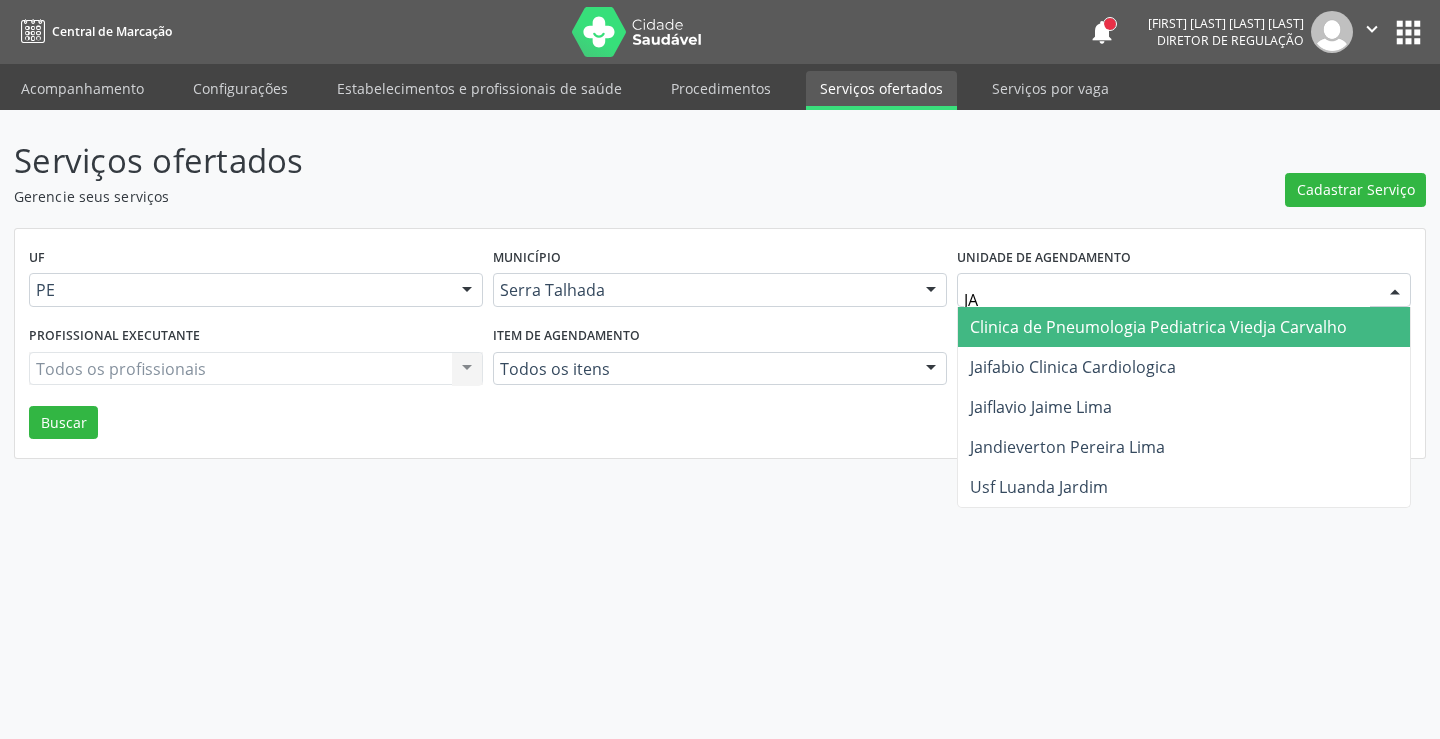 type on "JAI" 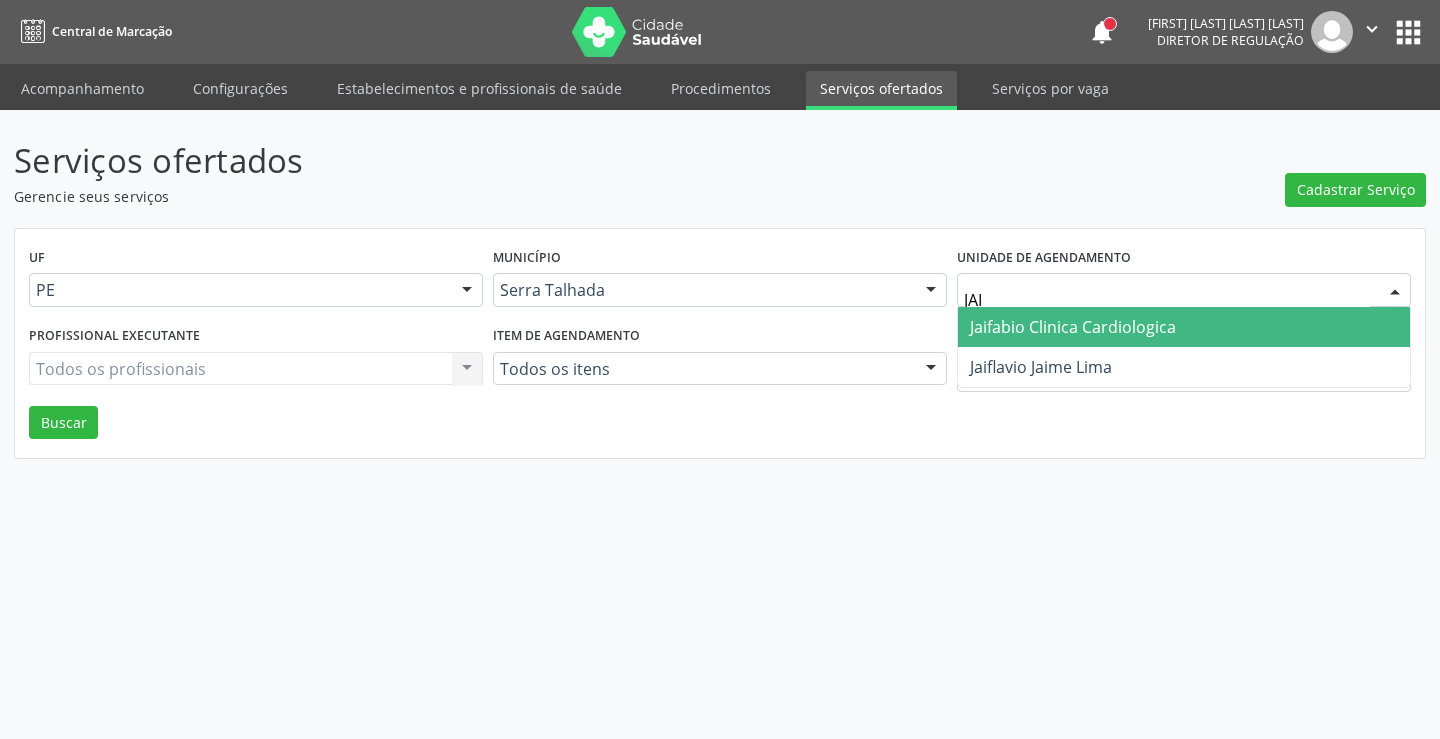 click on "Jaifabio Clinica Cardiologica" at bounding box center [1073, 327] 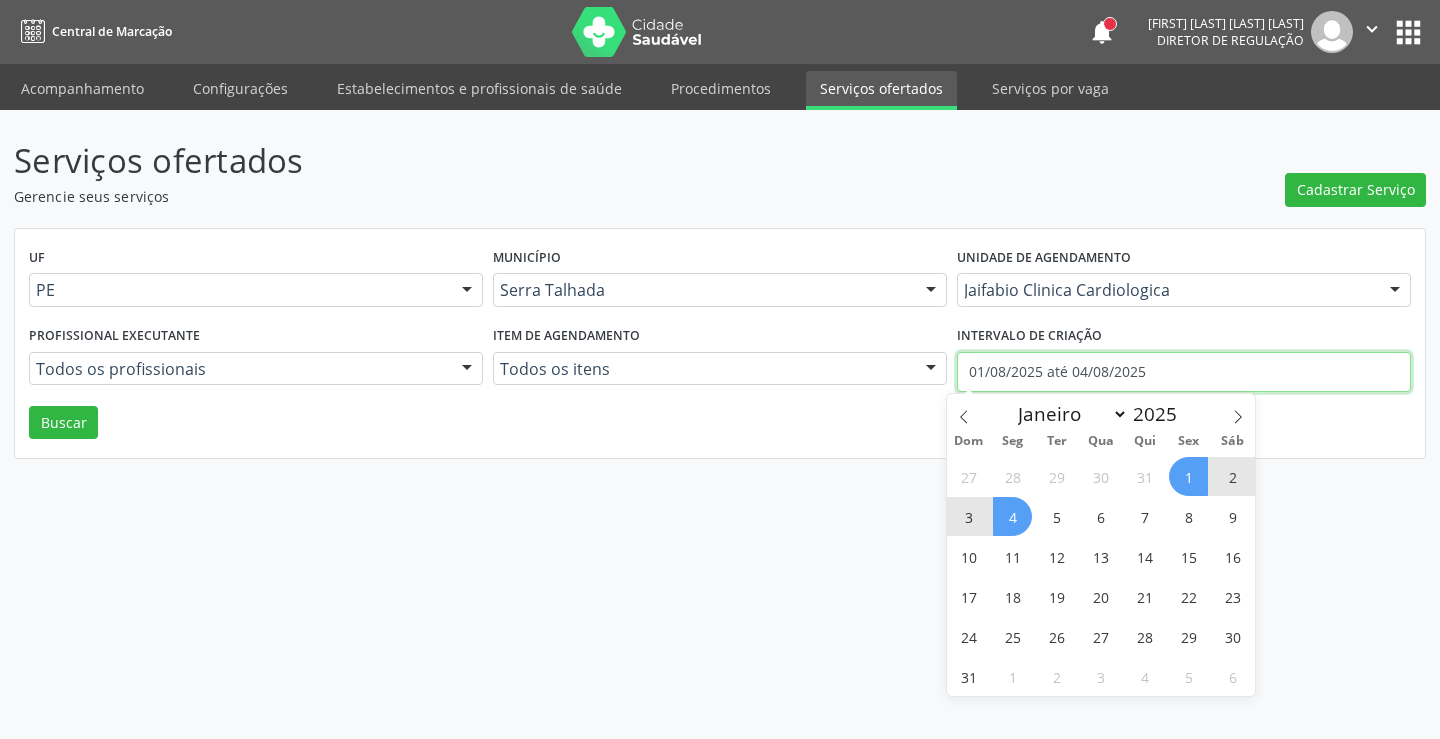 click on "01/08/2025 até 04/08/2025" at bounding box center [1184, 372] 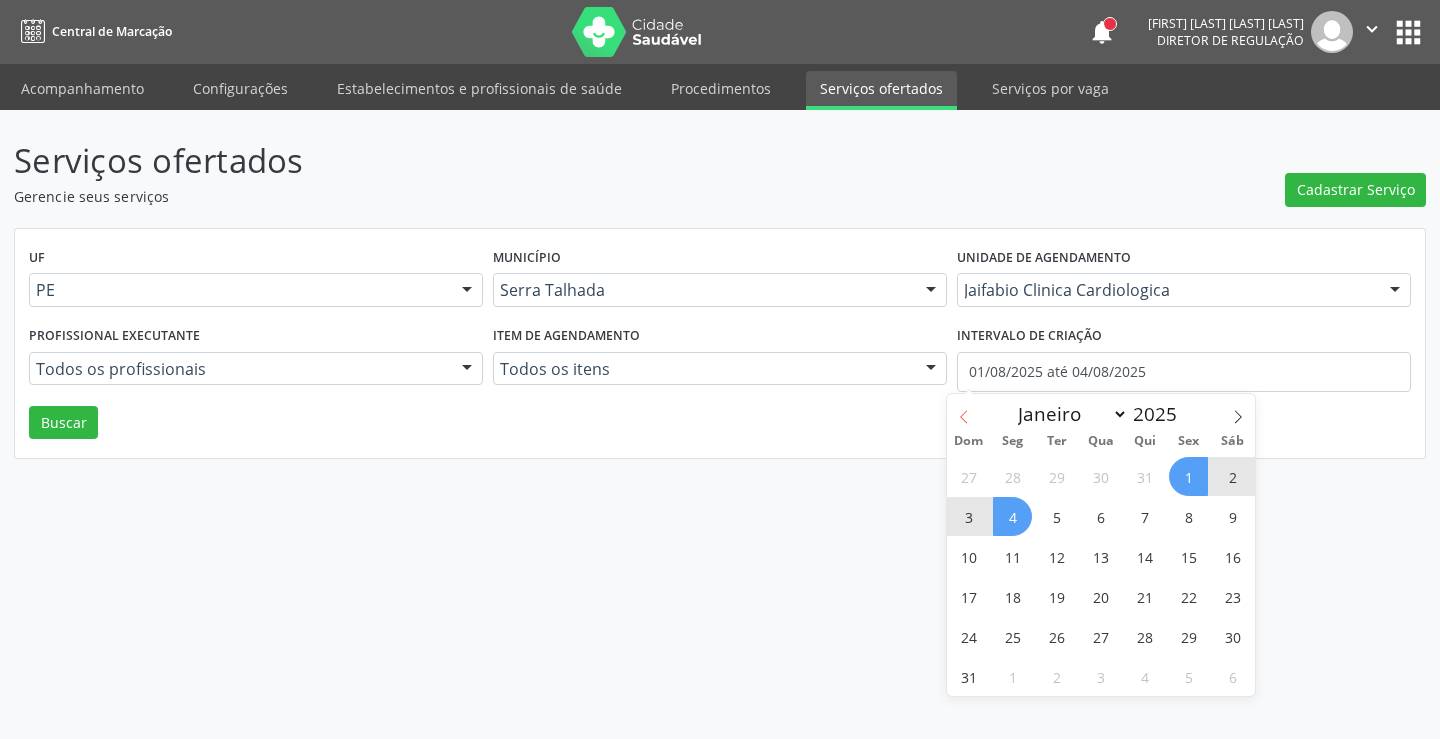 click 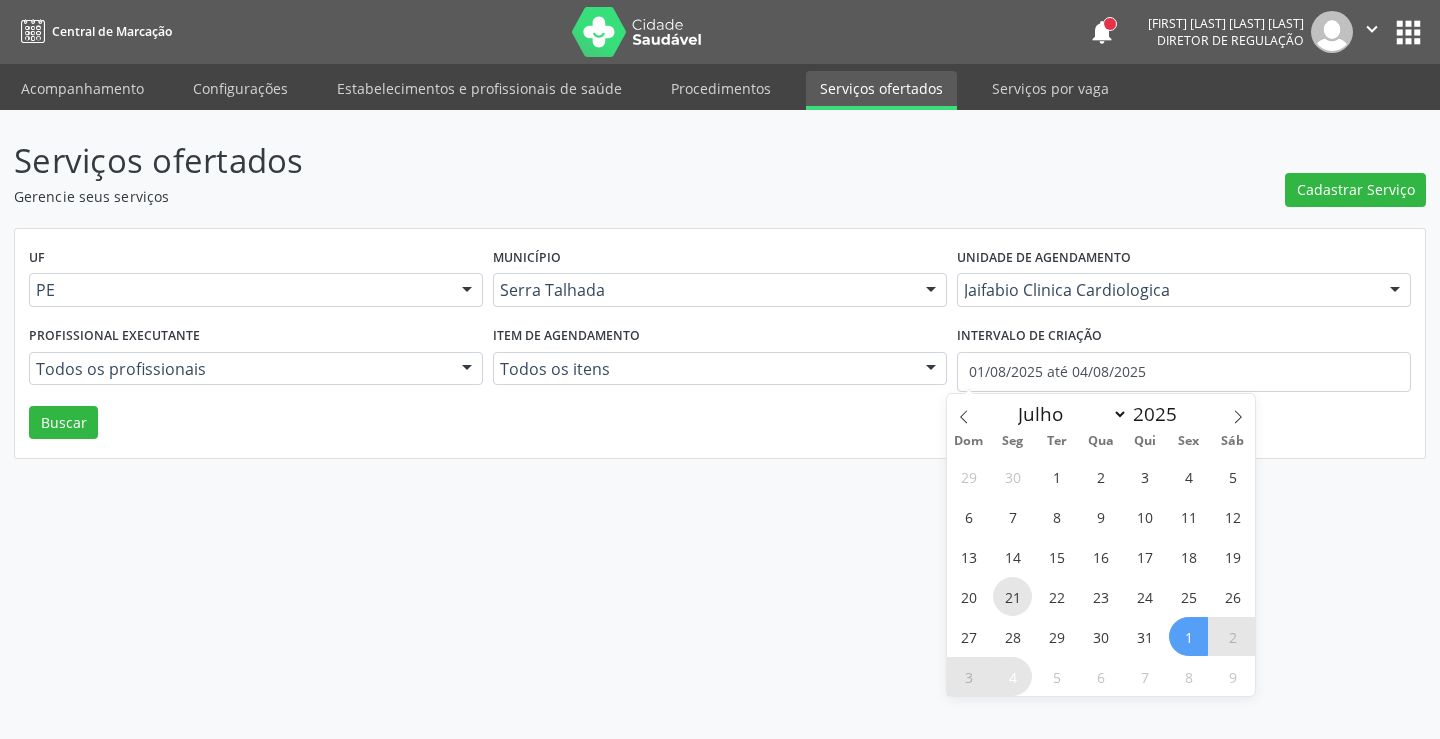 click on "21" at bounding box center (1012, 596) 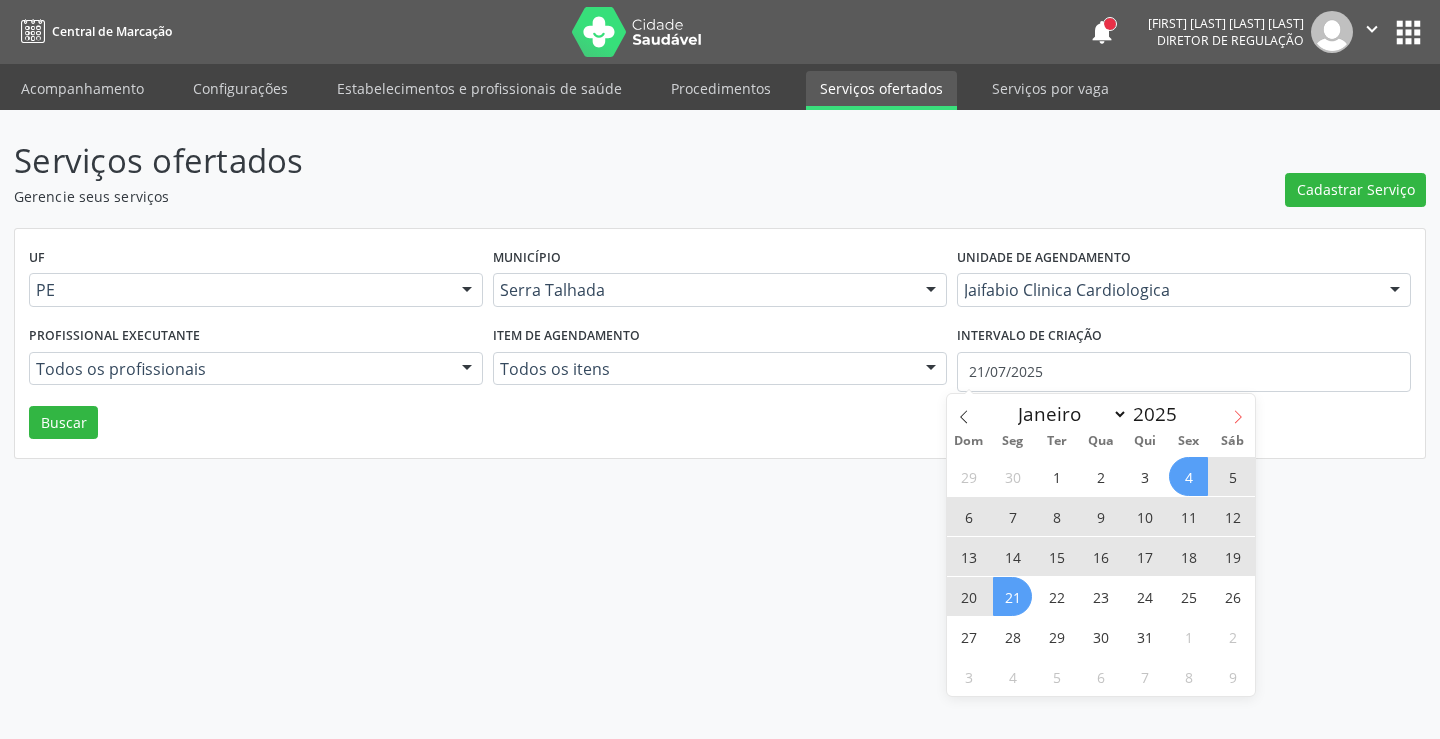 click at bounding box center (1238, 411) 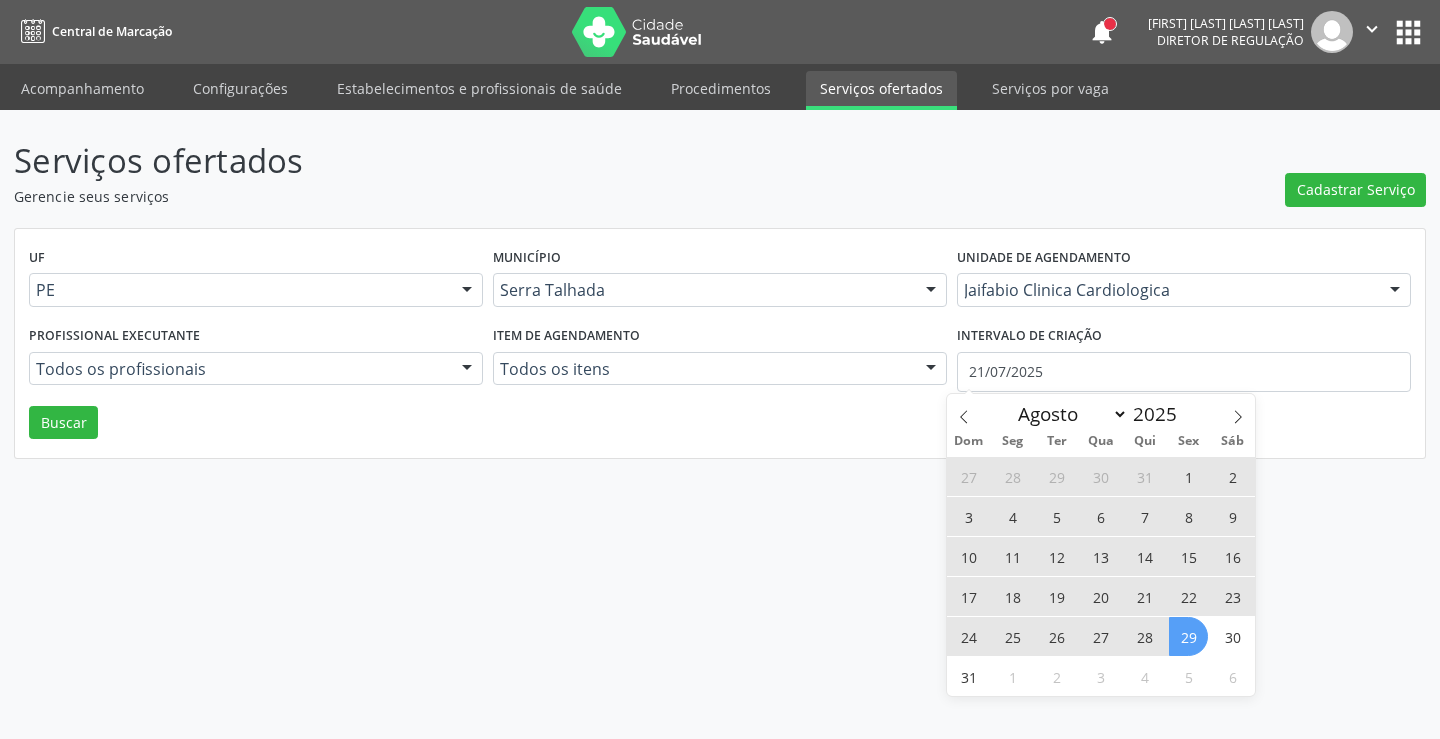 click on "29" at bounding box center [1188, 636] 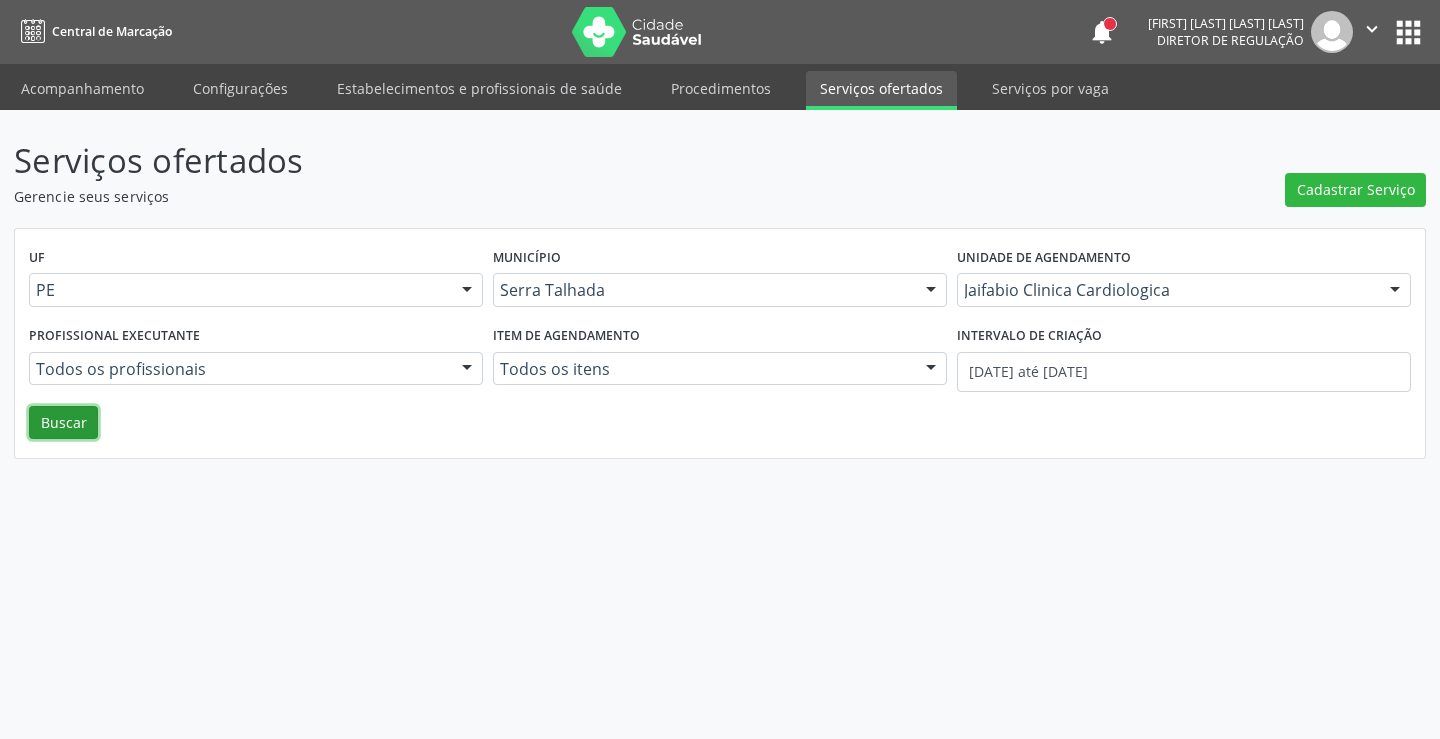 click on "Buscar" at bounding box center (63, 423) 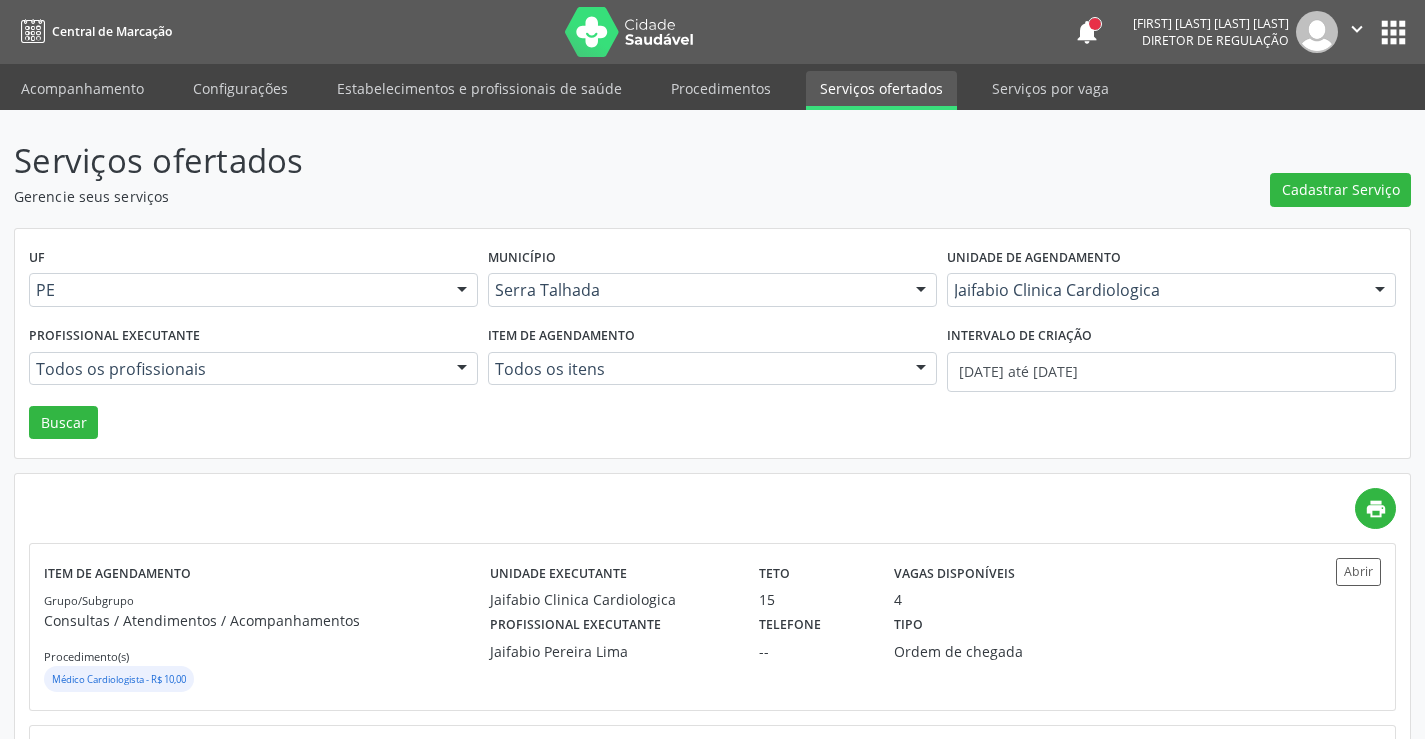 scroll, scrollTop: 196, scrollLeft: 0, axis: vertical 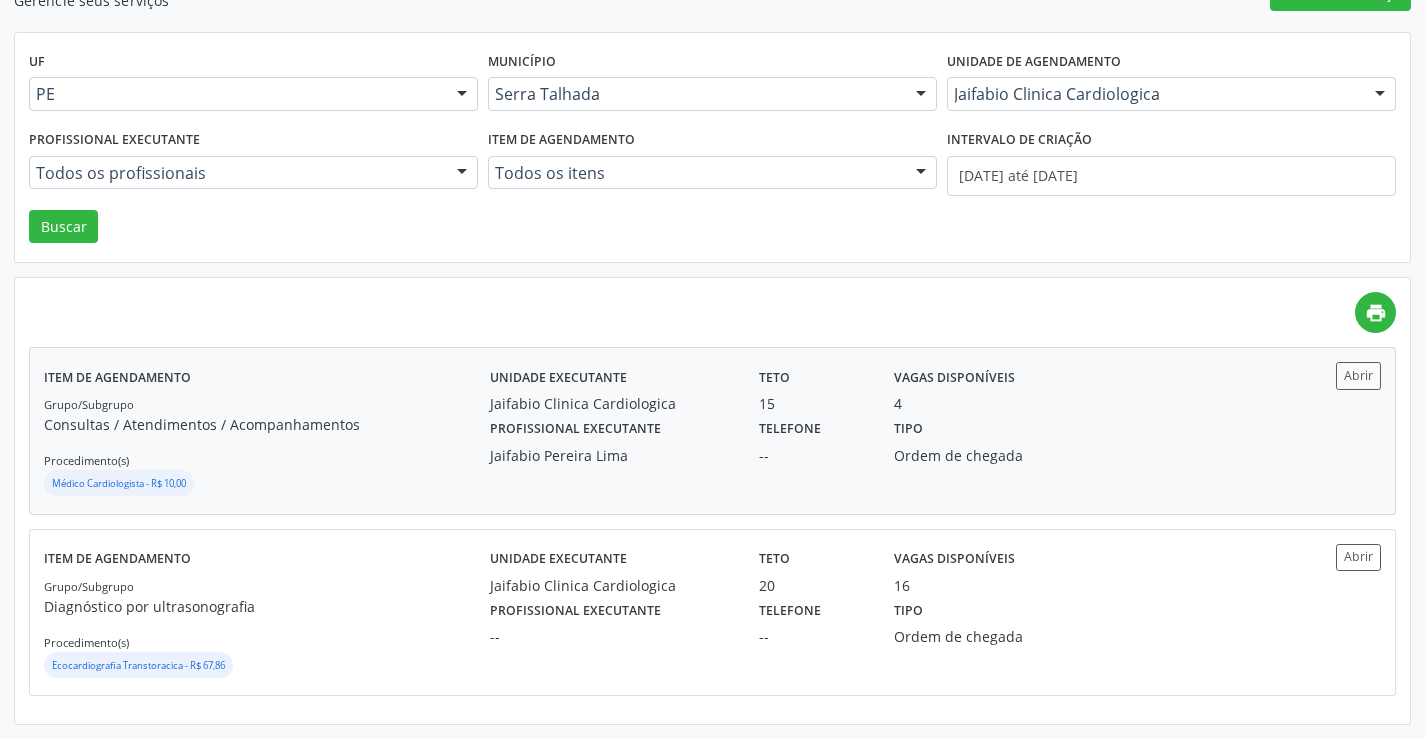click on "Grupo/Subgrupo   Consultas / Atendimentos / Acompanhamentos   Procedimento(s)     Médico Cardiologista - R$ 10,00" at bounding box center (267, 446) 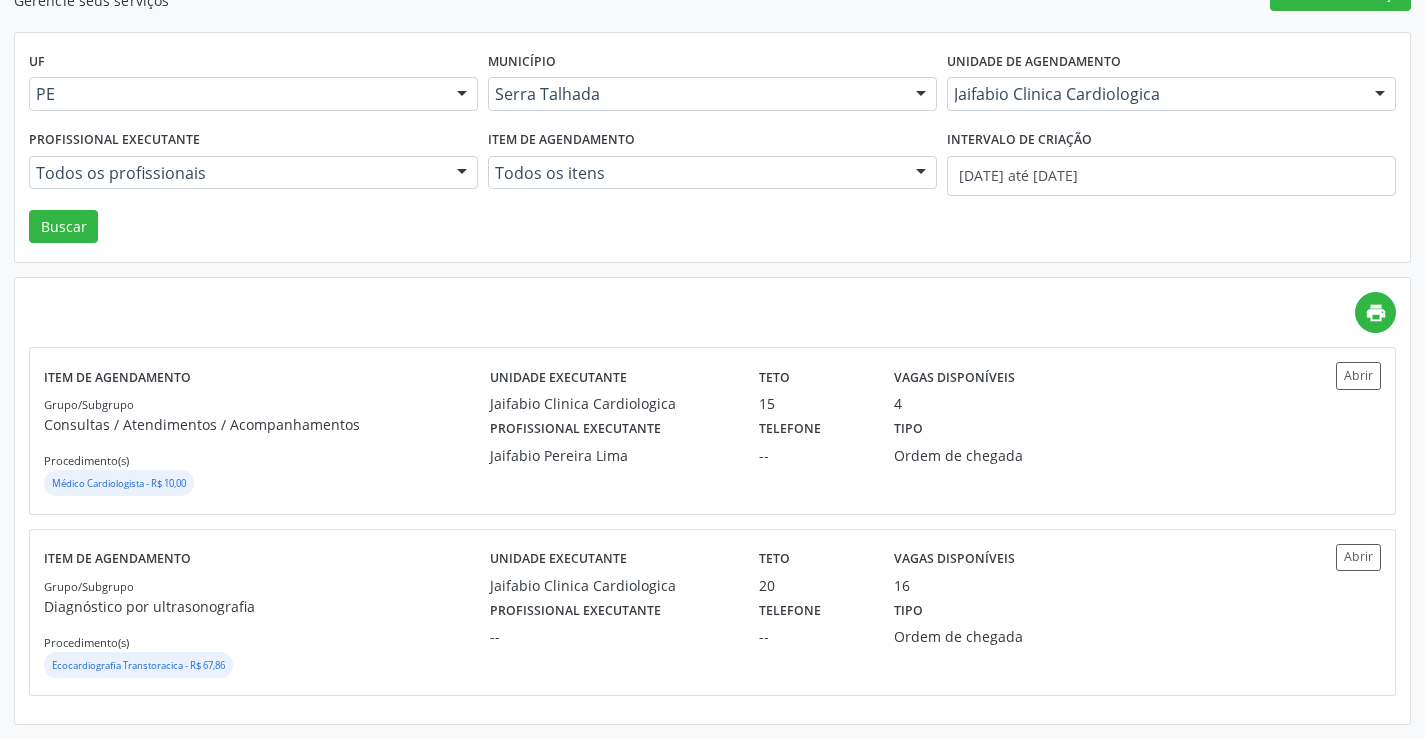 scroll, scrollTop: 0, scrollLeft: 0, axis: both 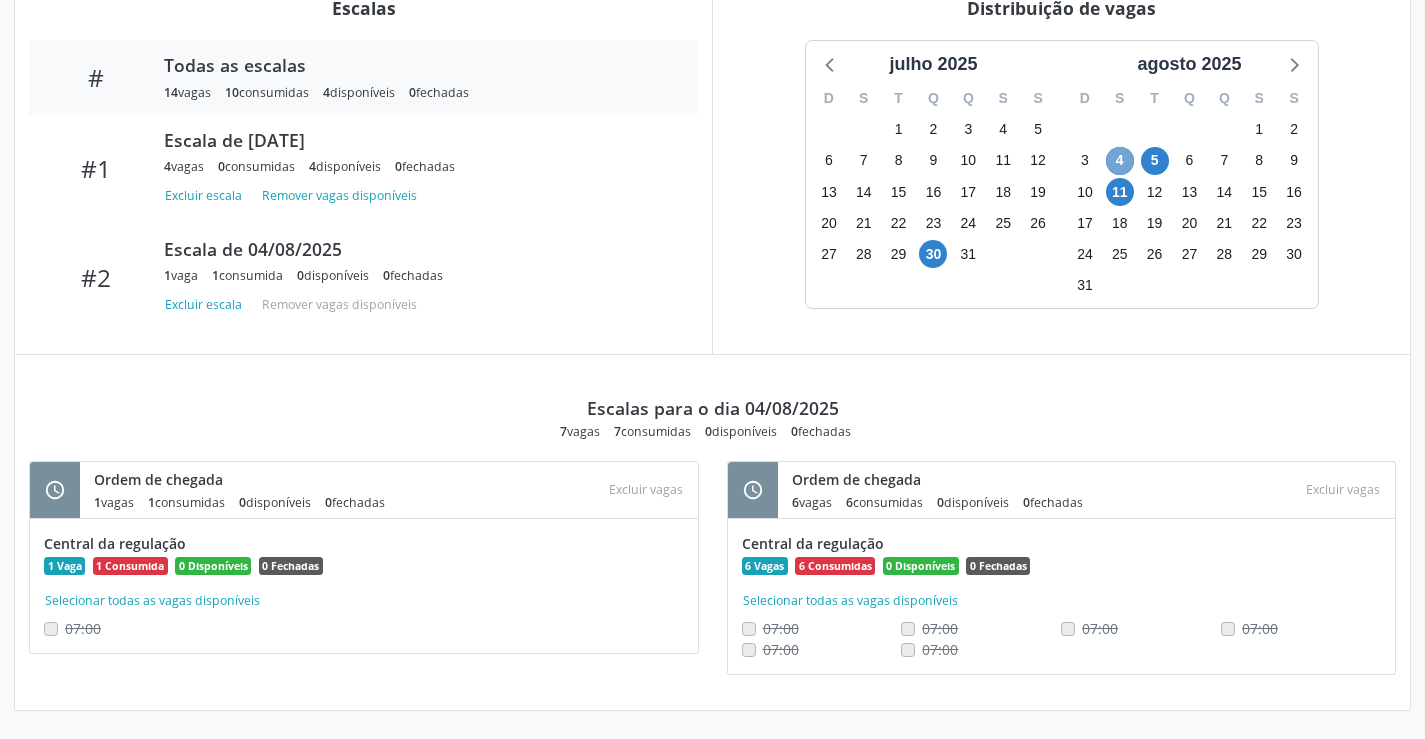 click on "4" at bounding box center [1120, 161] 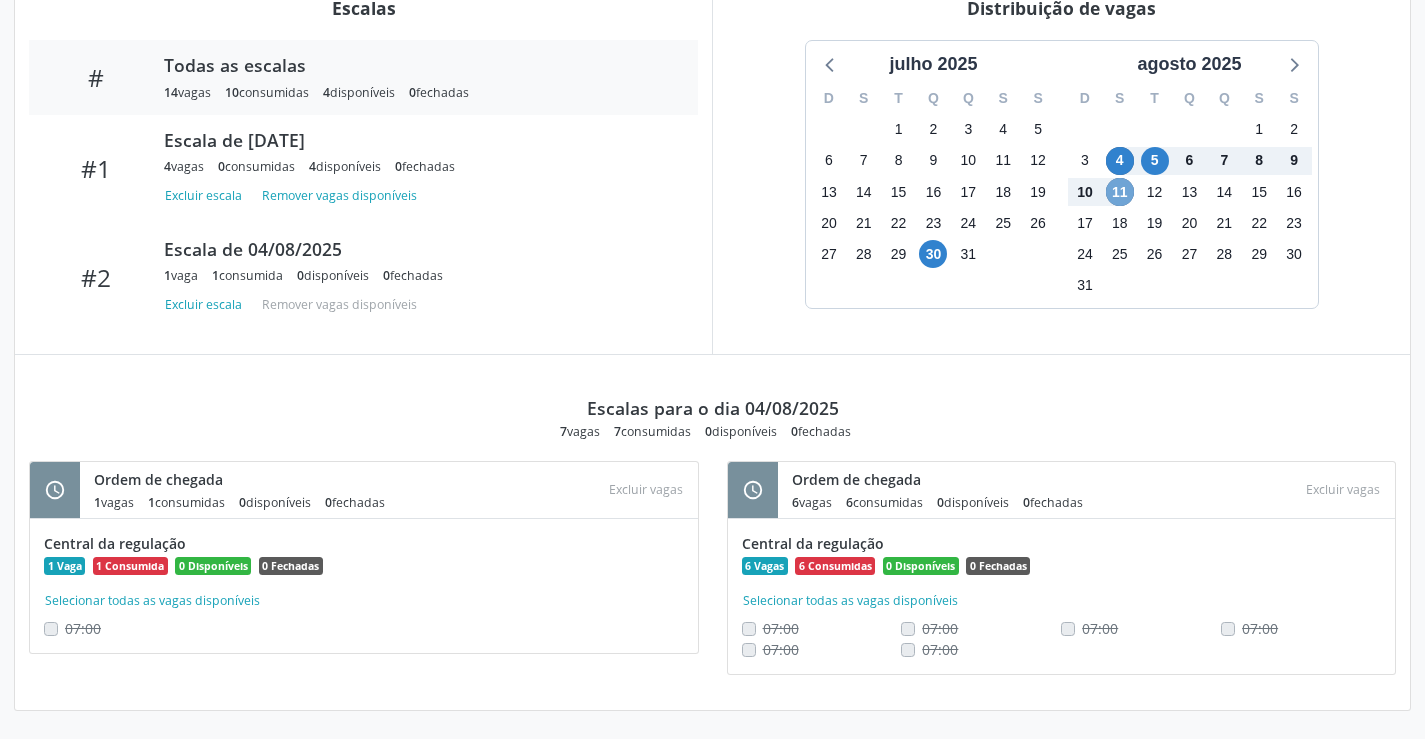 click on "11" at bounding box center [1120, 192] 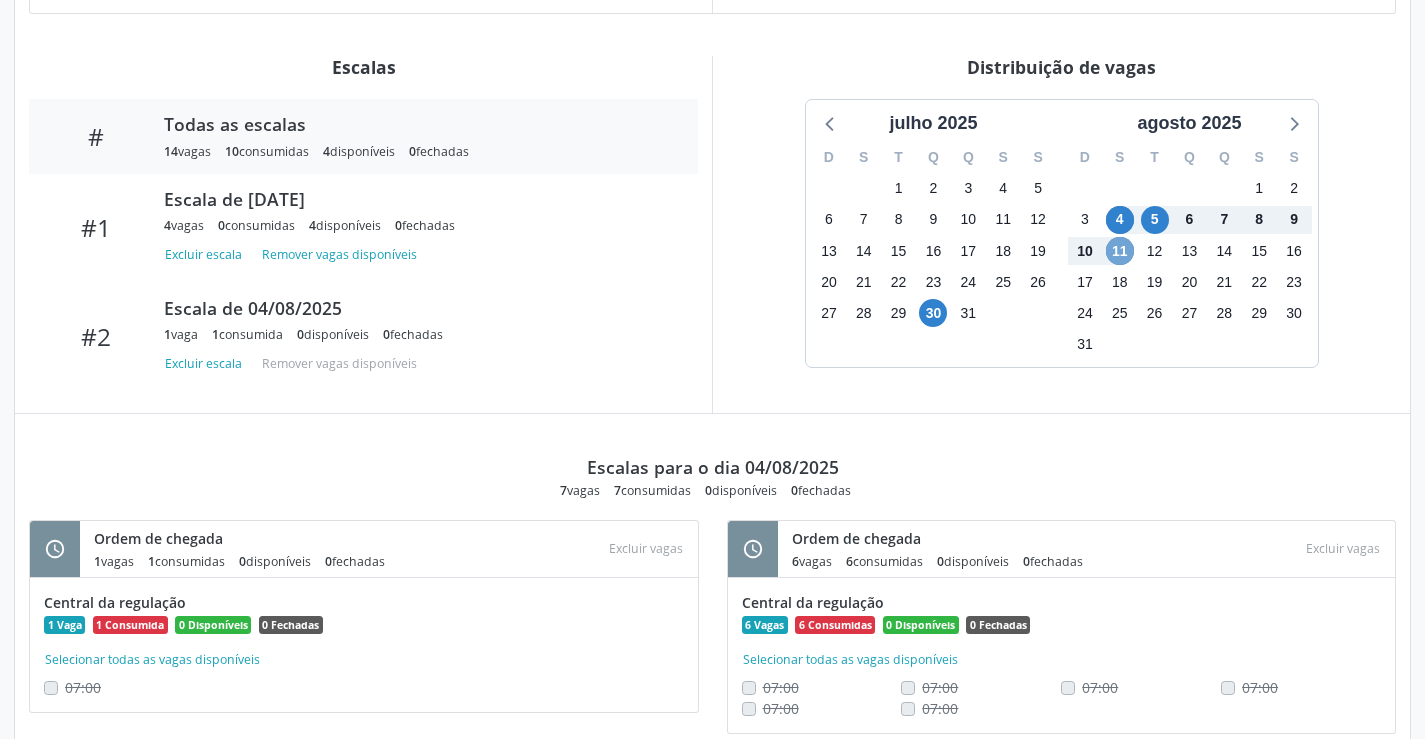 scroll, scrollTop: 234, scrollLeft: 0, axis: vertical 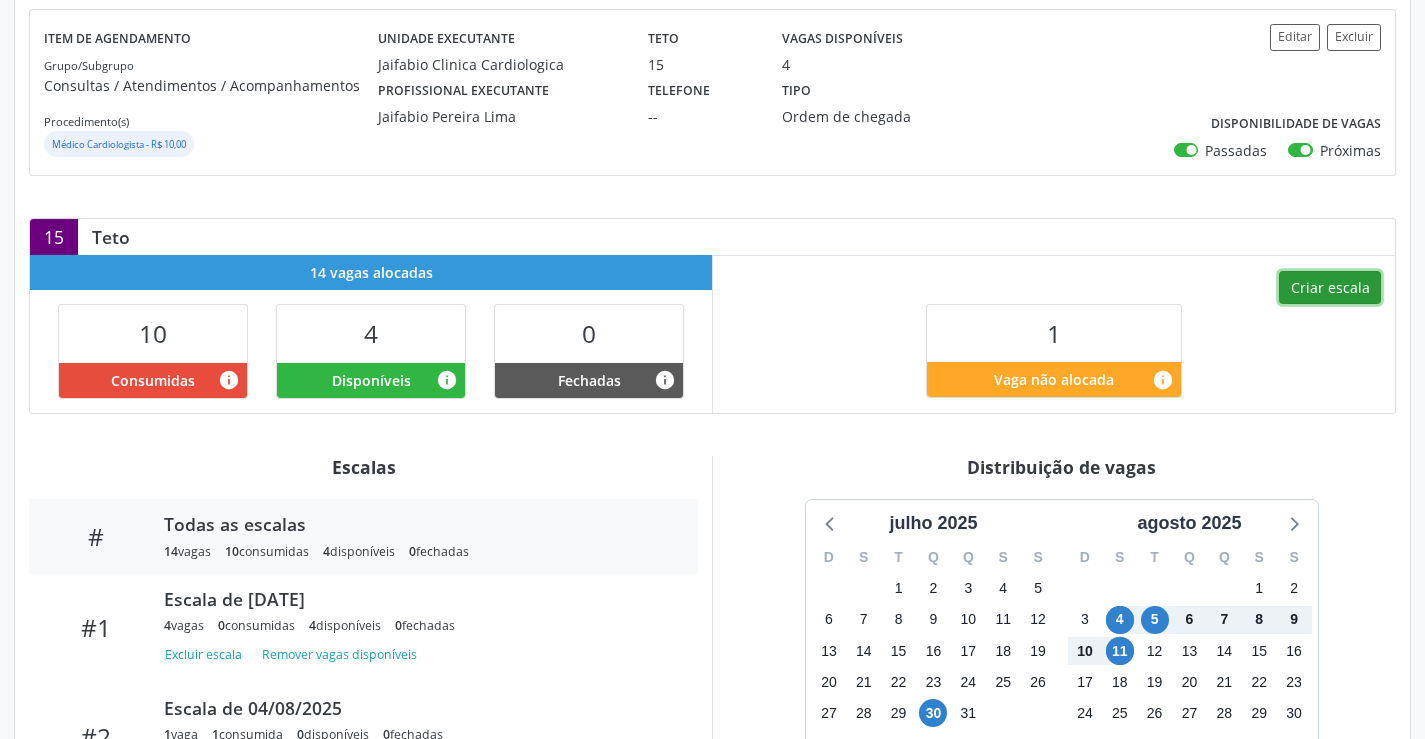 click on "Criar escala" at bounding box center [1330, 288] 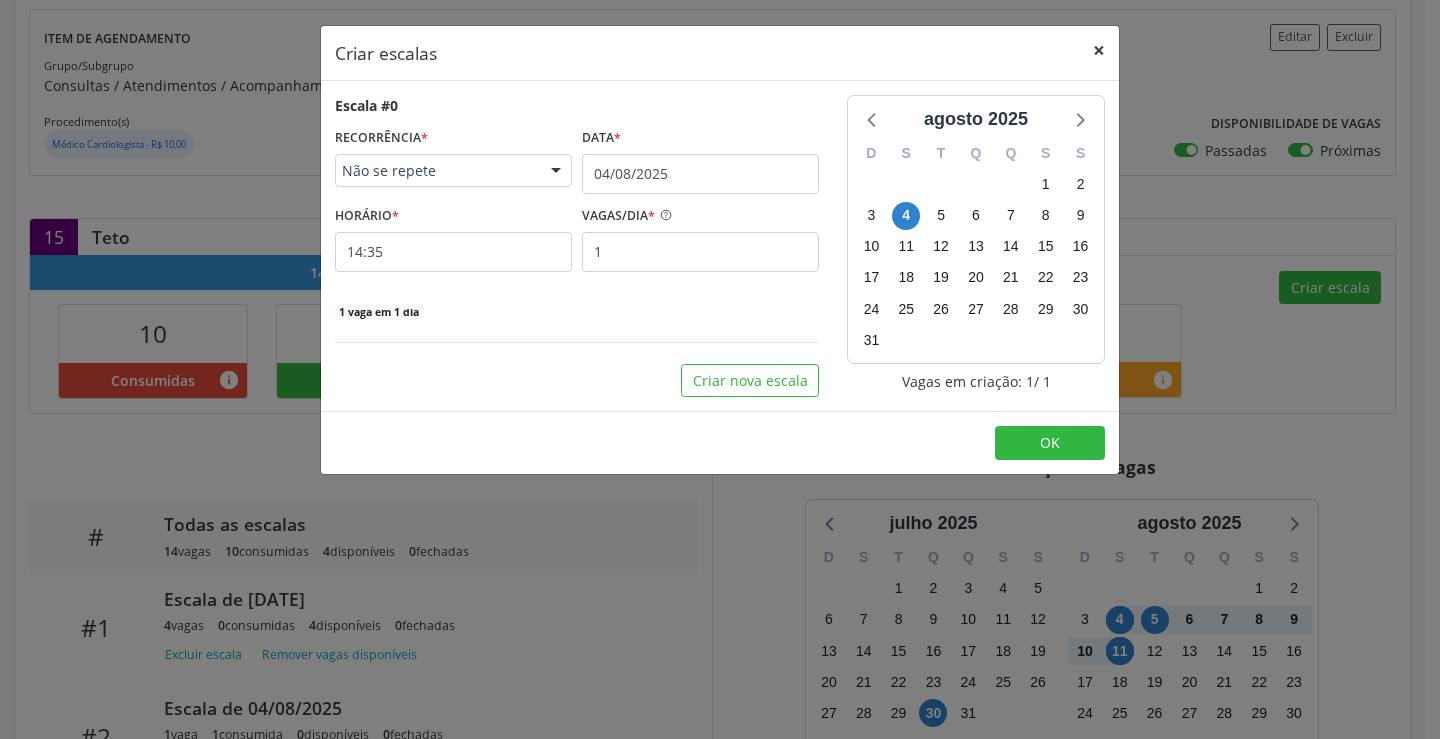 click on "×" at bounding box center (1099, 50) 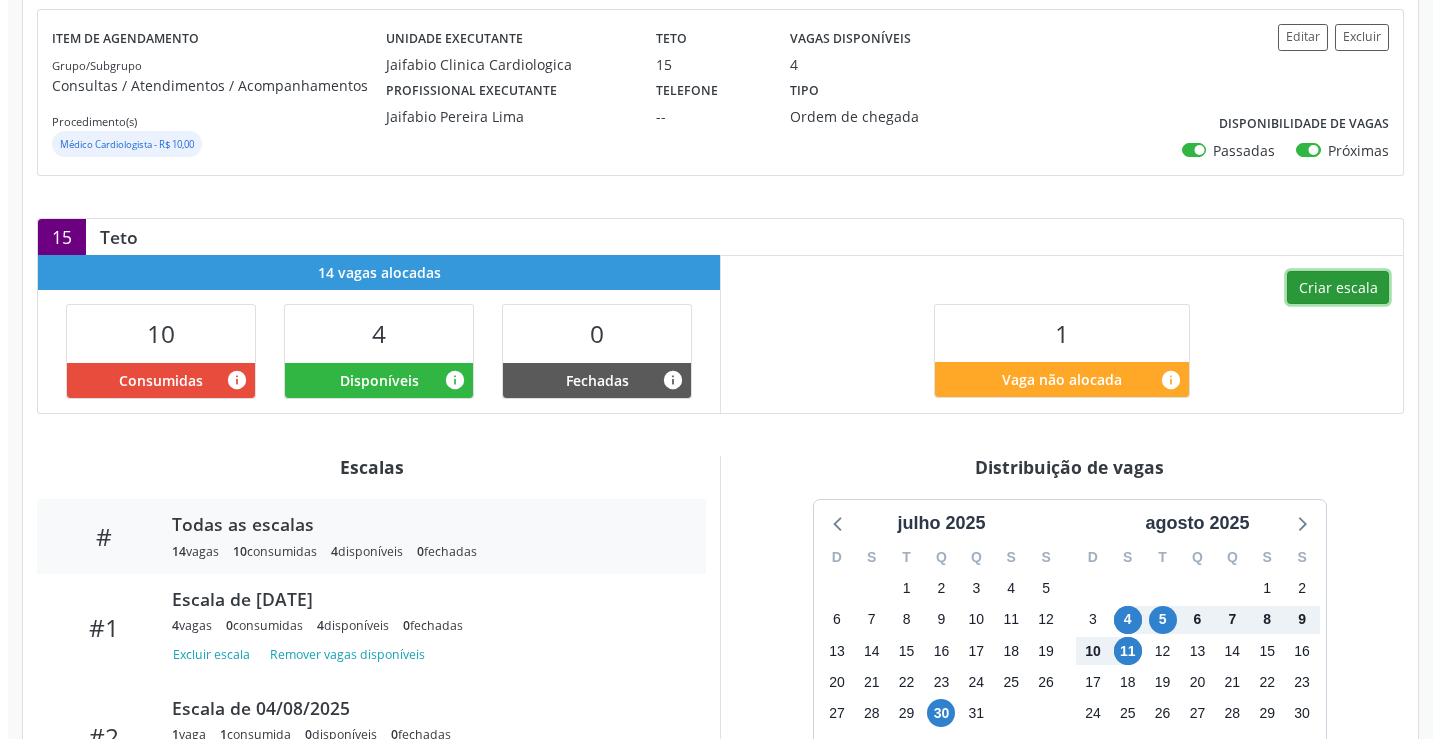 scroll, scrollTop: 34, scrollLeft: 0, axis: vertical 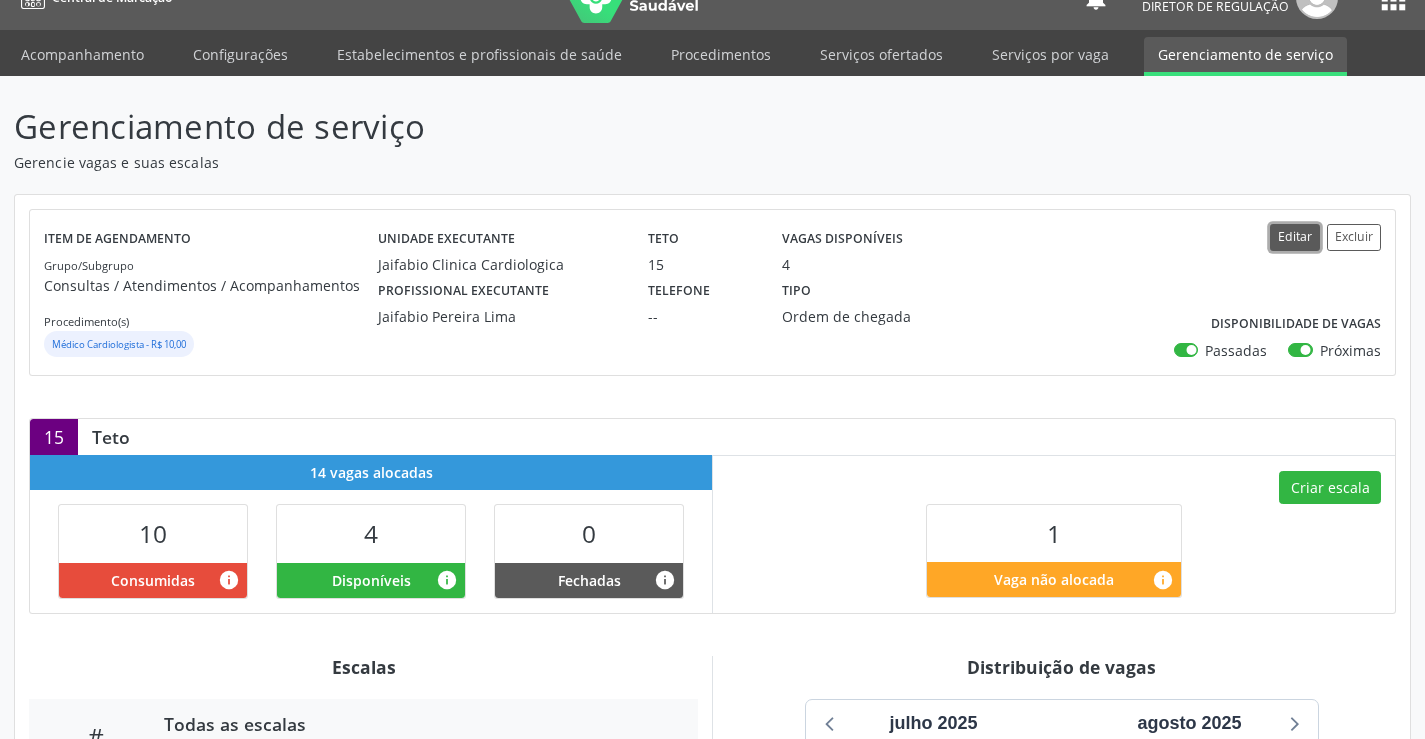 click on "Editar" at bounding box center [1295, 237] 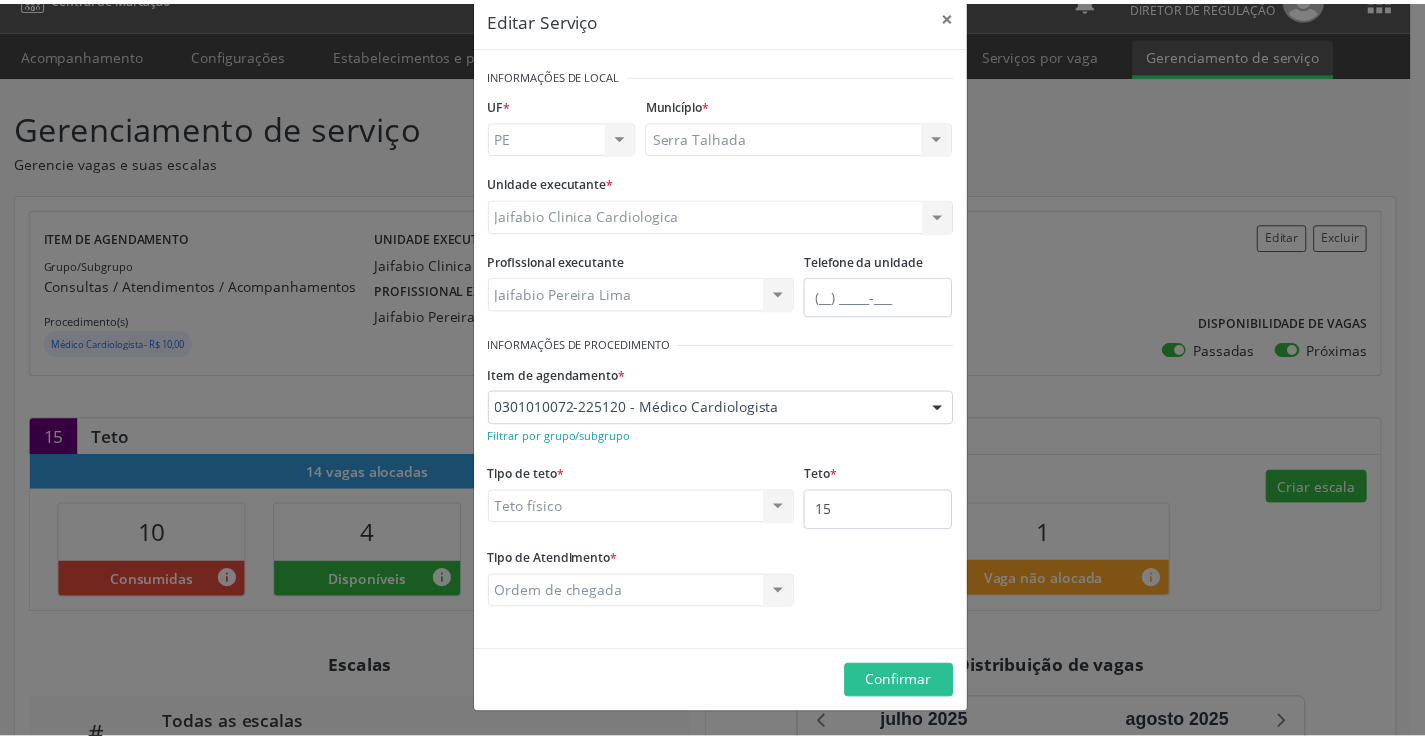 scroll, scrollTop: 0, scrollLeft: 0, axis: both 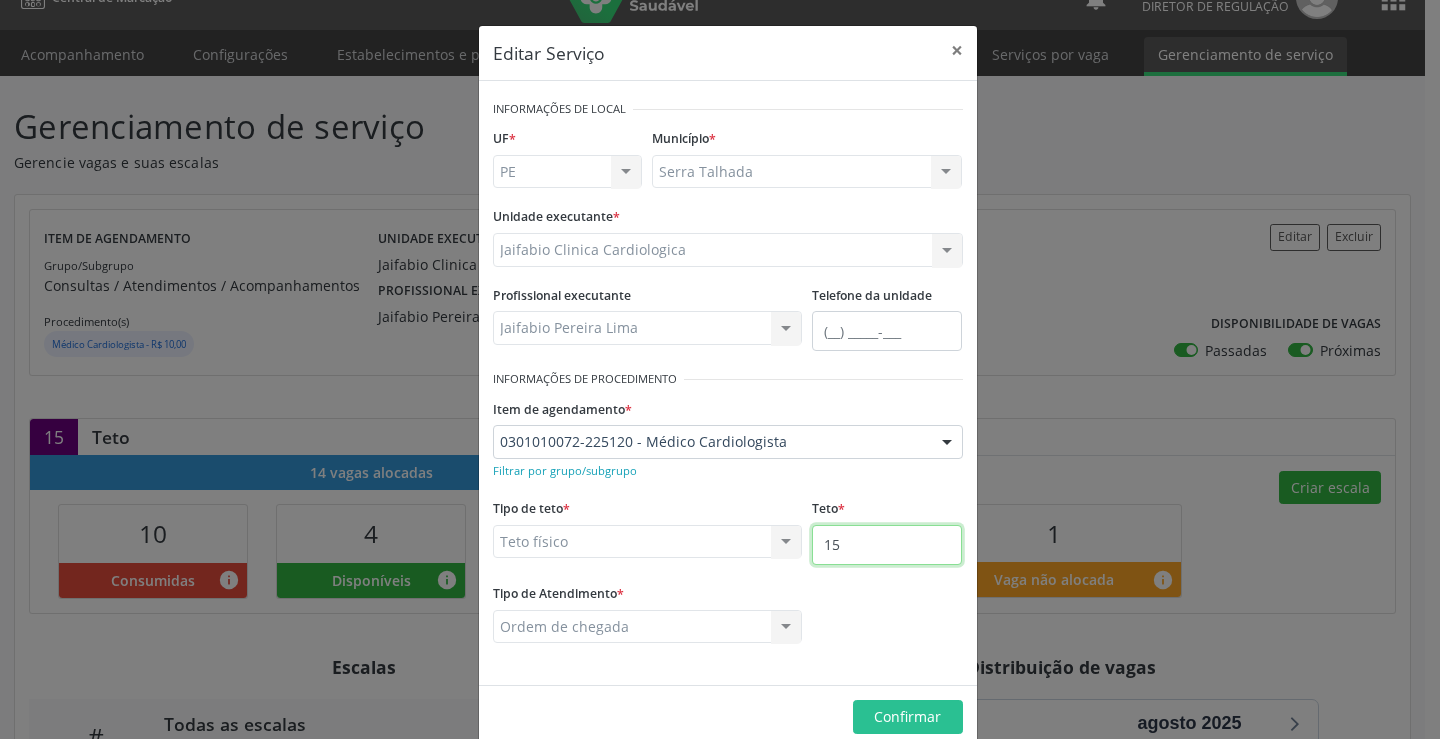 click on "15" at bounding box center (887, 545) 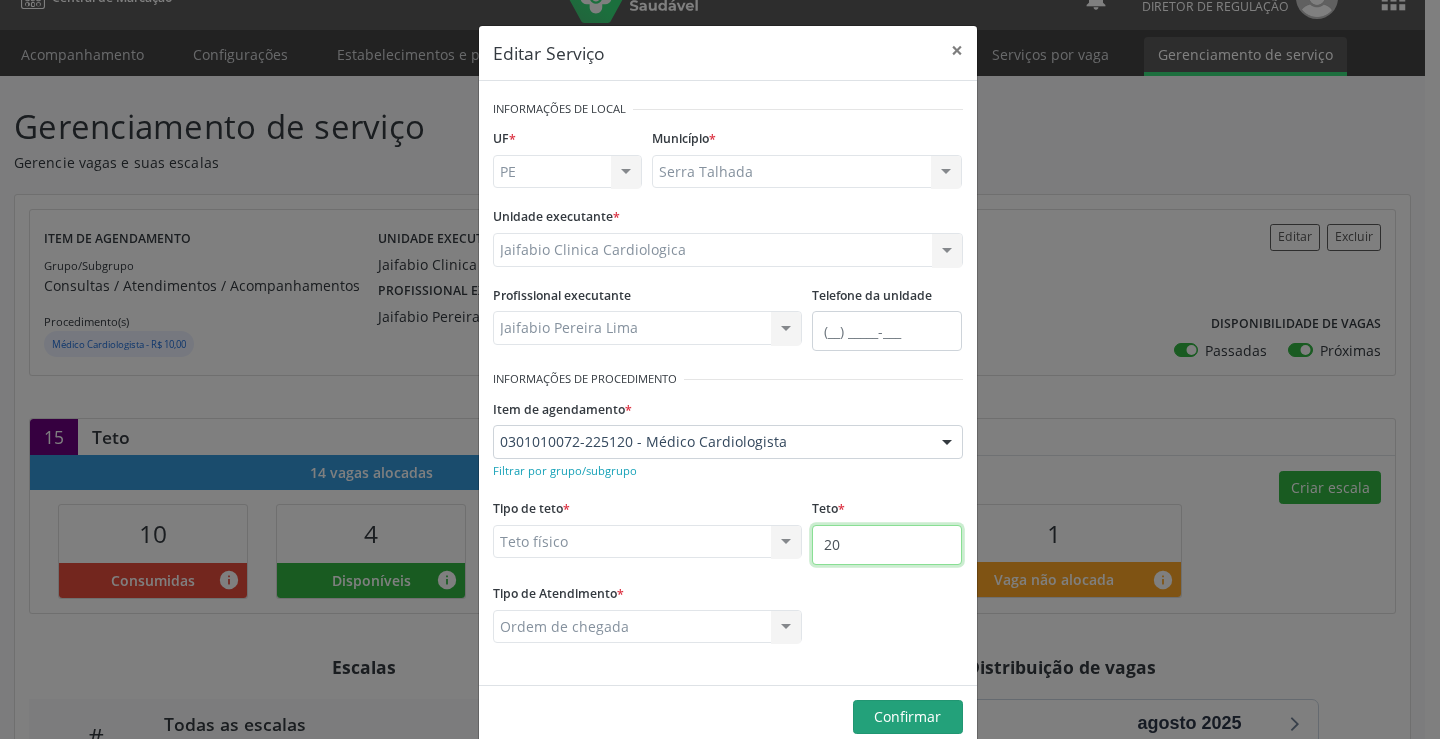 type on "20" 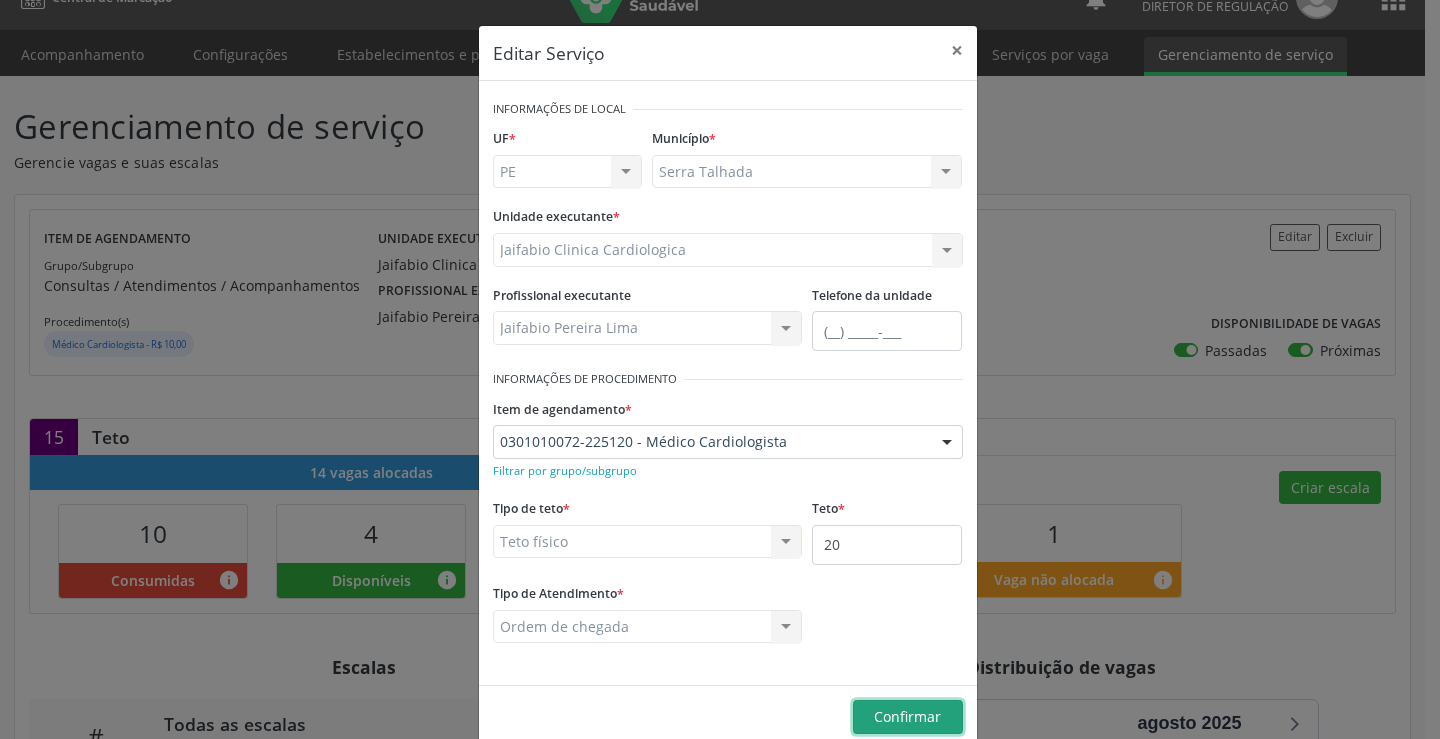 click on "Confirmar" at bounding box center (907, 716) 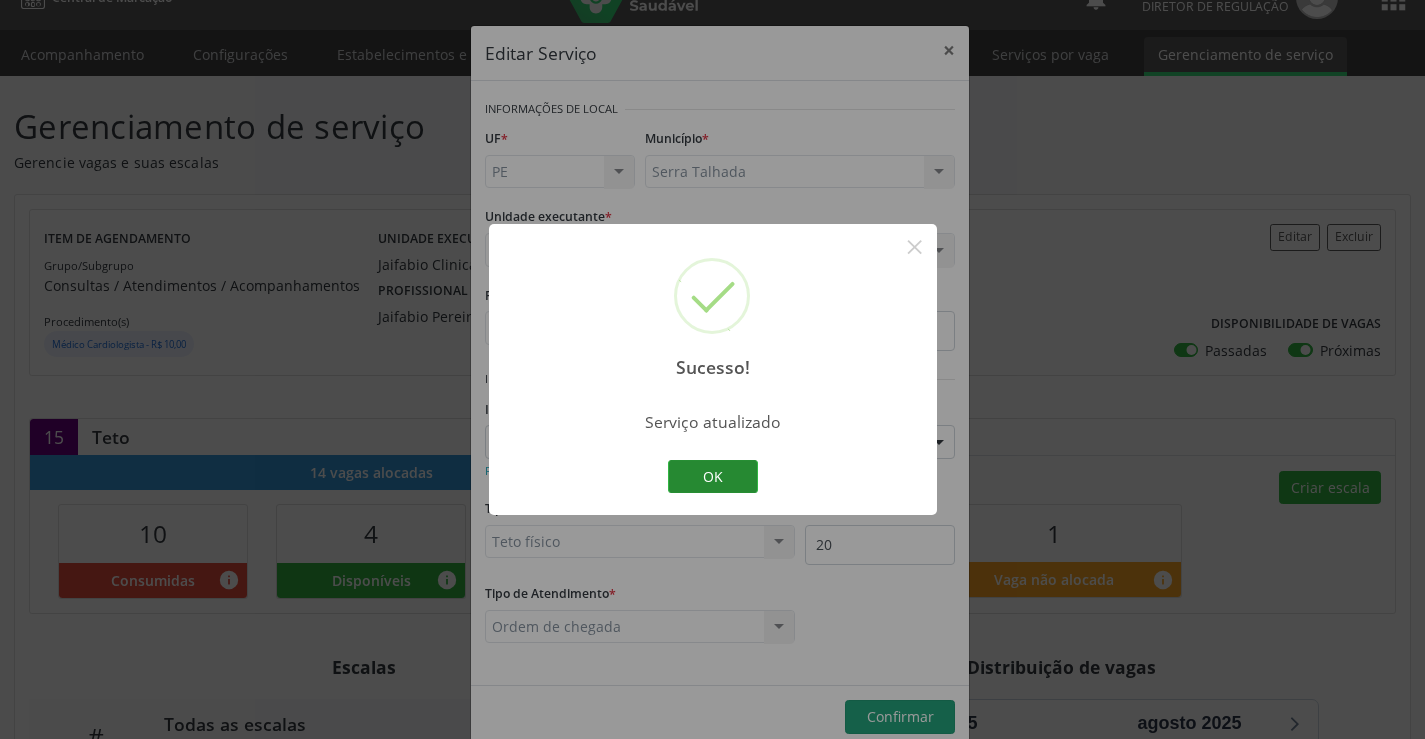 click on "OK" at bounding box center (713, 477) 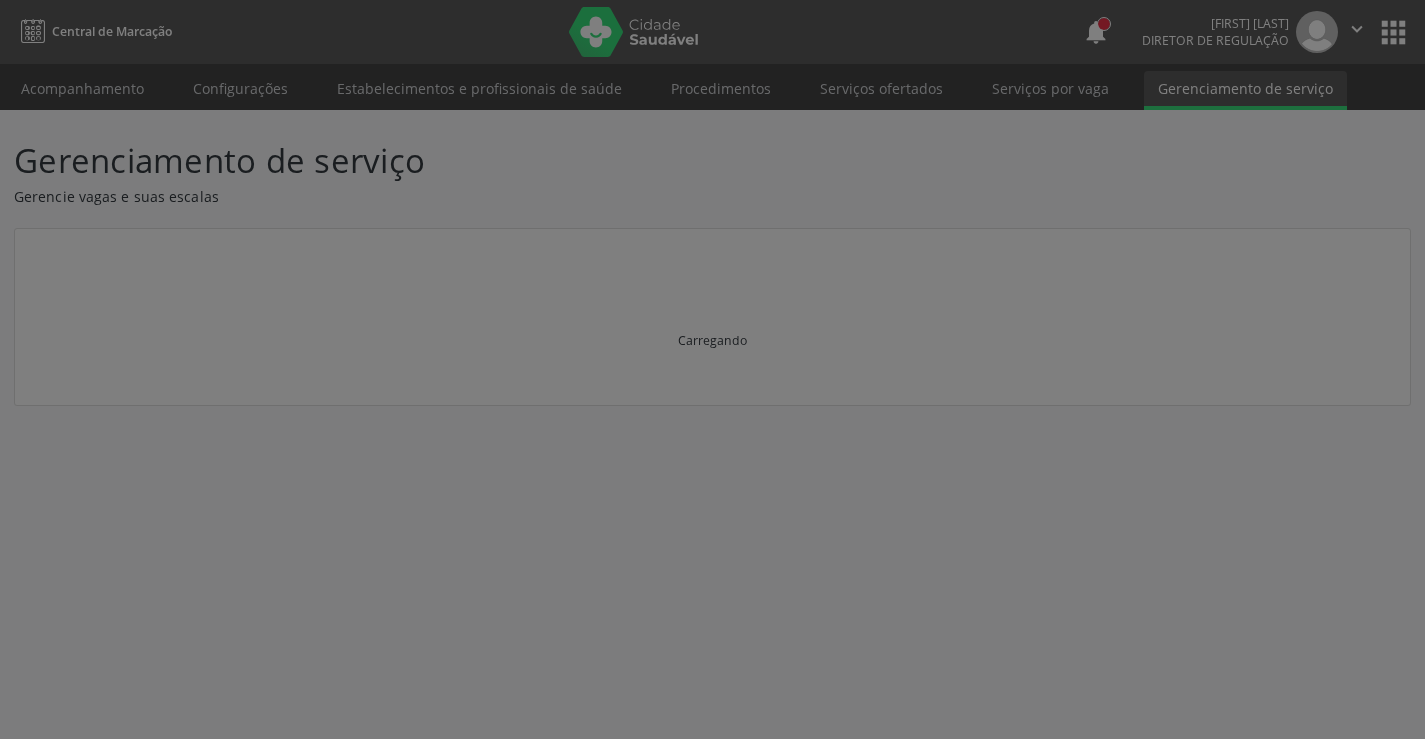 scroll, scrollTop: 0, scrollLeft: 0, axis: both 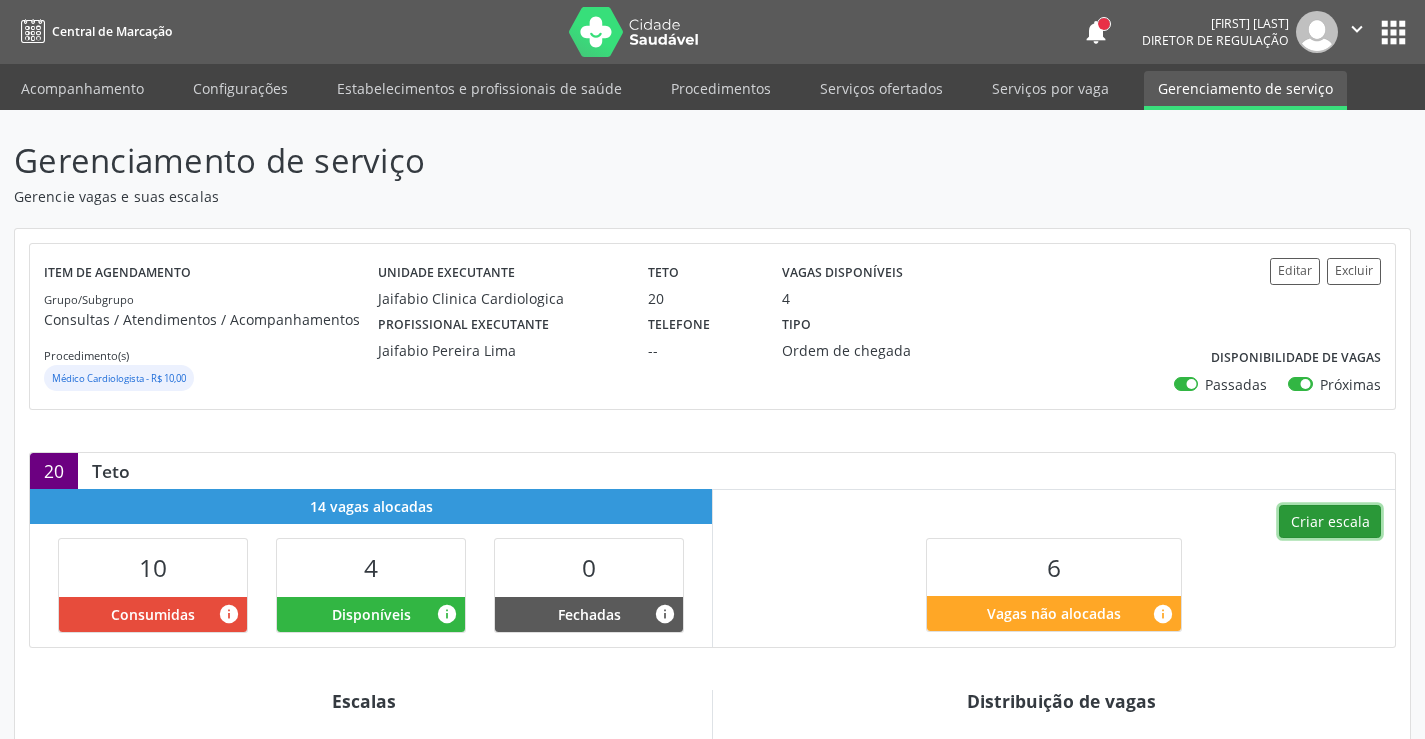click on "Criar escala" at bounding box center [1330, 522] 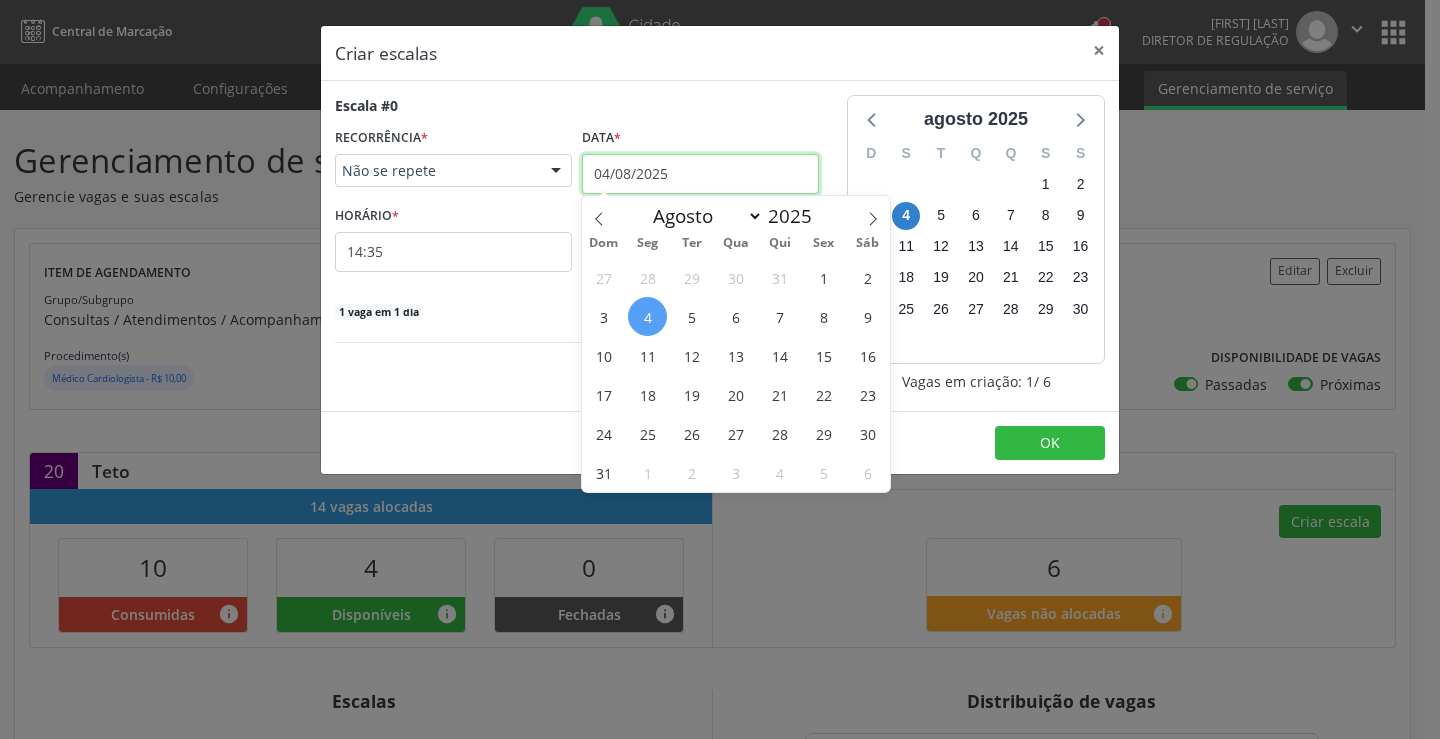 click on "04/08/2025" at bounding box center (700, 174) 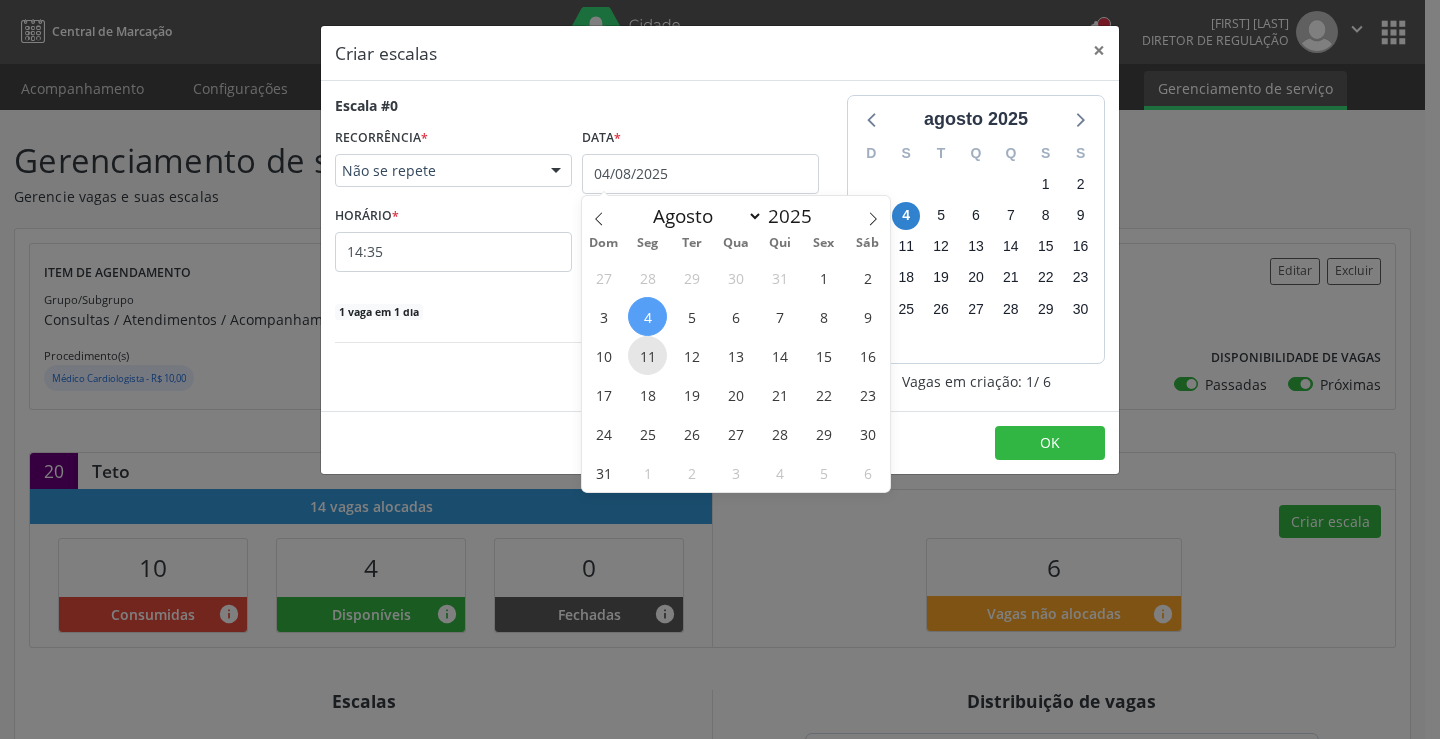 click on "11" at bounding box center [647, 355] 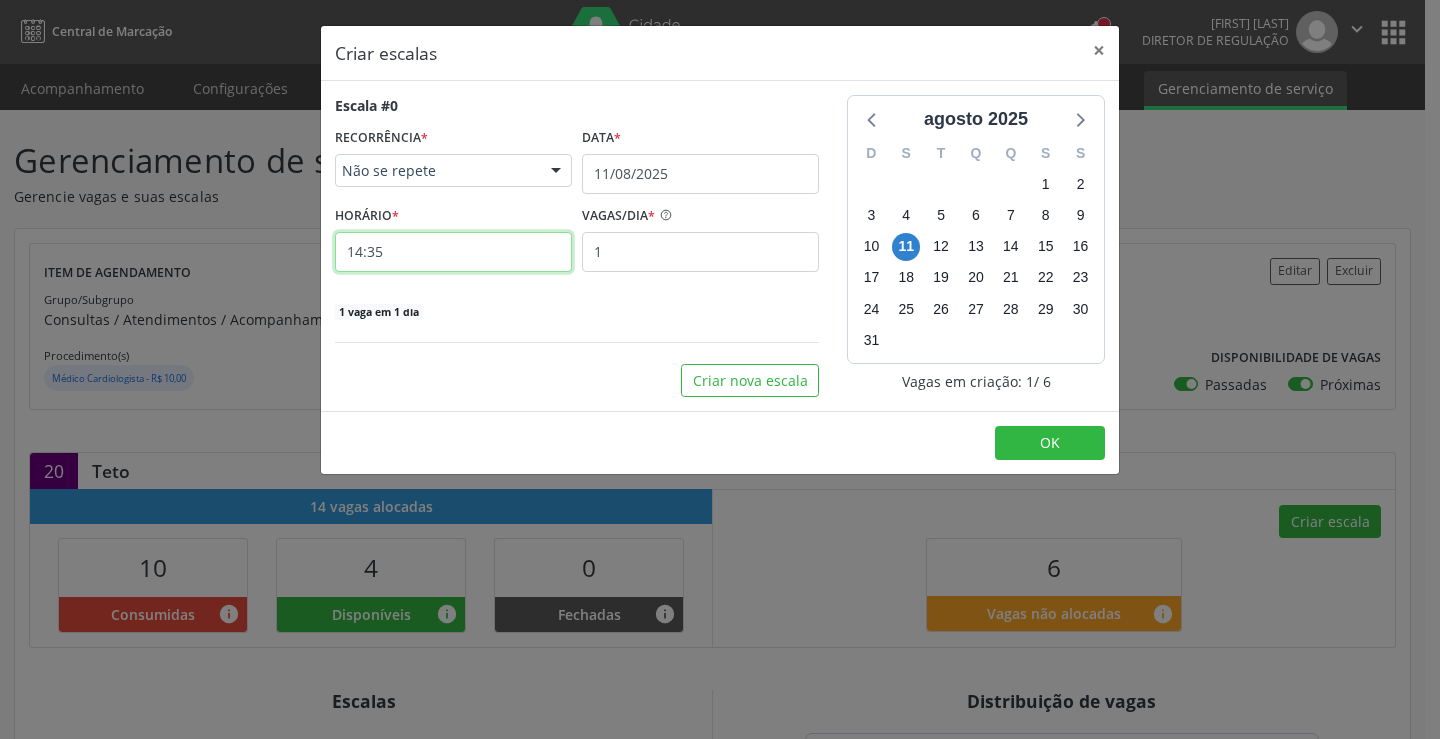 click on "14:35" at bounding box center (453, 252) 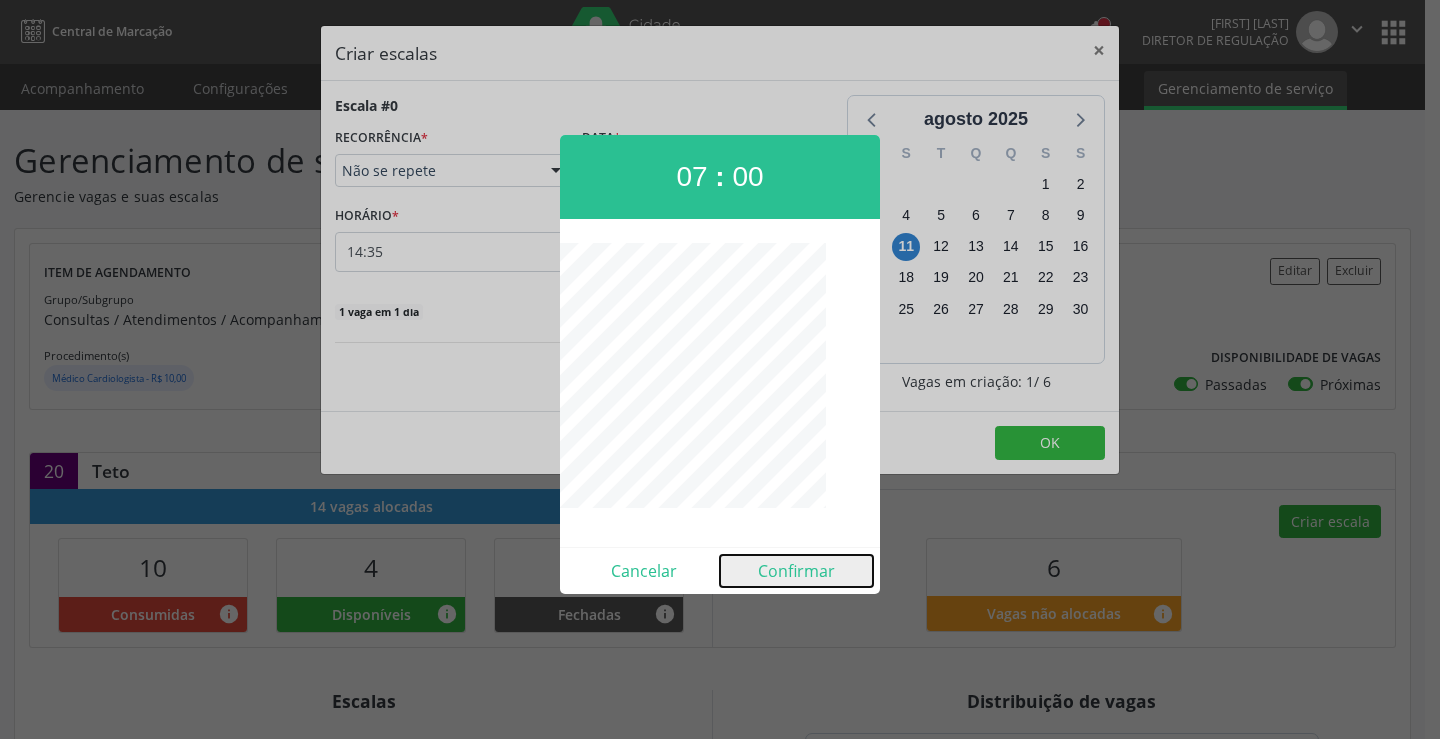 click on "Confirmar" at bounding box center [796, 571] 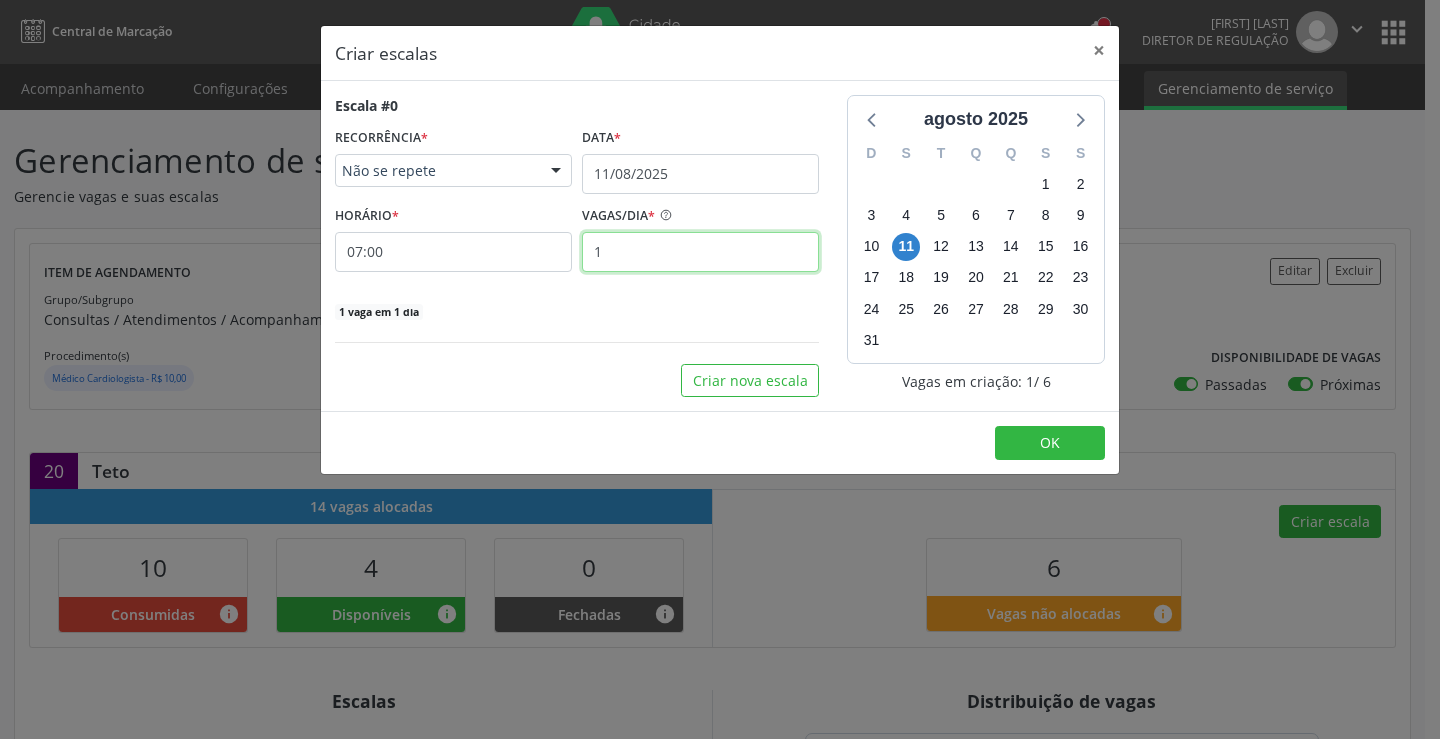 click on "1" at bounding box center [700, 252] 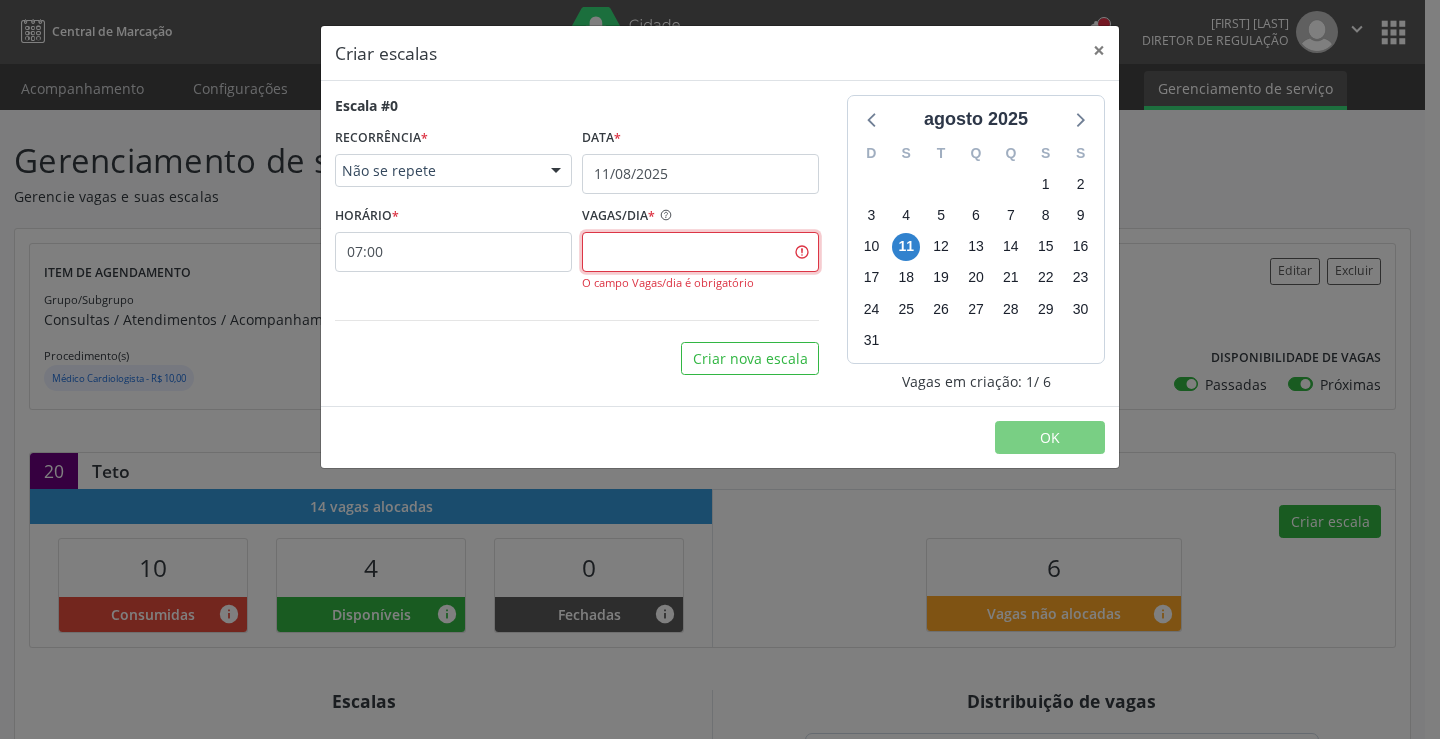 type on "5" 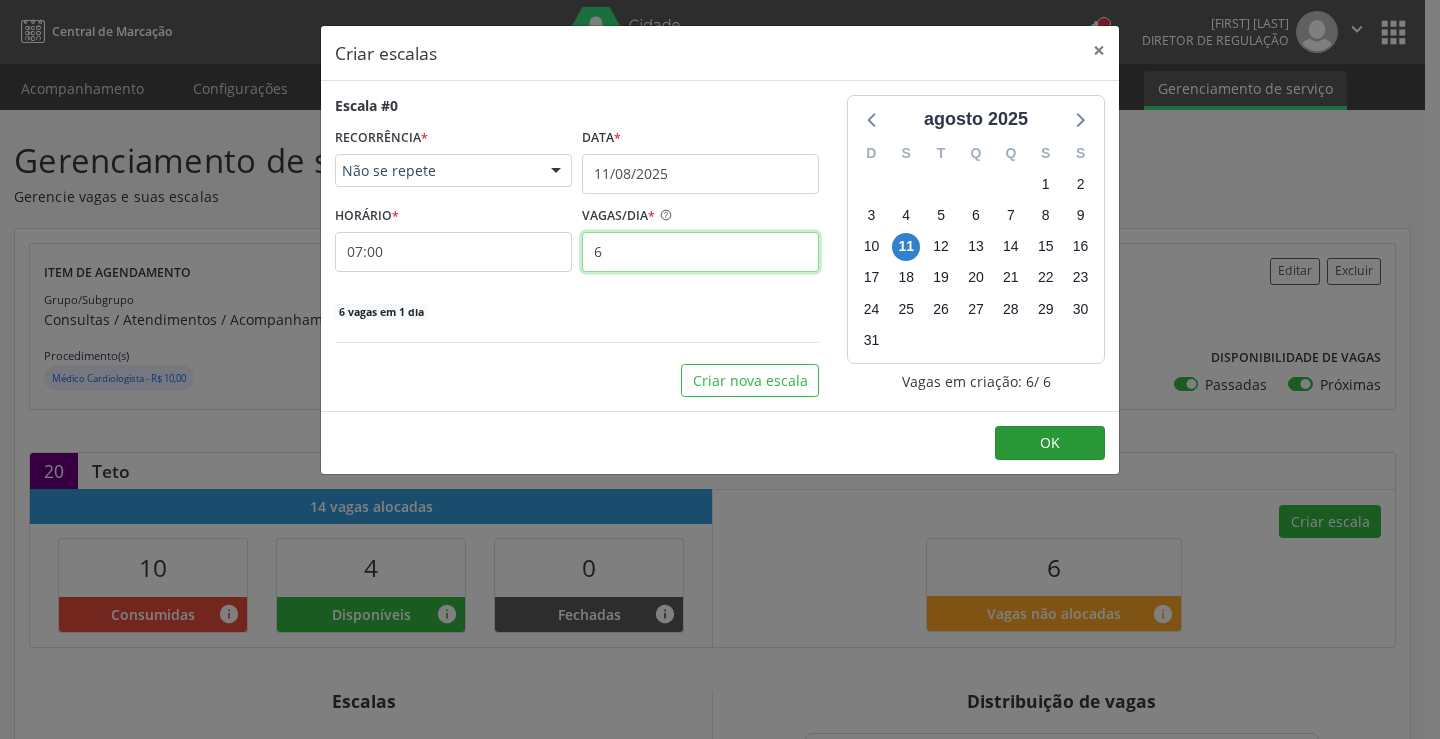 type on "6" 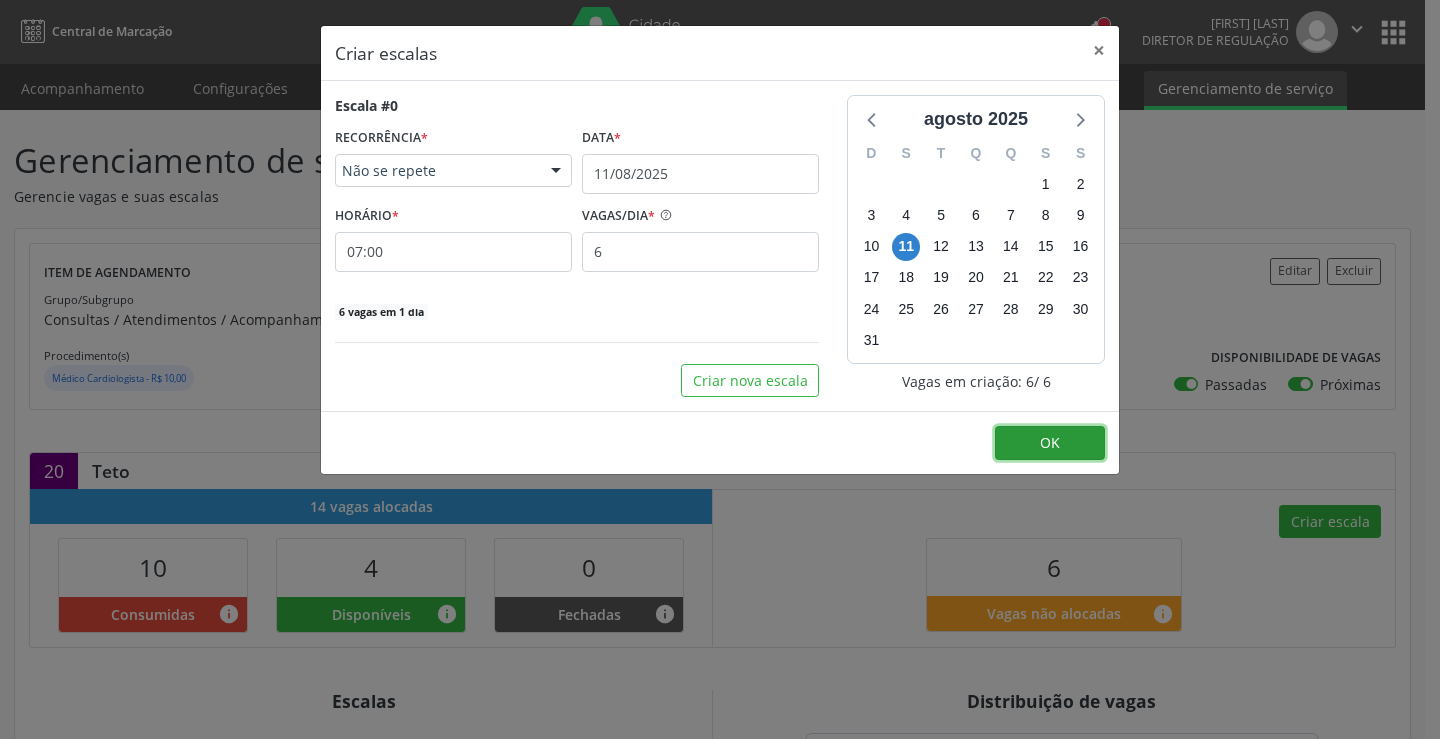 click on "OK" at bounding box center [1050, 443] 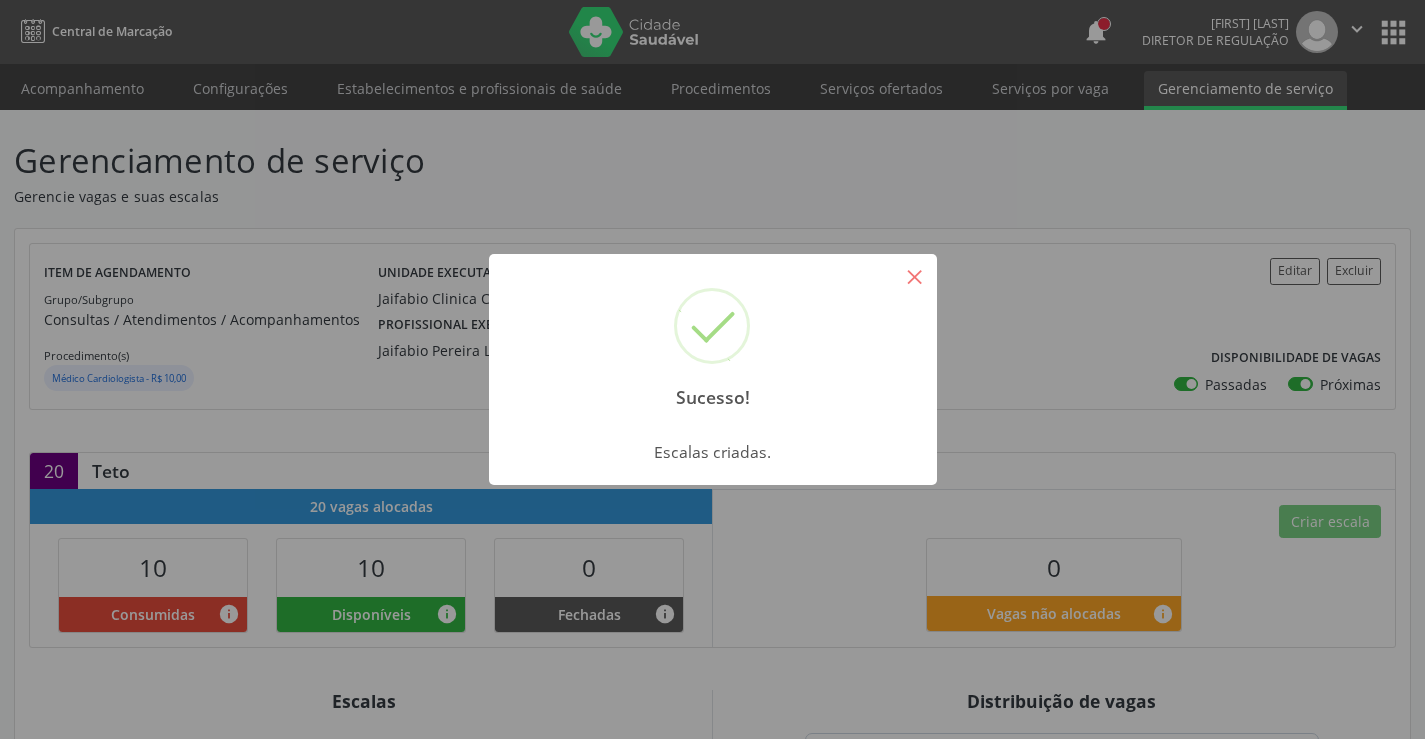 click on "×" at bounding box center [915, 276] 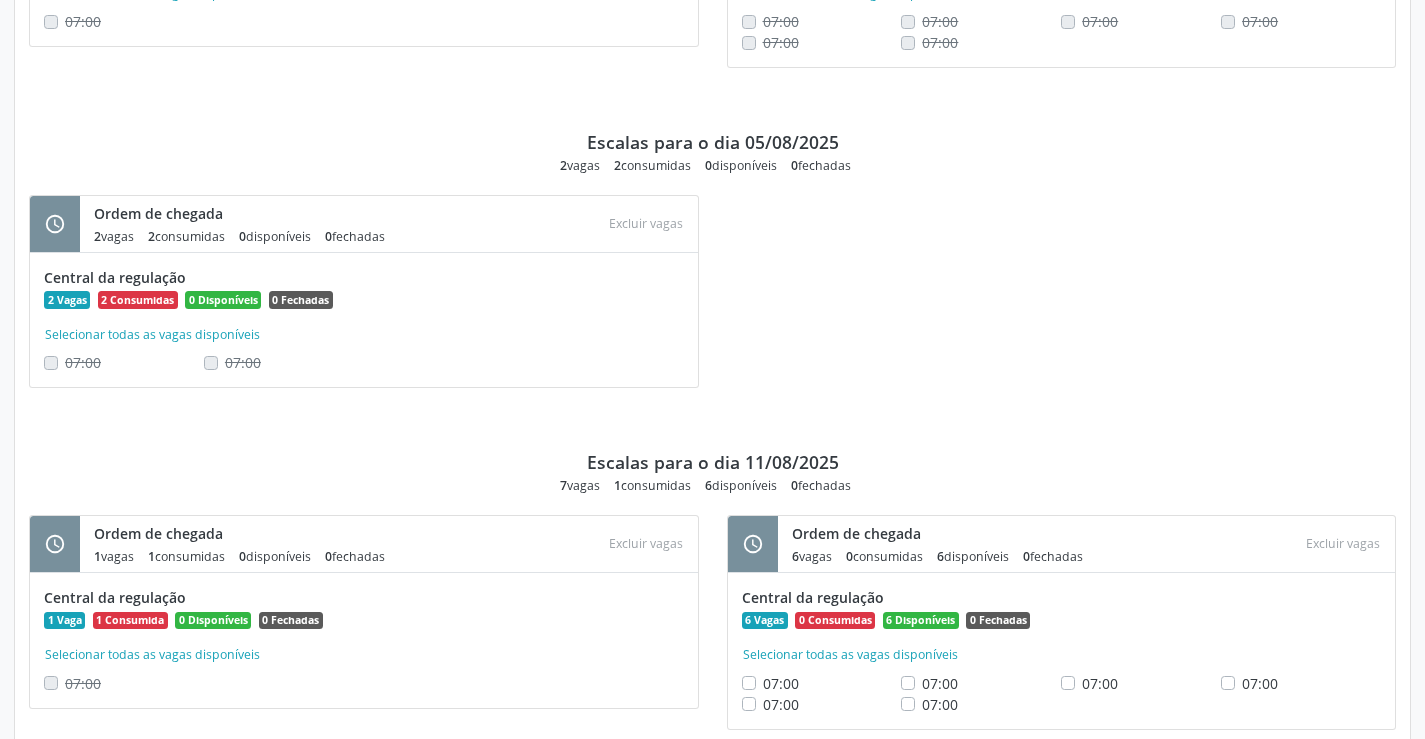 scroll, scrollTop: 1355, scrollLeft: 0, axis: vertical 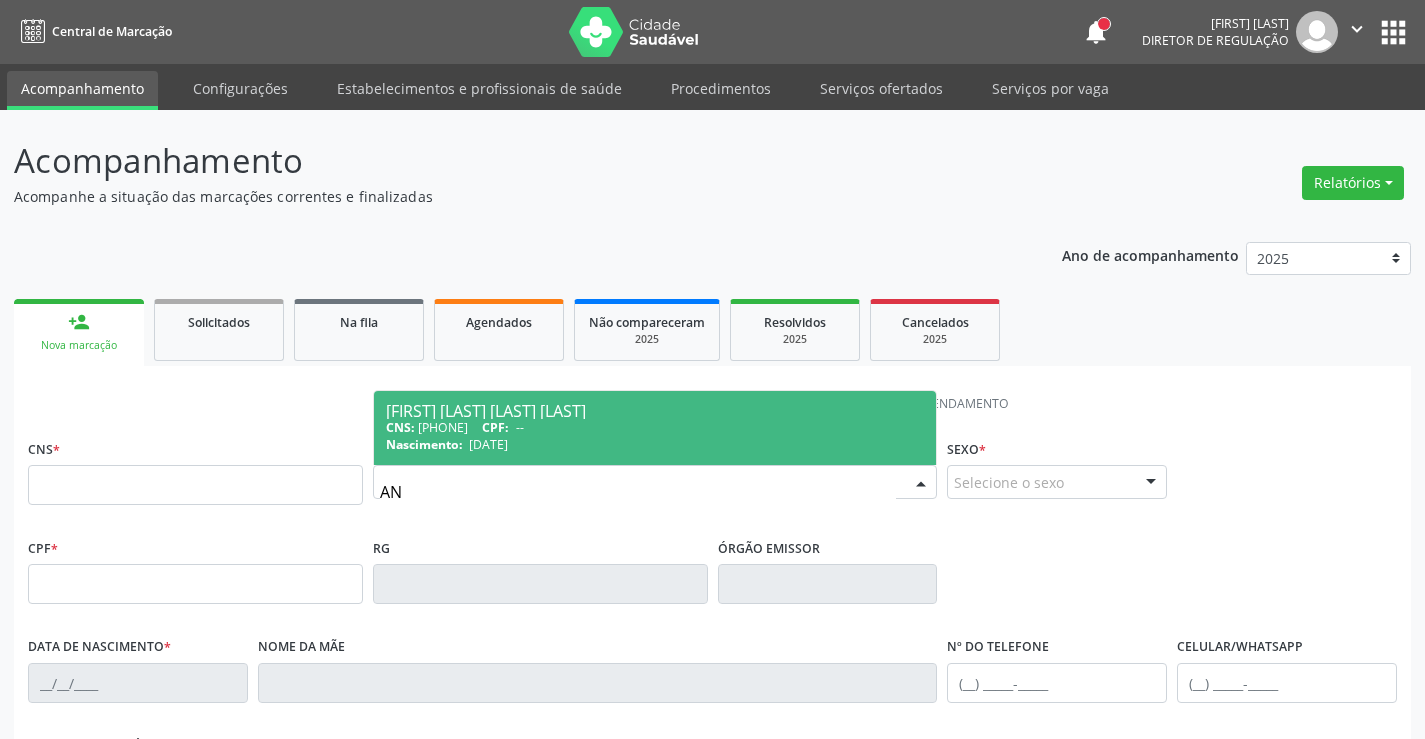 type on "A" 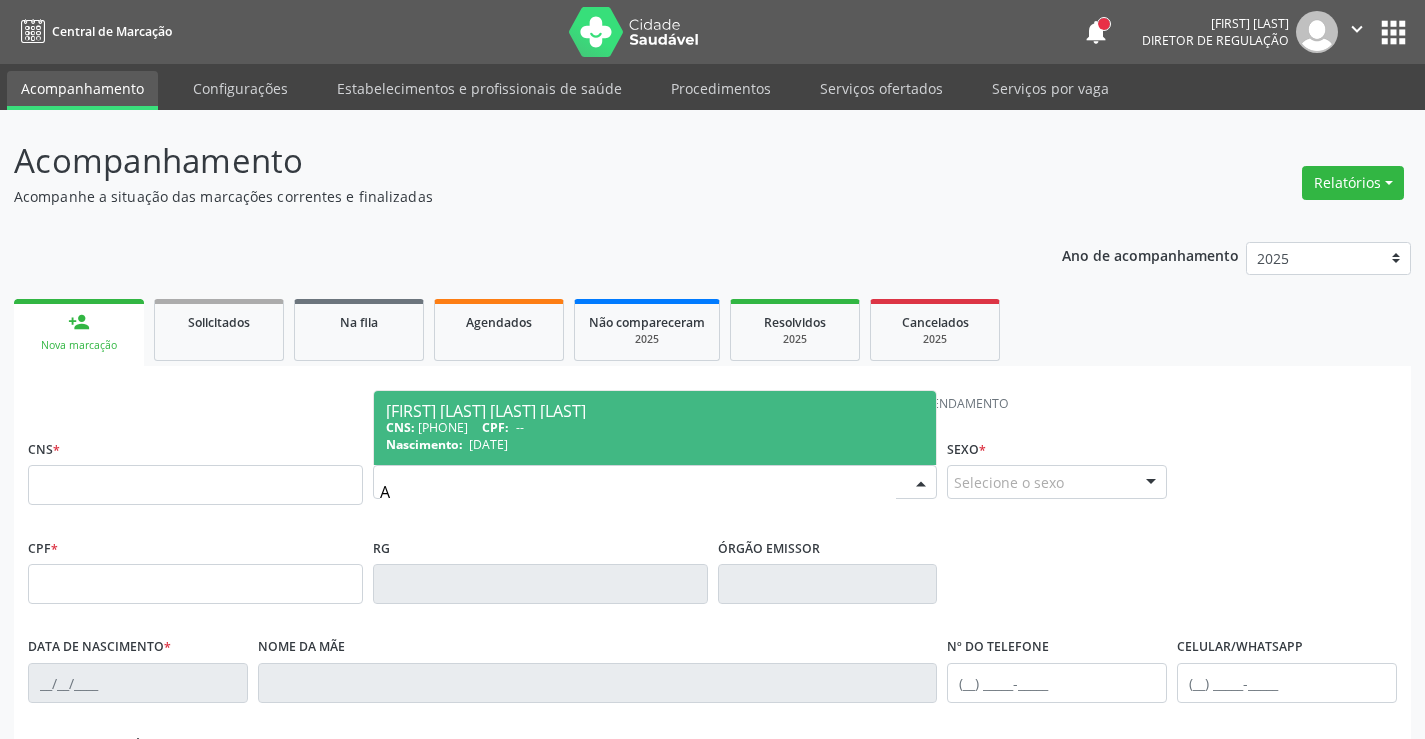 type 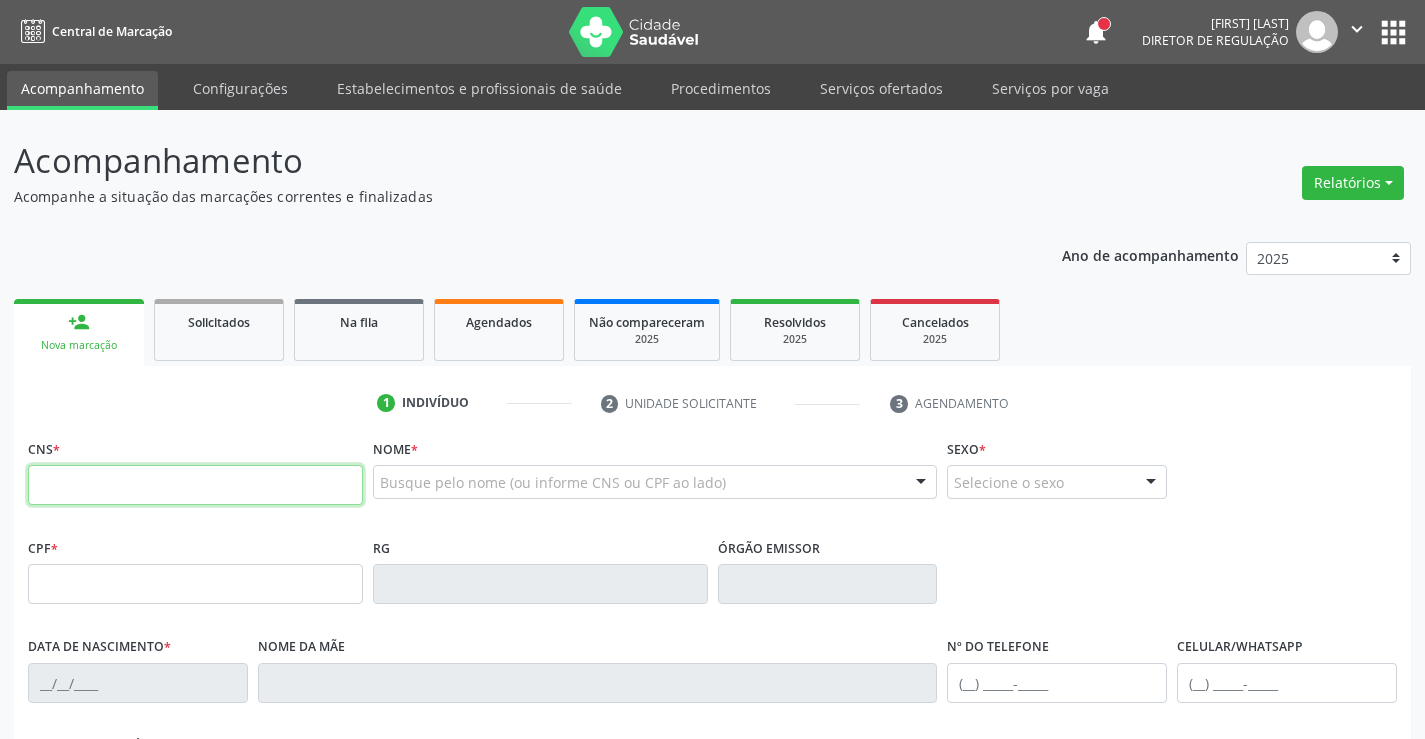 click at bounding box center [195, 485] 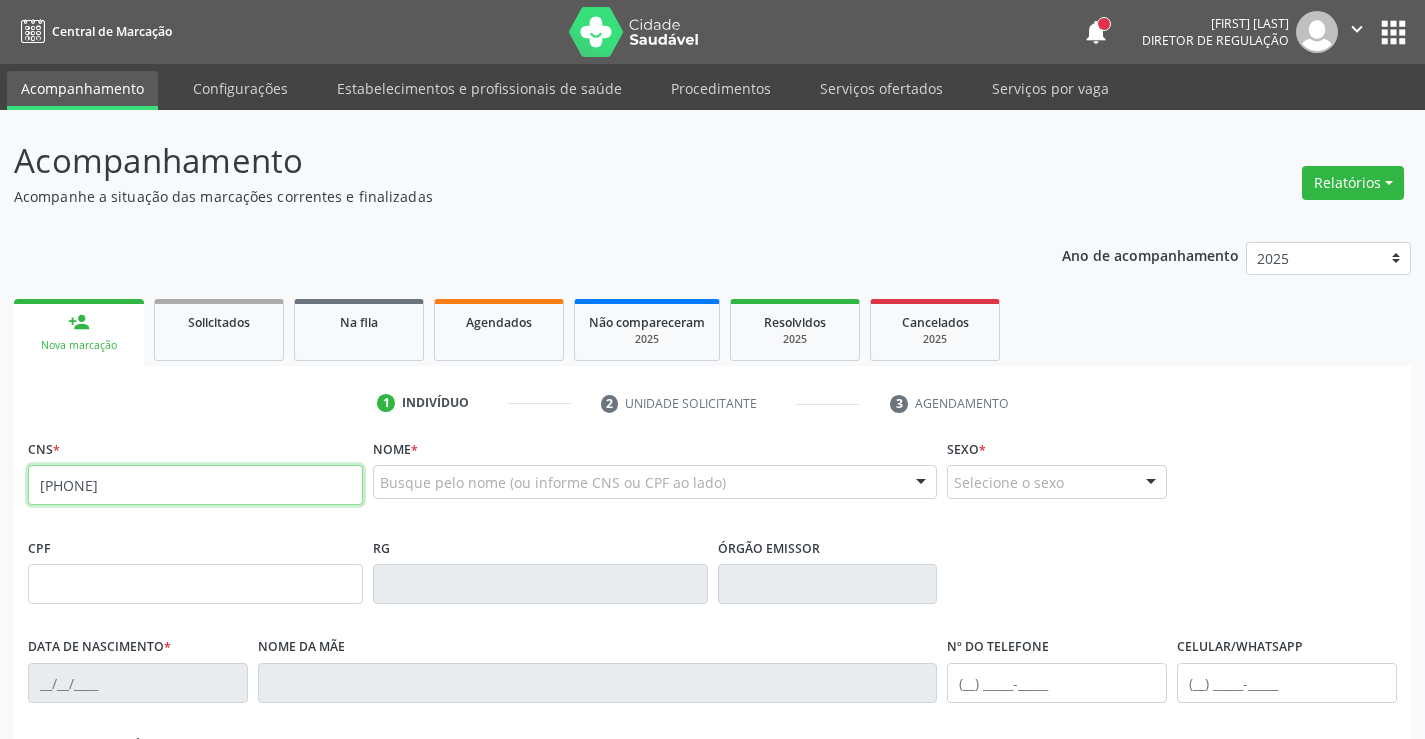type on "898 0029 7357 9254" 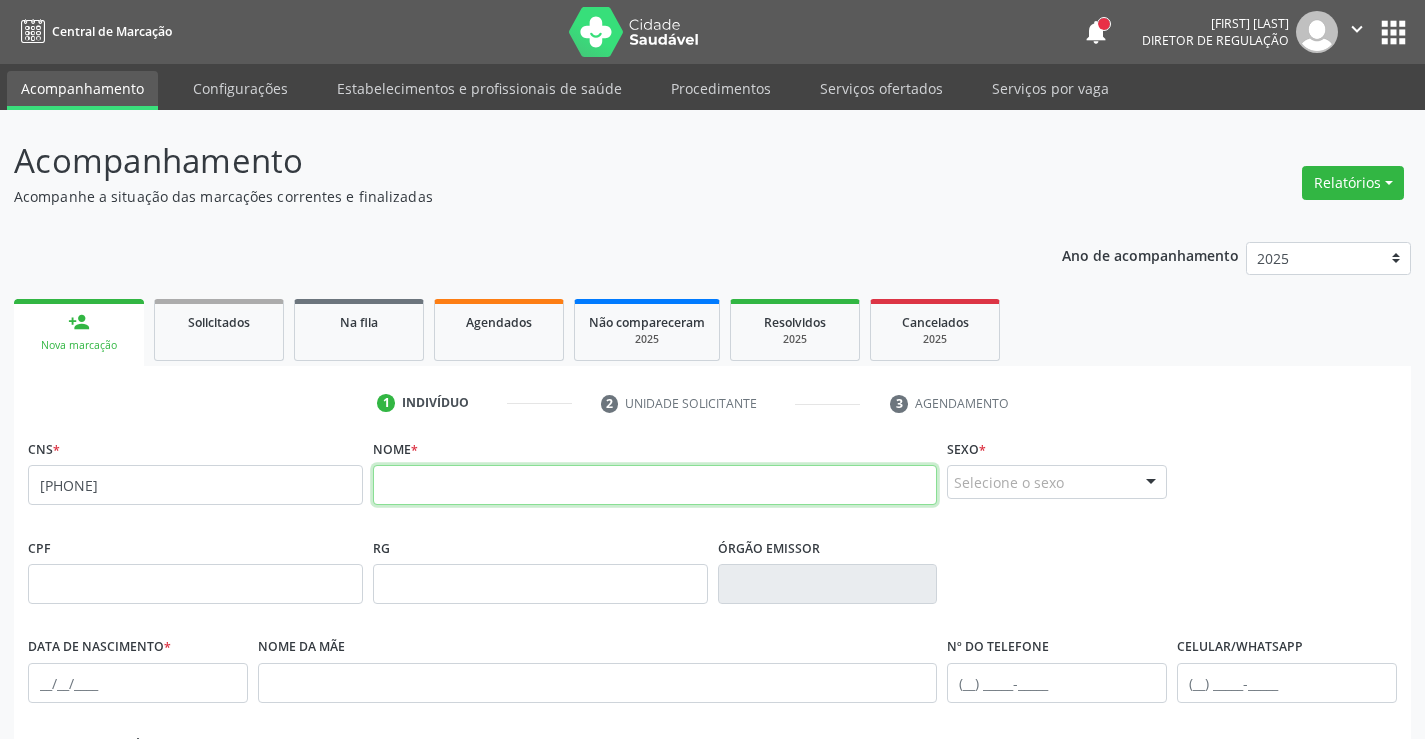 click at bounding box center [655, 485] 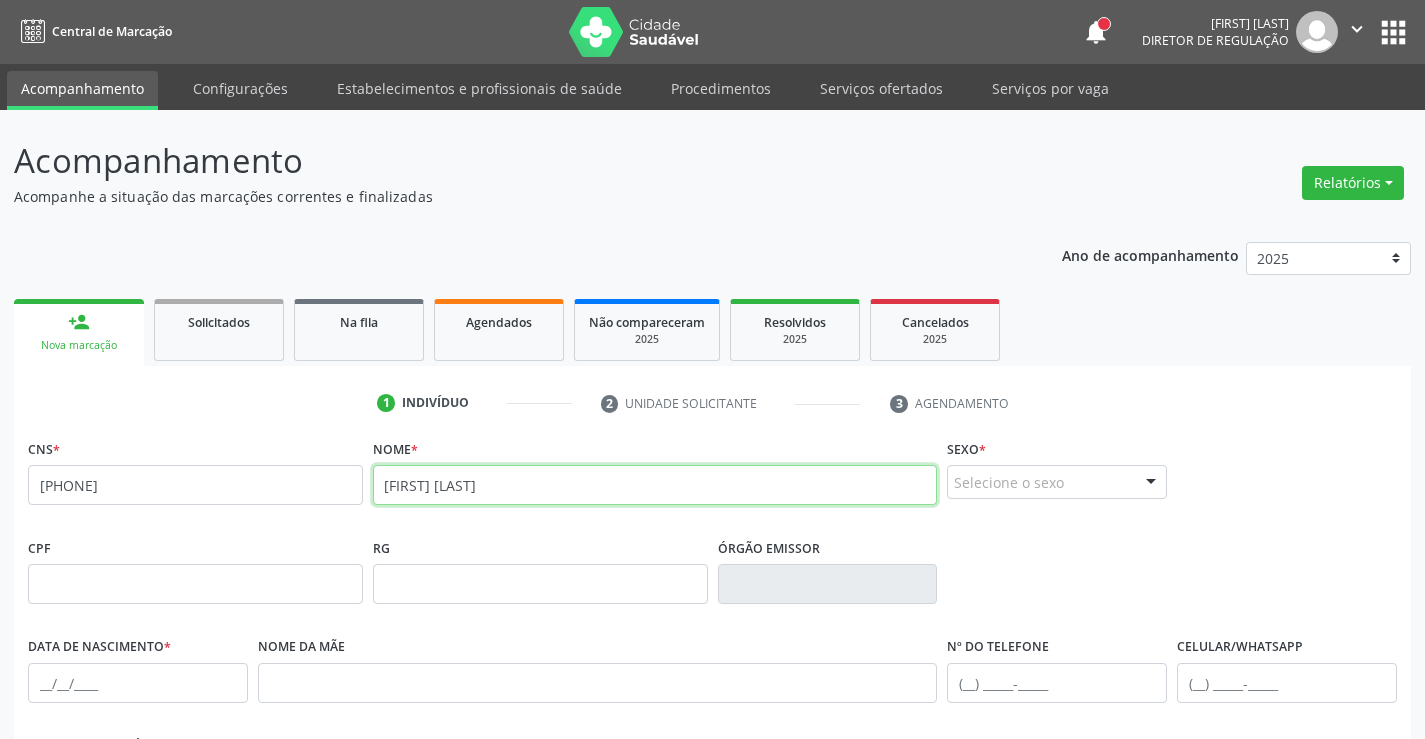 type on "ANGELA MARIA ALVES DE MORAES" 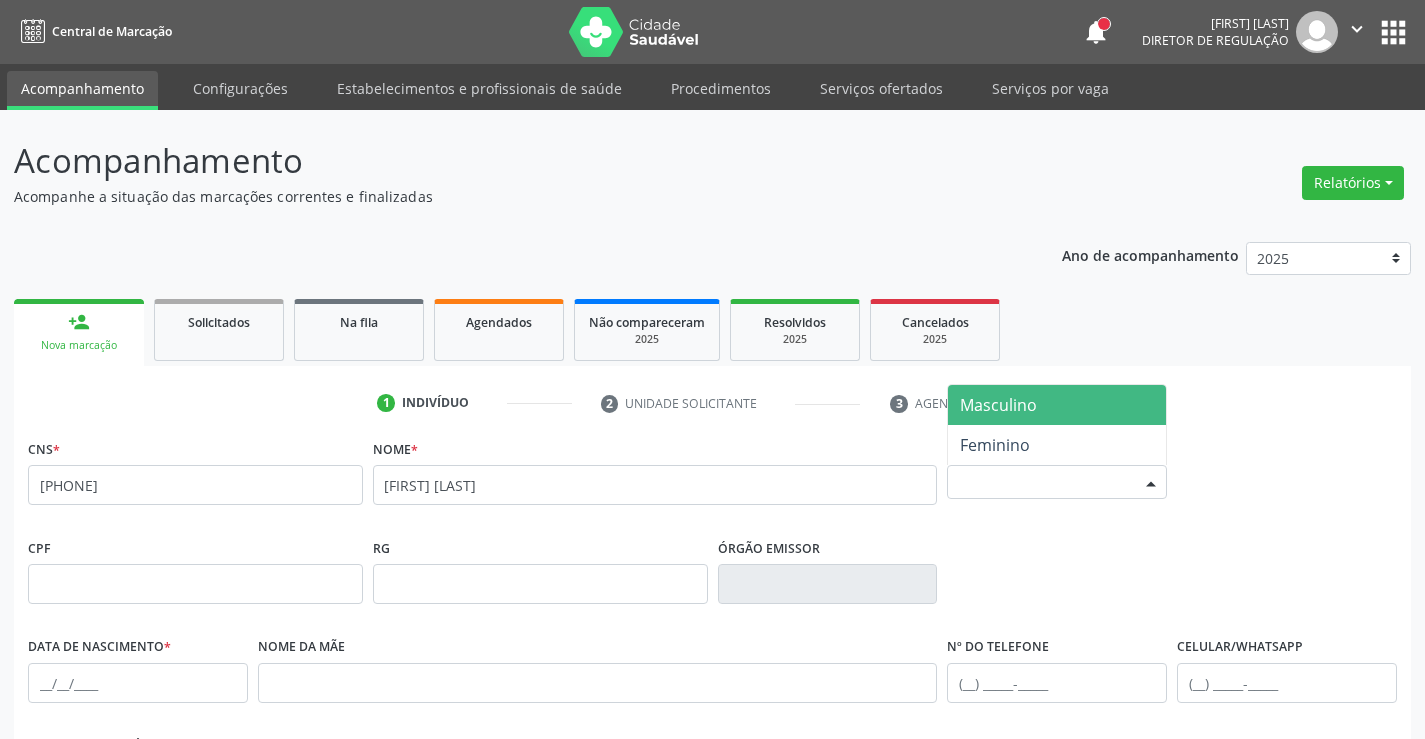 click on "Selecione o sexo" at bounding box center [1057, 482] 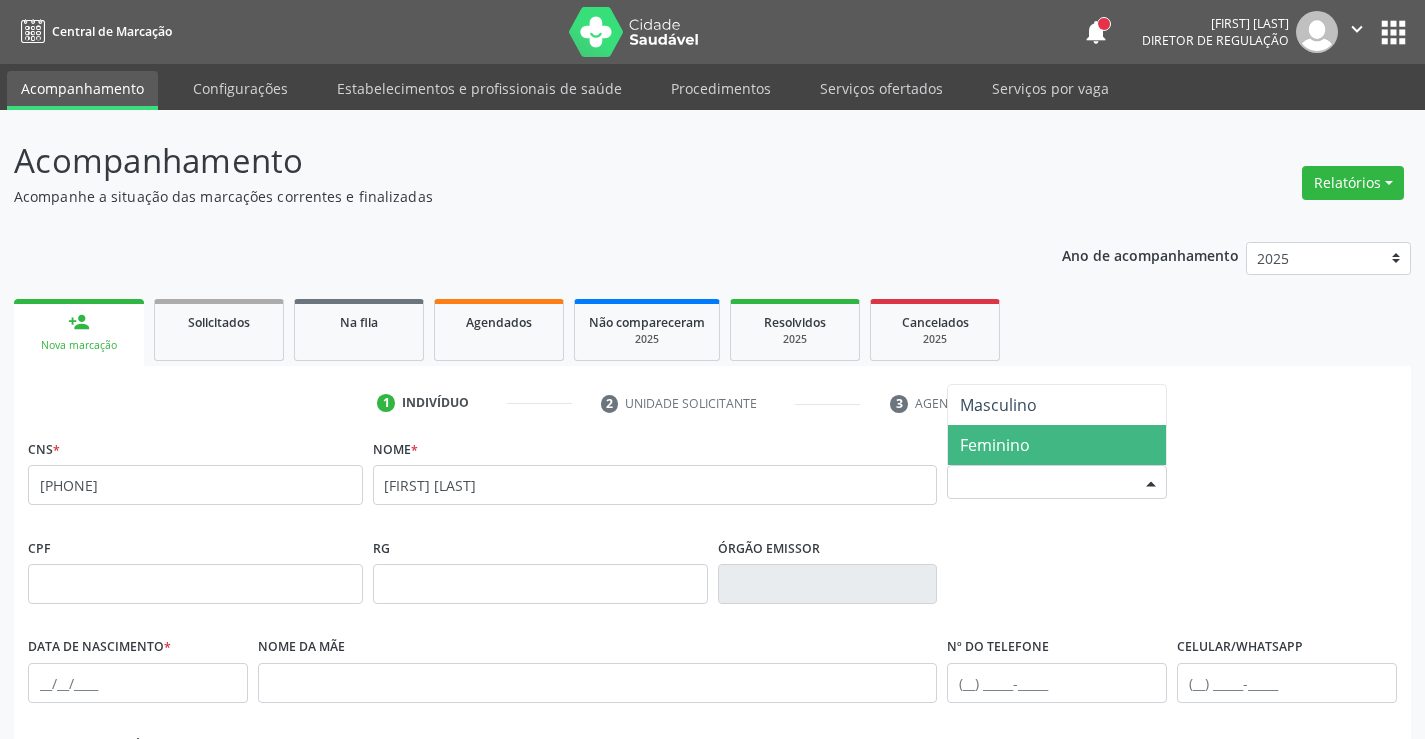 click on "Feminino" at bounding box center [1057, 445] 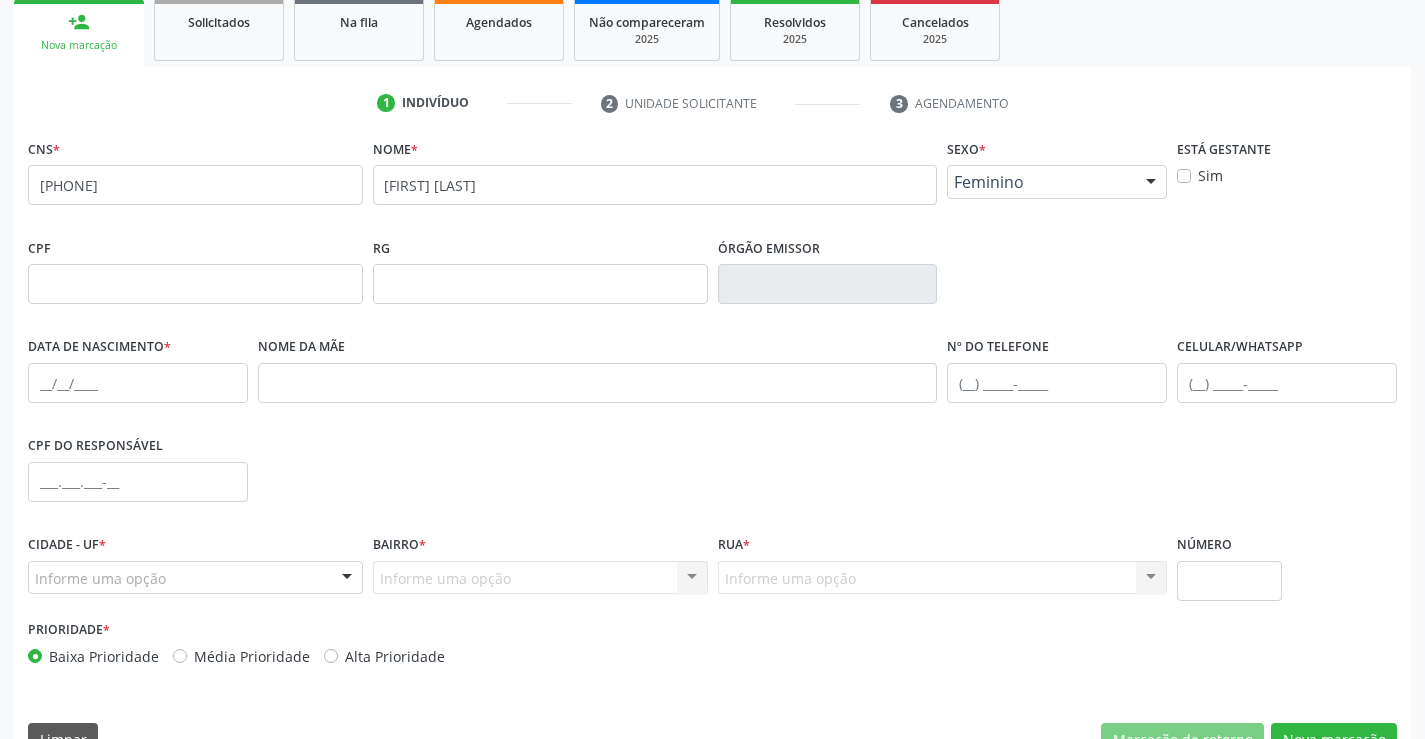 scroll, scrollTop: 345, scrollLeft: 0, axis: vertical 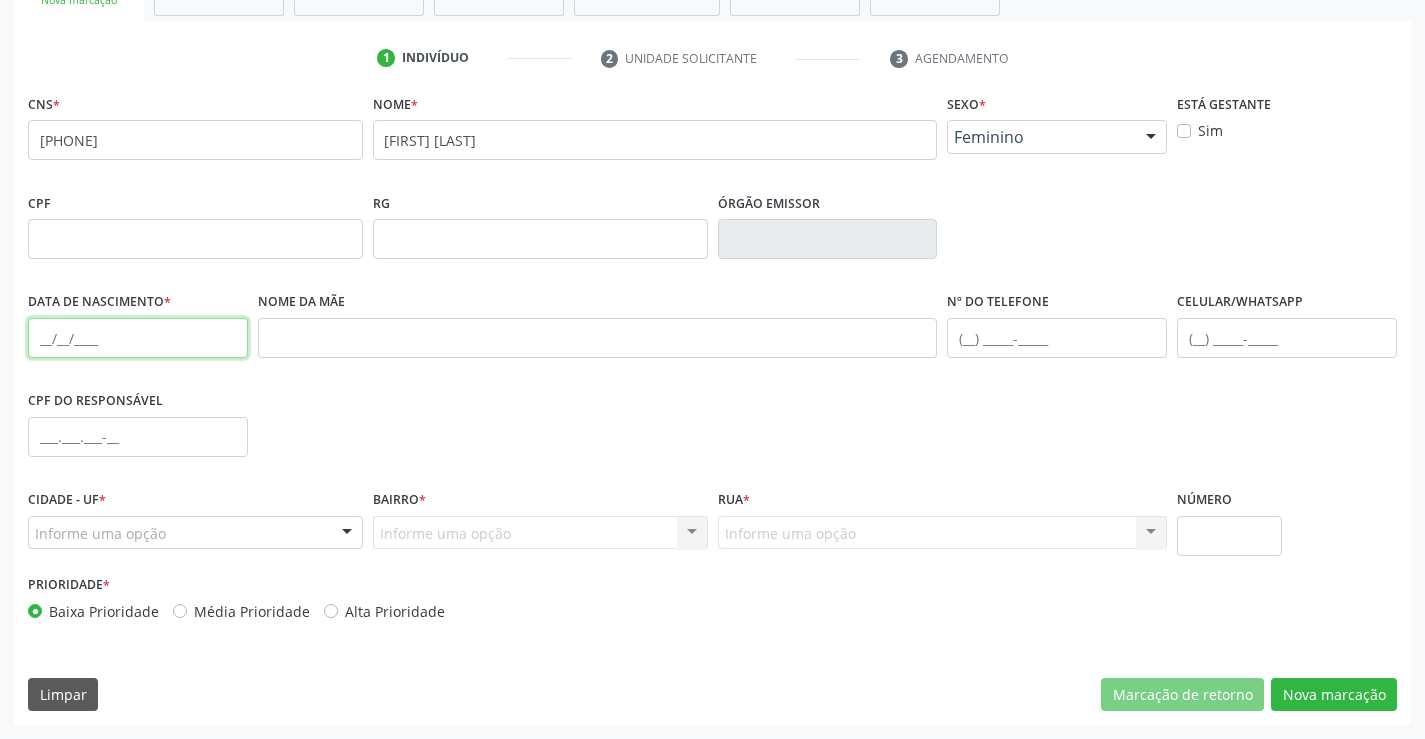 click at bounding box center [138, 338] 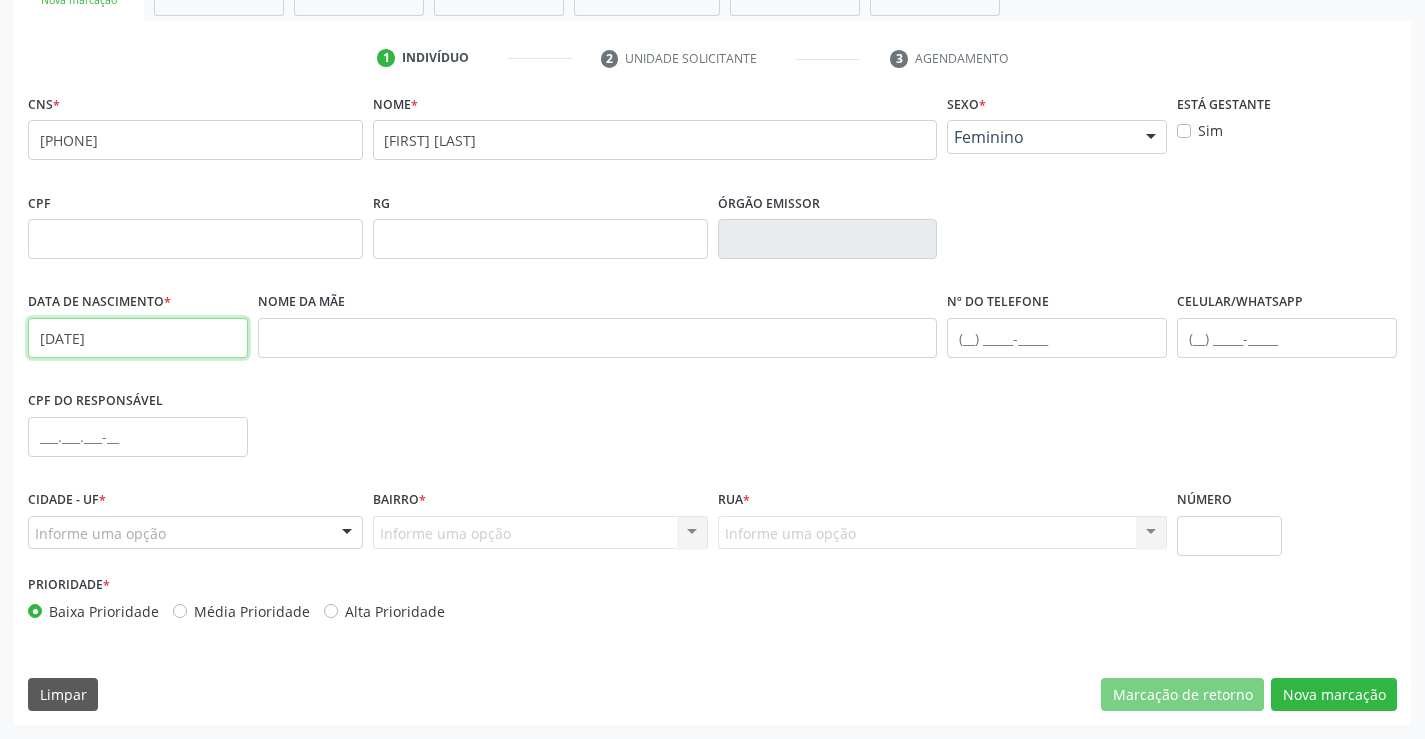 type on "06/12/1980" 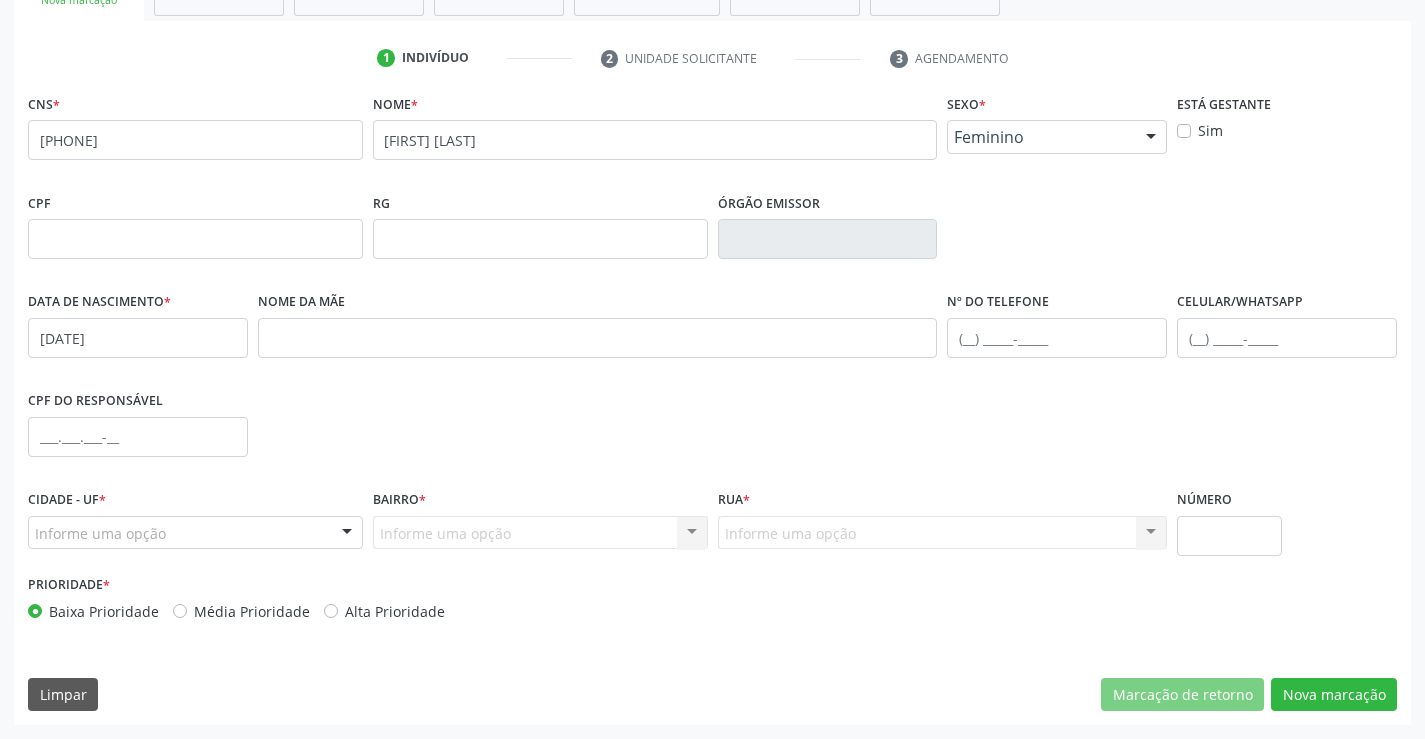 click on "Informe uma opção" at bounding box center (195, 533) 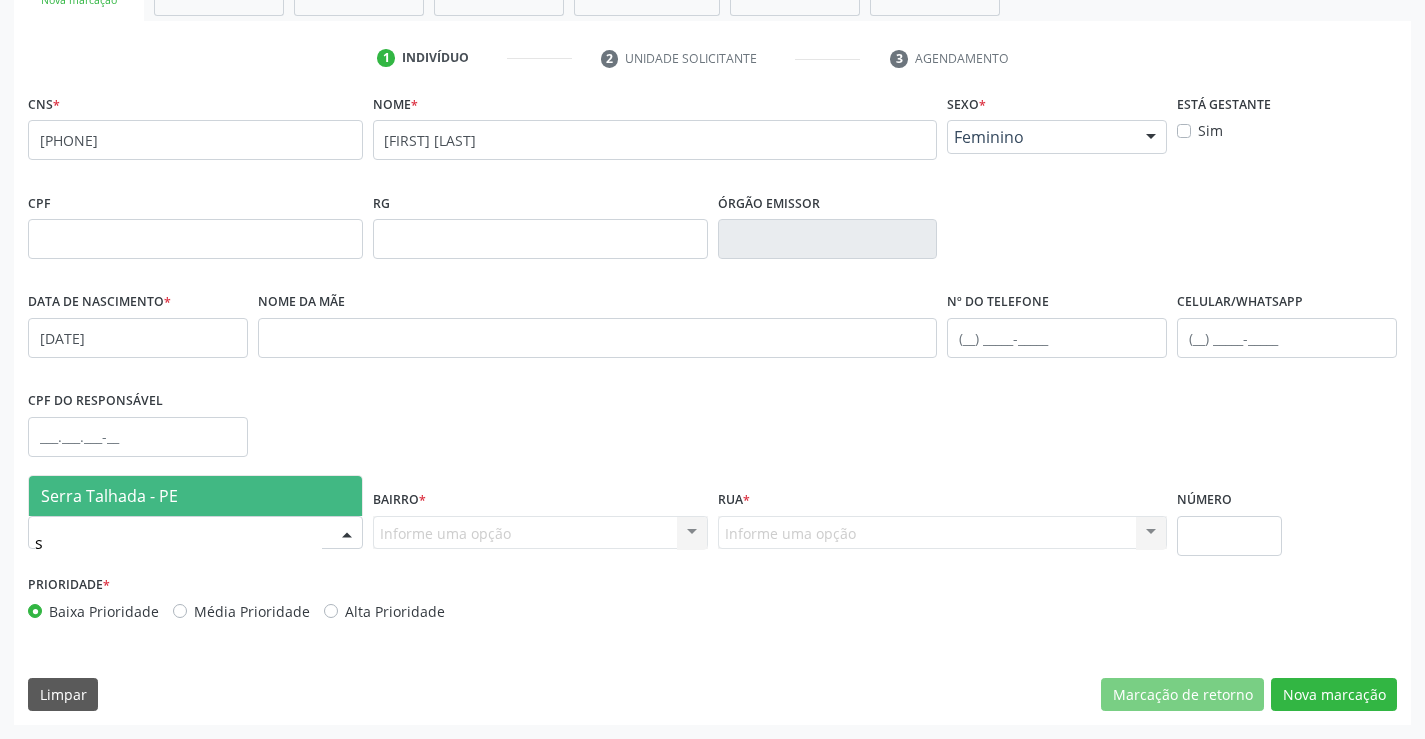 type on "se" 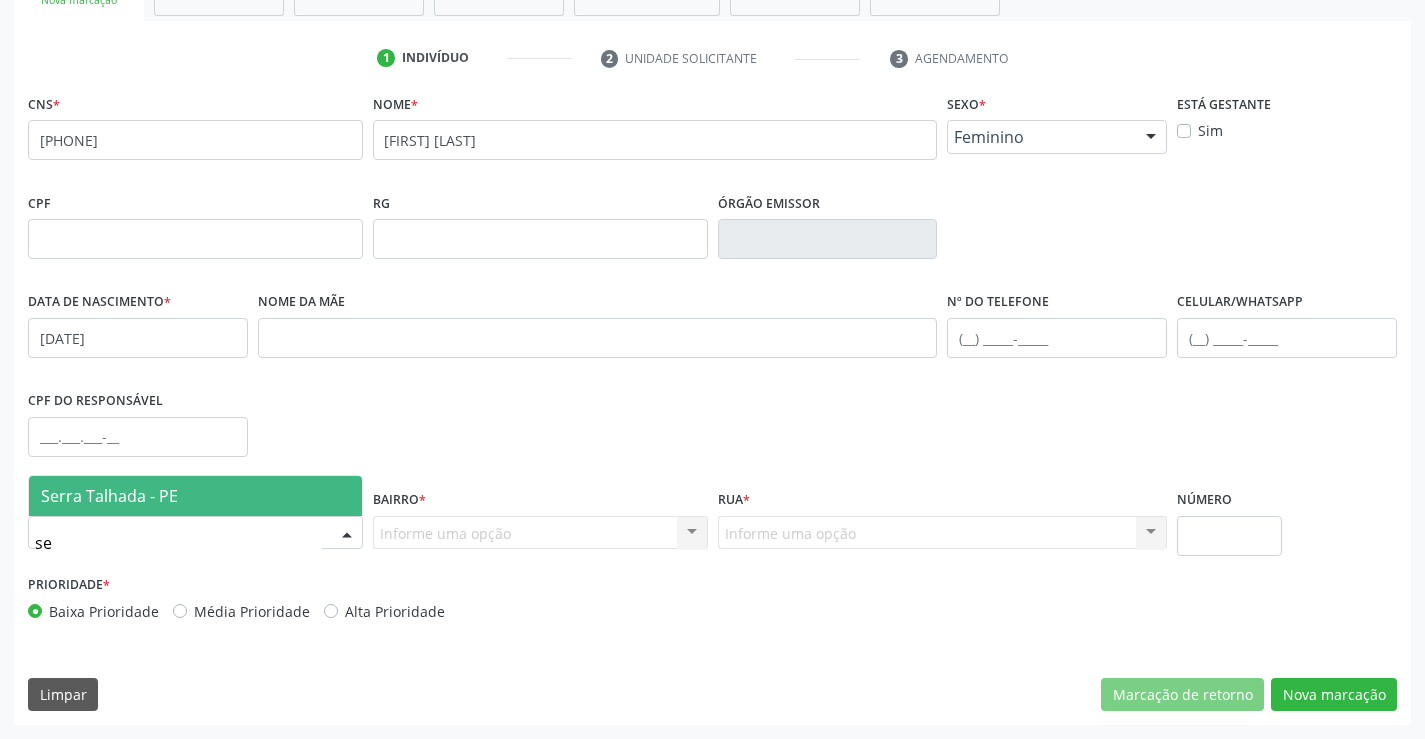 click on "Serra Talhada - PE" at bounding box center [195, 496] 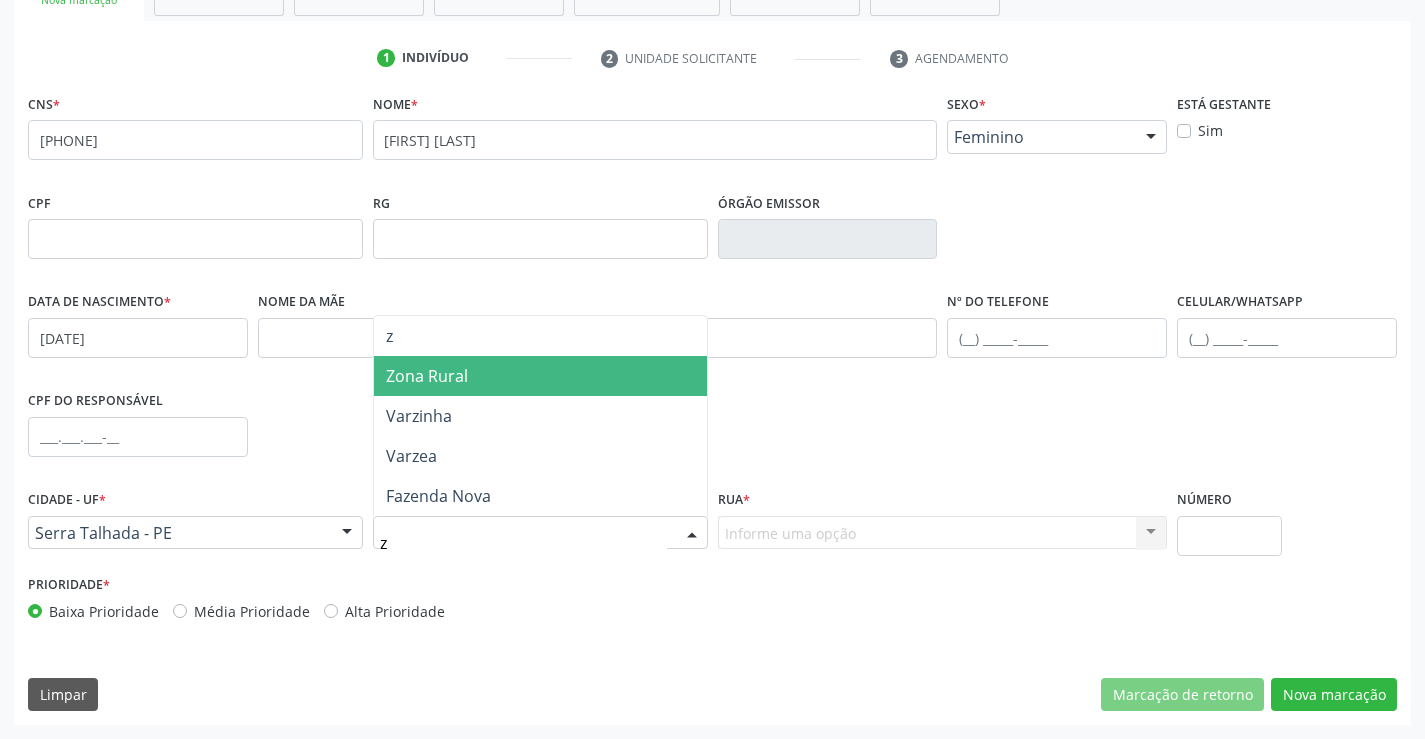 click on "Zona Rural" at bounding box center [427, 376] 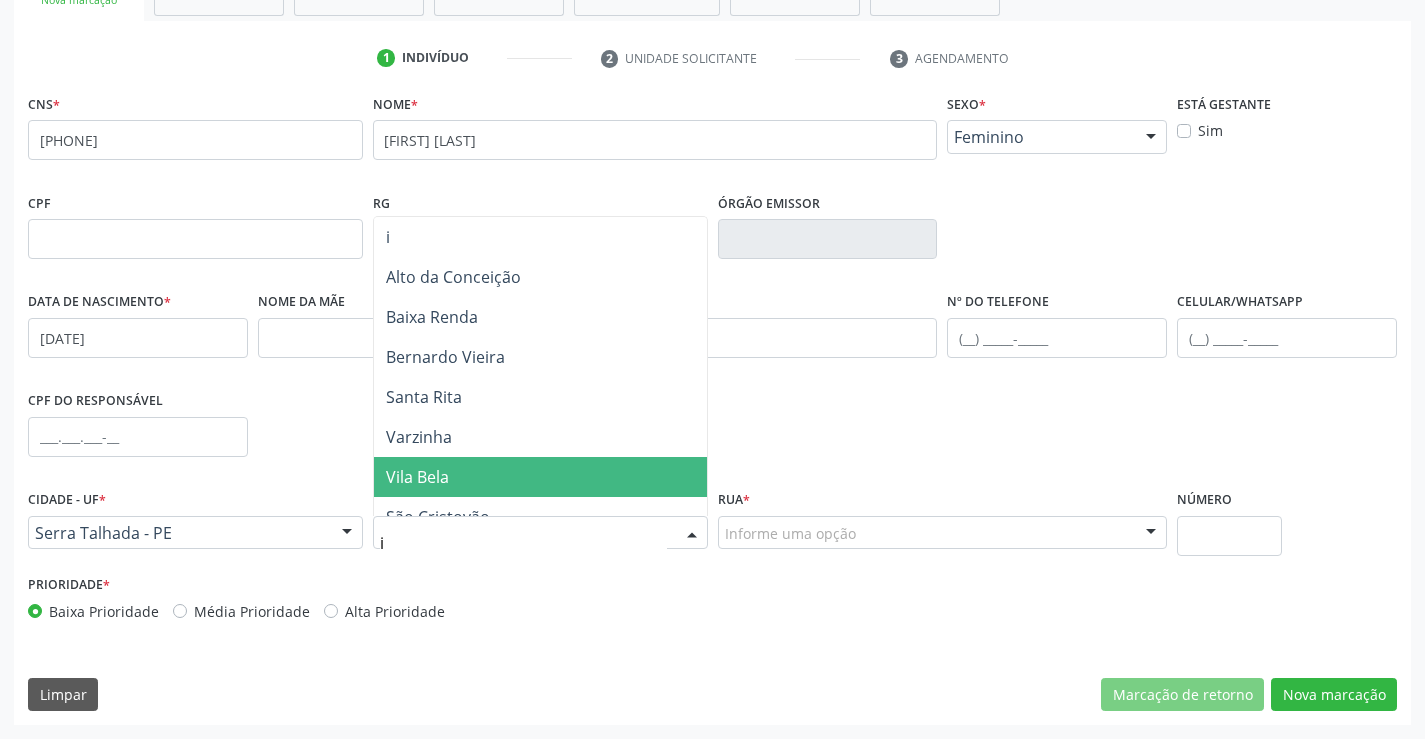 type on "ip" 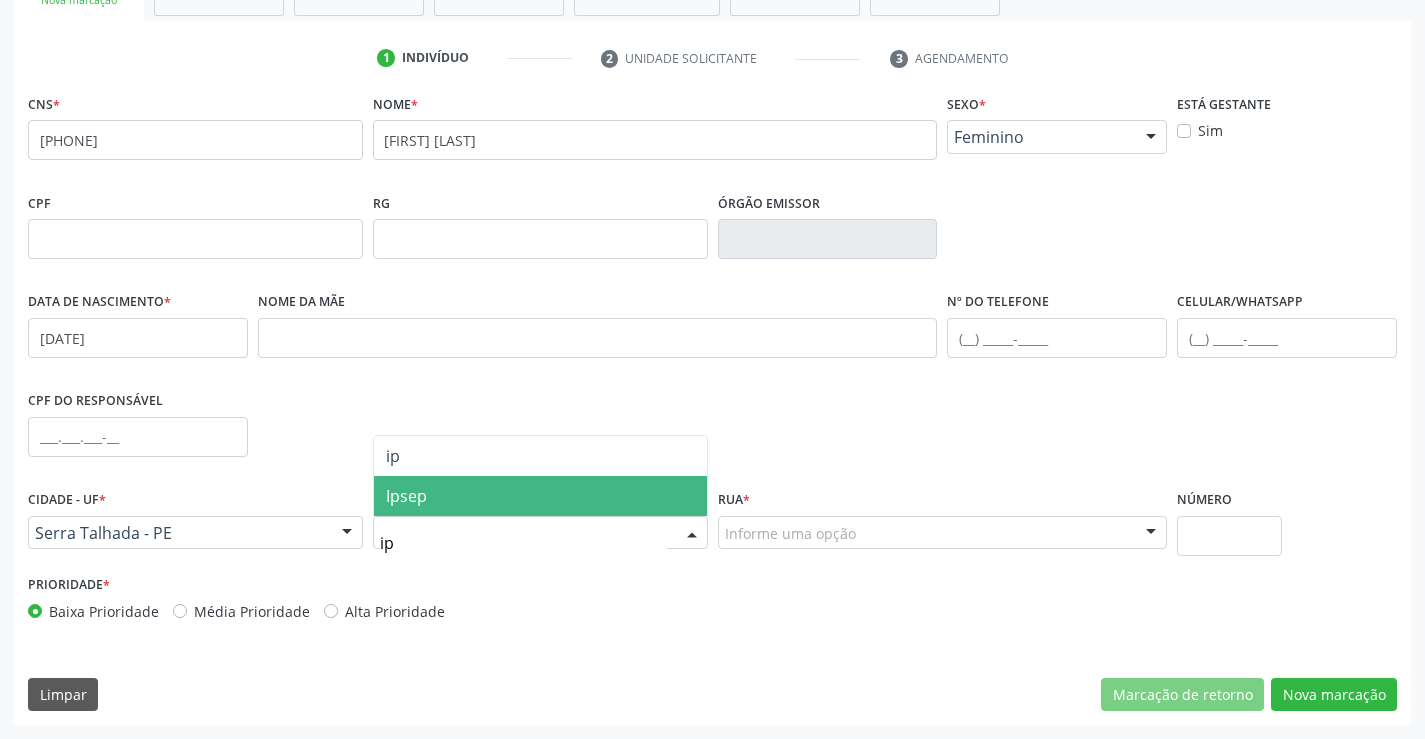 click on "Ipsep" at bounding box center [540, 496] 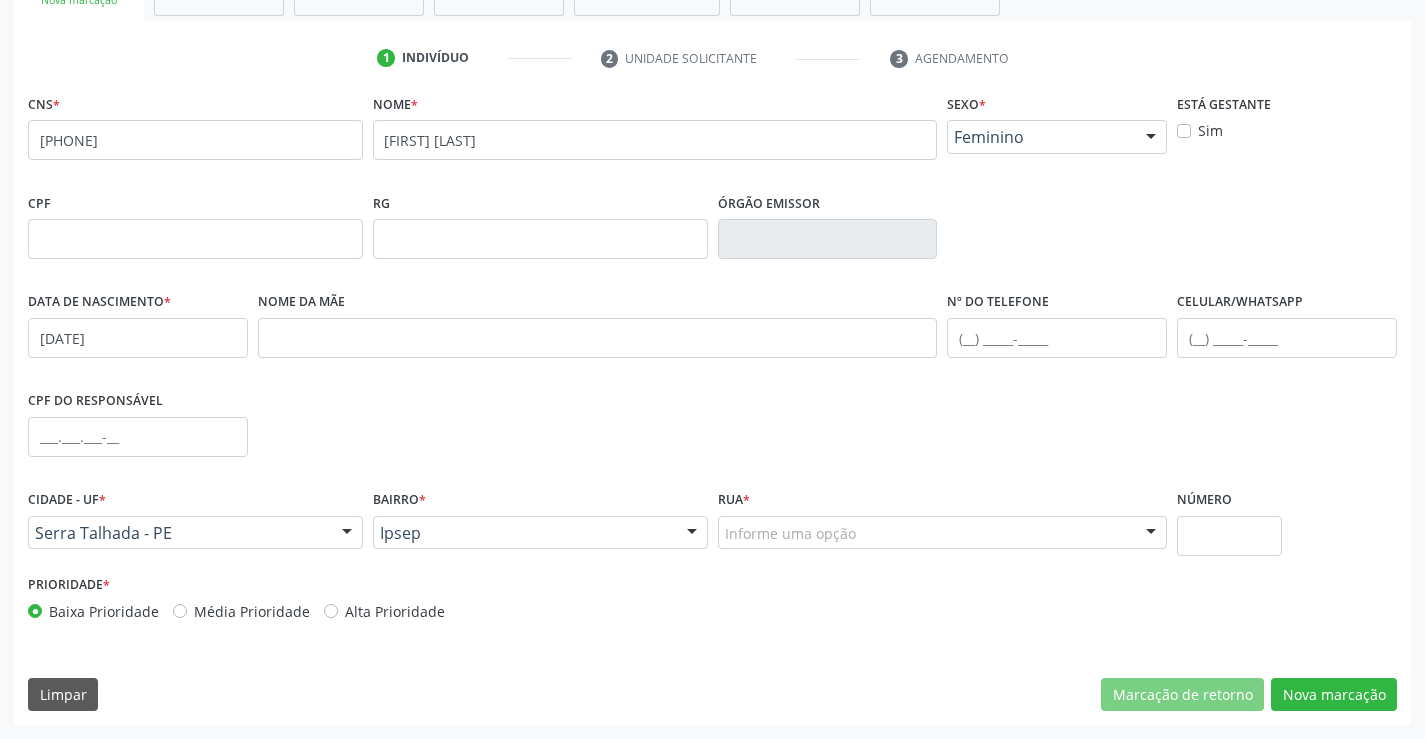 click on "Informe uma opção" at bounding box center (943, 533) 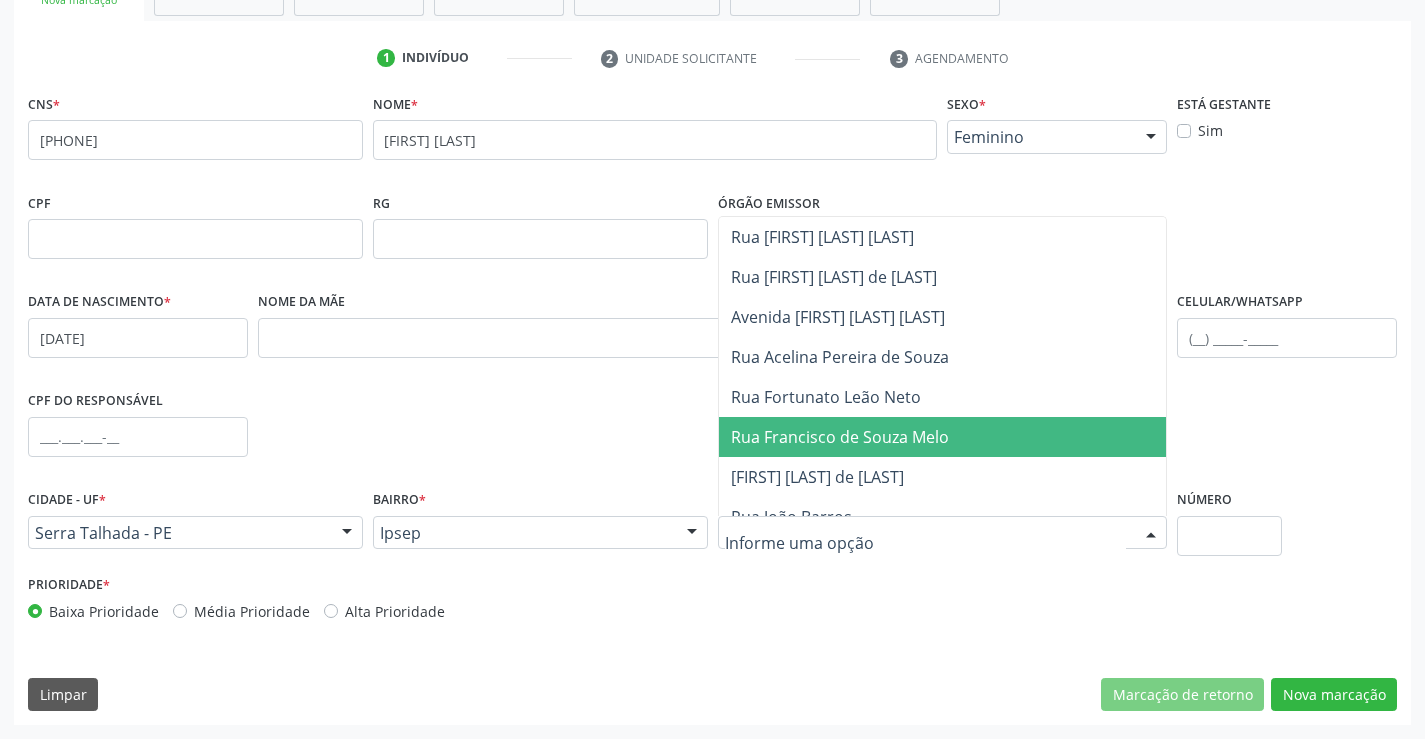 scroll, scrollTop: 500, scrollLeft: 0, axis: vertical 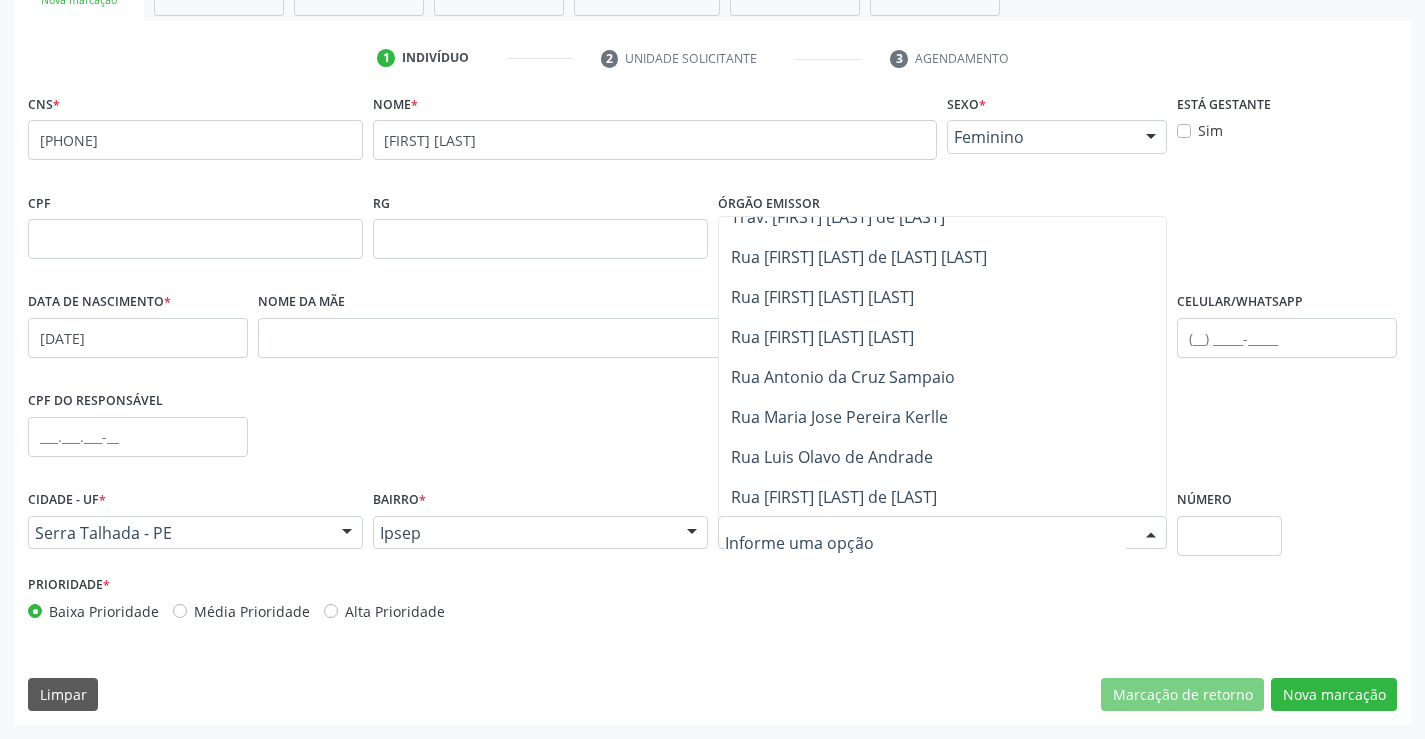 click on "Rua Luis Olavo de Andrade" at bounding box center (832, 457) 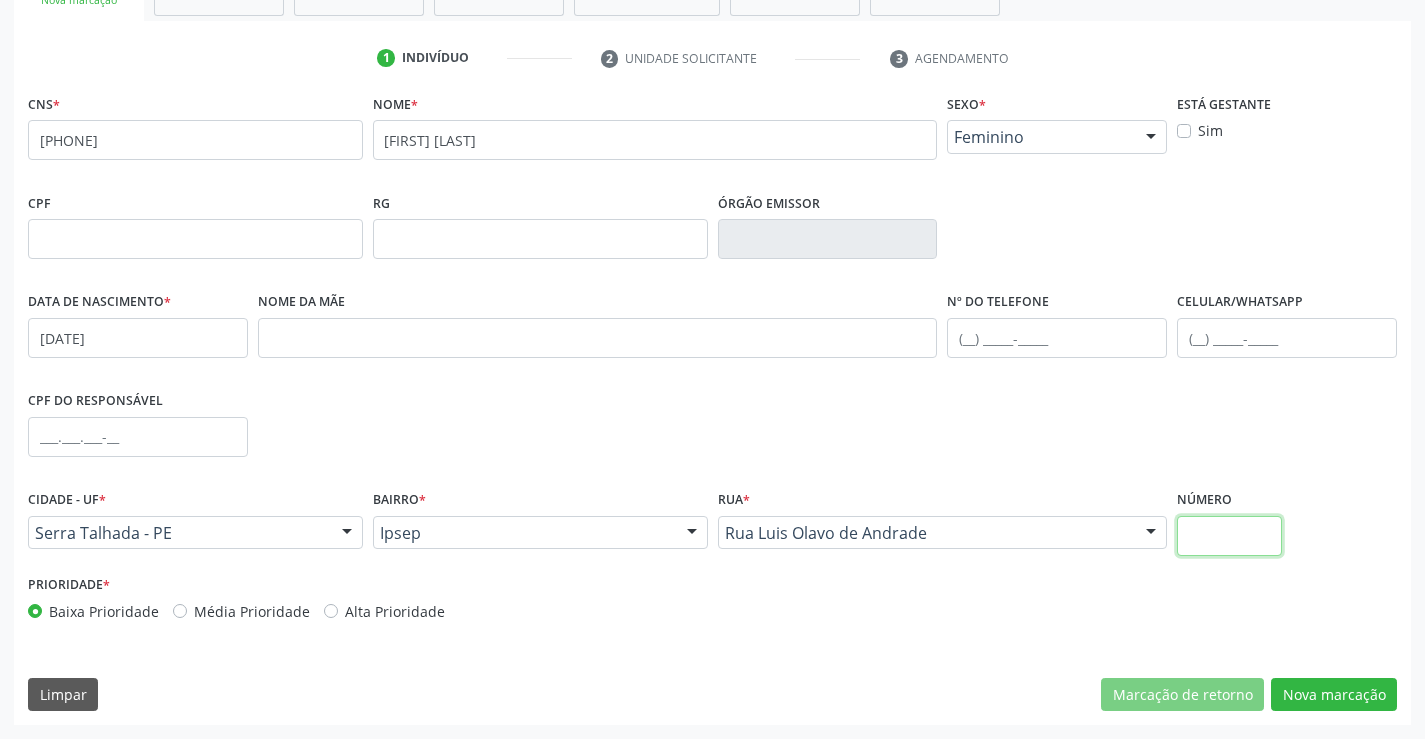 click at bounding box center [1229, 536] 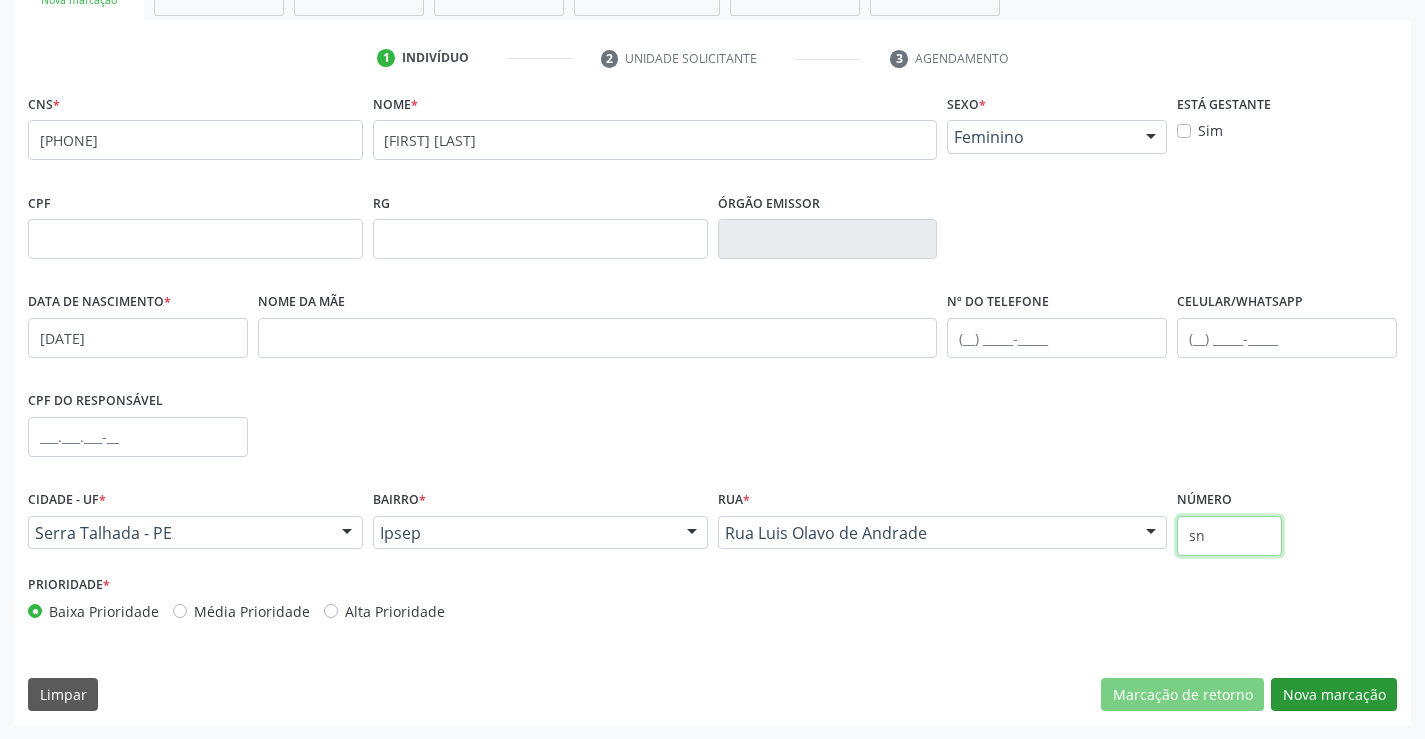 type on "sn" 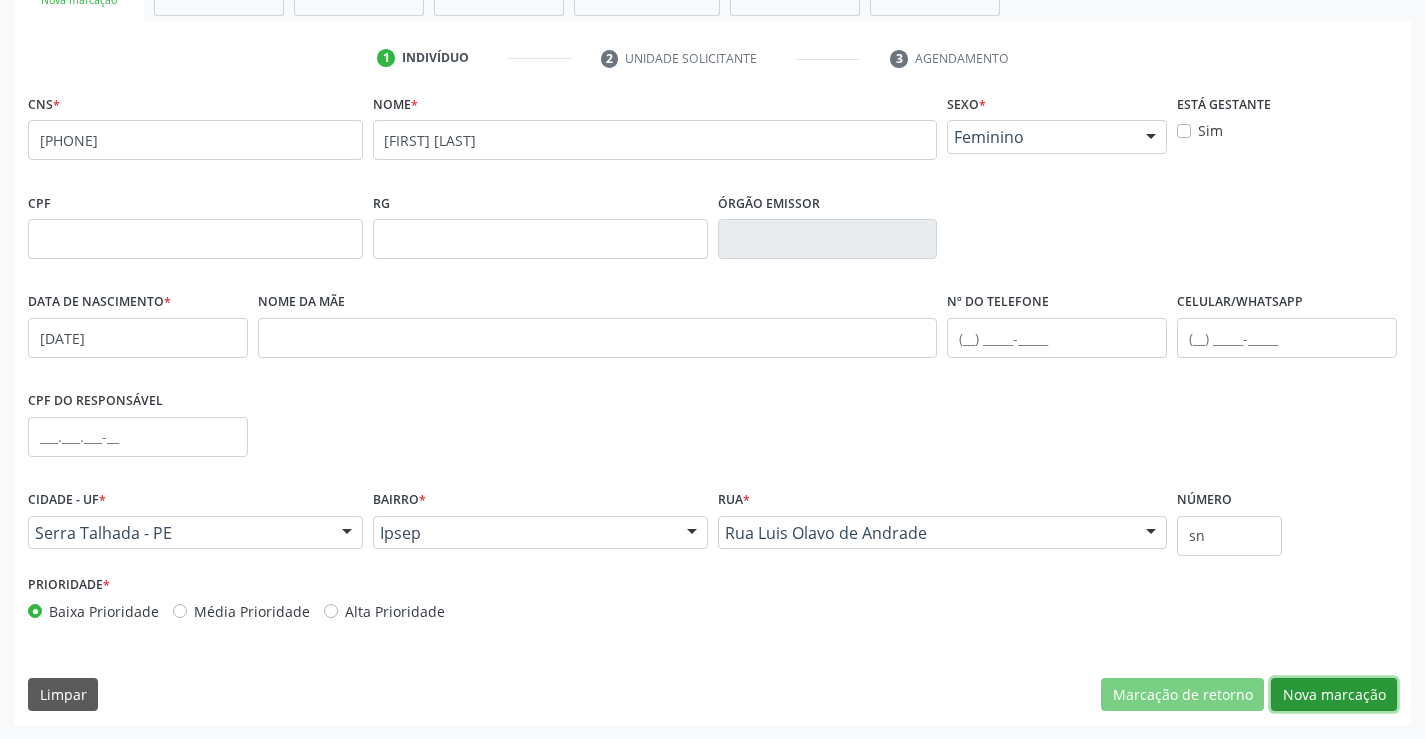 click on "Nova marcação" at bounding box center [1334, 695] 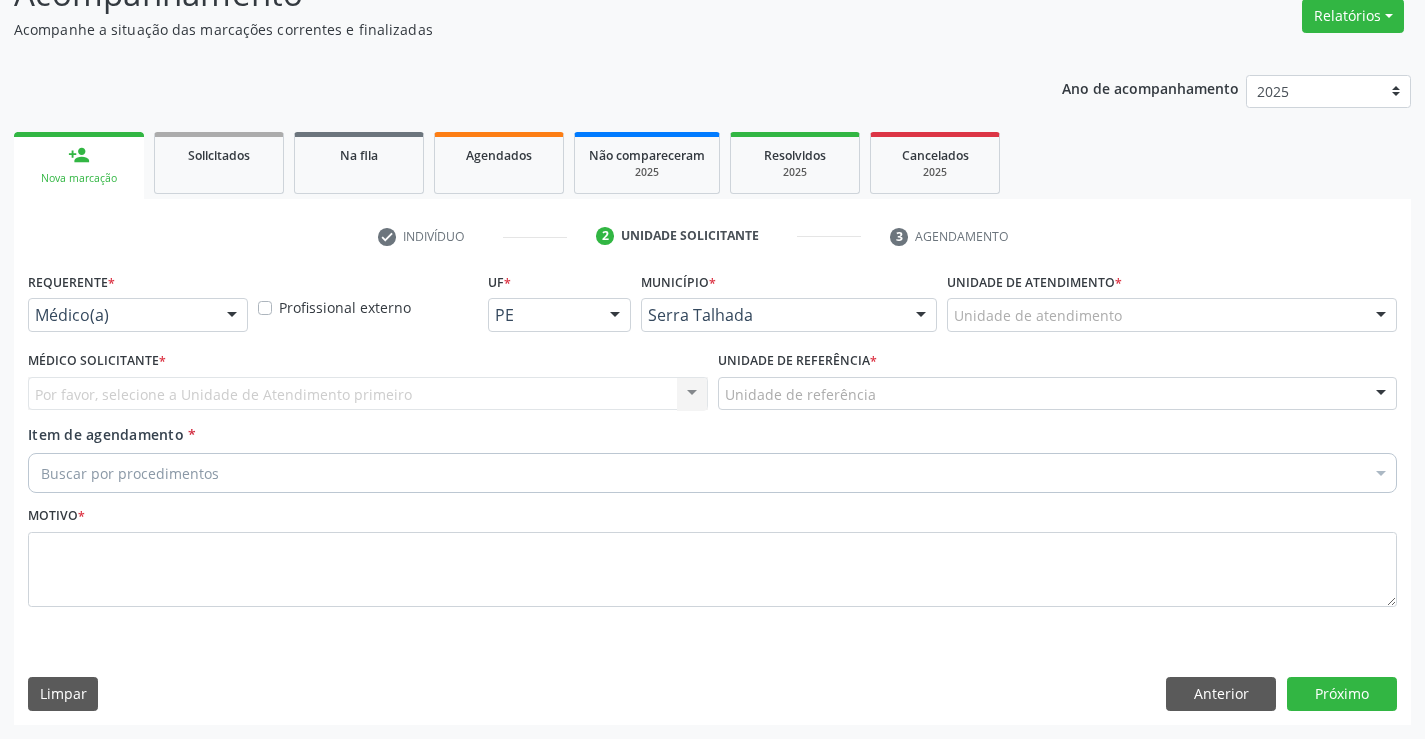 scroll, scrollTop: 167, scrollLeft: 0, axis: vertical 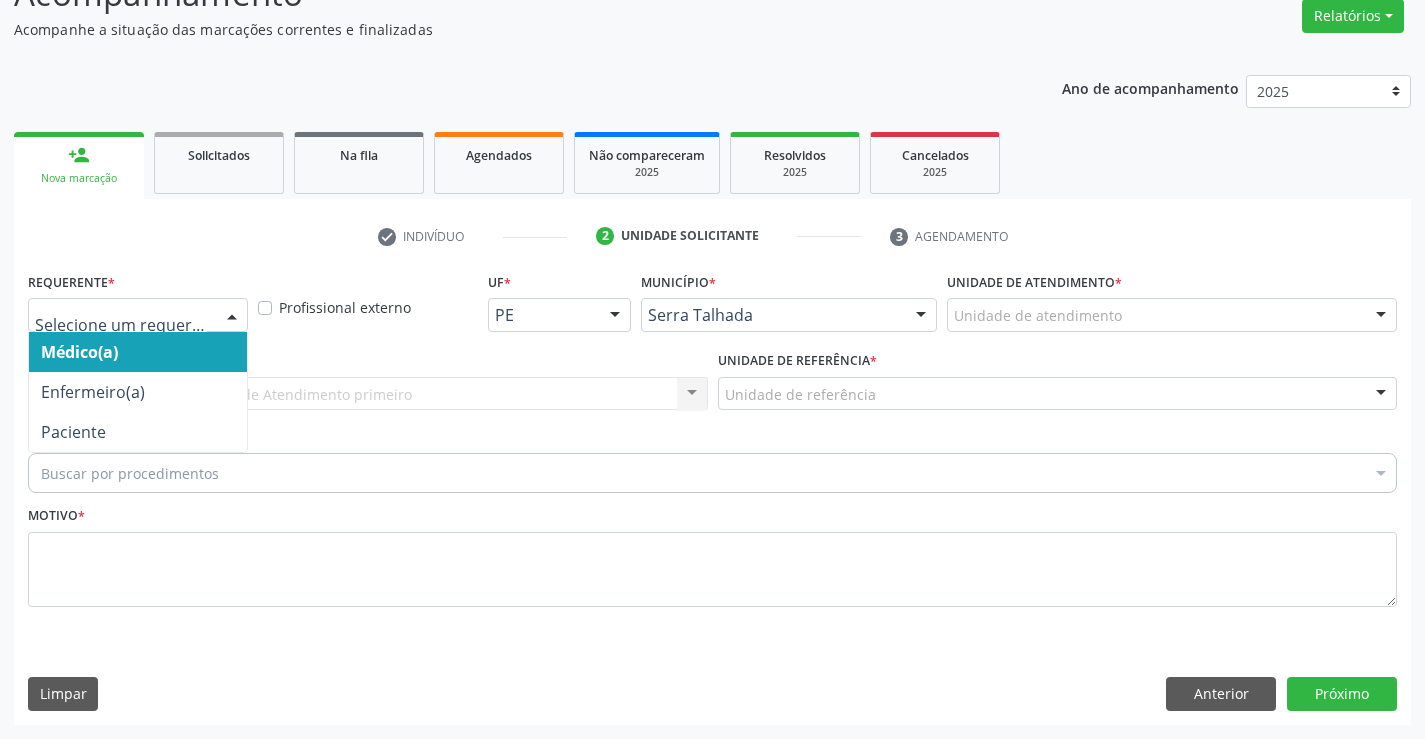 click at bounding box center (232, 316) 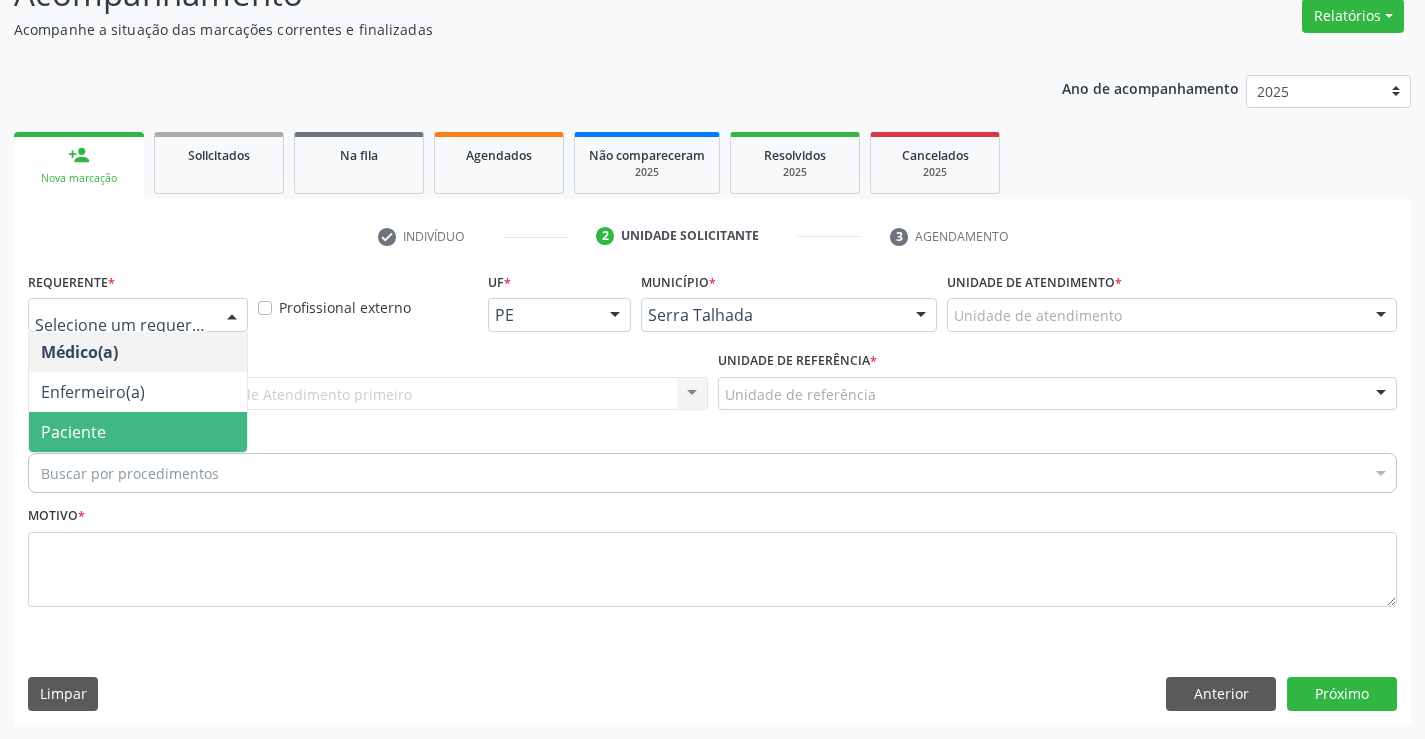click on "Paciente" at bounding box center (138, 432) 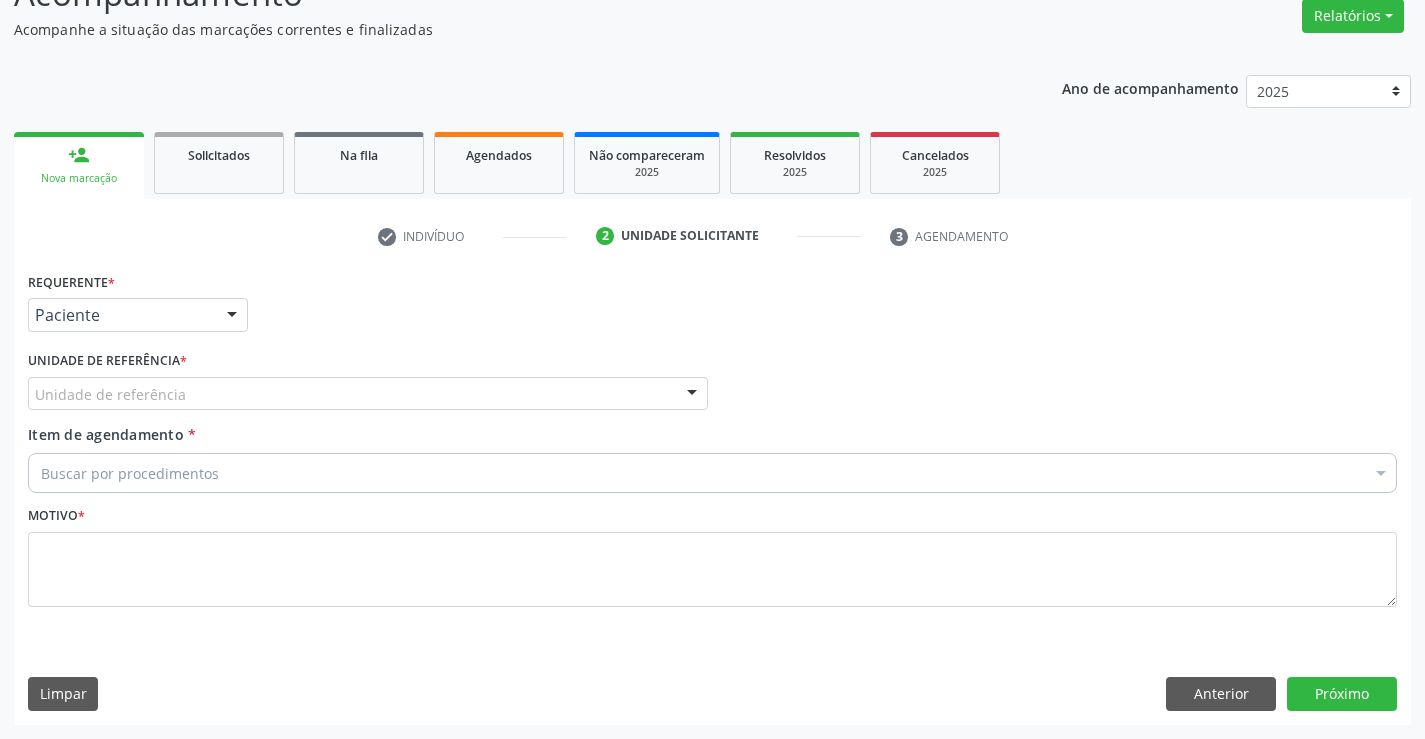 click on "Unidade de referência" at bounding box center [368, 394] 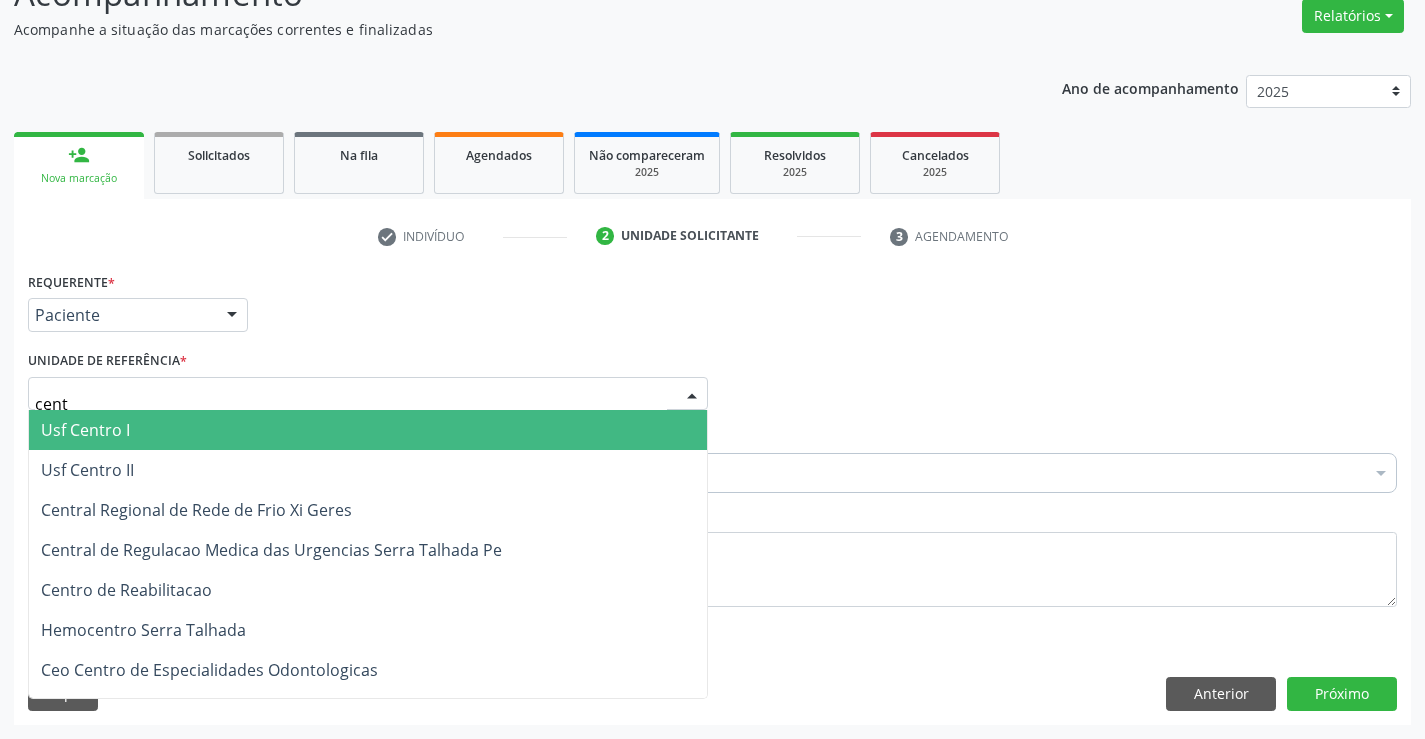 type on "centr" 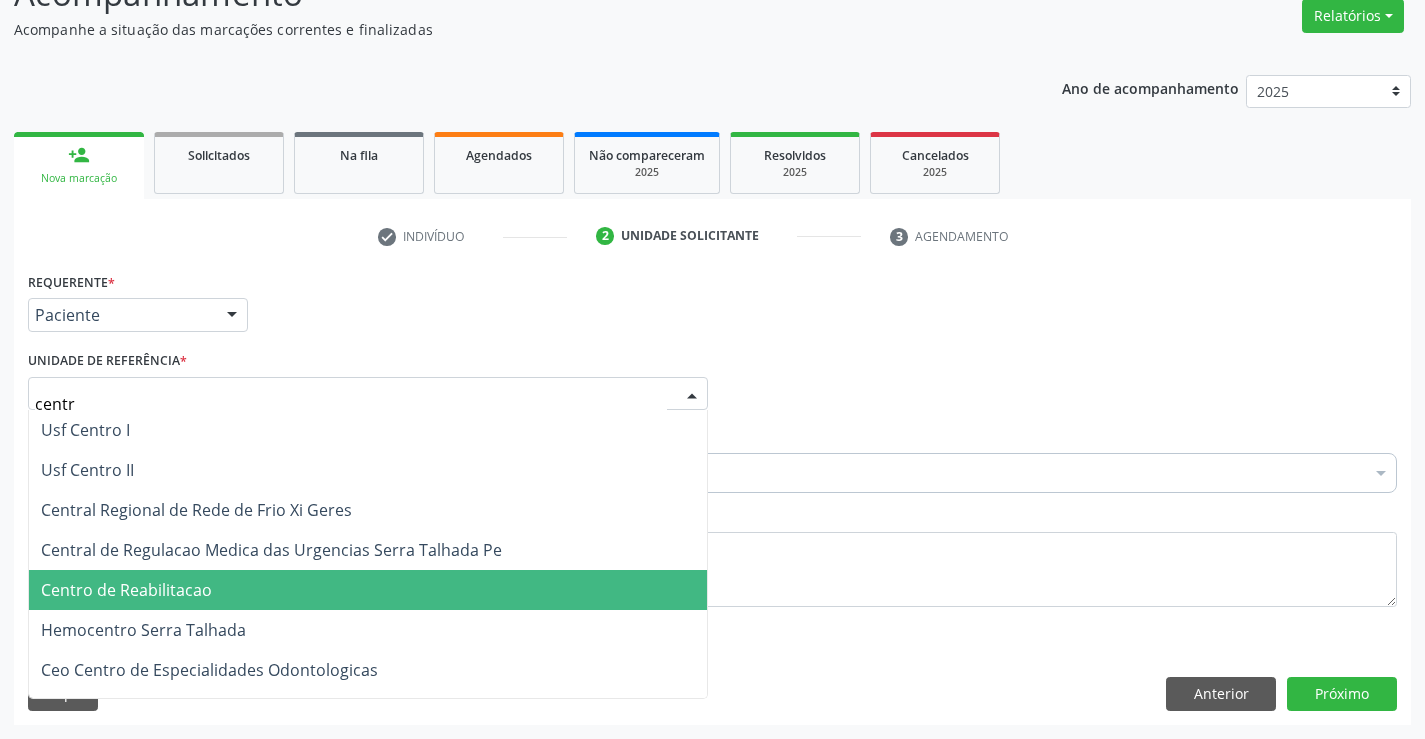 click on "Centro de Reabilitacao" at bounding box center [368, 590] 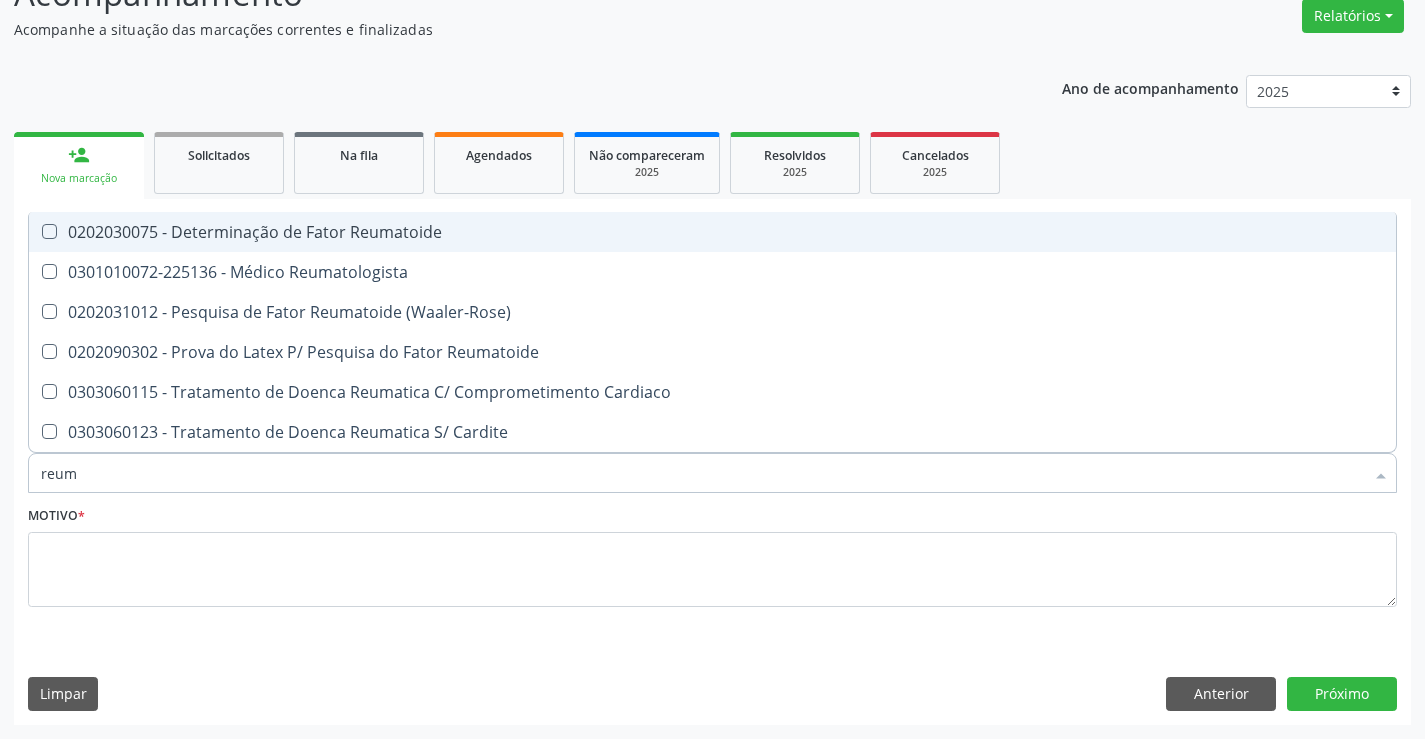 type on "reuma" 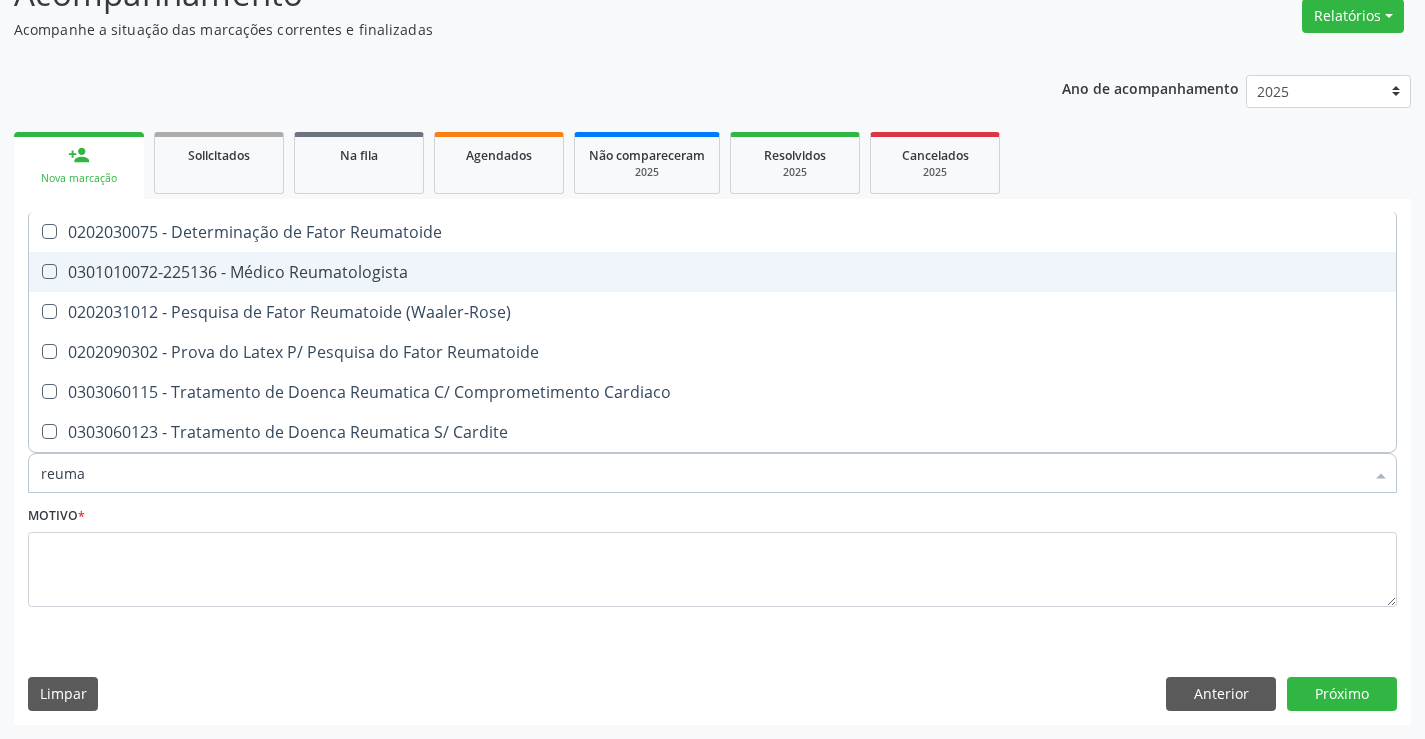 click on "0301010072-225136 - Médico Reumatologista" at bounding box center (712, 272) 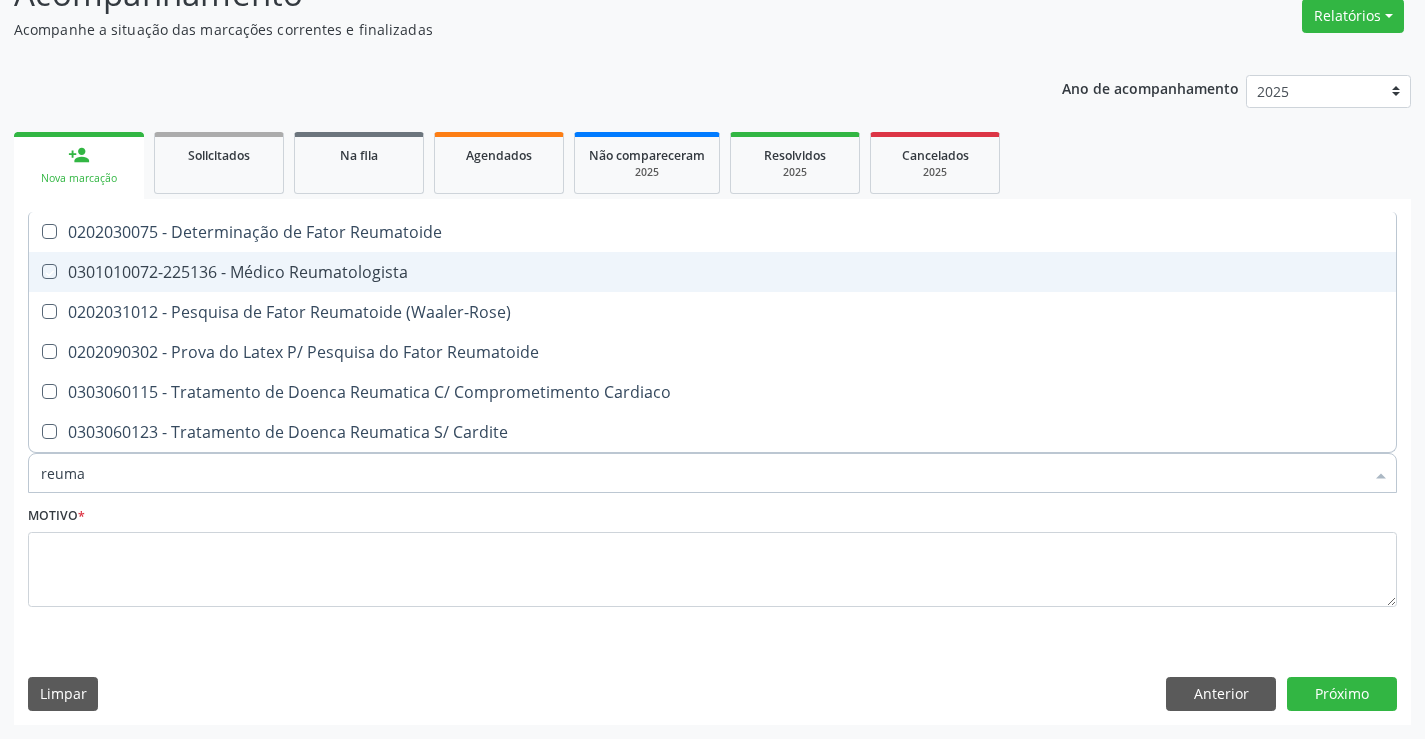 checkbox on "true" 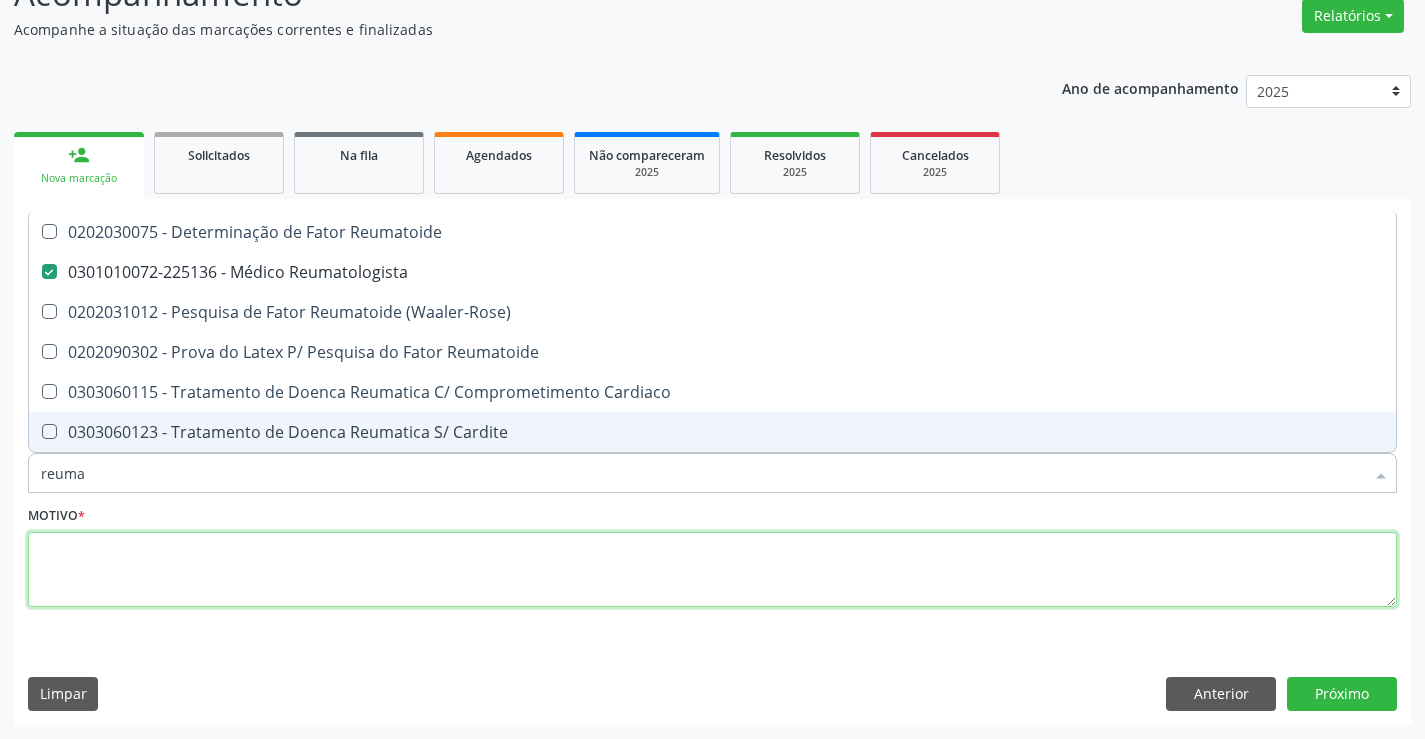 click at bounding box center (712, 570) 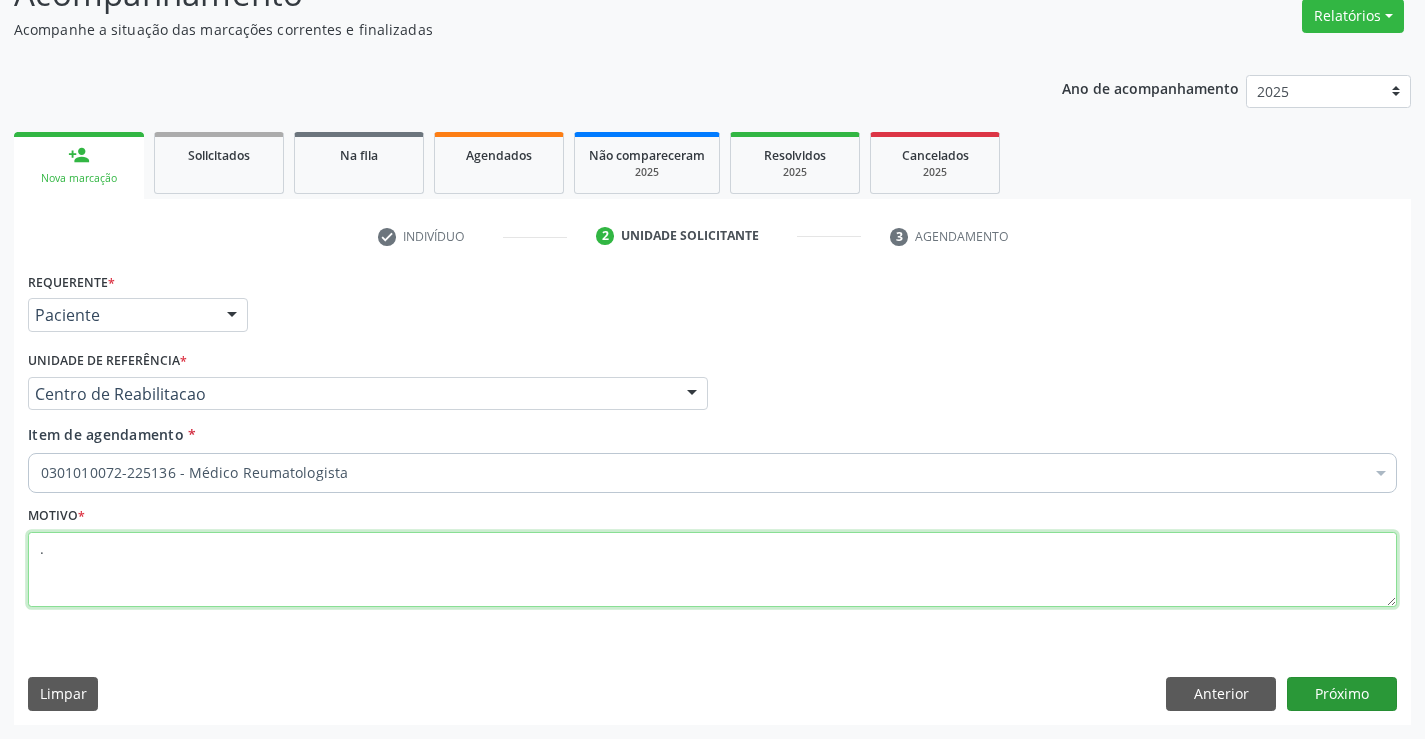 type on "." 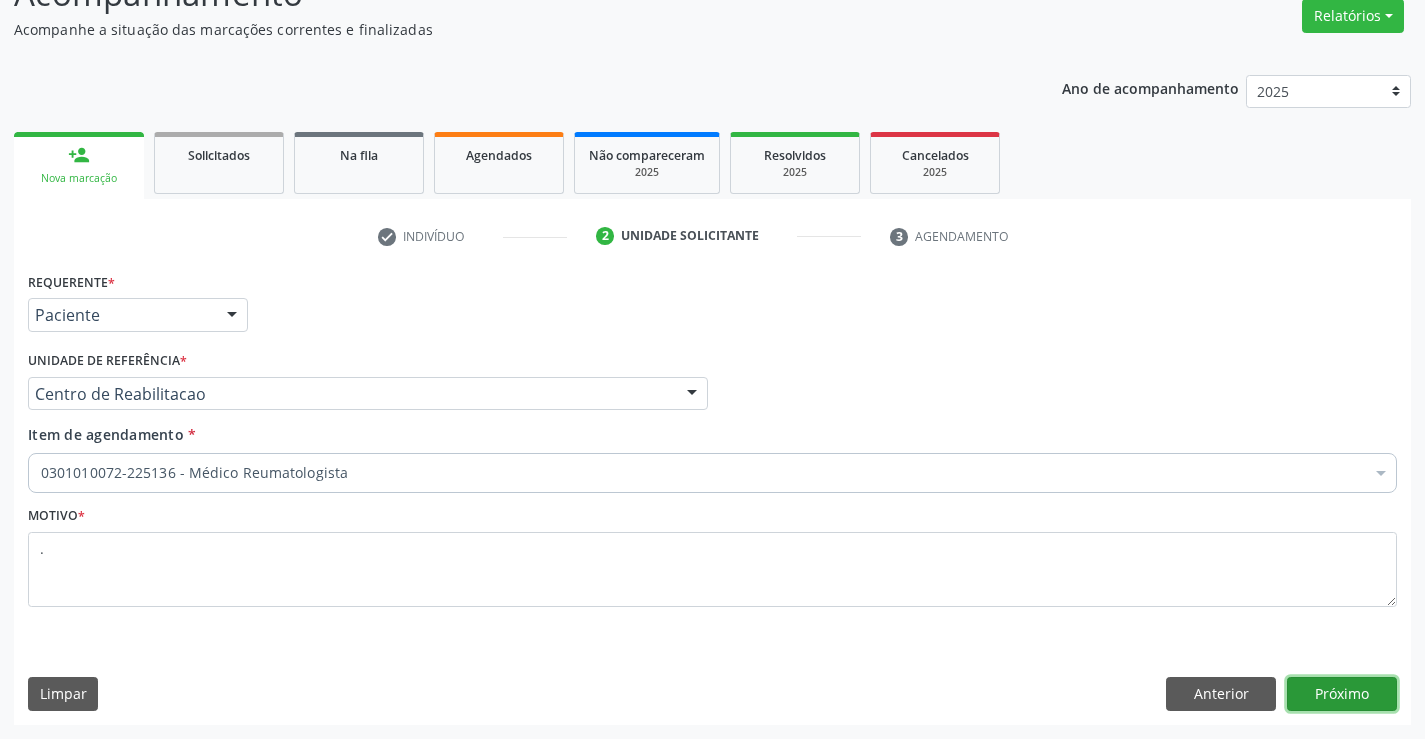 click on "Próximo" at bounding box center (1342, 694) 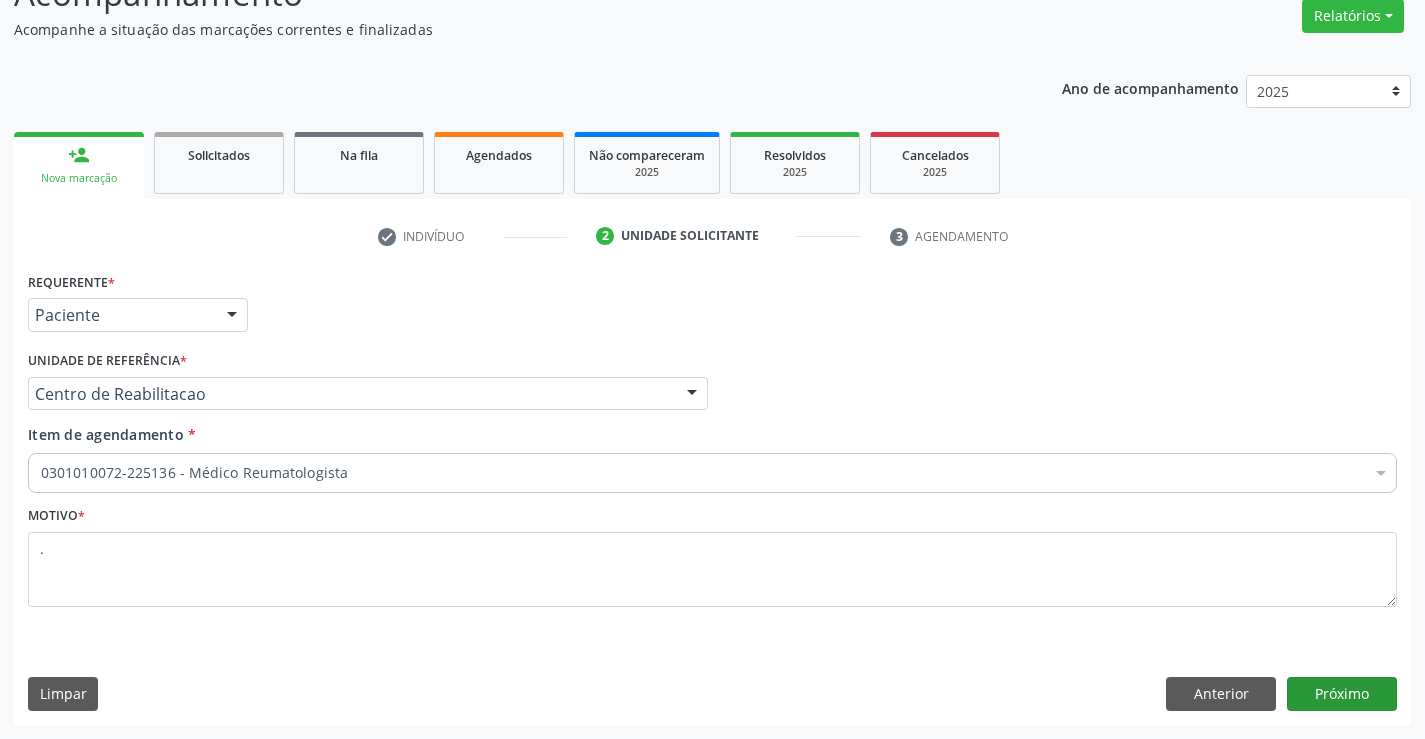 scroll, scrollTop: 131, scrollLeft: 0, axis: vertical 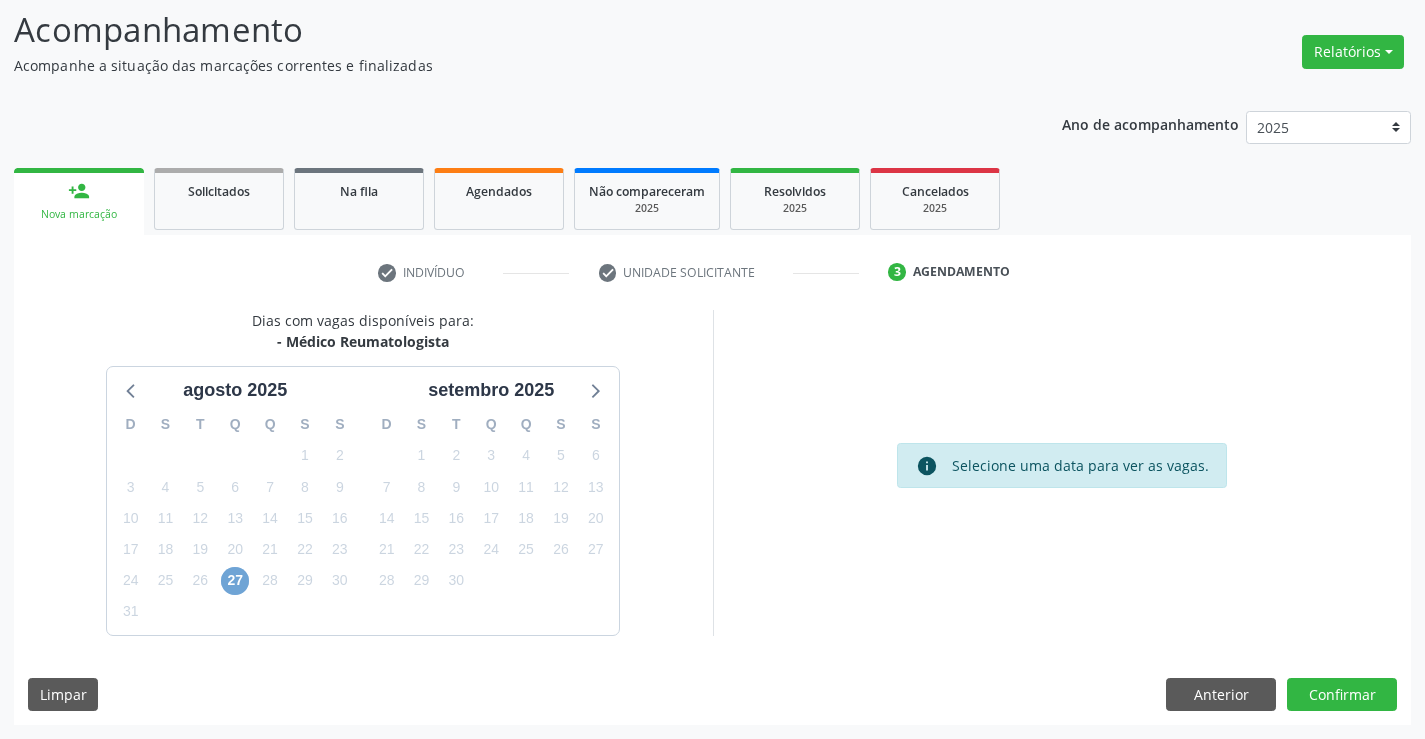 click on "27" at bounding box center (235, 581) 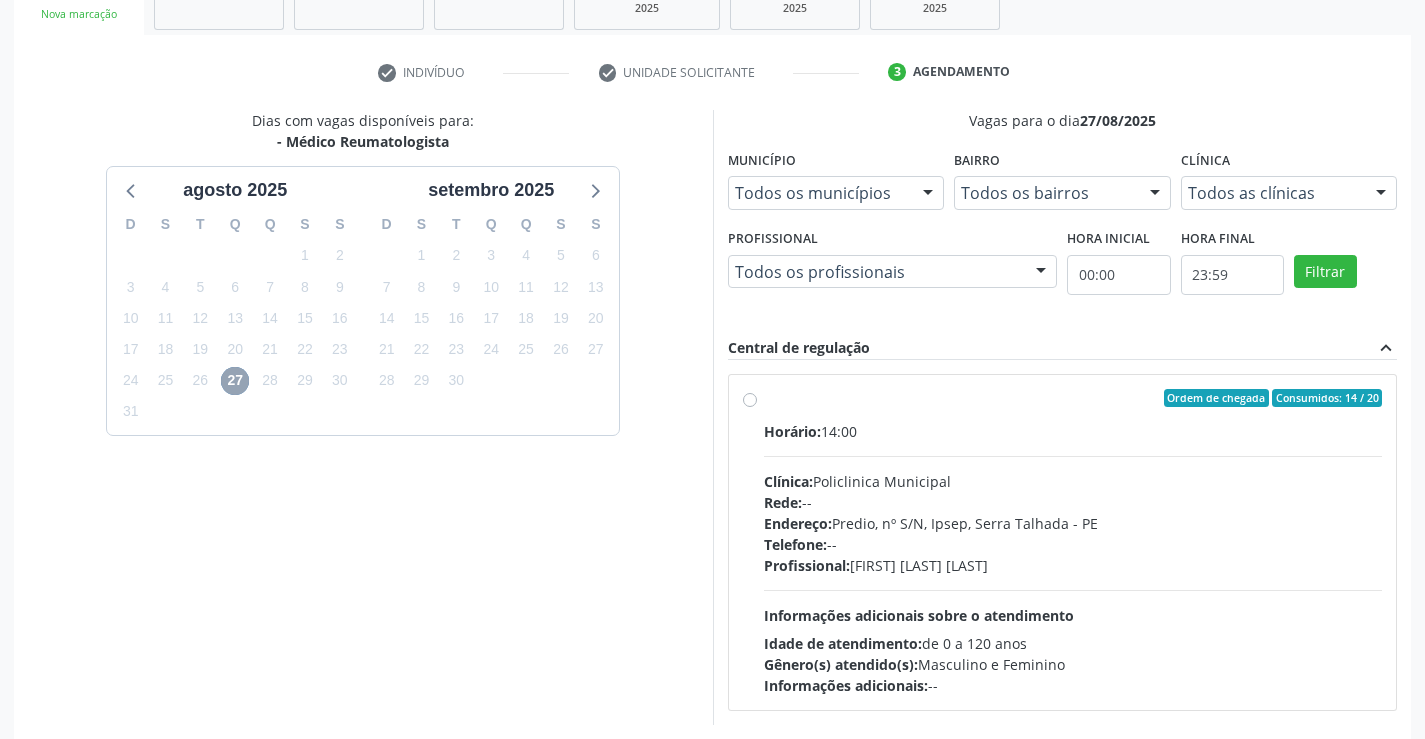 scroll, scrollTop: 420, scrollLeft: 0, axis: vertical 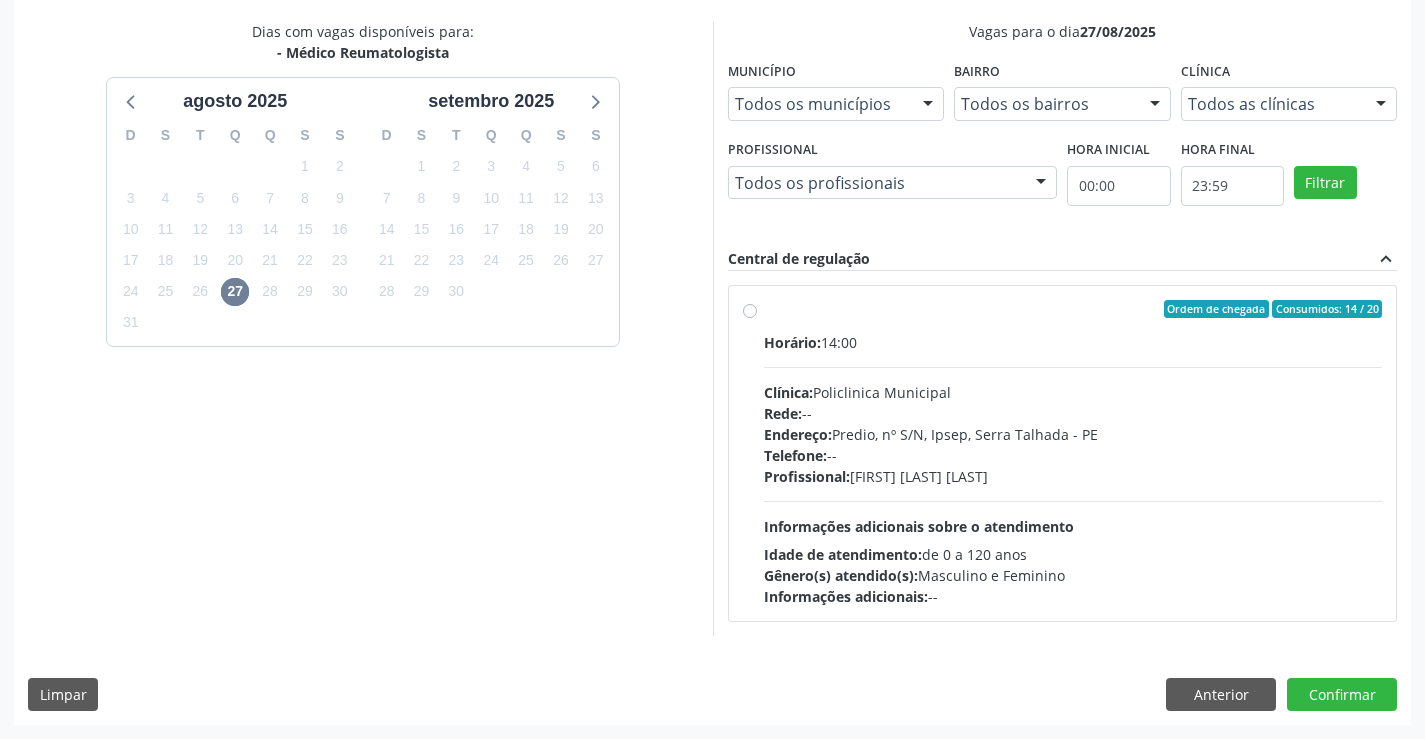 click on "Endereço:   Predio, nº S/N, Ipsep, Serra Talhada - PE" at bounding box center (1073, 434) 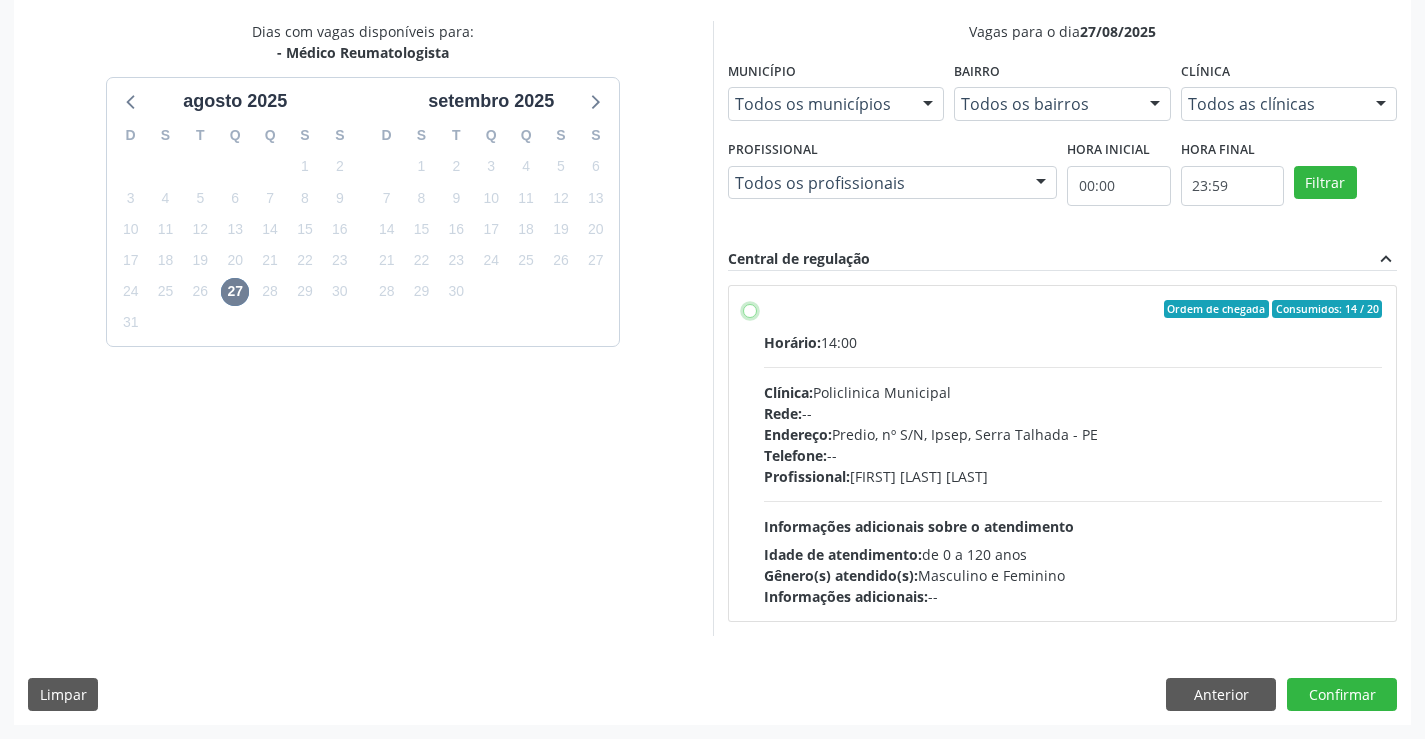 click on "Ordem de chegada
Consumidos: 14 / 20
Horário:   14:00
Clínica:  Policlinica Municipal
Rede:
--
Endereço:   Predio, nº S/N, Ipsep, Serra Talhada - PE
Telefone:   --
Profissional:
Felipe Pereira Guimaraes
Informações adicionais sobre o atendimento
Idade de atendimento:
de 0 a 120 anos
Gênero(s) atendido(s):
Masculino e Feminino
Informações adicionais:
--" at bounding box center [750, 309] 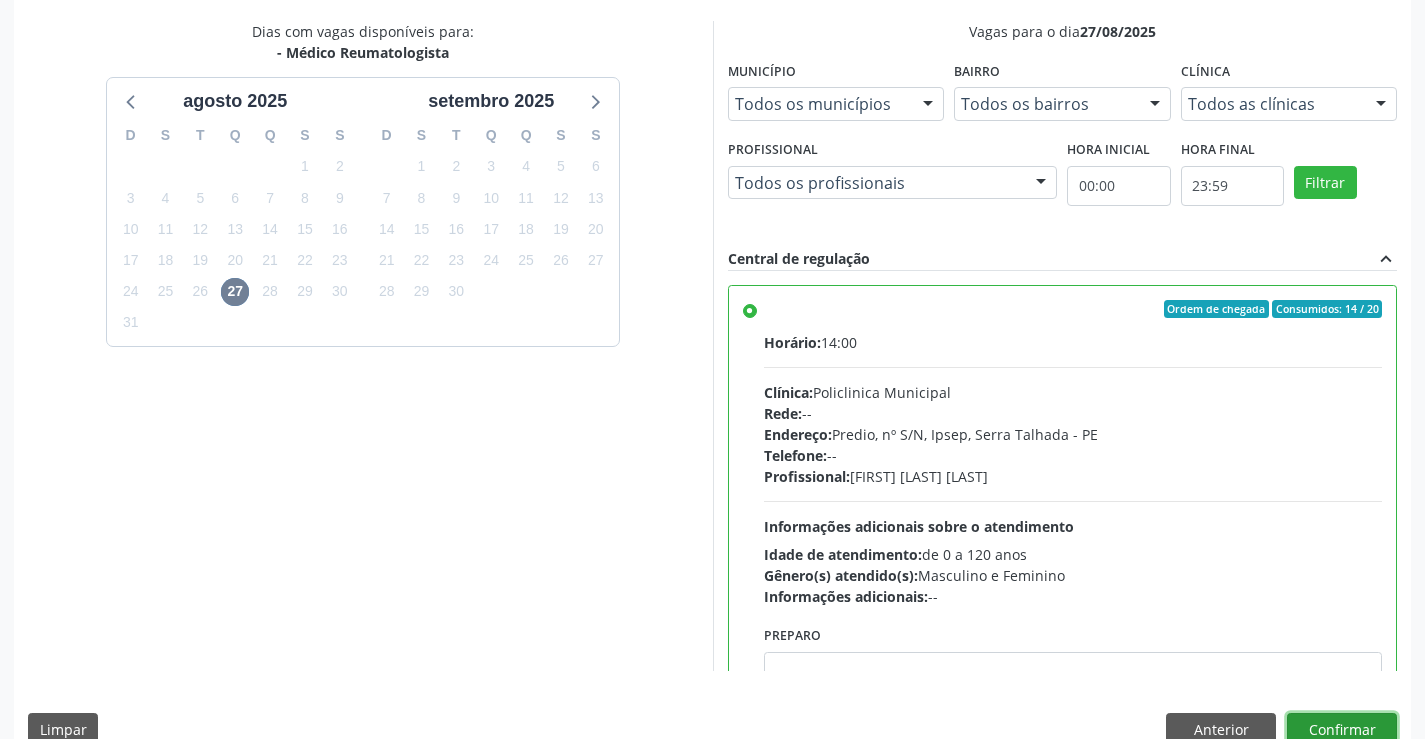 click on "Confirmar" at bounding box center (1342, 730) 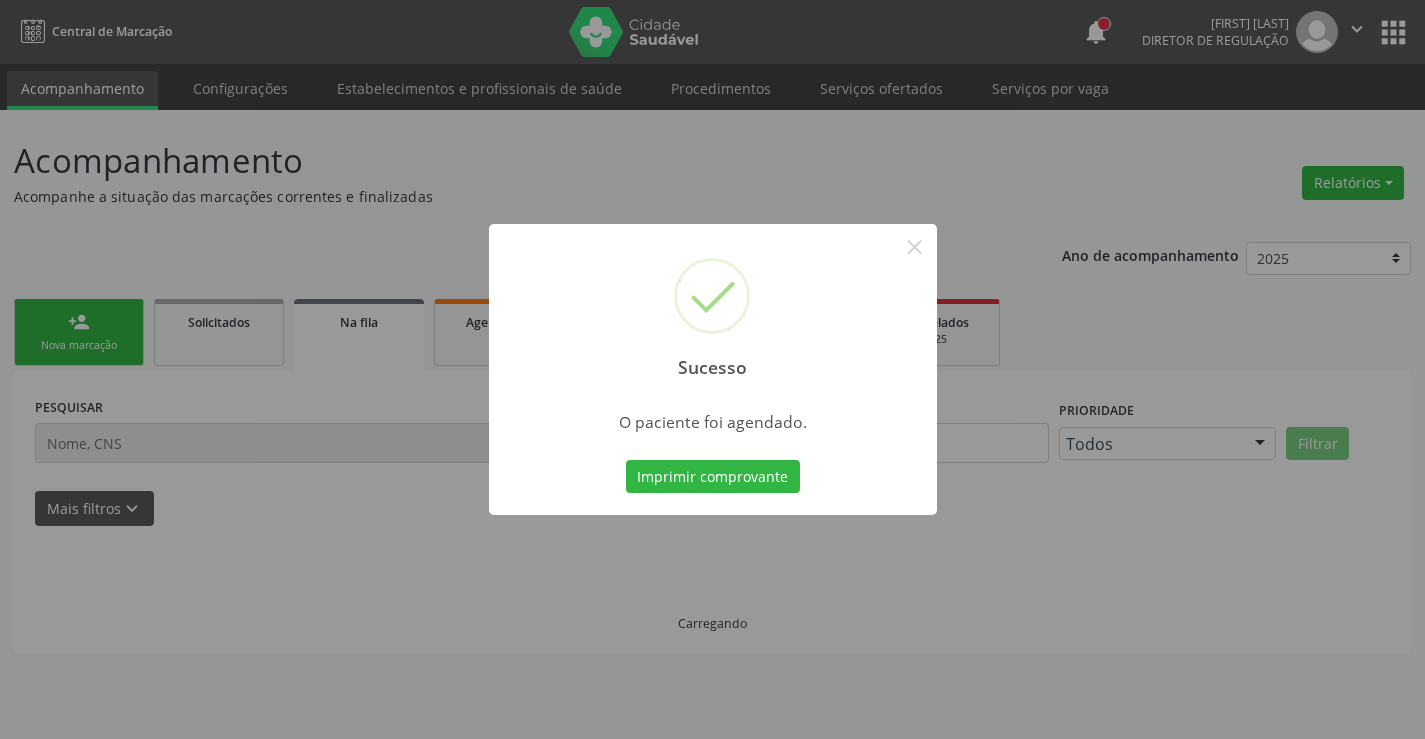 scroll, scrollTop: 0, scrollLeft: 0, axis: both 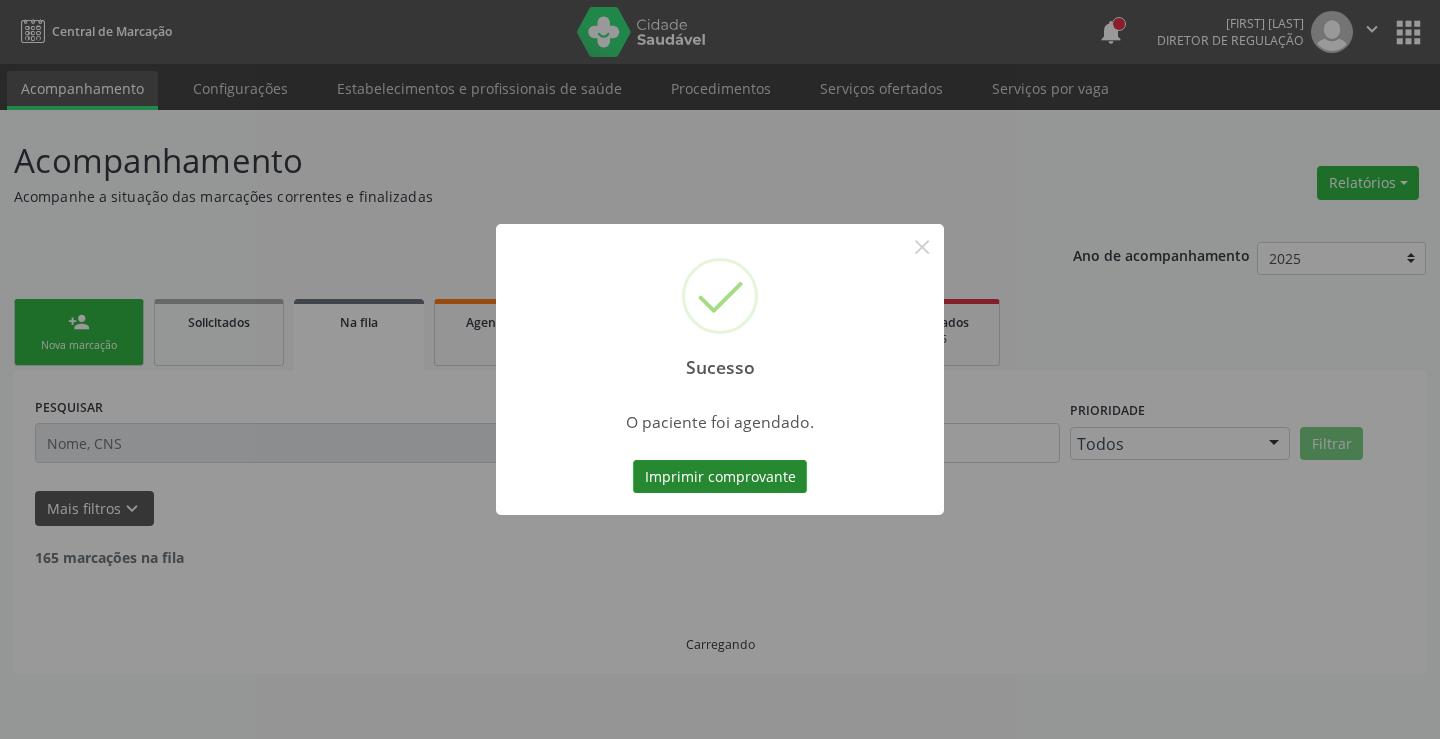 click on "Imprimir comprovante" at bounding box center [720, 477] 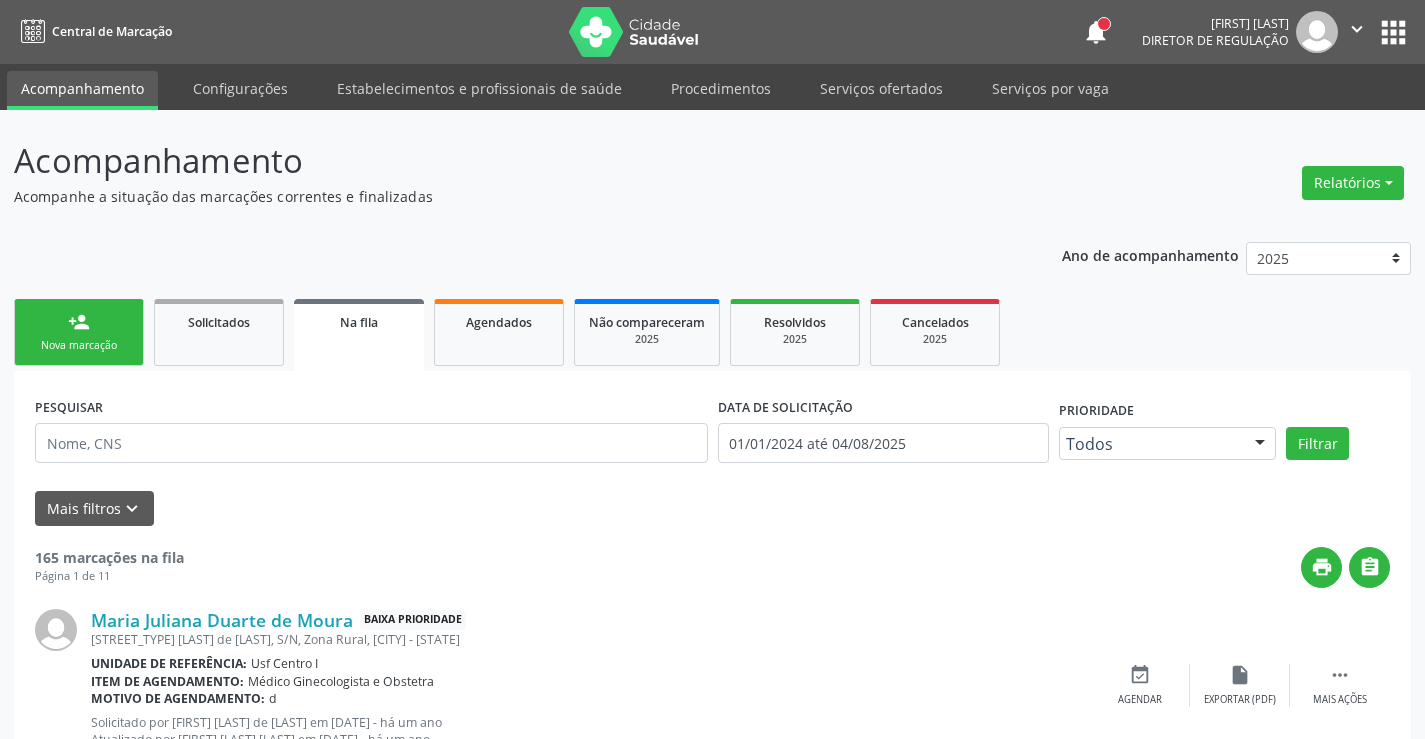 click on "person_add
Nova marcação" at bounding box center [79, 332] 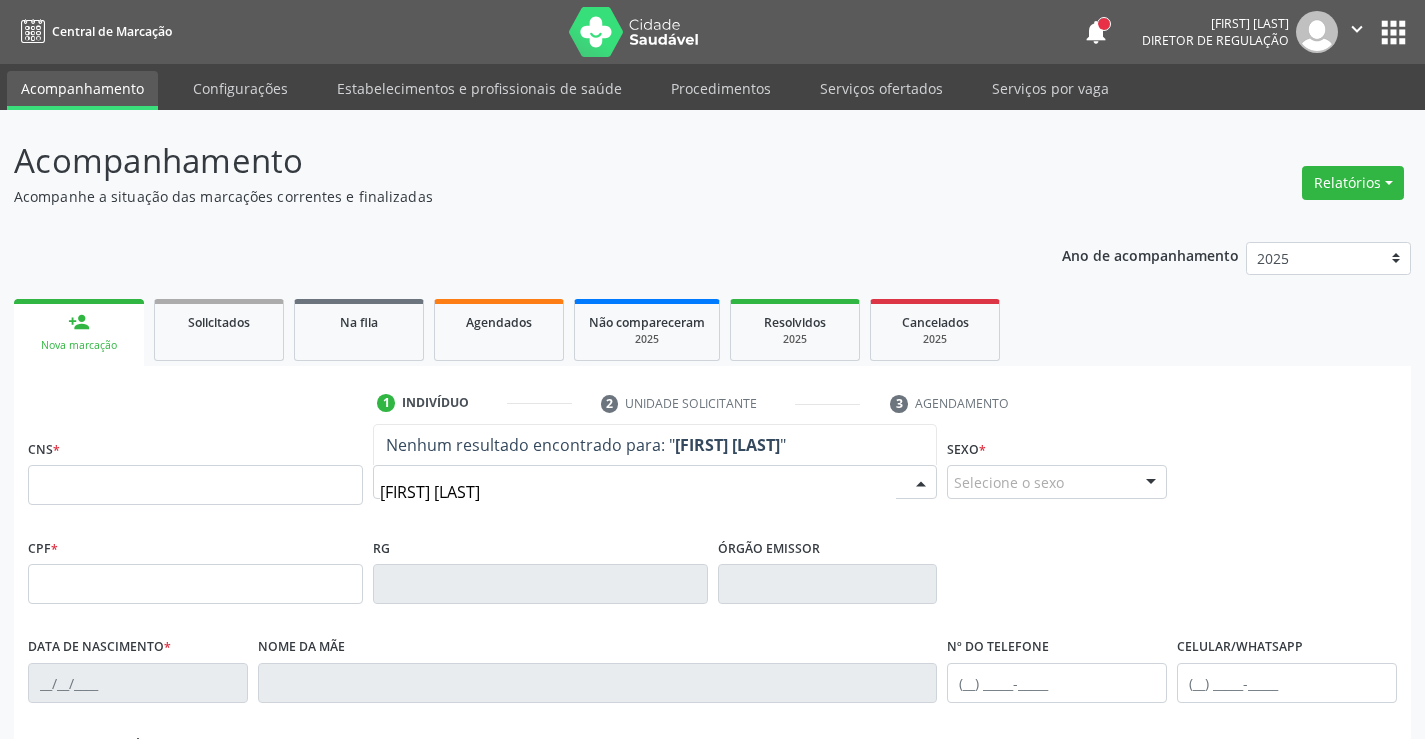 type on "ELOIS GOMES" 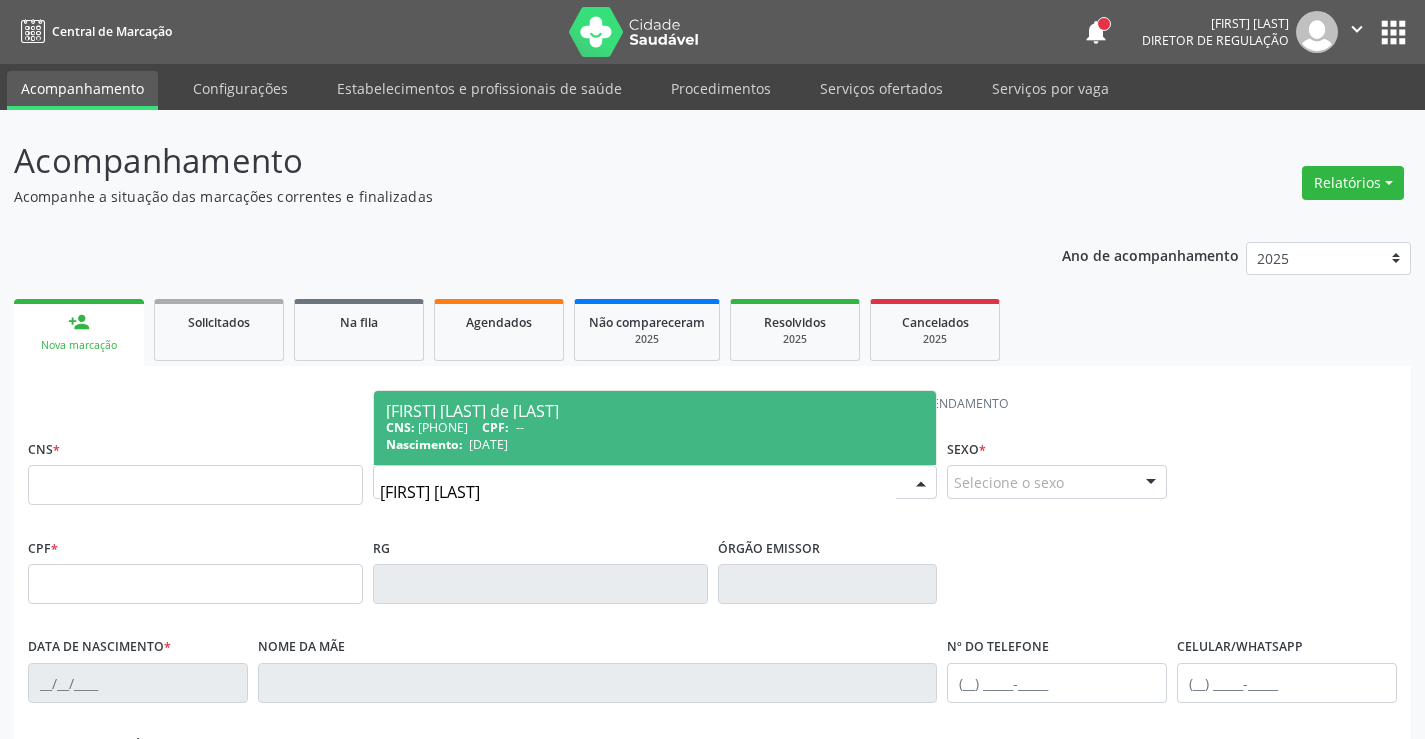 click on "CNS:
702 5063 9128 9235
CPF:    --" at bounding box center [655, 427] 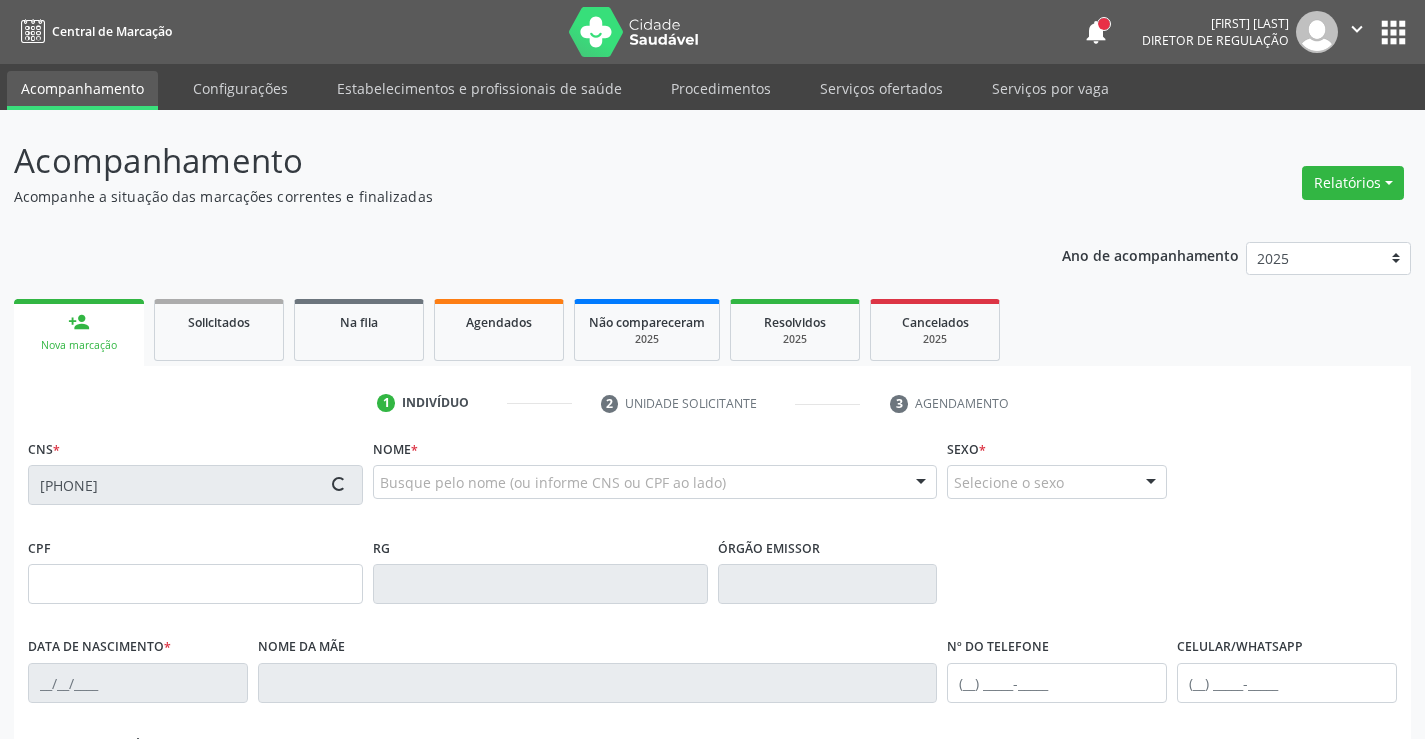 type on "01/12/1959" 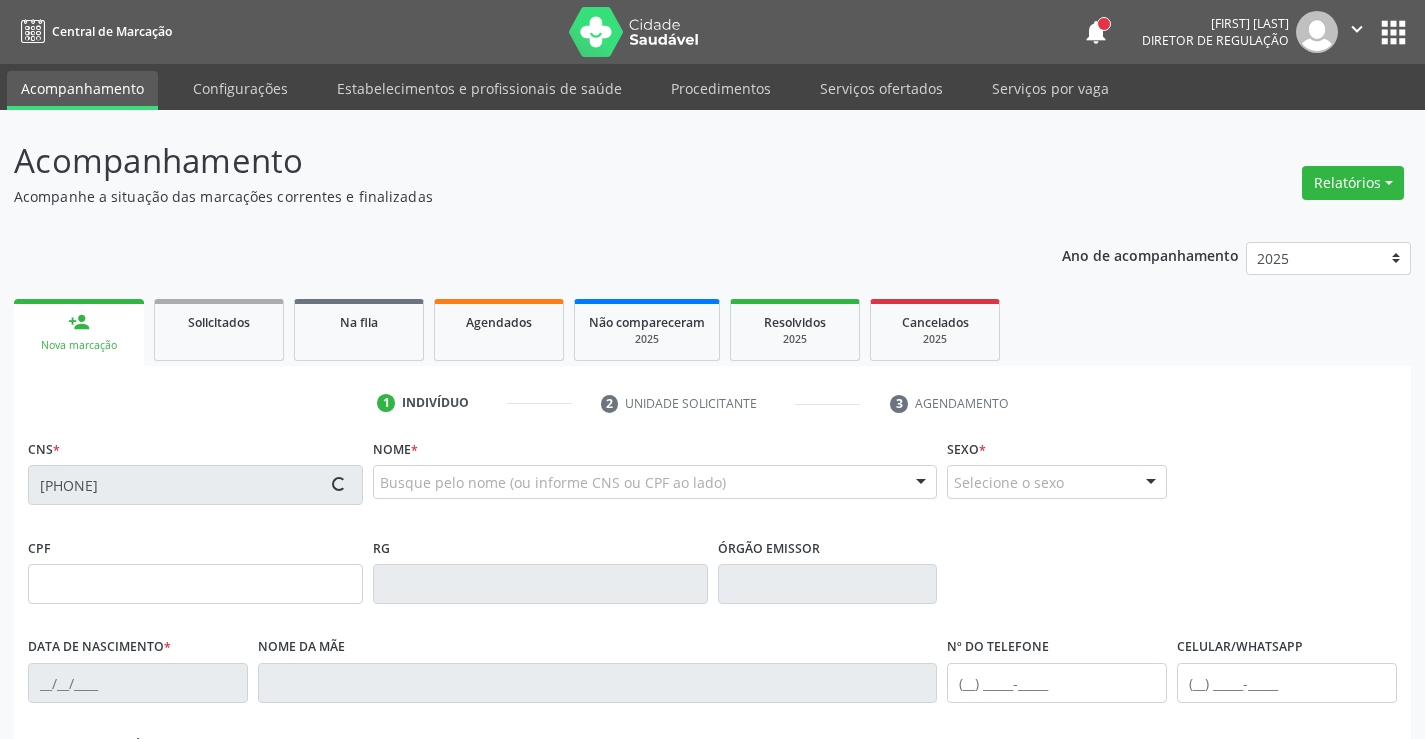 type on "Benedita Gomes do Nascimento Gomes" 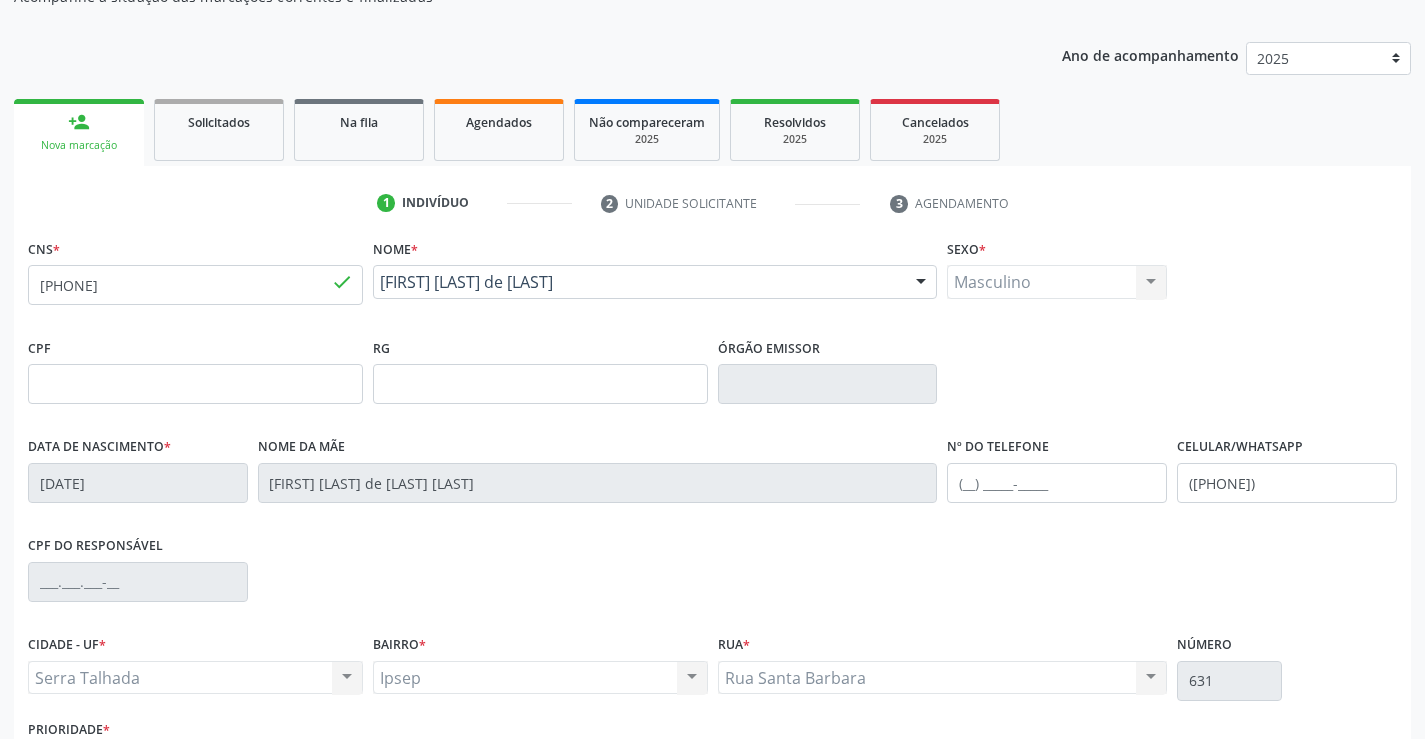 scroll, scrollTop: 345, scrollLeft: 0, axis: vertical 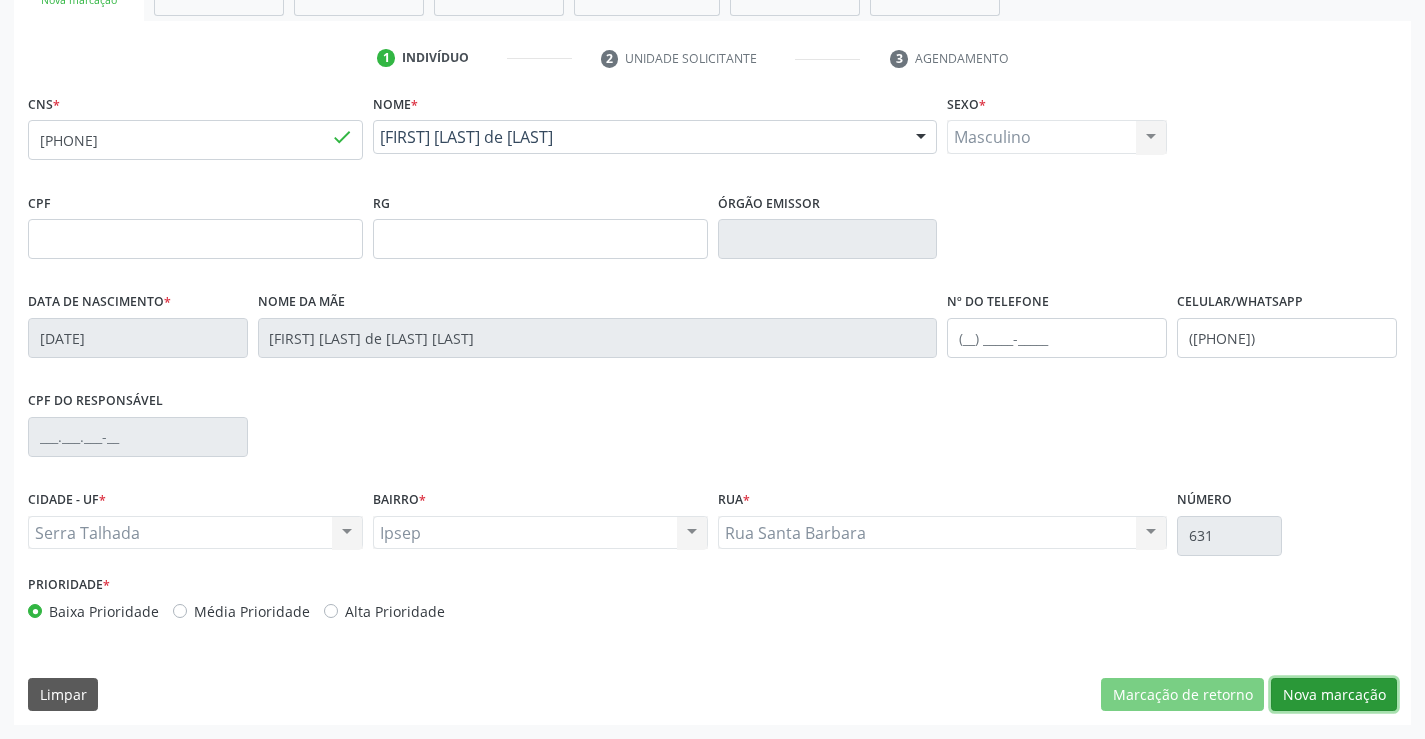 drag, startPoint x: 1304, startPoint y: 687, endPoint x: 1285, endPoint y: 686, distance: 19.026299 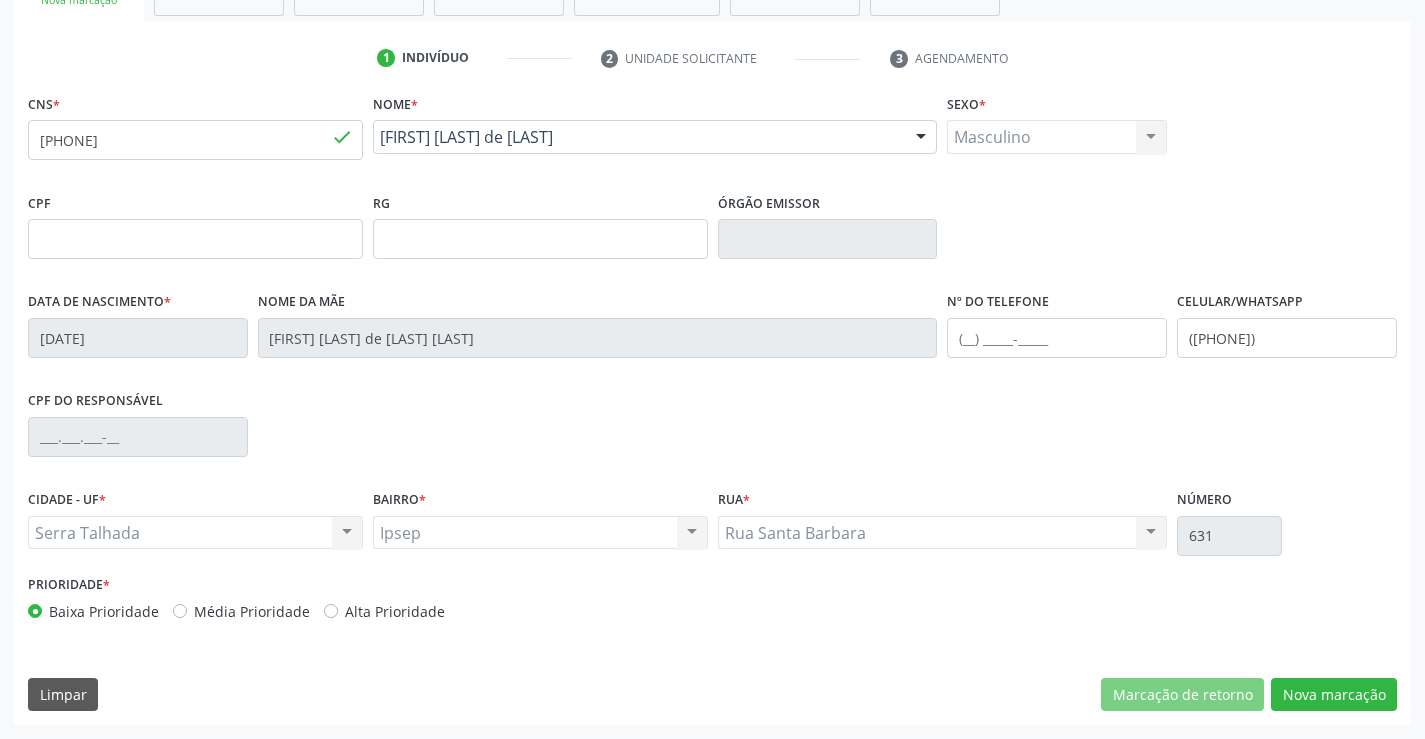 scroll, scrollTop: 167, scrollLeft: 0, axis: vertical 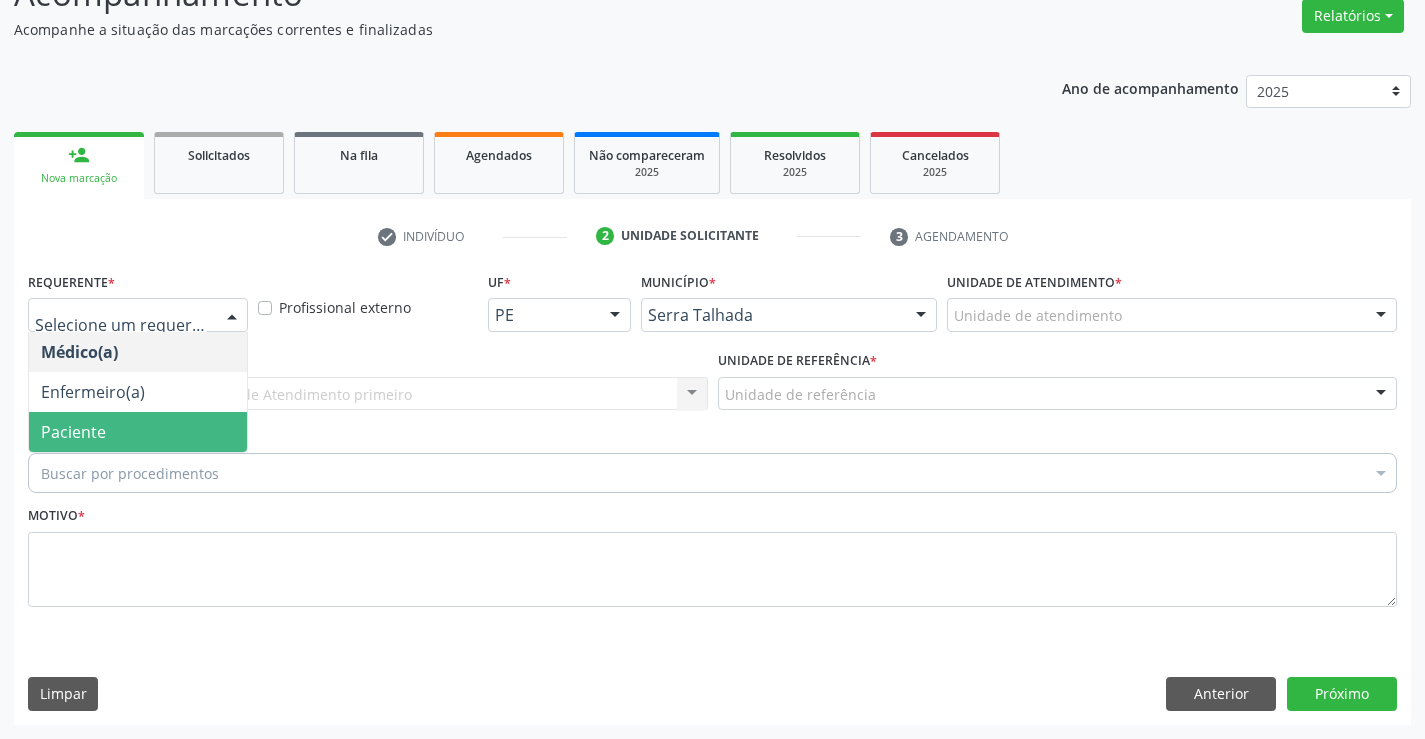 click on "Paciente" at bounding box center (138, 432) 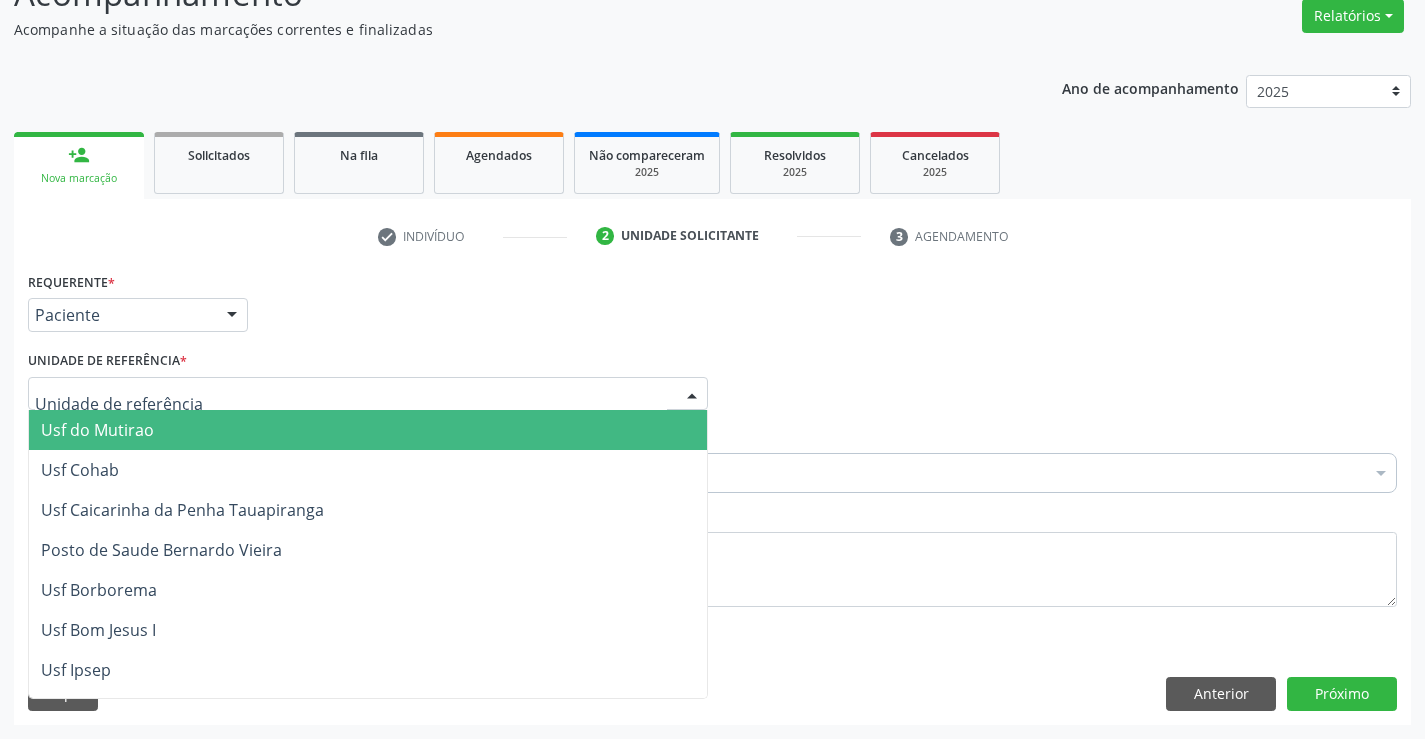 click at bounding box center (368, 394) 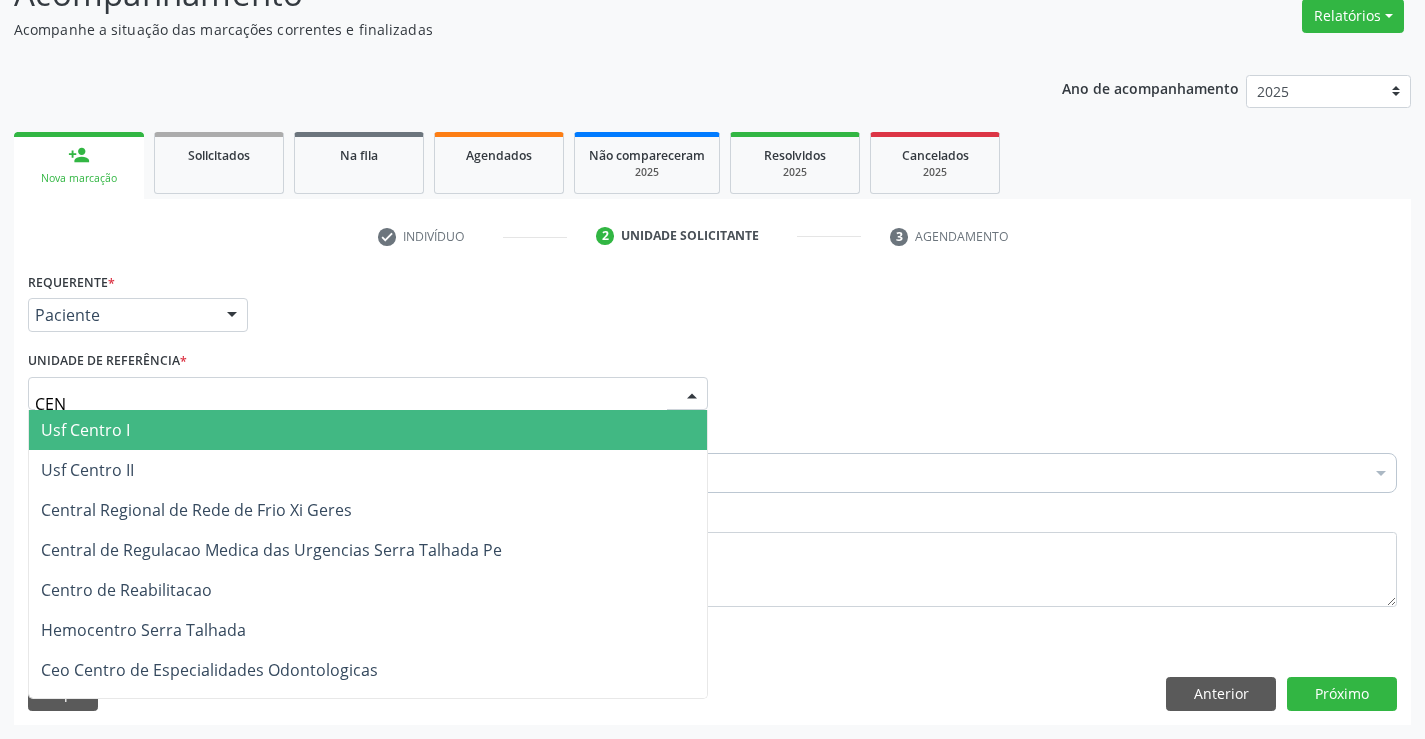 type on "CENT" 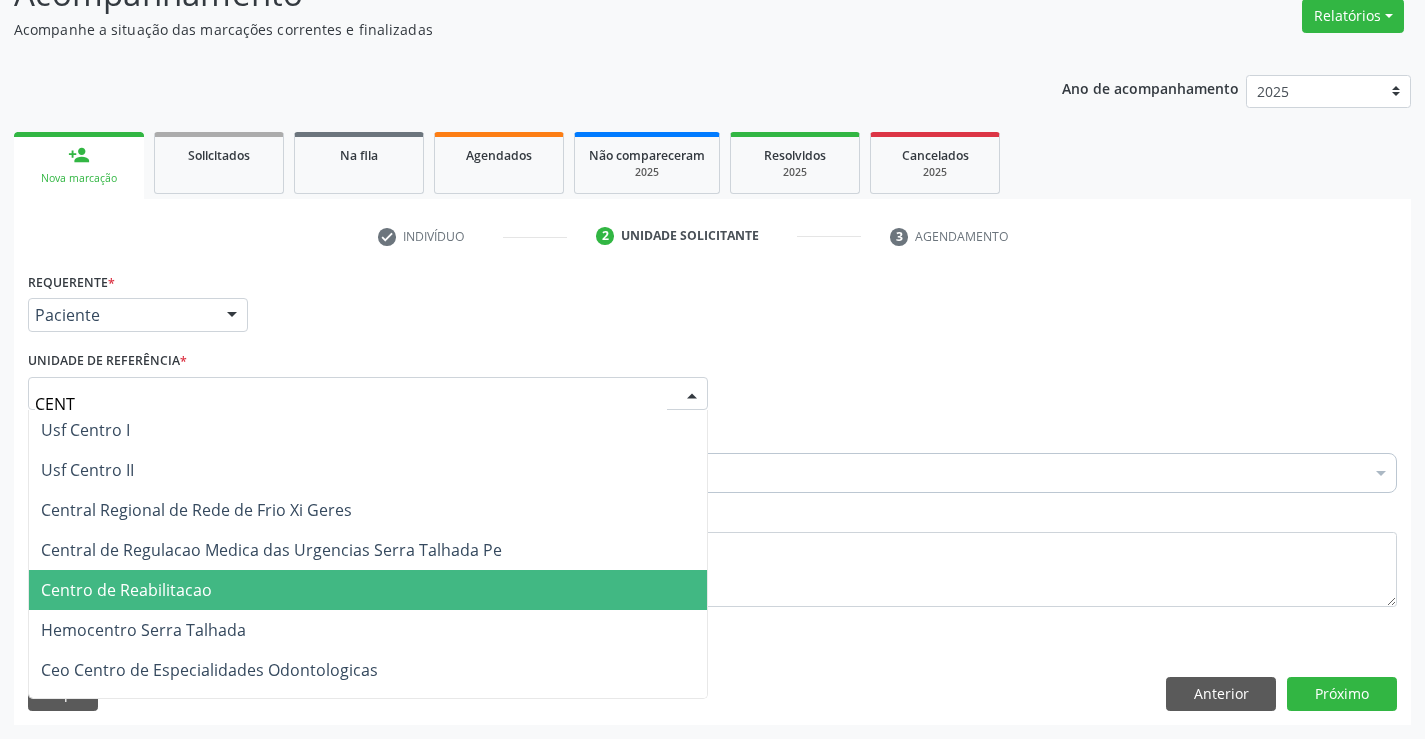 click on "Centro de Reabilitacao" at bounding box center (368, 590) 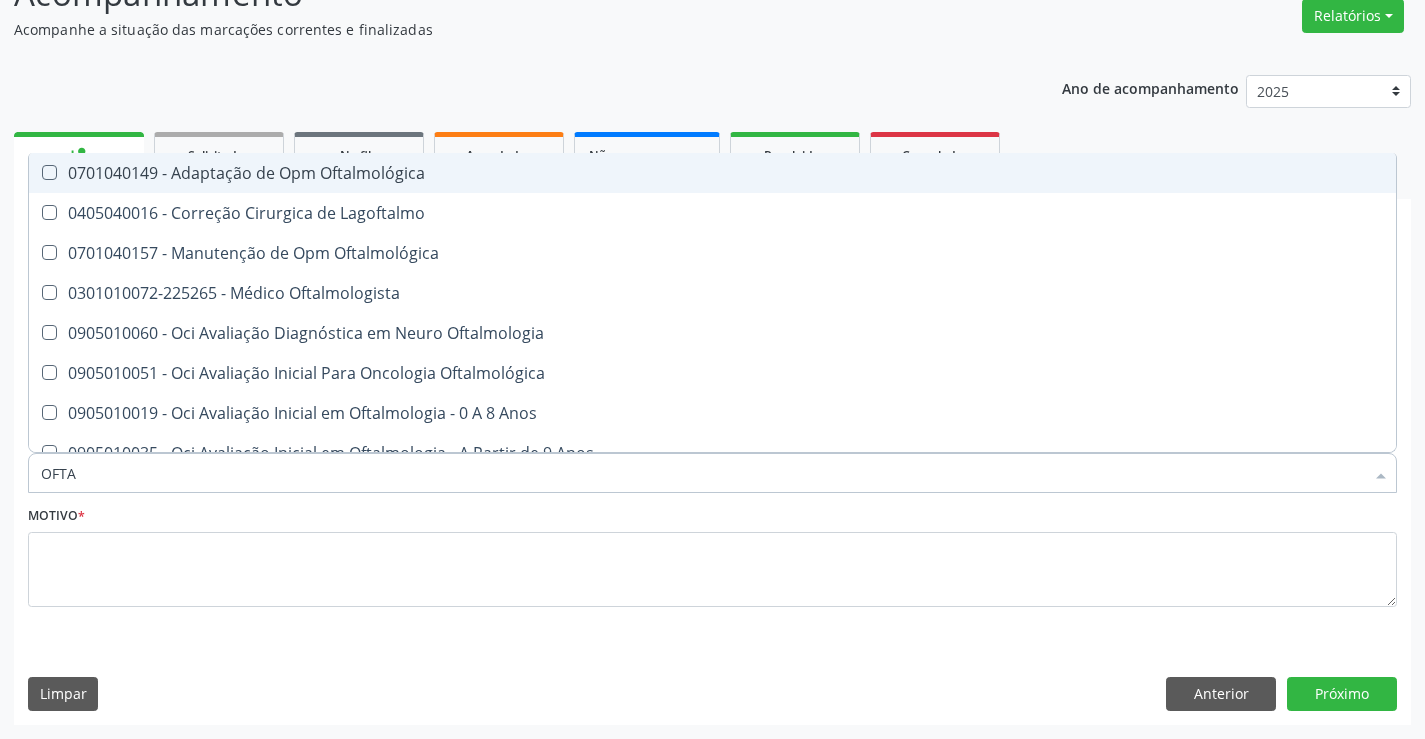 type on "OFTAL" 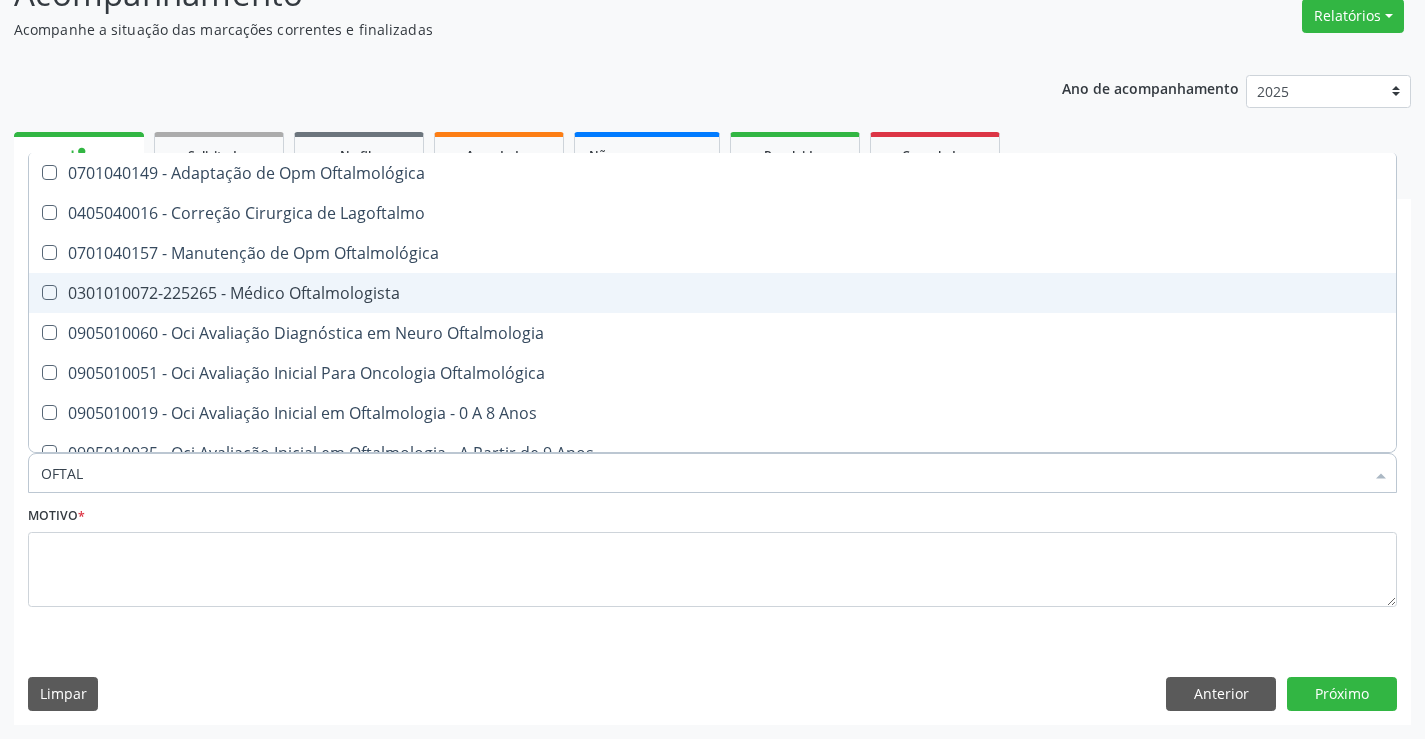 click on "0301010072-225265 - Médico Oftalmologista" at bounding box center [712, 293] 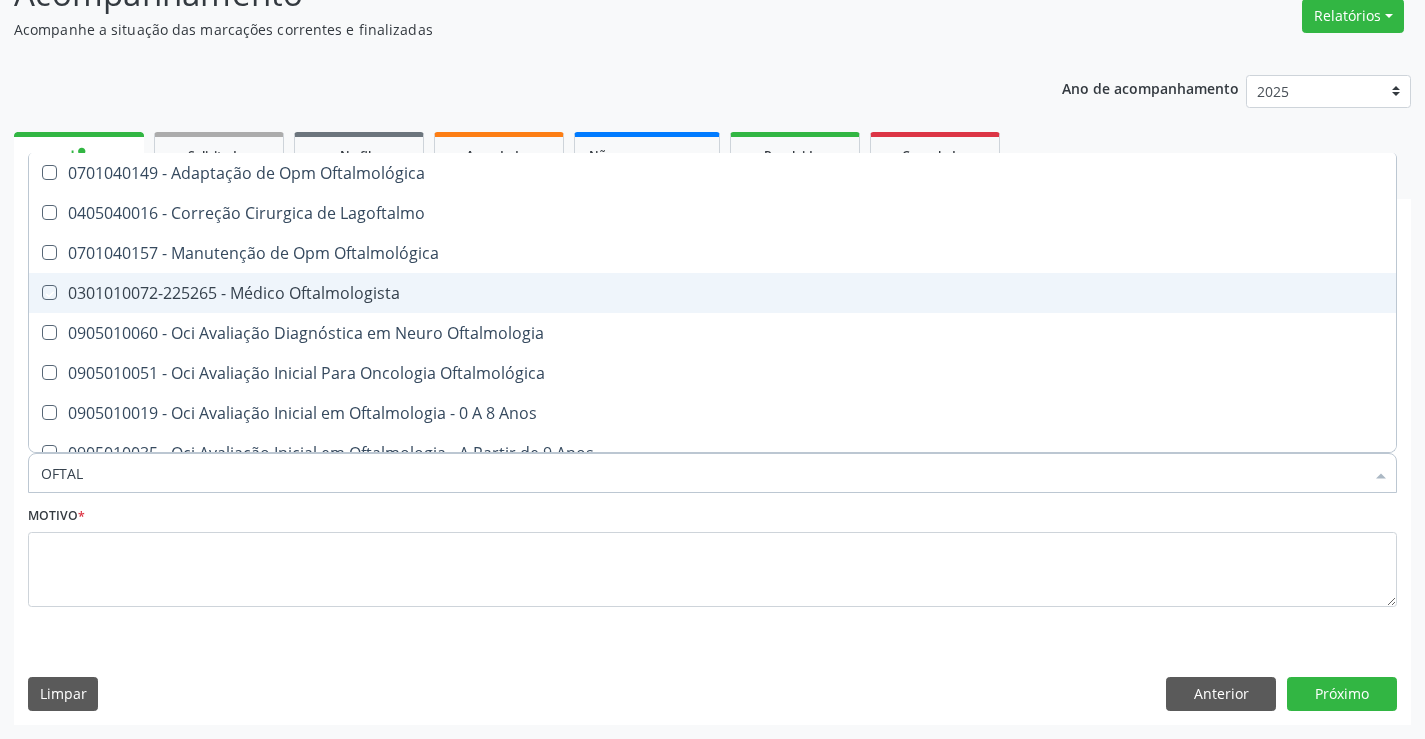 checkbox on "true" 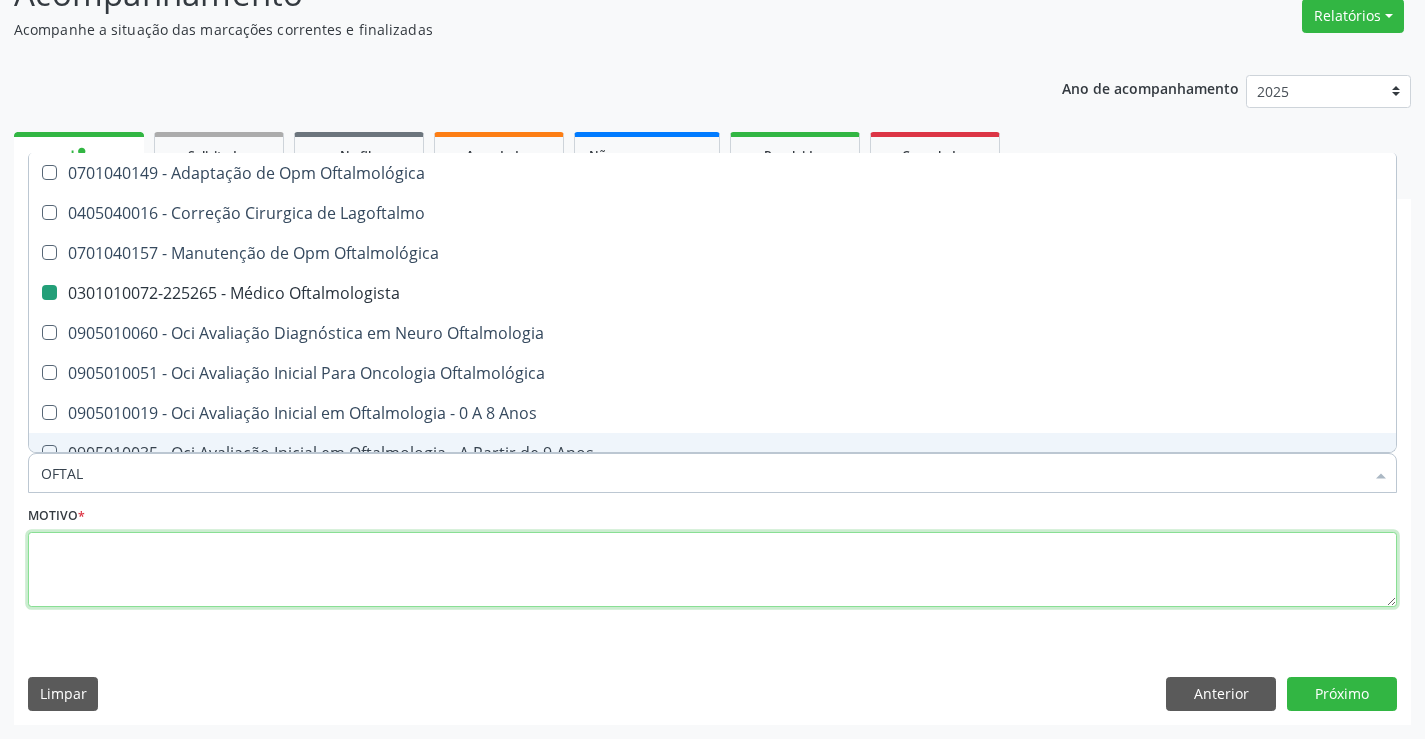 click at bounding box center (712, 570) 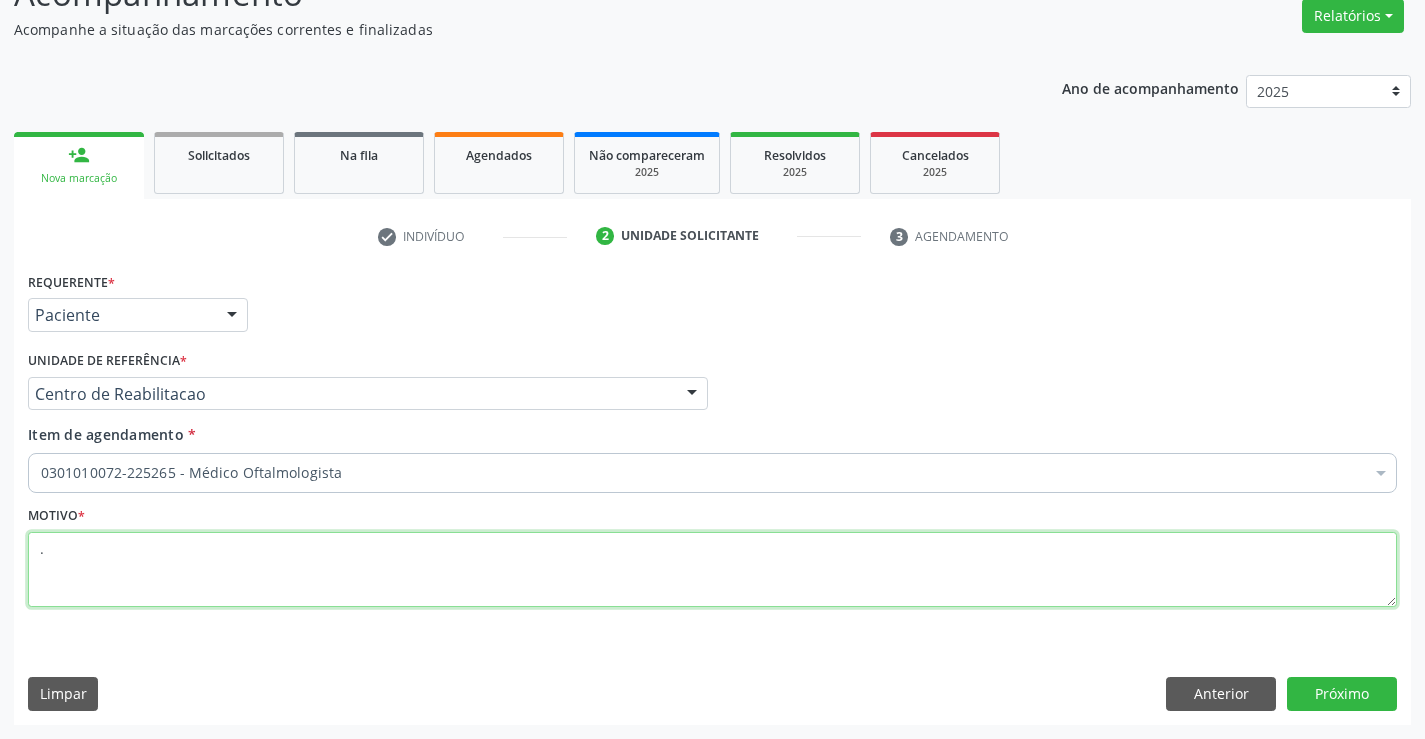 type on "." 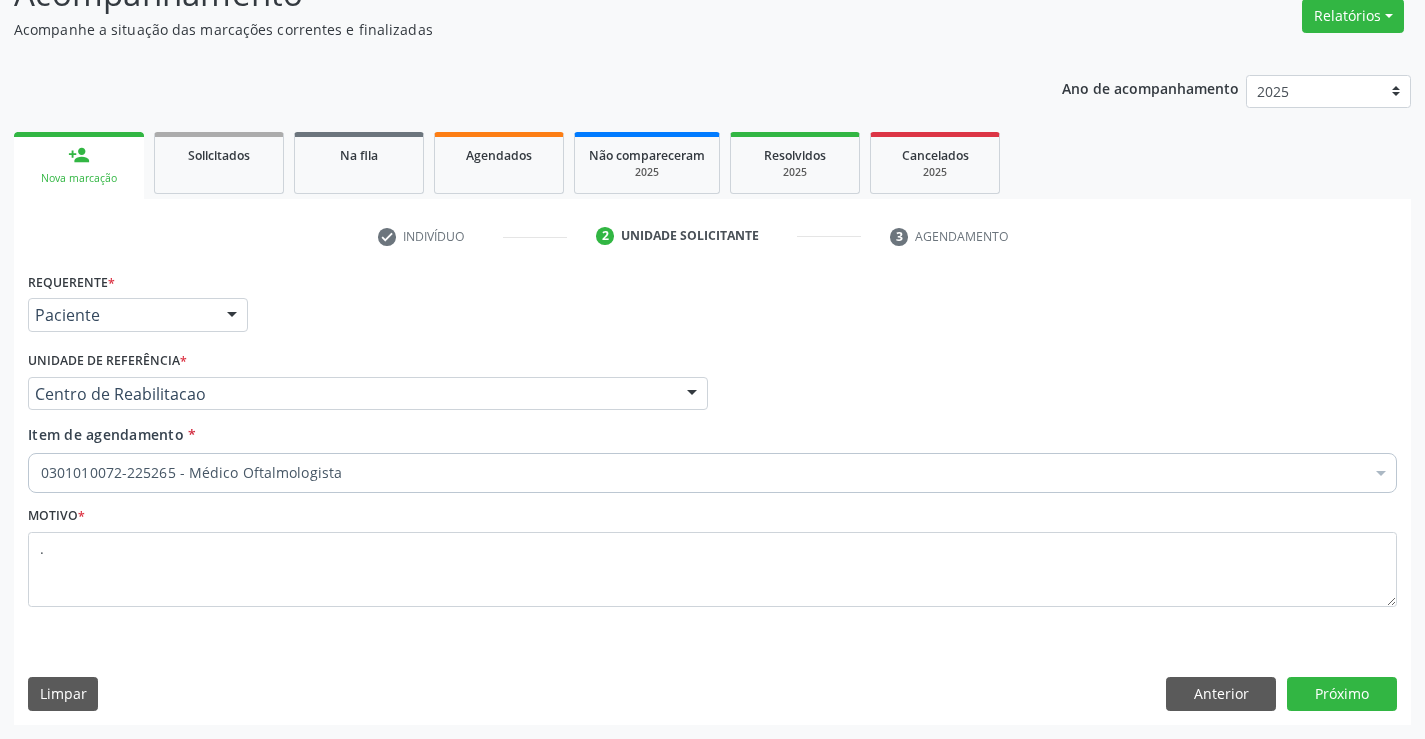 click on "Requerente
*
Paciente         Médico(a)   Enfermeiro(a)   Paciente
Nenhum resultado encontrado para: "   "
Não há nenhuma opção para ser exibida.
UF
PE         PE
Nenhum resultado encontrado para: "   "
Não há nenhuma opção para ser exibida.
Município
Serra Talhada         Serra Talhada
Nenhum resultado encontrado para: "   "
Não há nenhuma opção para ser exibida.
Médico Solicitante
Por favor, selecione a Unidade de Atendimento primeiro
Nenhum resultado encontrado para: "   "
Não há nenhuma opção para ser exibida.
Unidade de referência
*
Centro de Reabilitacao         Usf do Mutirao   Usf Cohab   Usf Caicarinha da Penha Tauapiranga   Posto de Saude Bernardo Vieira   Usf Borborema   Usf Bom Jesus I   Usf Ipsep   Usf Sao Cristovao" at bounding box center [712, 495] 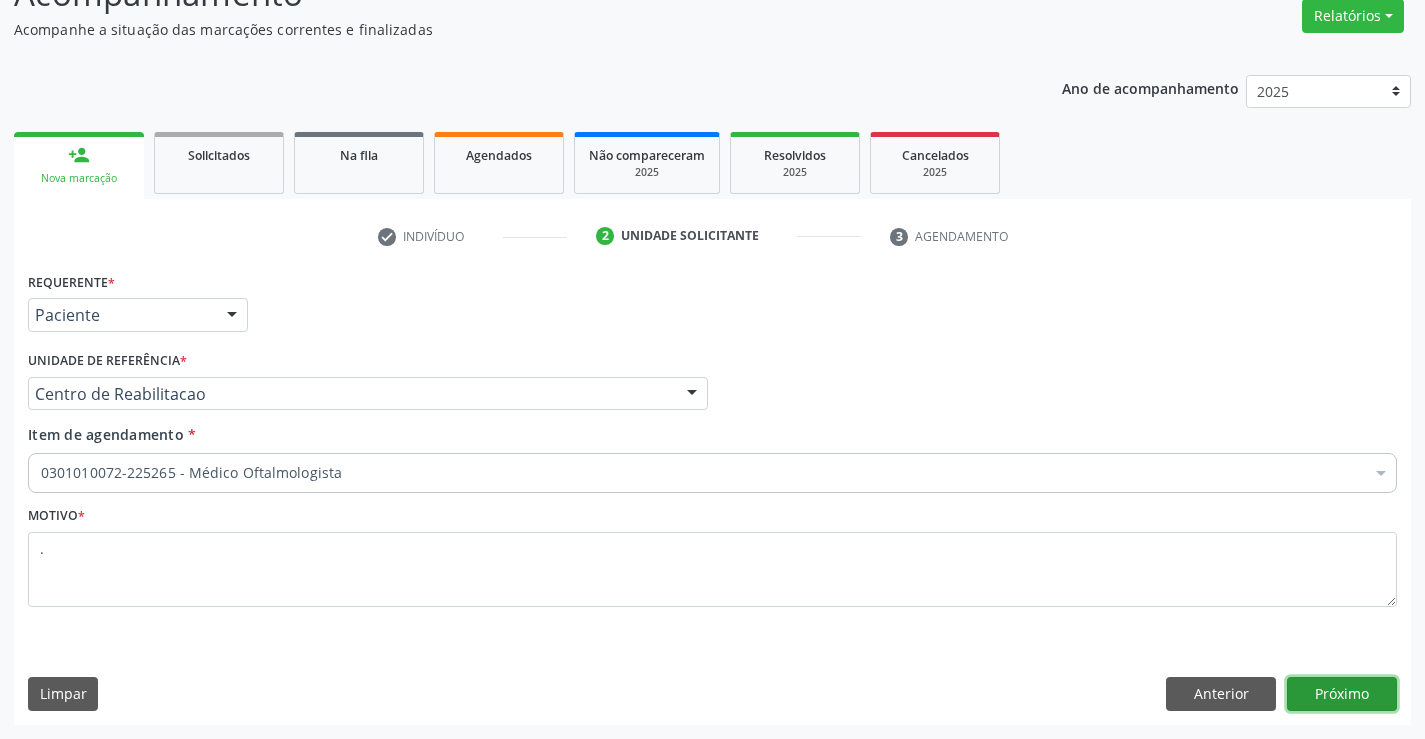 click on "Próximo" at bounding box center (1342, 694) 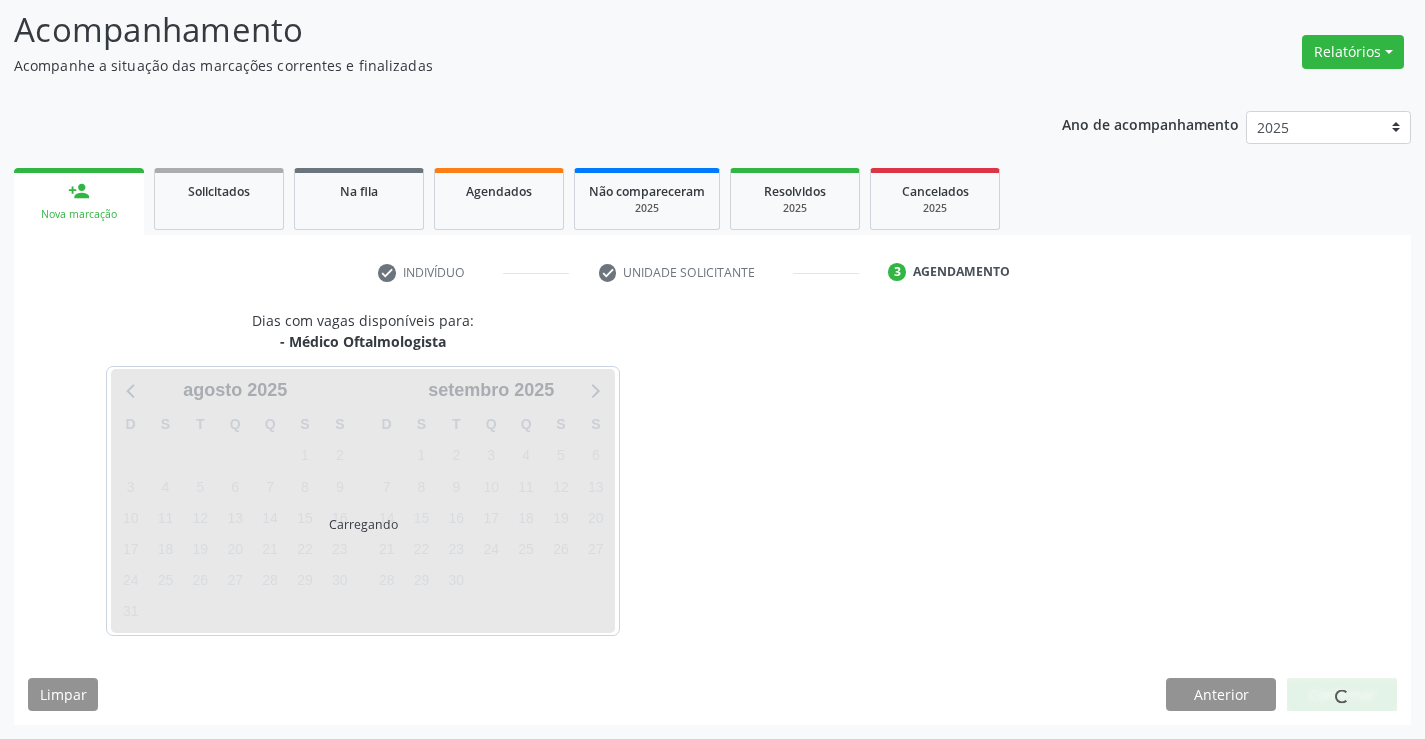 scroll, scrollTop: 131, scrollLeft: 0, axis: vertical 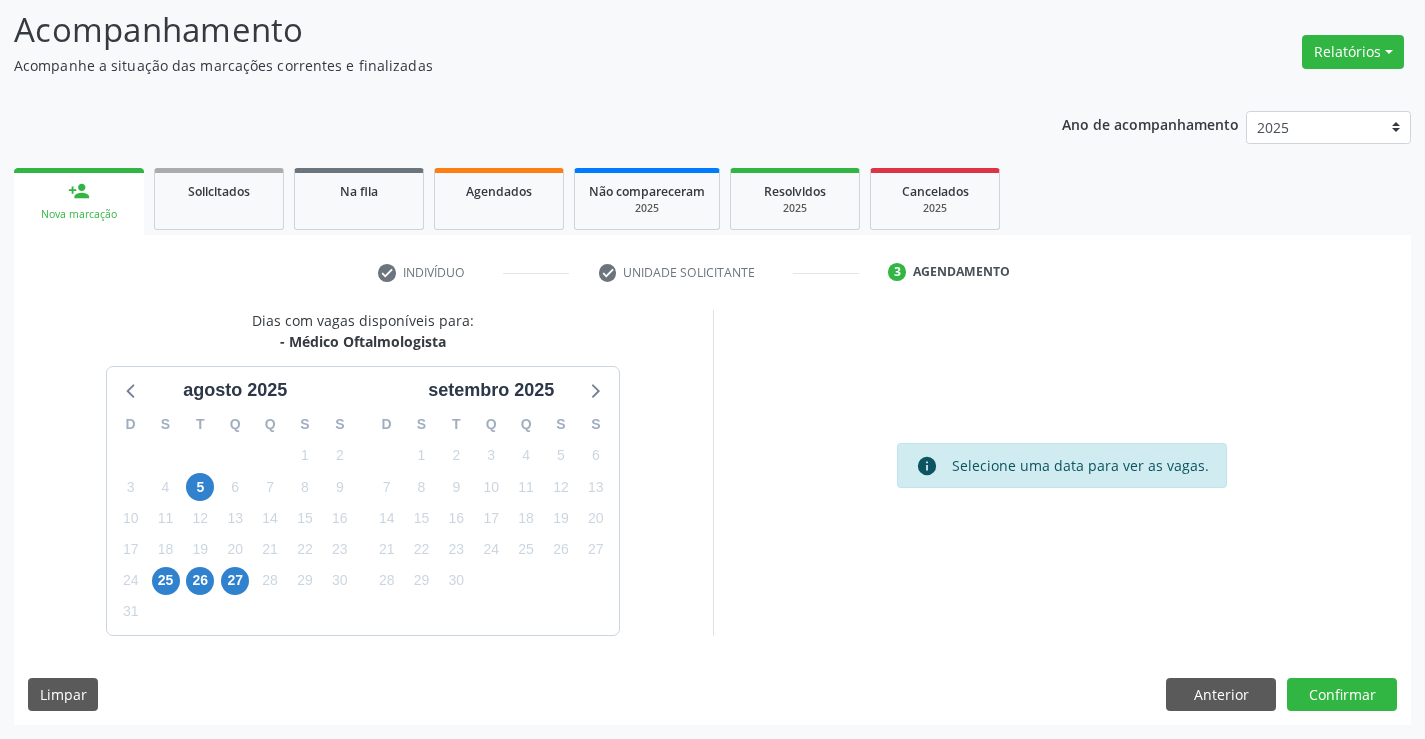 click on "Dias com vagas disponíveis para:
- Médico Oftalmologista
agosto 2025 D S T Q Q S S 27 28 29 30 31 1 2 3 4 5 6 7 8 9 10 11 12 13 14 15 16 17 18 19 20 21 22 23 24 25 26 27 28 29 30 31 1 2 3 4 5 6 setembro 2025 D S T Q Q S S 31 1 2 3 4 5 6 7 8 9 10 11 12 13 14 15 16 17 18 19 20 21 22 23 24 25 26 27 28 29 30 1 2 3 4 5 6 7 8 9 10 11" at bounding box center [363, 472] 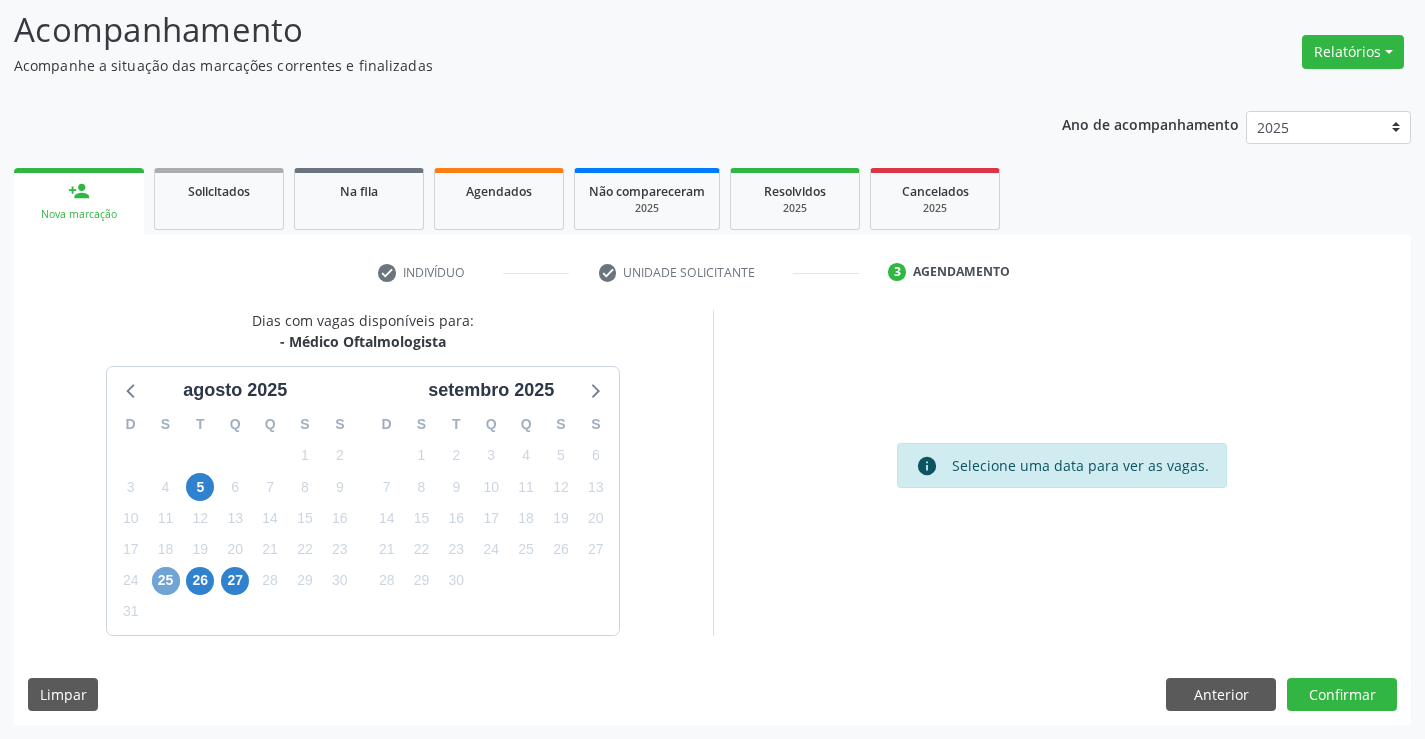 click on "25" at bounding box center (166, 581) 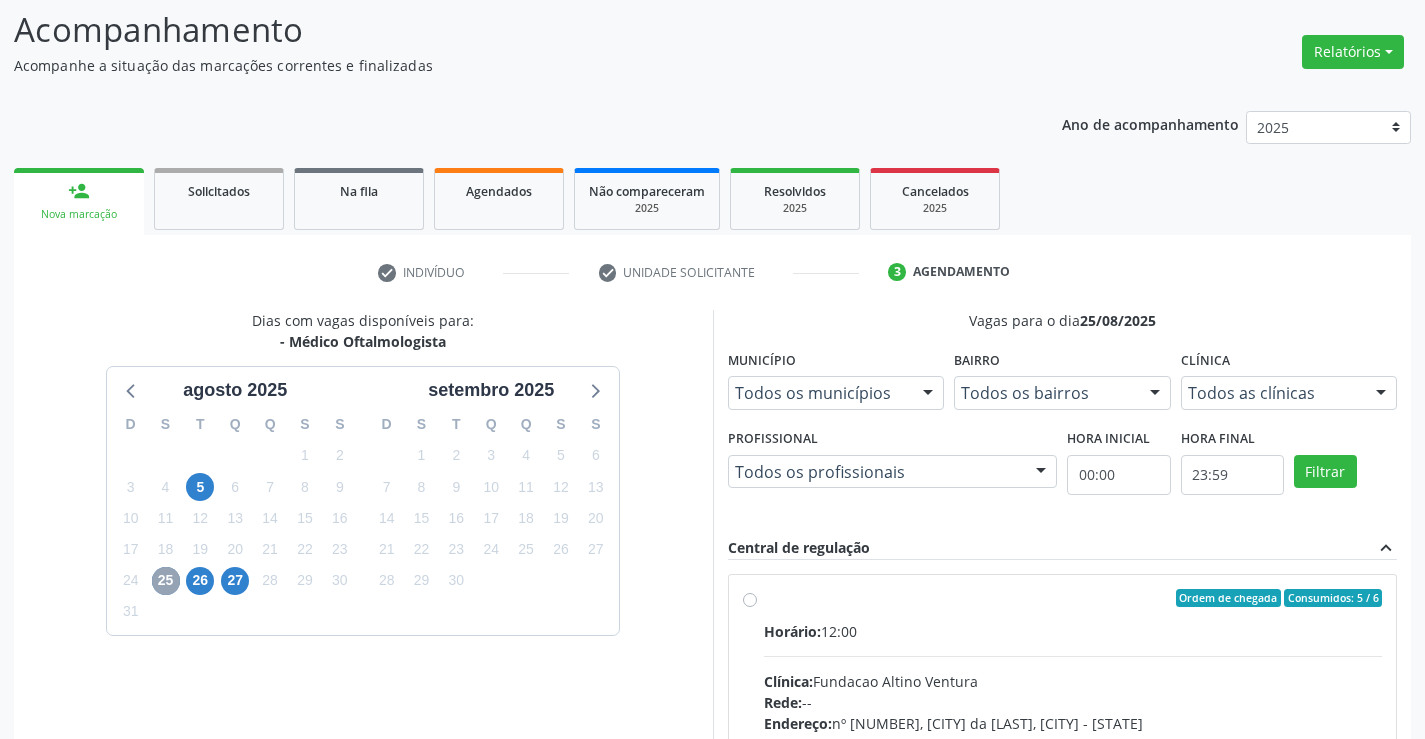scroll, scrollTop: 456, scrollLeft: 0, axis: vertical 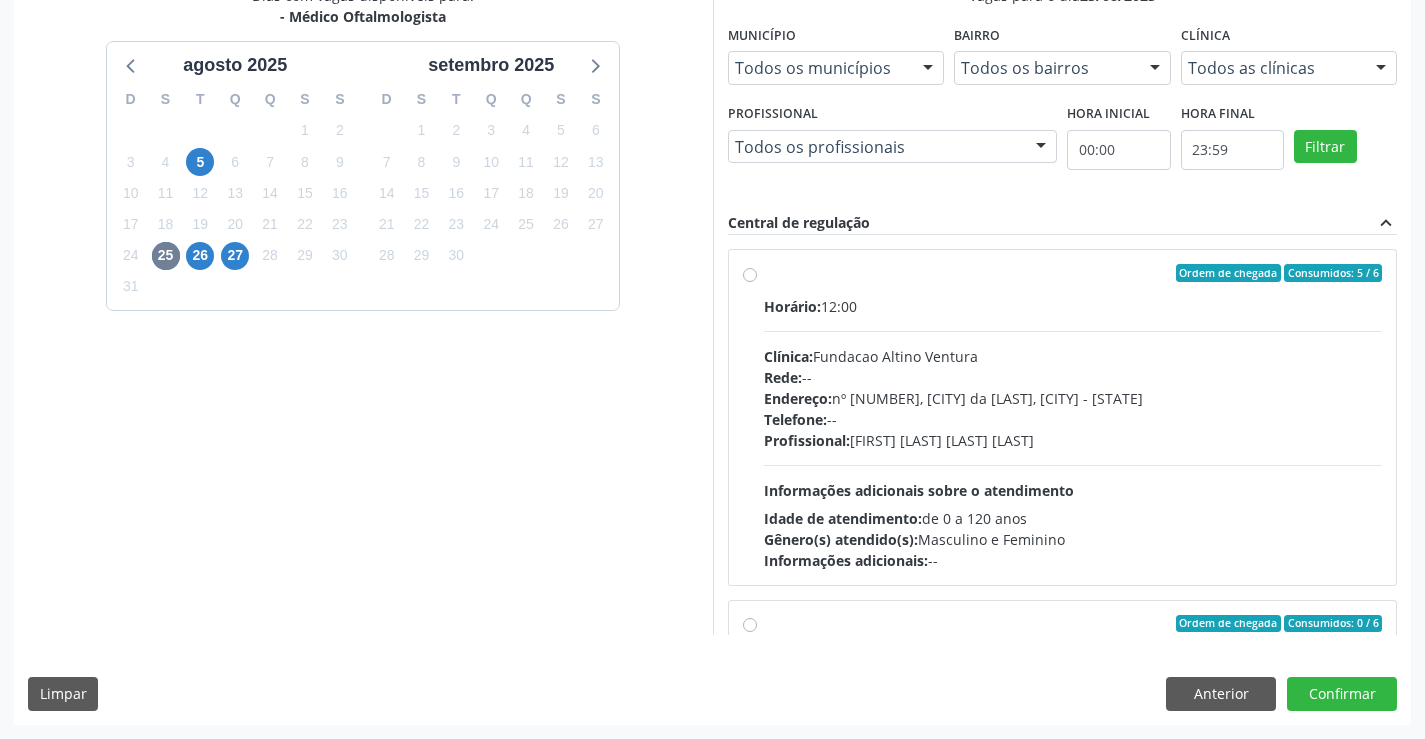 click on "Telefone:   --" at bounding box center [1073, 419] 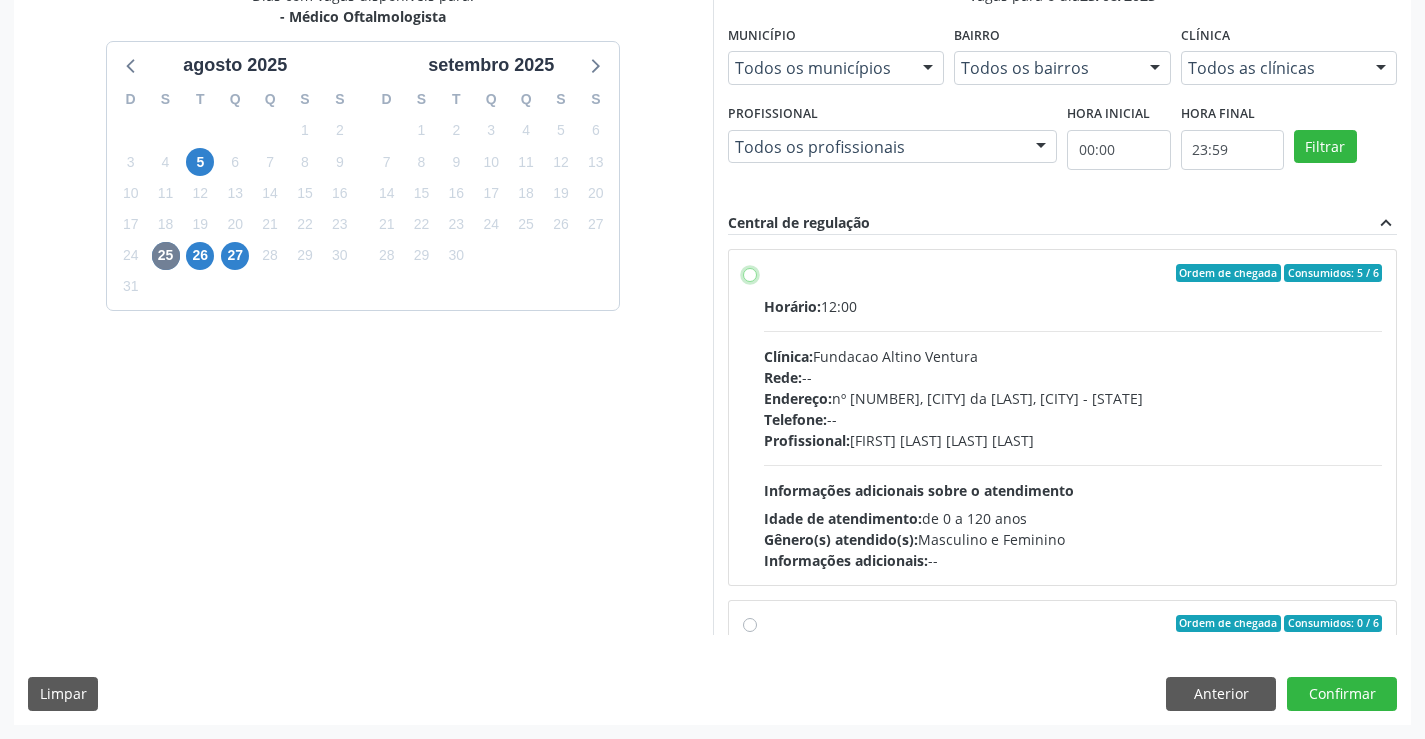 click on "Ordem de chegada
Consumidos: 5 / 6
Horário:   12:00
Clínica:  Fundacao Altino Ventura
Rede:
--
Endereço:   nº 335, Nossa Senhora da Con, Serra Talhada - PE
Telefone:   --
Profissional:
Bruna Vieira Oliveira Carvalho Ventura
Informações adicionais sobre o atendimento
Idade de atendimento:
de 0 a 120 anos
Gênero(s) atendido(s):
Masculino e Feminino
Informações adicionais:
--" at bounding box center [750, 273] 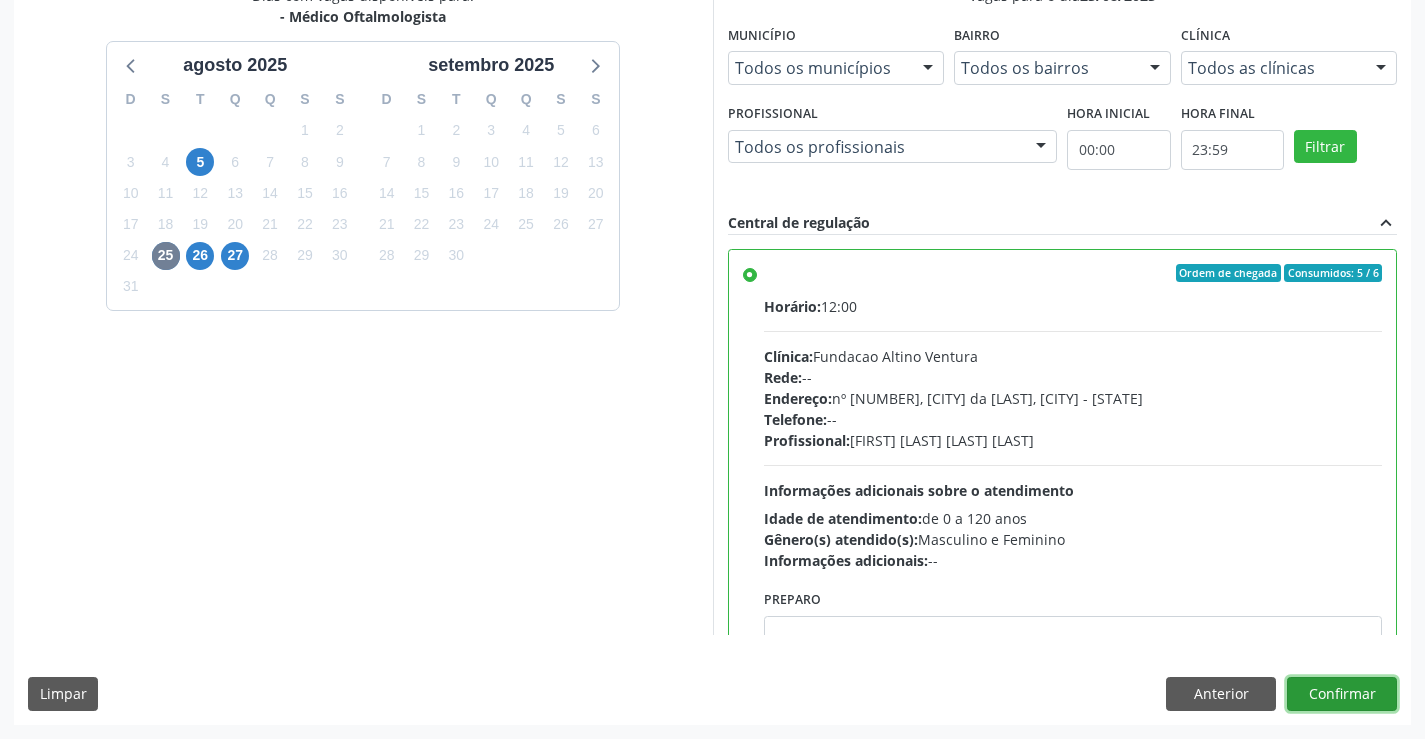 click on "Confirmar" at bounding box center (1342, 694) 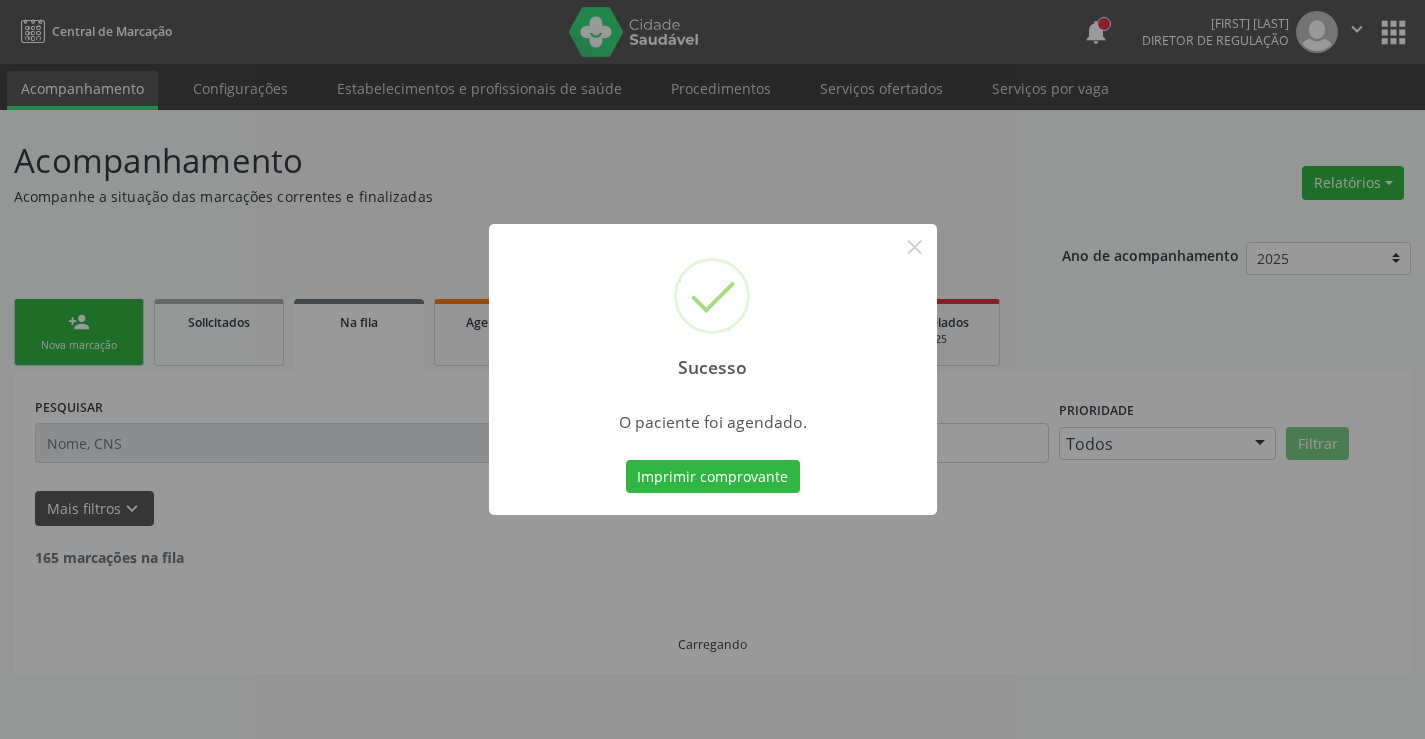 scroll, scrollTop: 0, scrollLeft: 0, axis: both 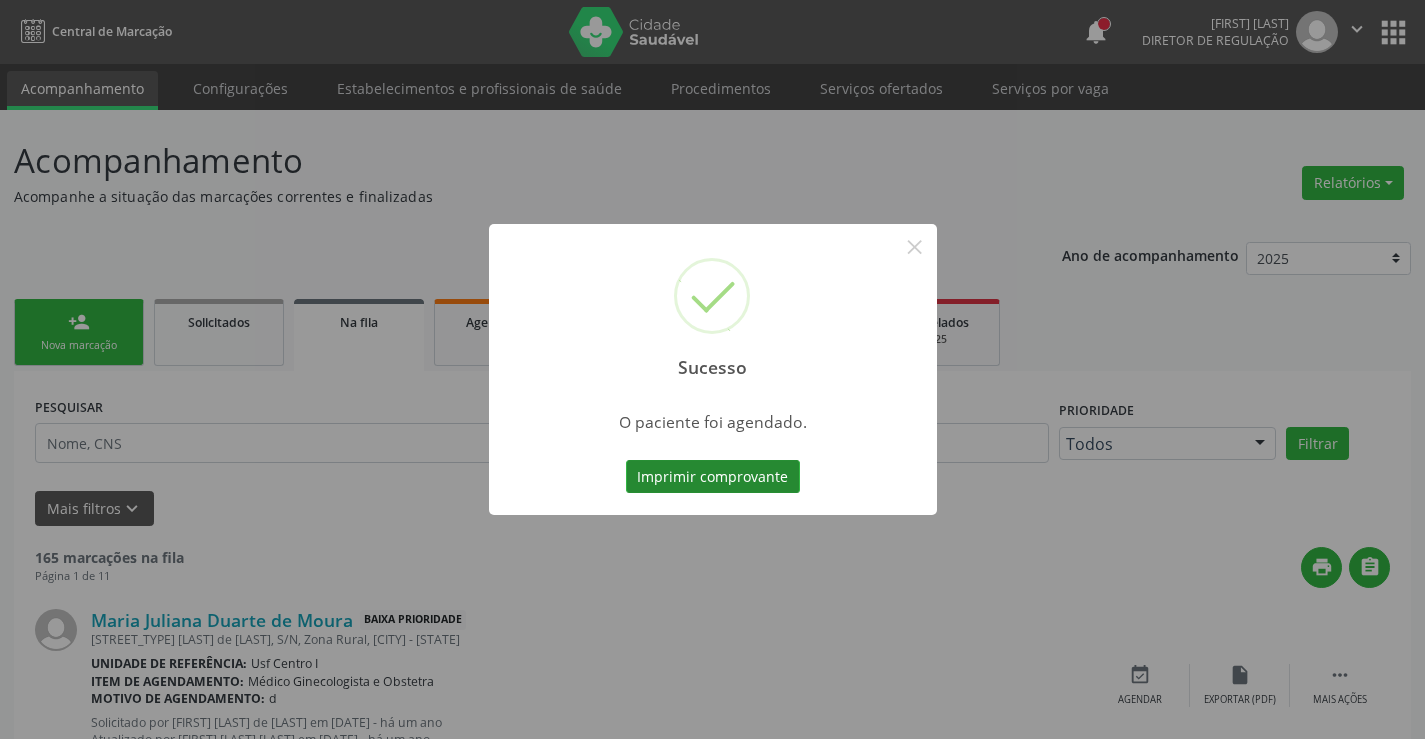 click on "Imprimir comprovante" at bounding box center [713, 477] 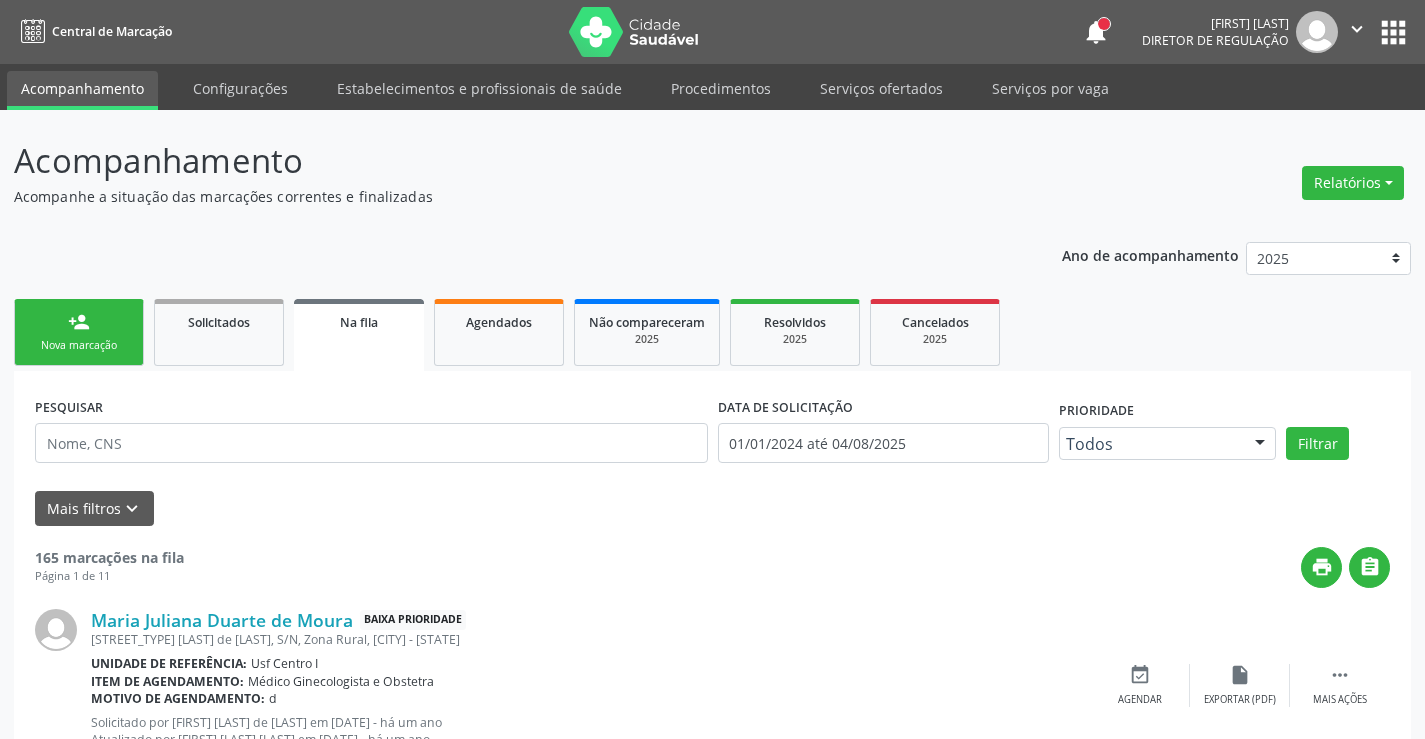 click on "Nova marcação" at bounding box center (79, 345) 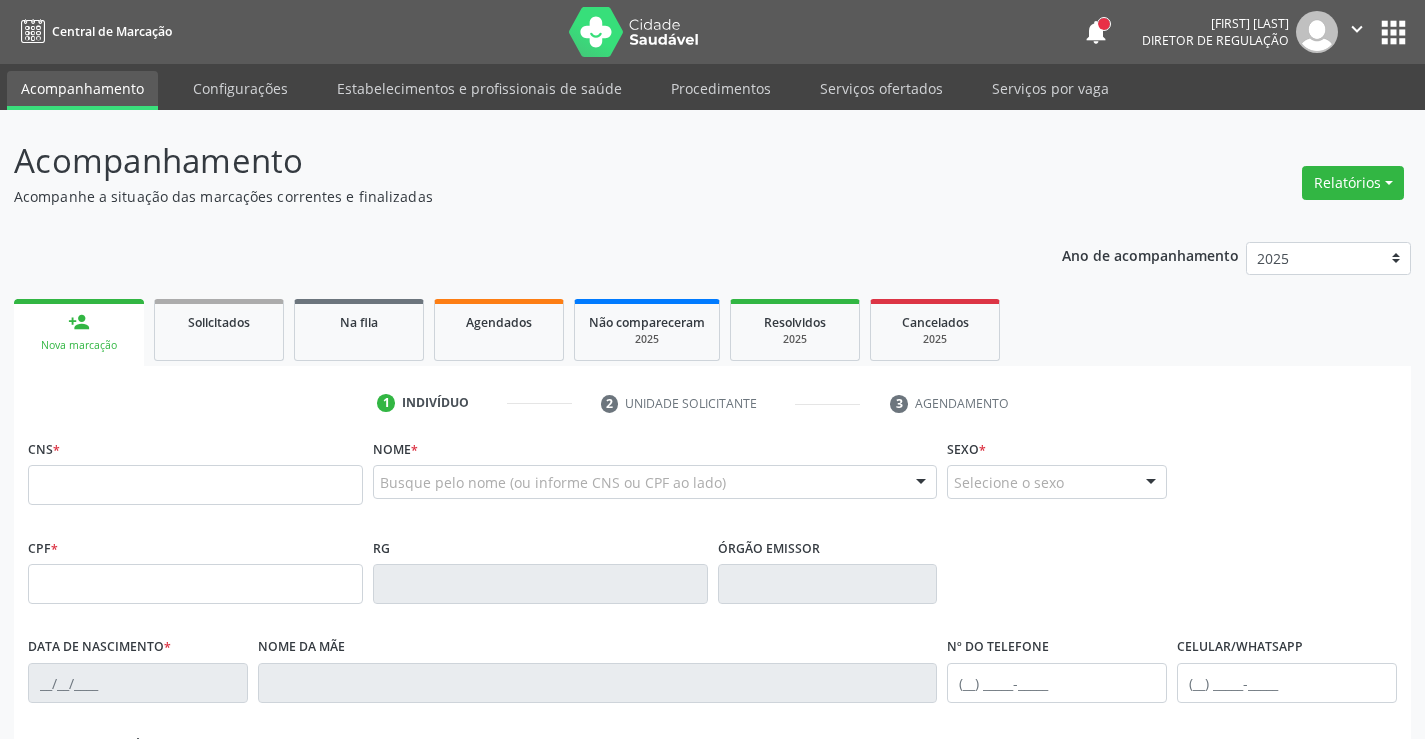 click on "Nova marcação" at bounding box center (79, 345) 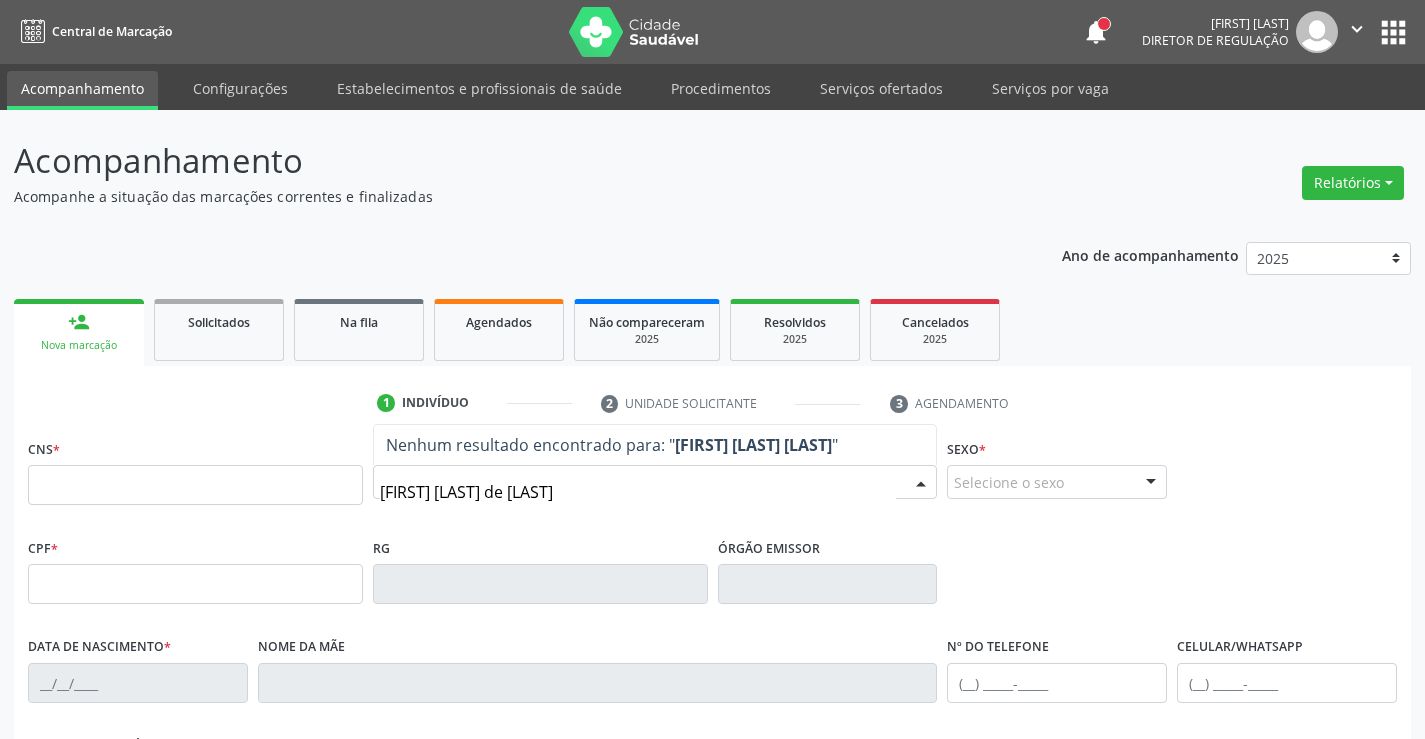 type on "JULIANA ALVES DE CA" 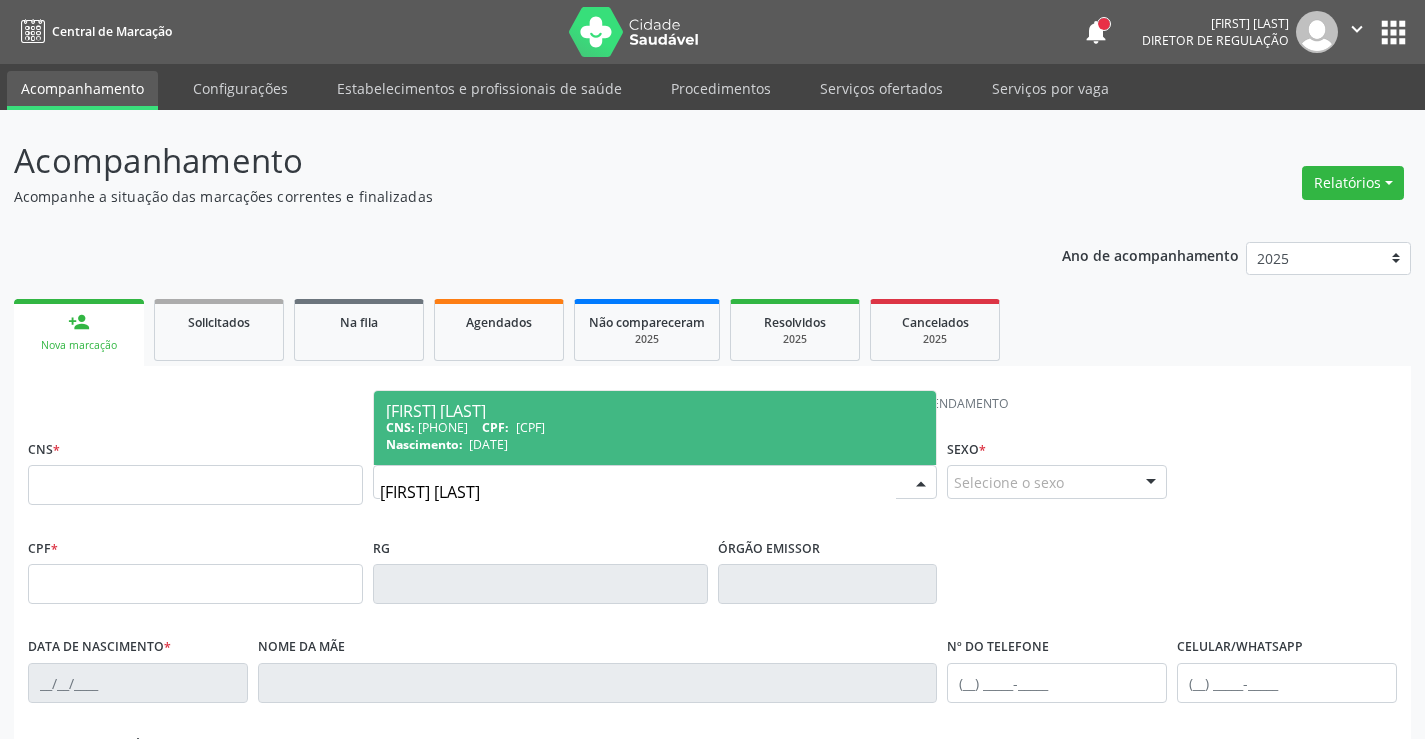 click on "15/02/2006" at bounding box center [488, 444] 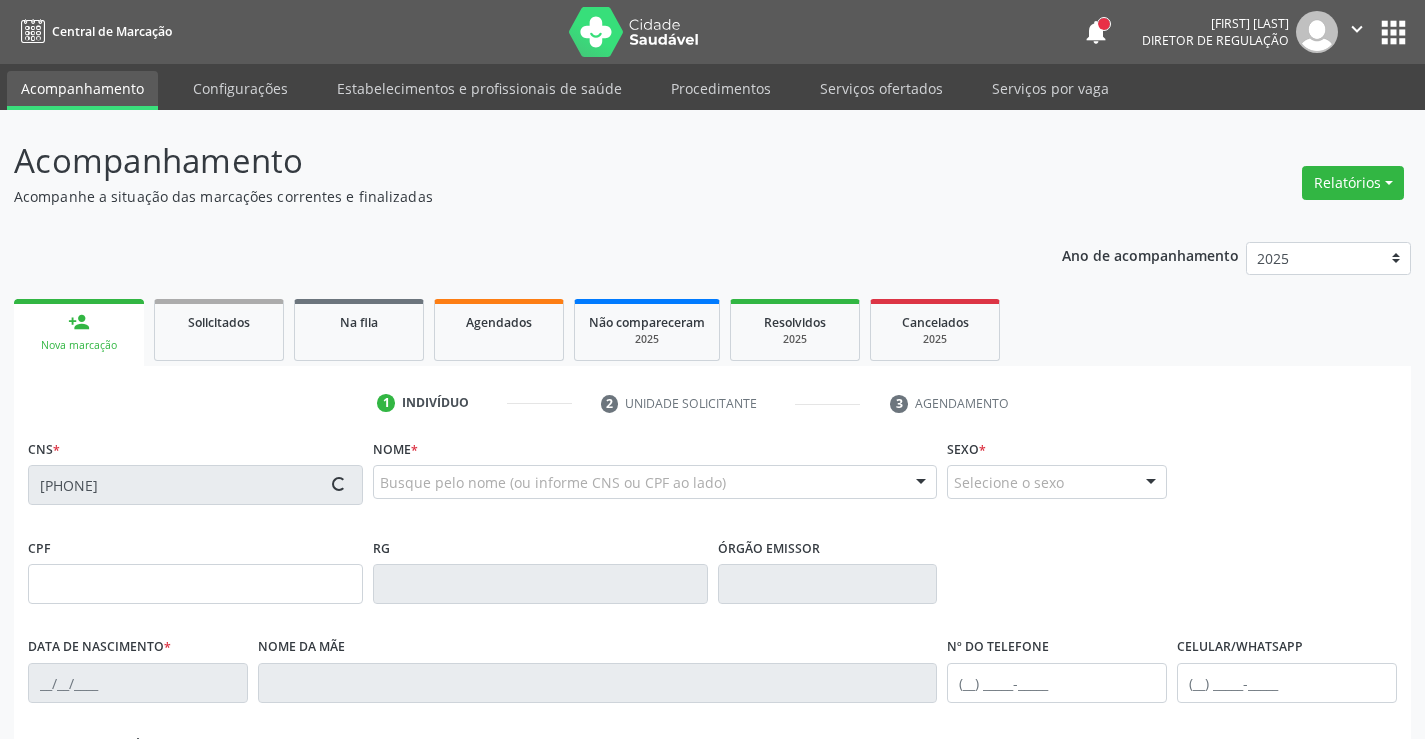 type on "082.288.294-93" 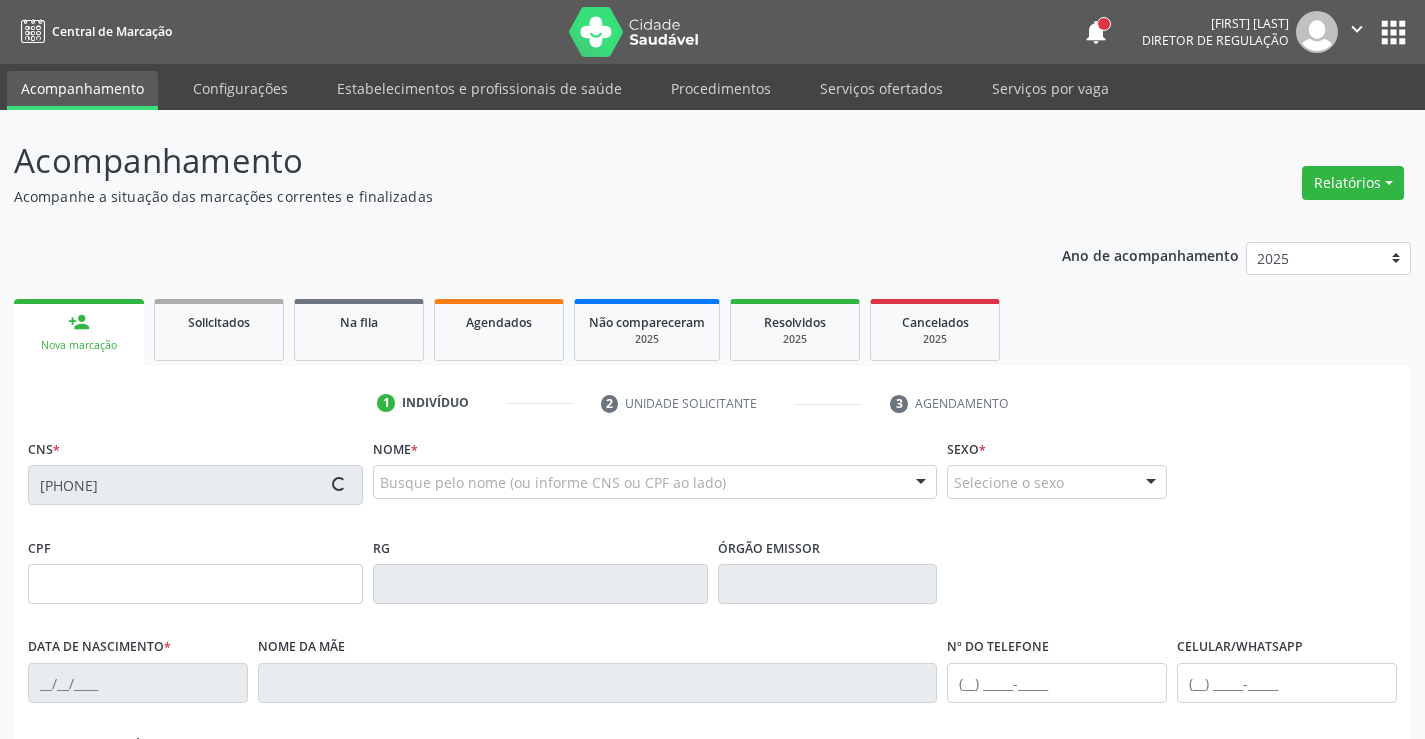 type on "15/02/2006" 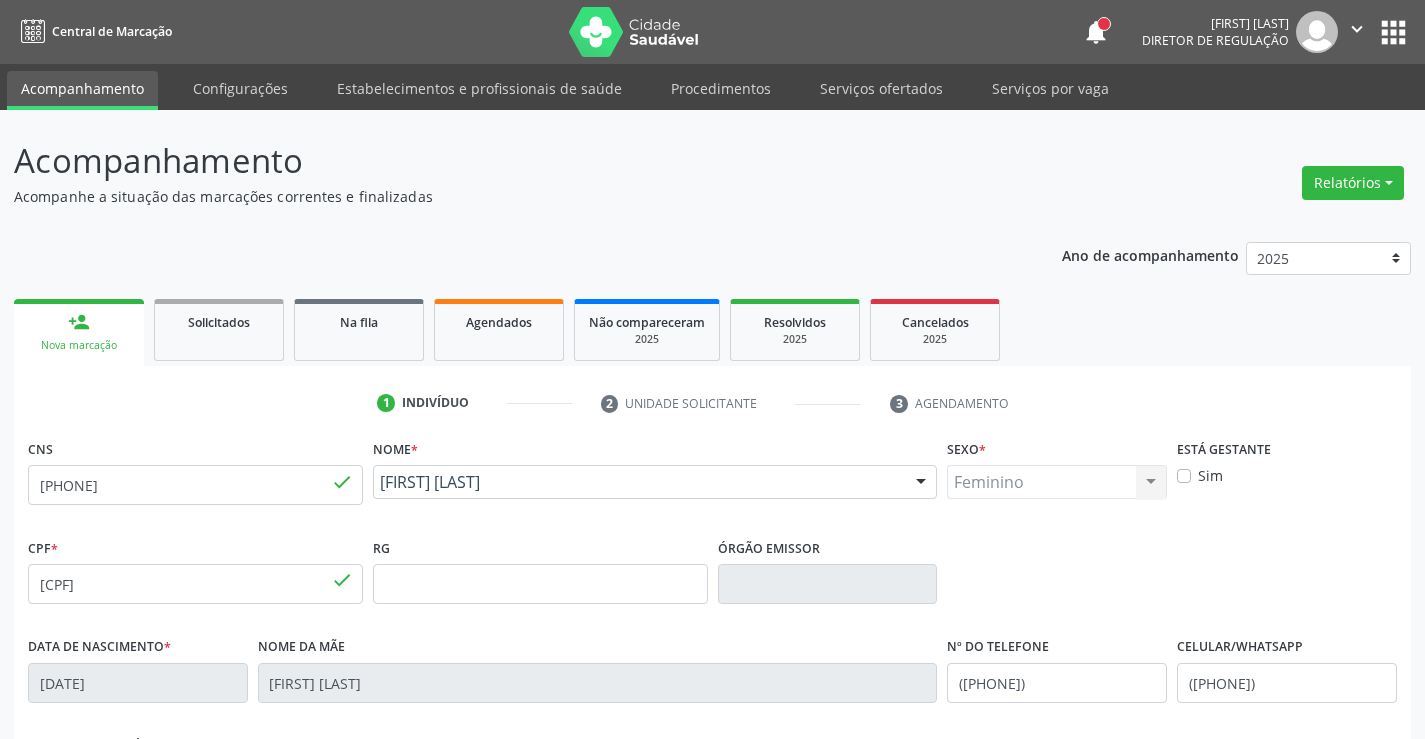 scroll, scrollTop: 345, scrollLeft: 0, axis: vertical 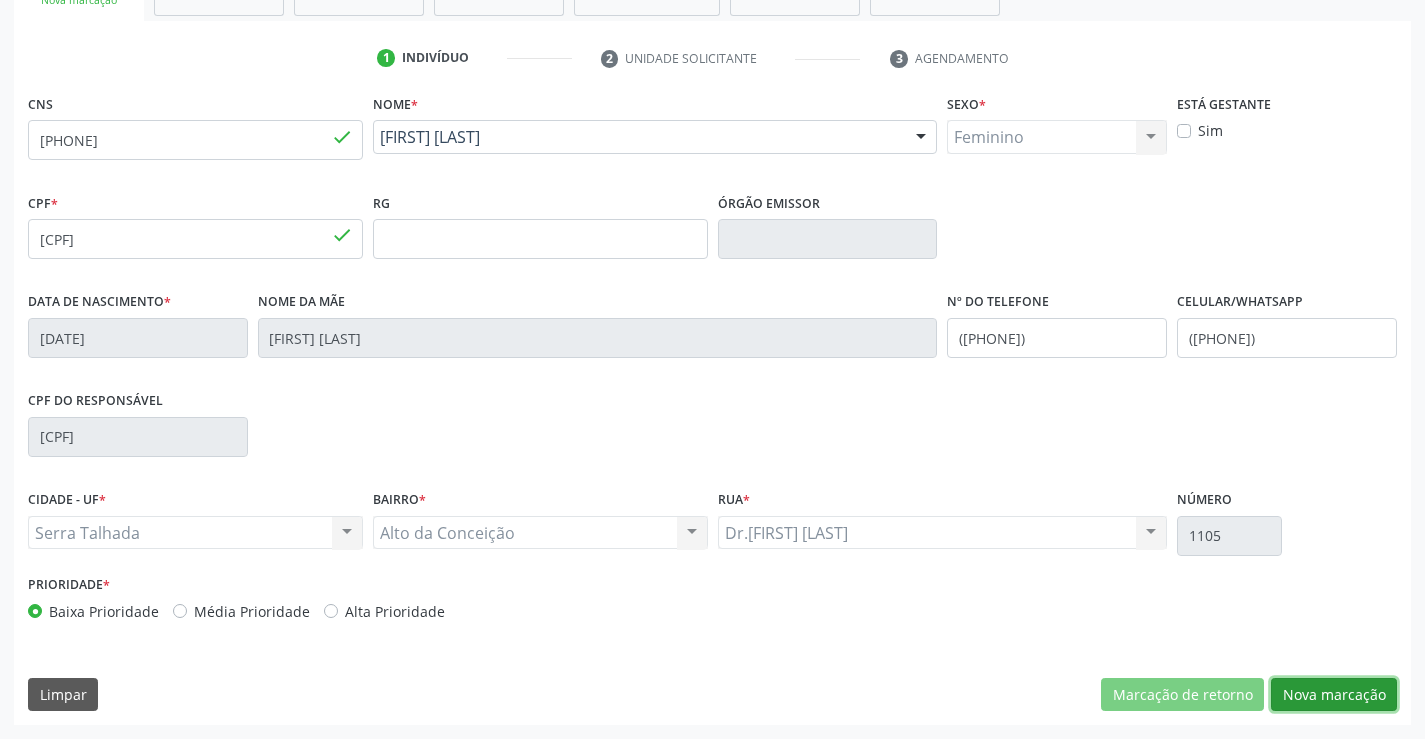 click on "Nova marcação" at bounding box center (1334, 695) 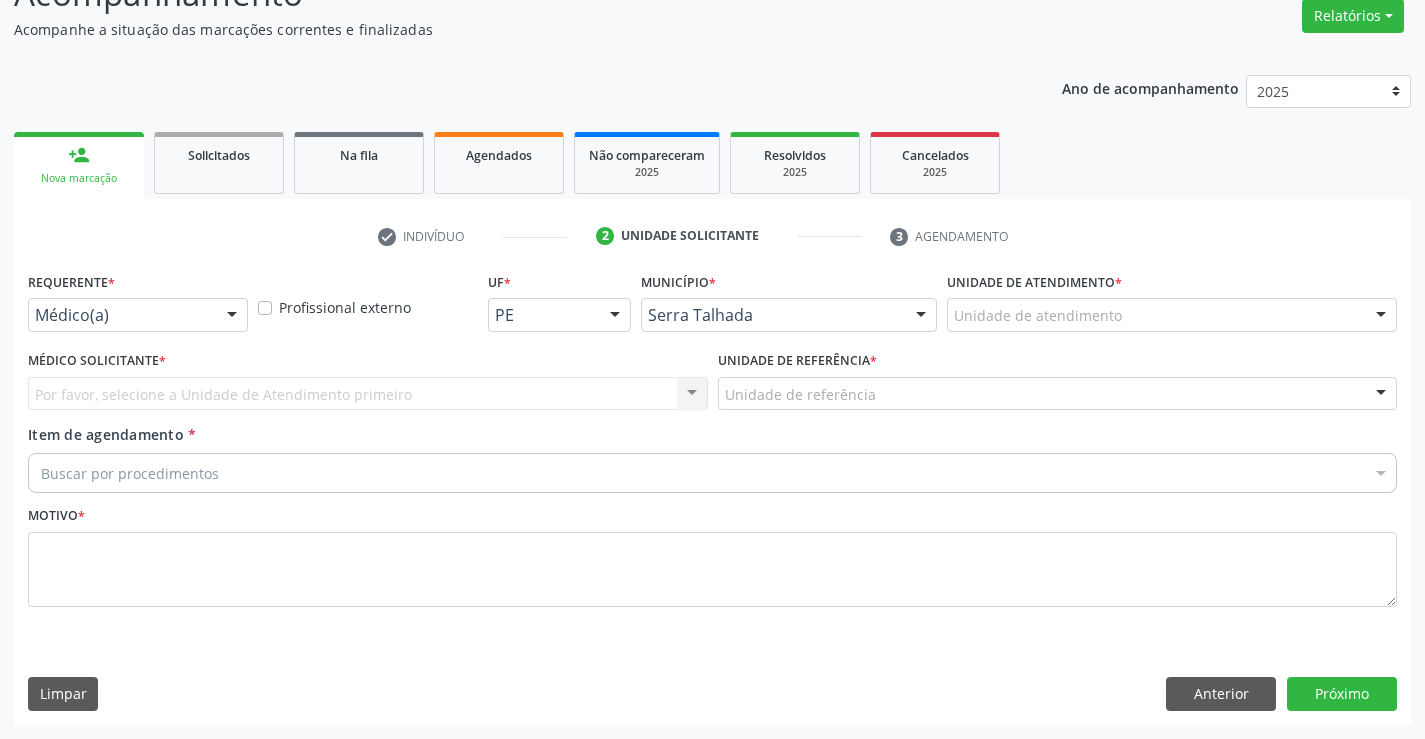 scroll, scrollTop: 167, scrollLeft: 0, axis: vertical 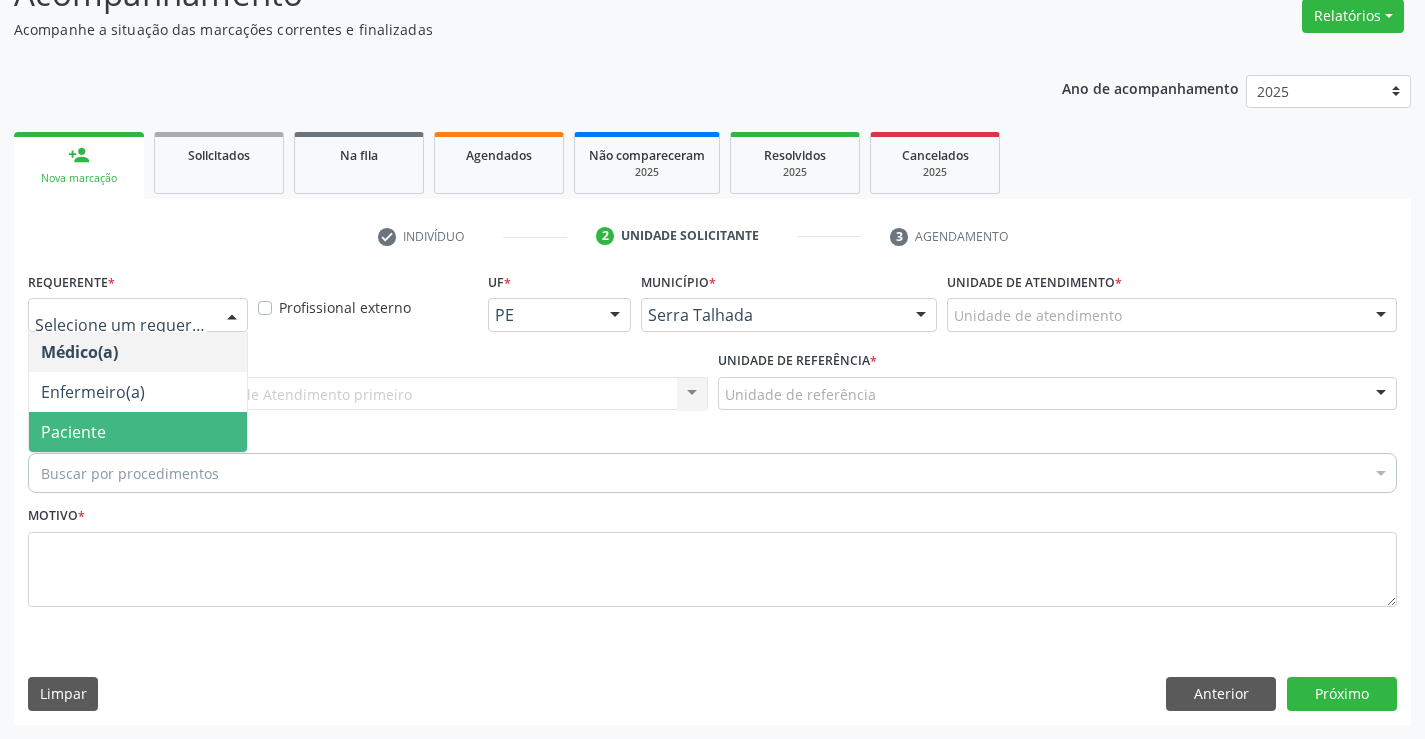 click on "Paciente" at bounding box center [138, 432] 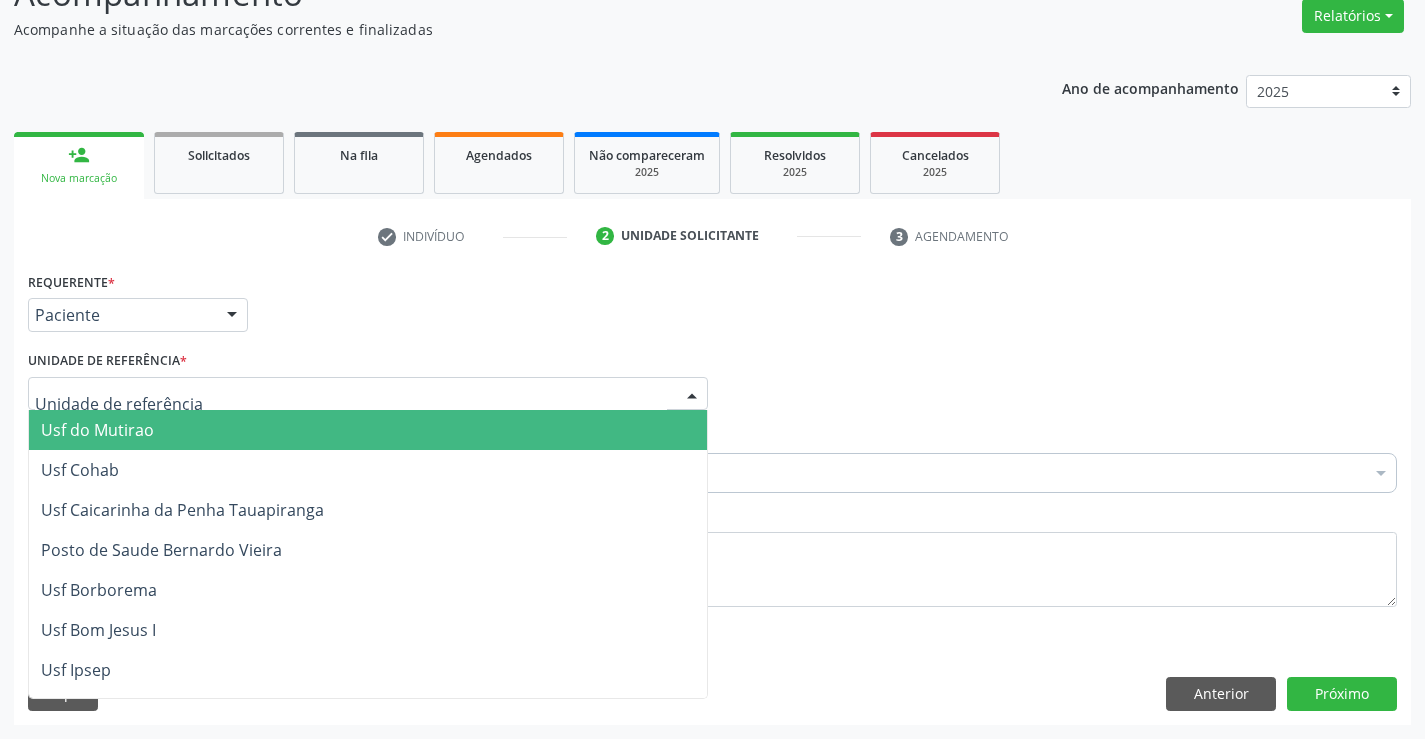 type on "D" 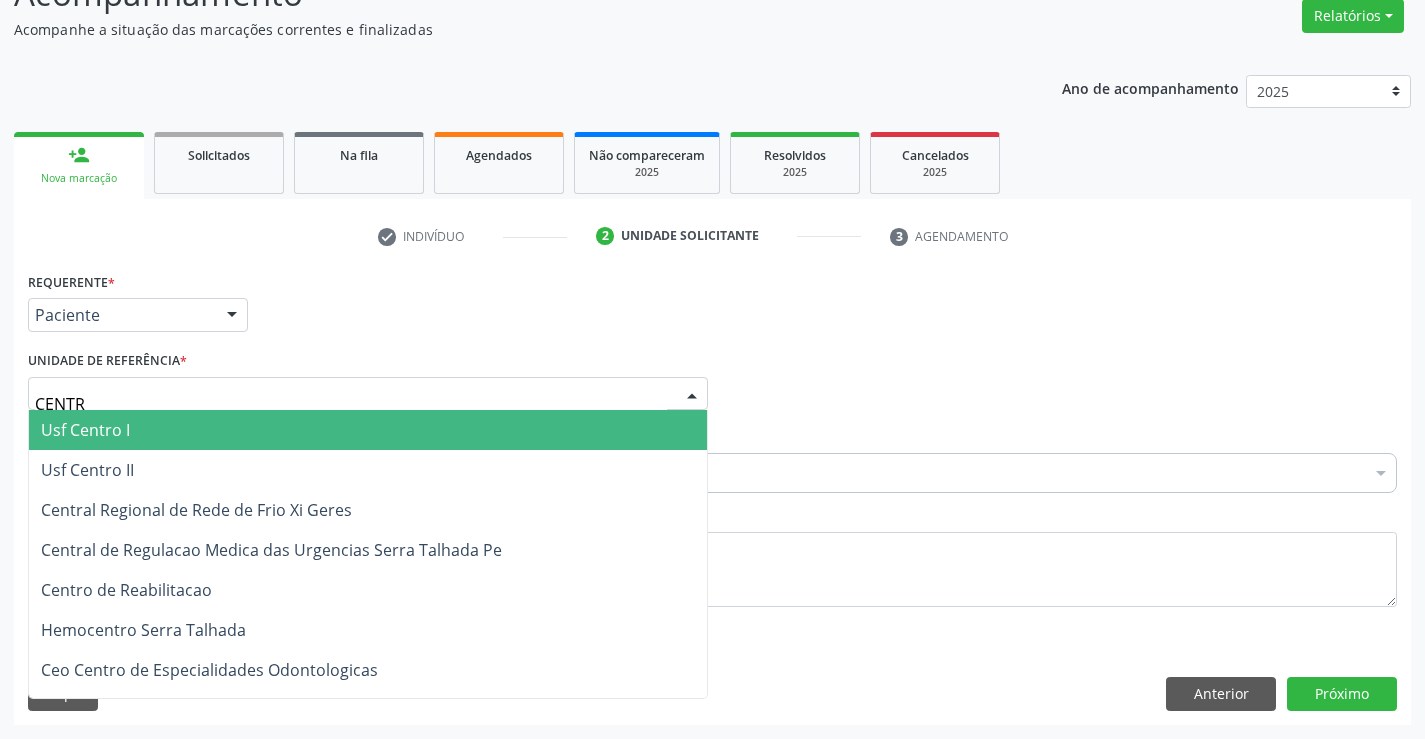 type on "CENTRO" 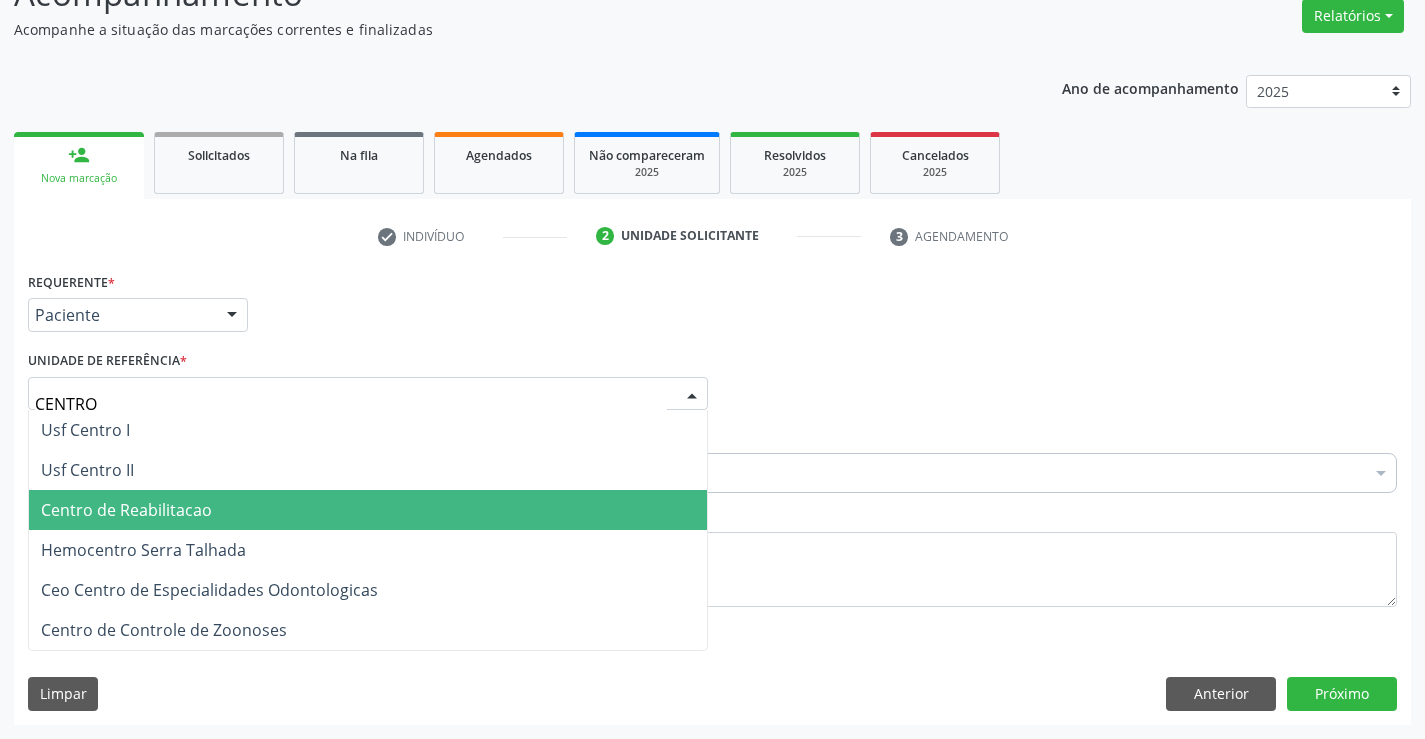 click on "Centro de Reabilitacao" at bounding box center [368, 510] 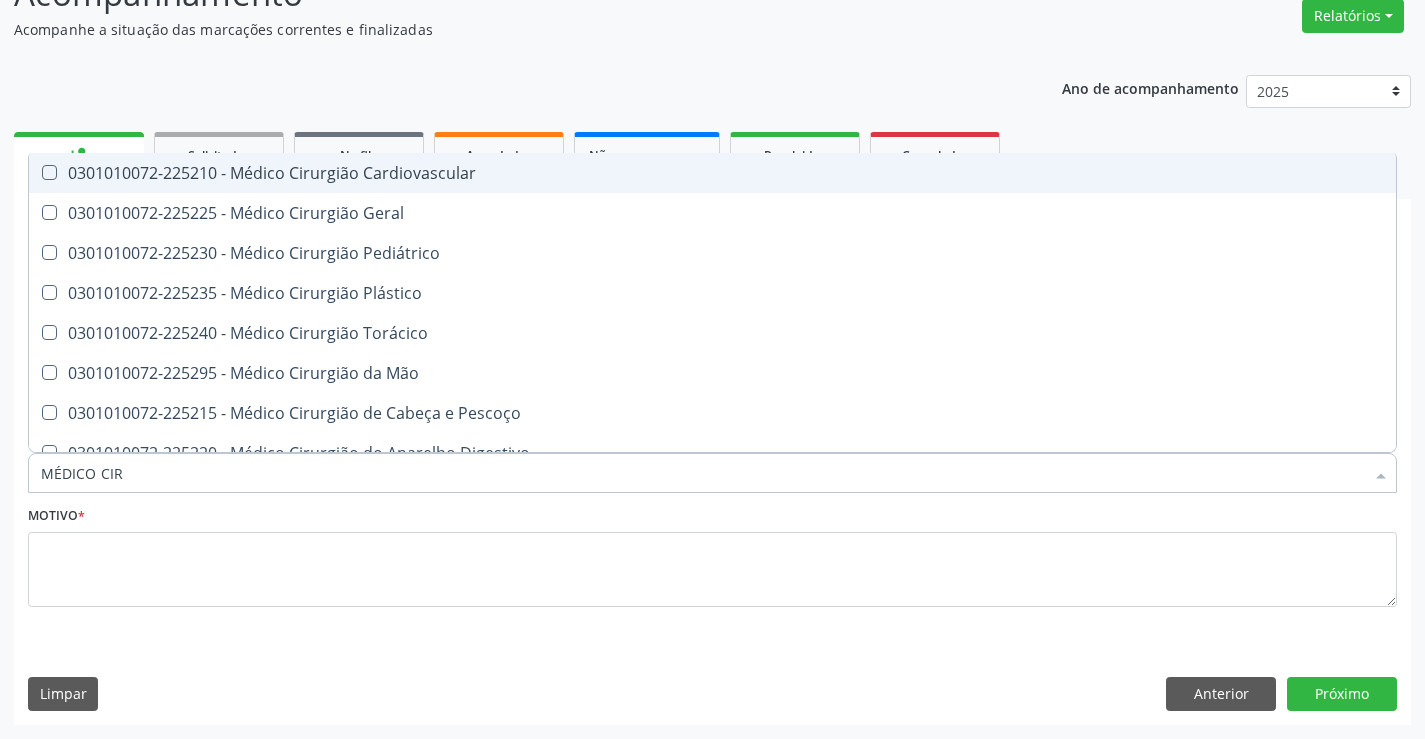 type on "MÉDICO CIRU" 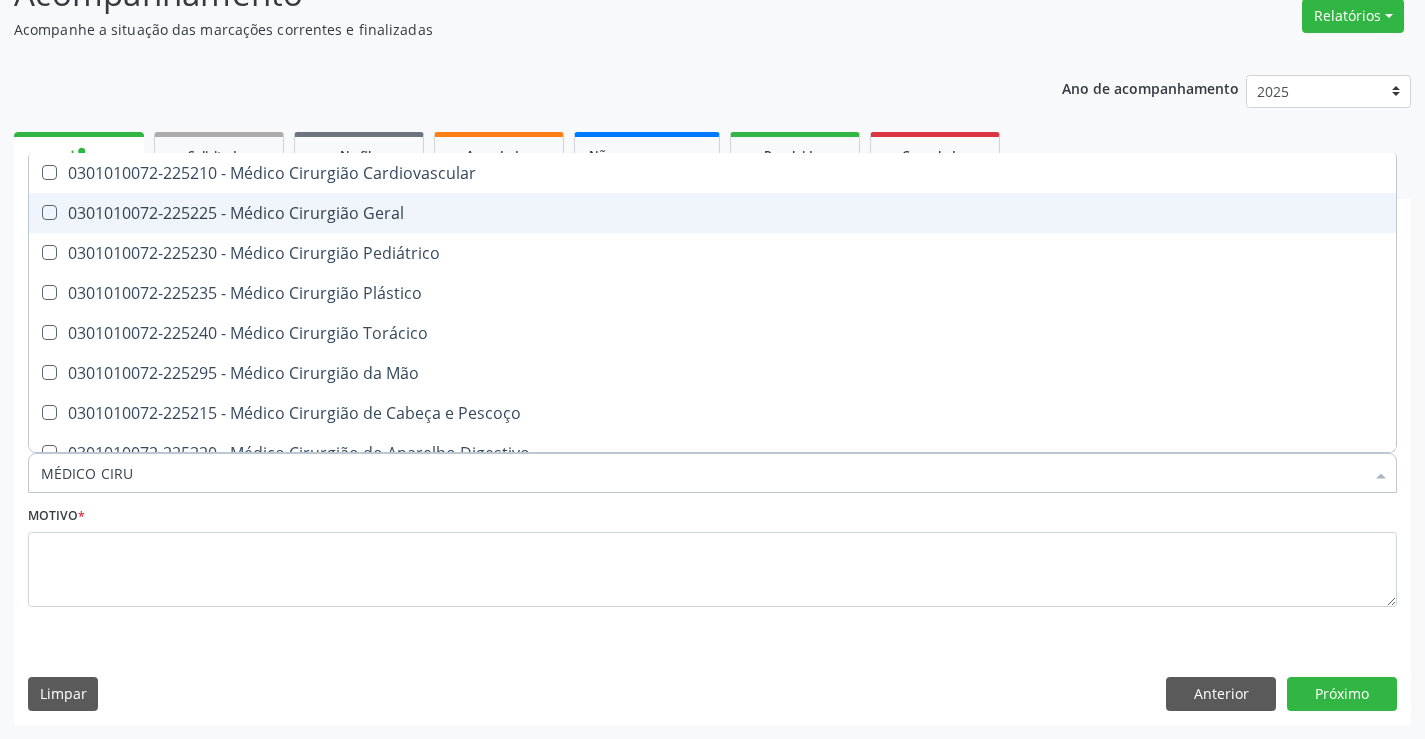 click on "0301010072-225225 - Médico Cirurgião Geral" at bounding box center [712, 213] 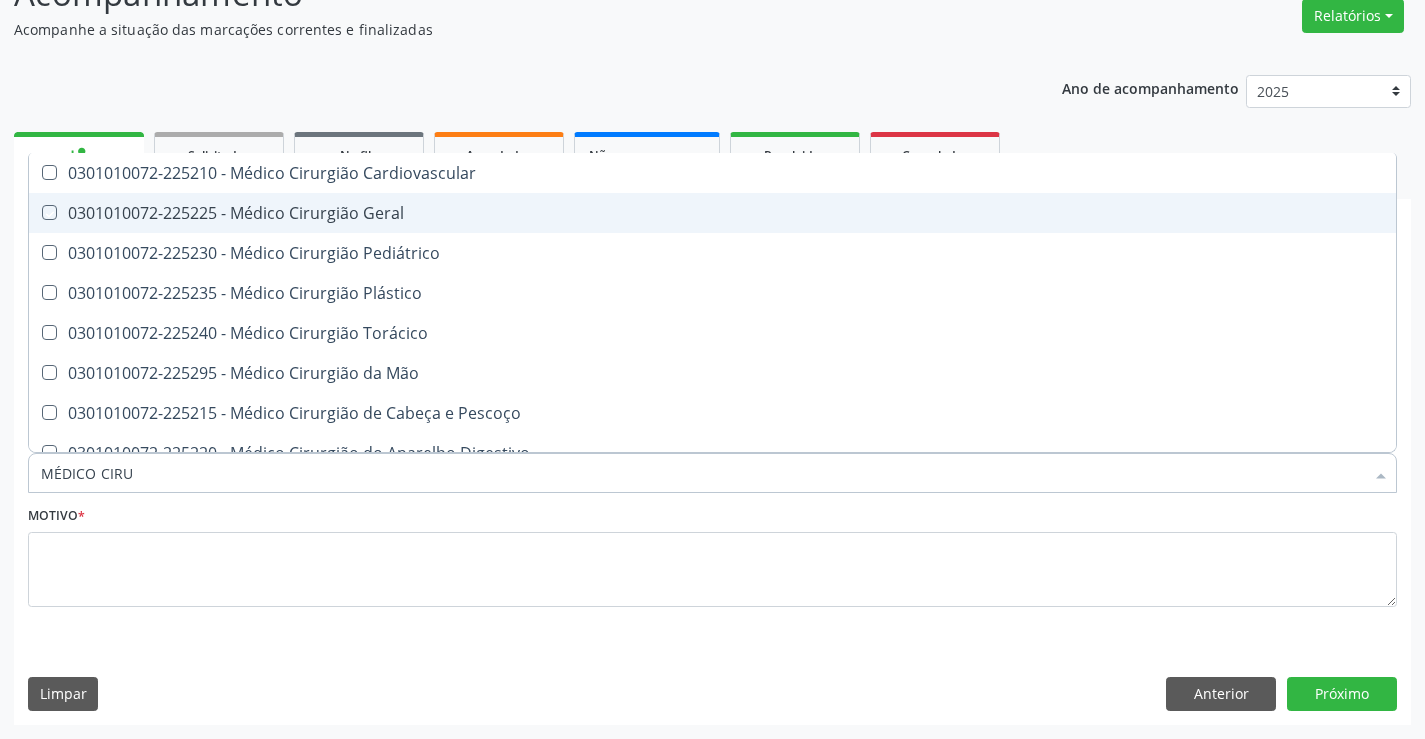 checkbox on "true" 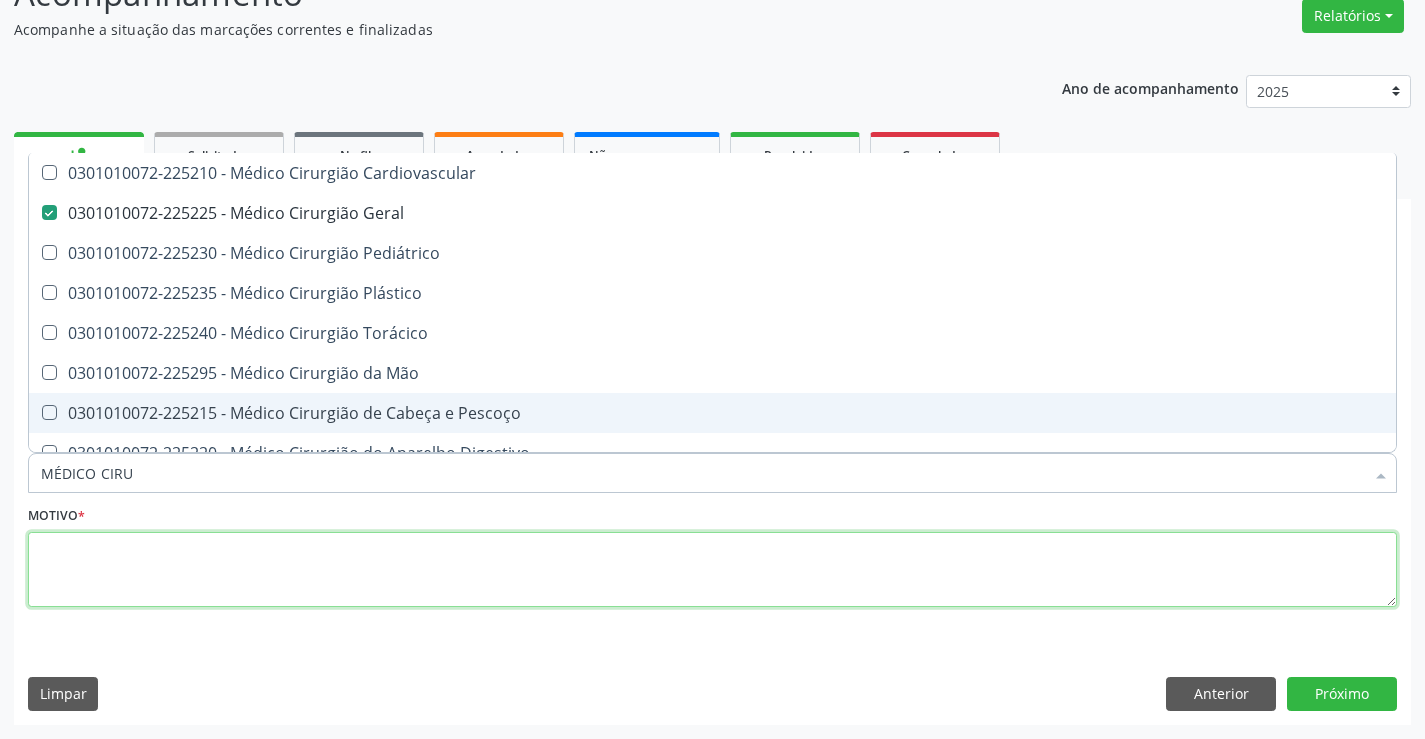 click at bounding box center (712, 570) 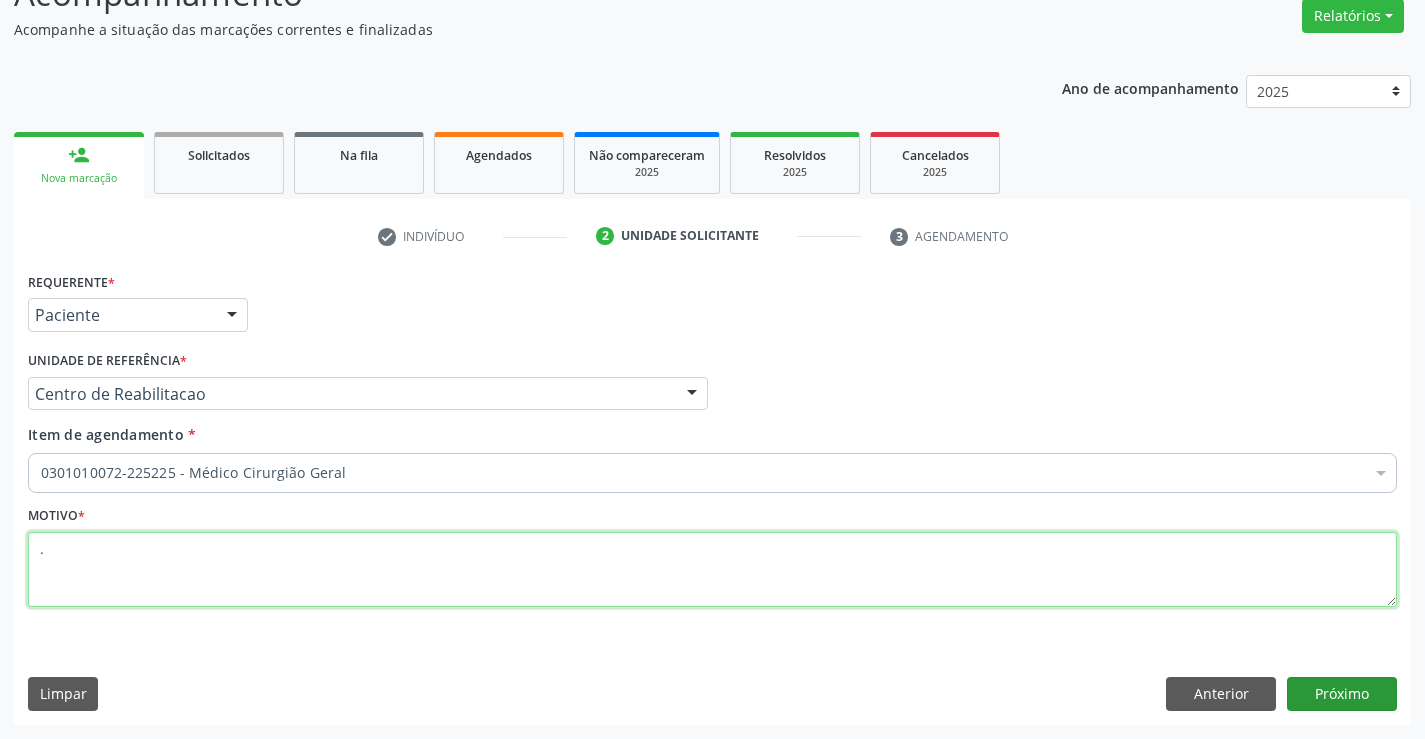 type on "." 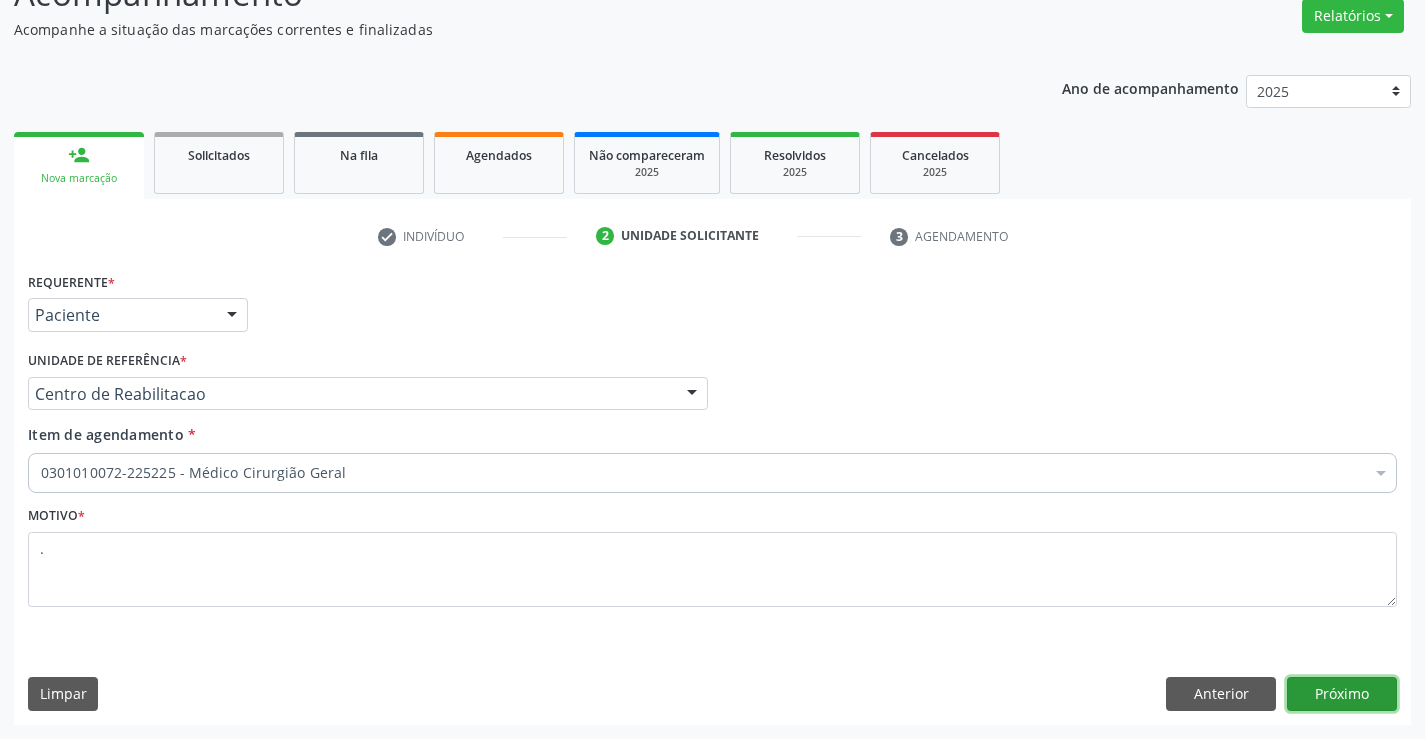click on "Próximo" at bounding box center (1342, 694) 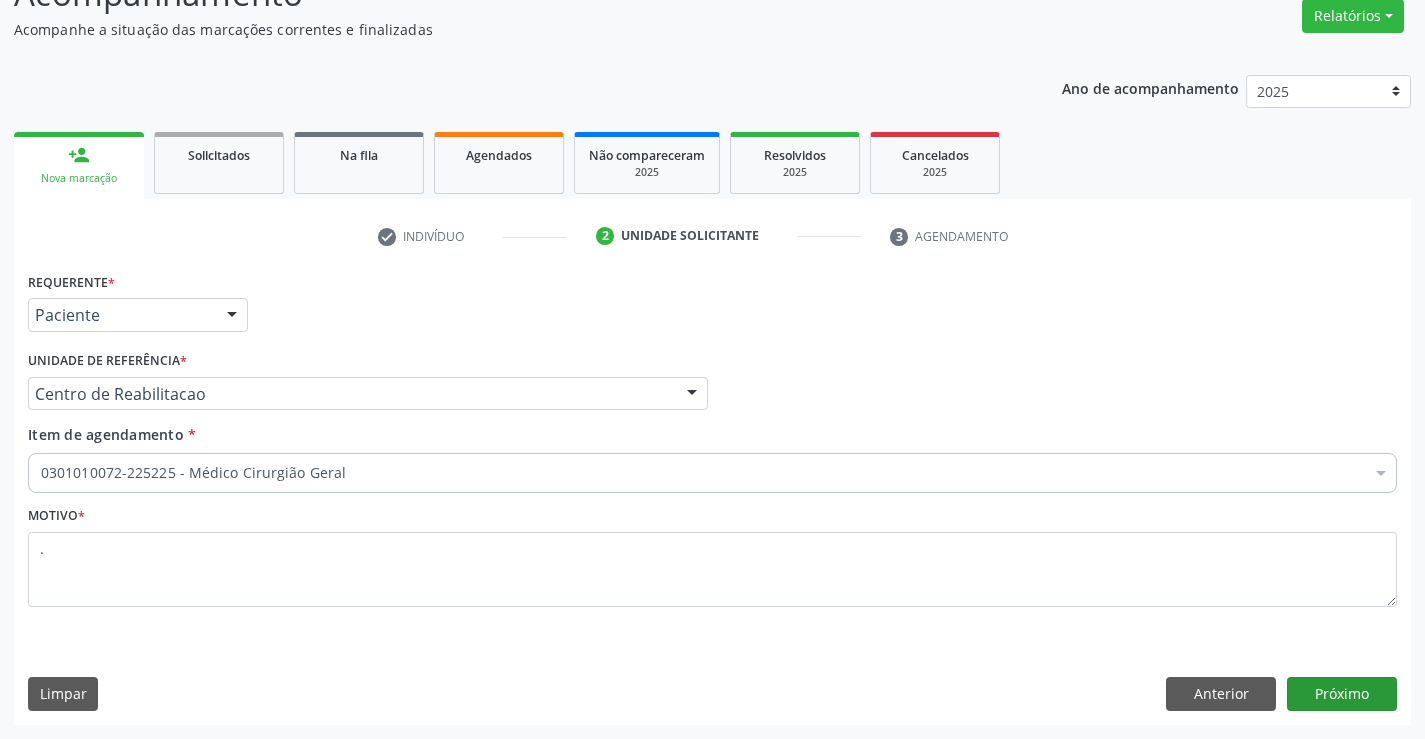 scroll, scrollTop: 131, scrollLeft: 0, axis: vertical 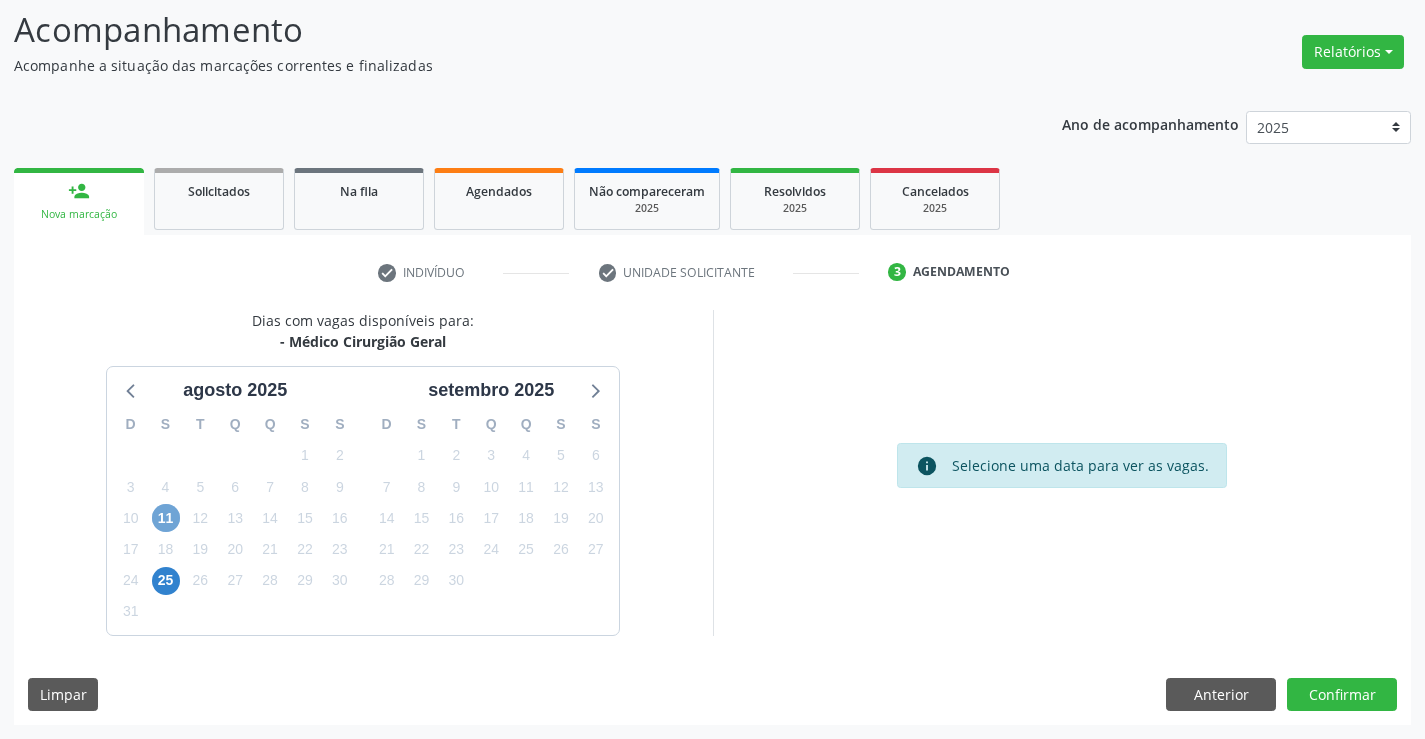 click on "11" at bounding box center [166, 518] 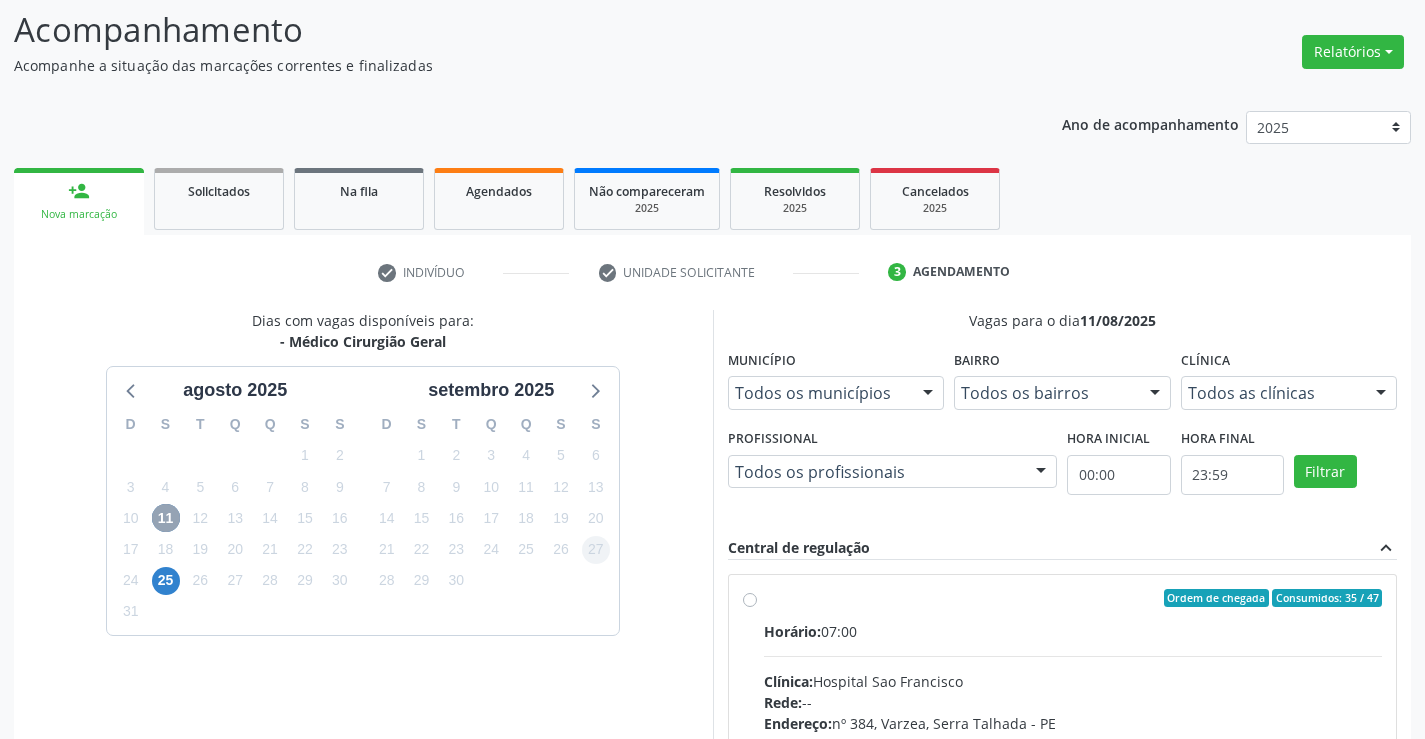 scroll, scrollTop: 420, scrollLeft: 0, axis: vertical 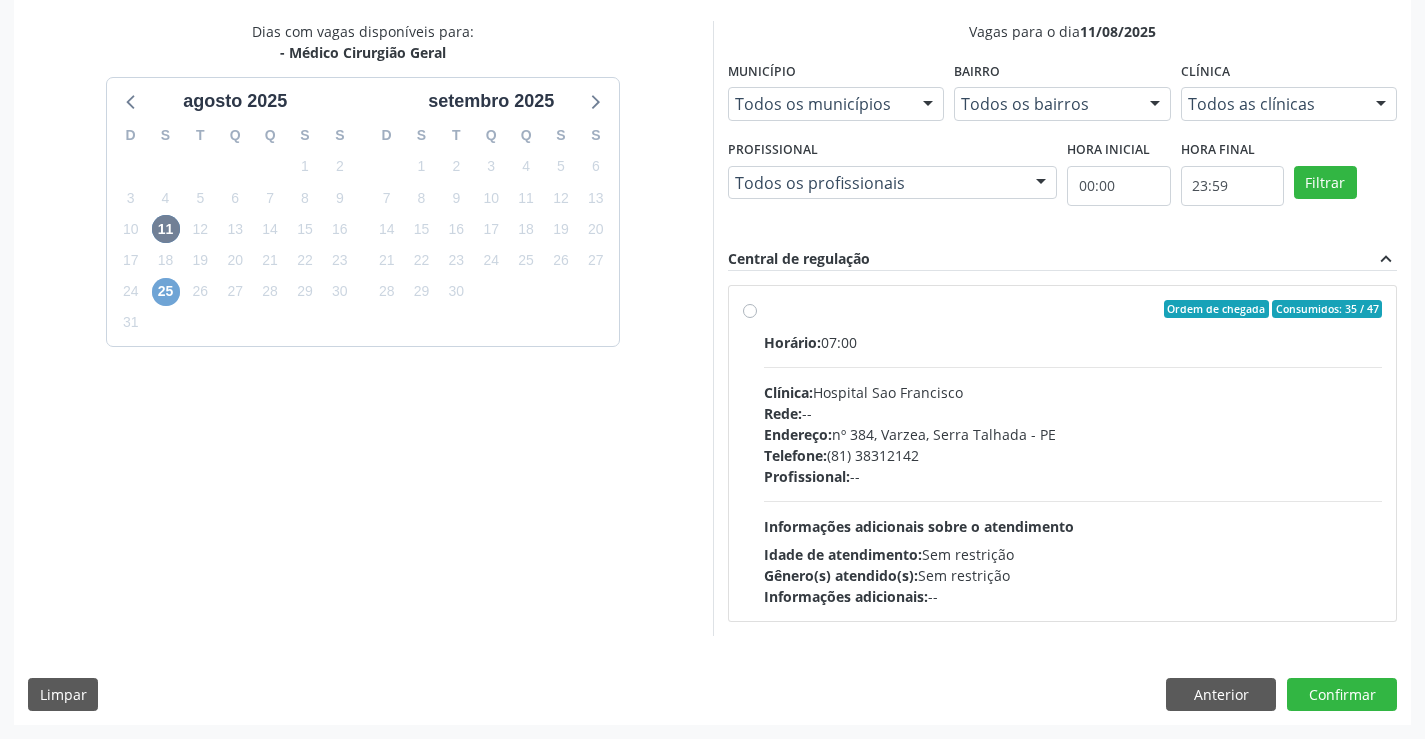 click on "25" at bounding box center (166, 292) 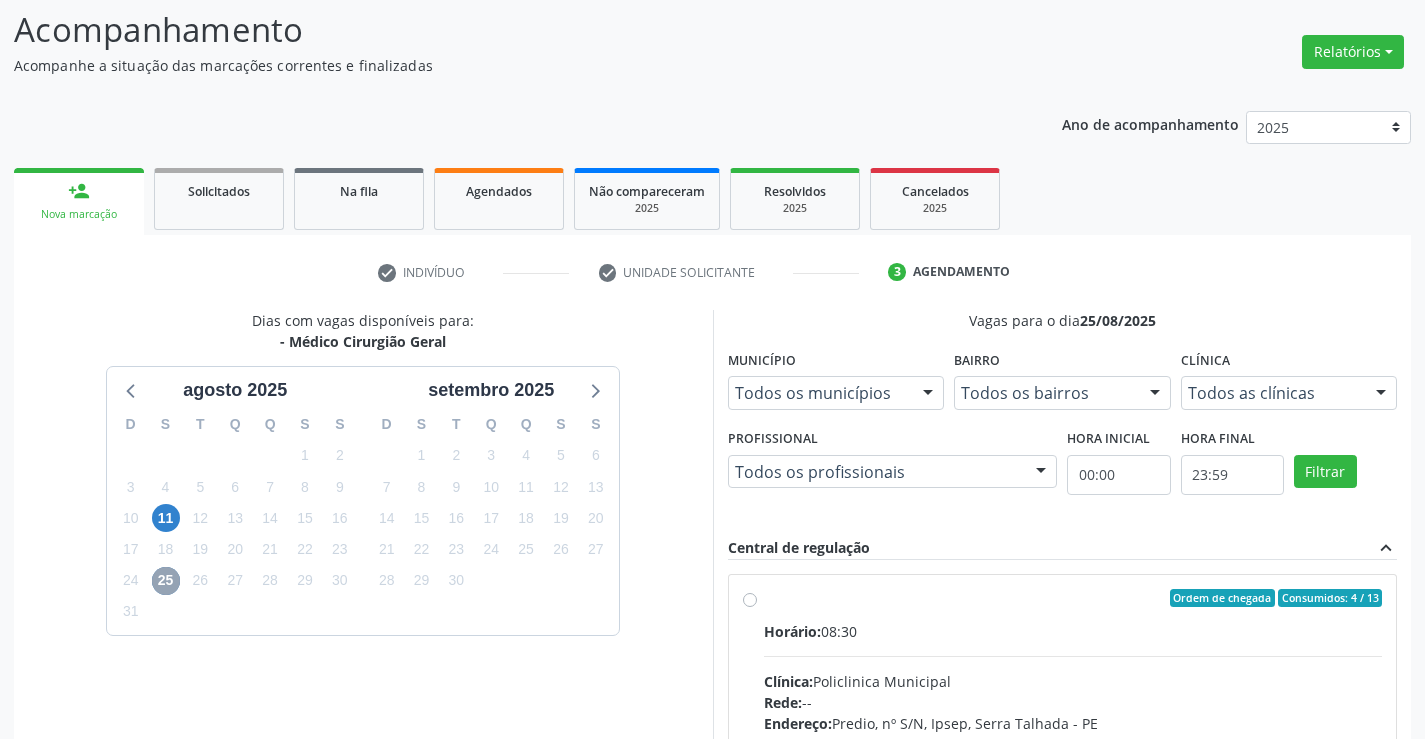 scroll, scrollTop: 420, scrollLeft: 0, axis: vertical 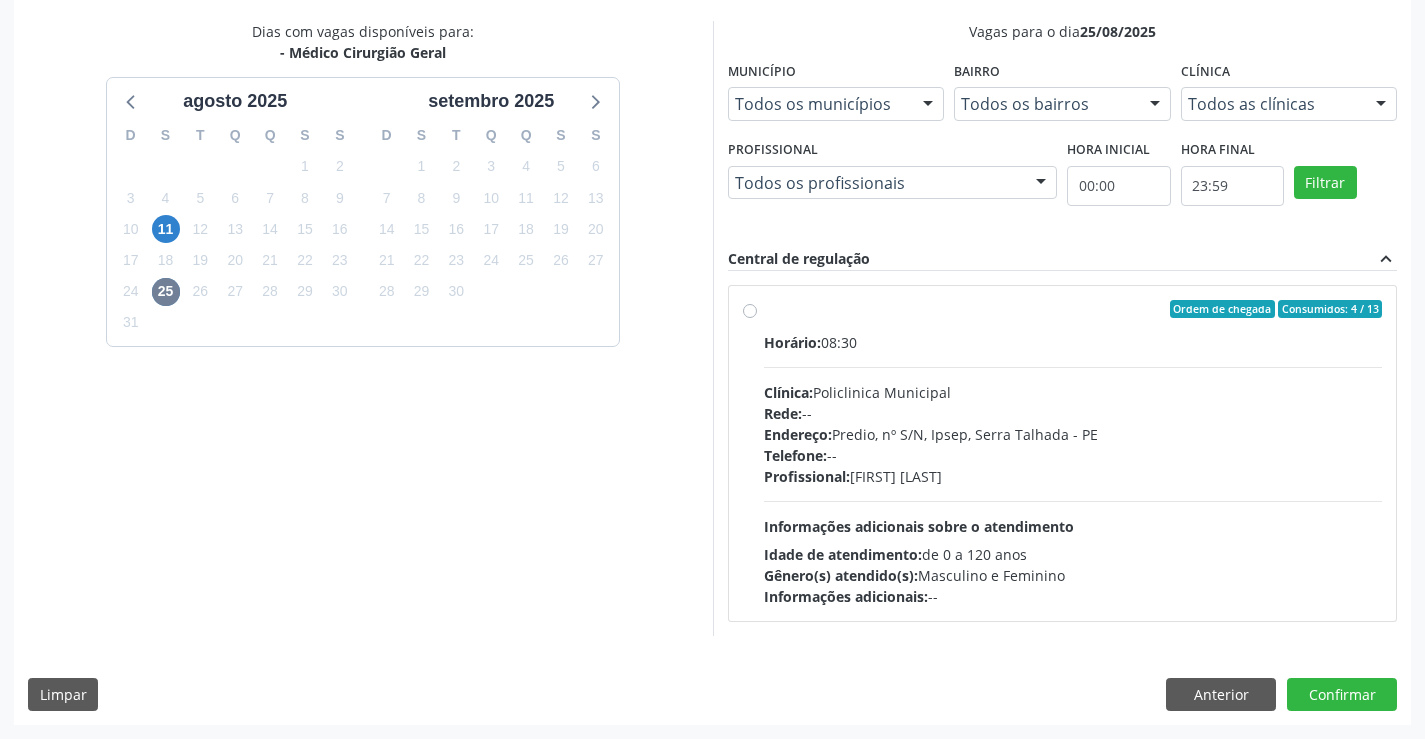 click on "Gênero(s) atendido(s):
Masculino e Feminino" at bounding box center [1073, 575] 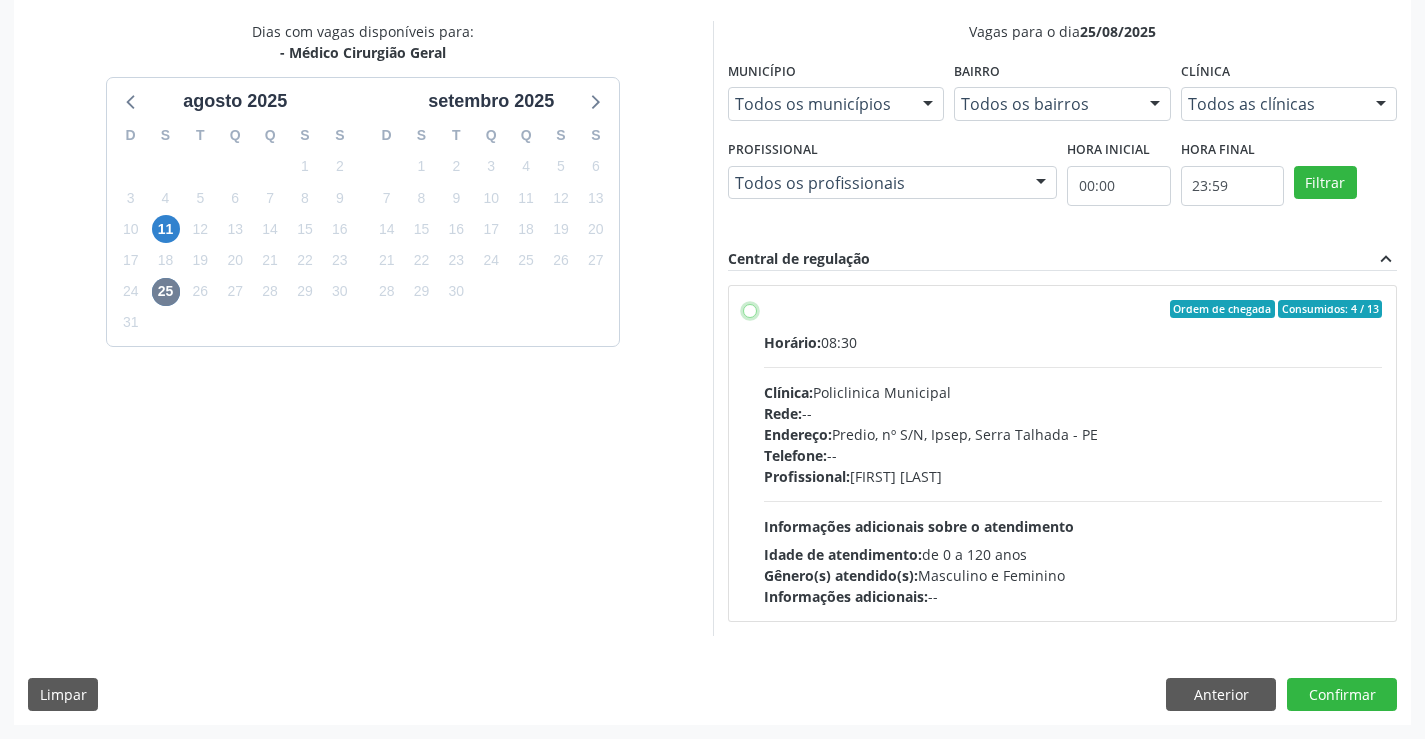 click on "Ordem de chegada
Consumidos: 4 / 13
Horário:   08:30
Clínica:  Policlinica Municipal
Rede:
--
Endereço:   Predio, nº S/N, Ipsep, Serra Talhada - PE
Telefone:   --
Profissional:
Thiago Figueiredo Felix
Informações adicionais sobre o atendimento
Idade de atendimento:
de 0 a 120 anos
Gênero(s) atendido(s):
Masculino e Feminino
Informações adicionais:
--" at bounding box center (750, 309) 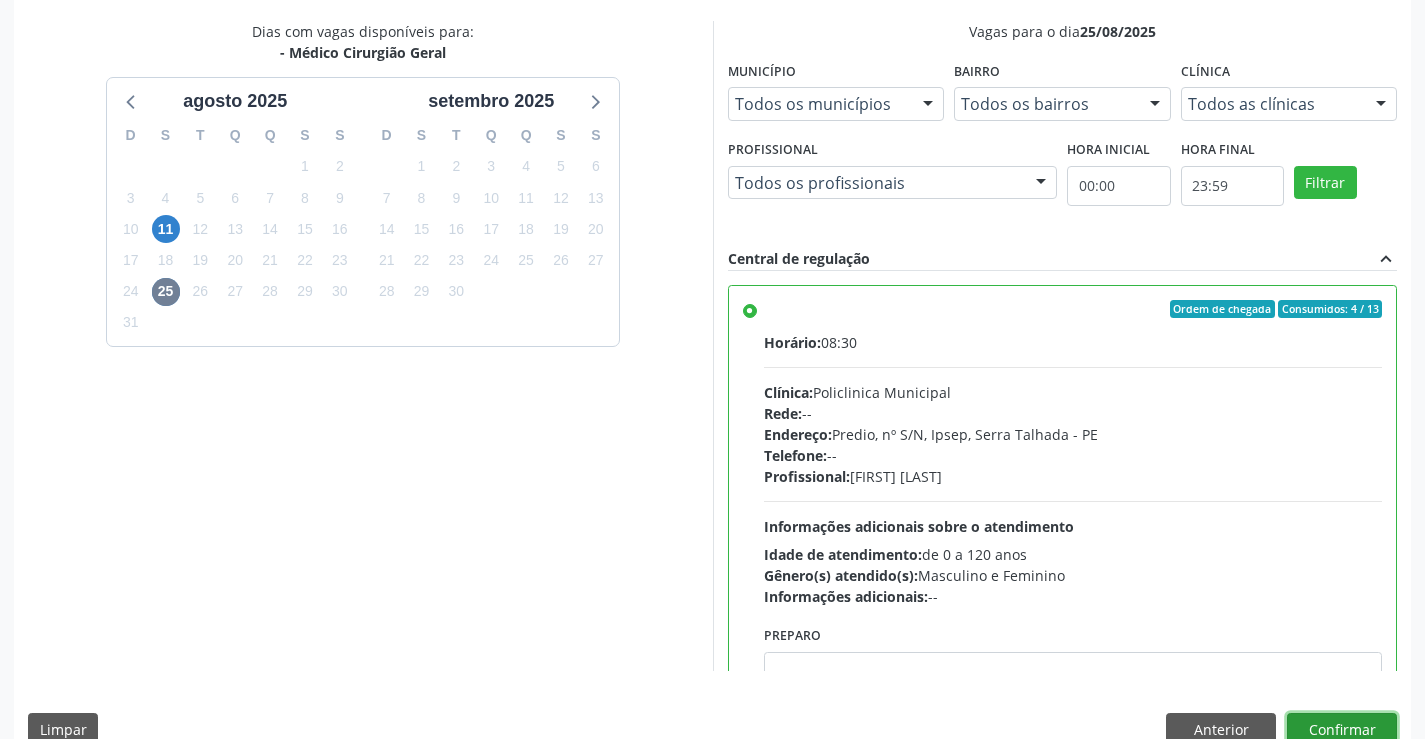 click on "Confirmar" at bounding box center [1342, 730] 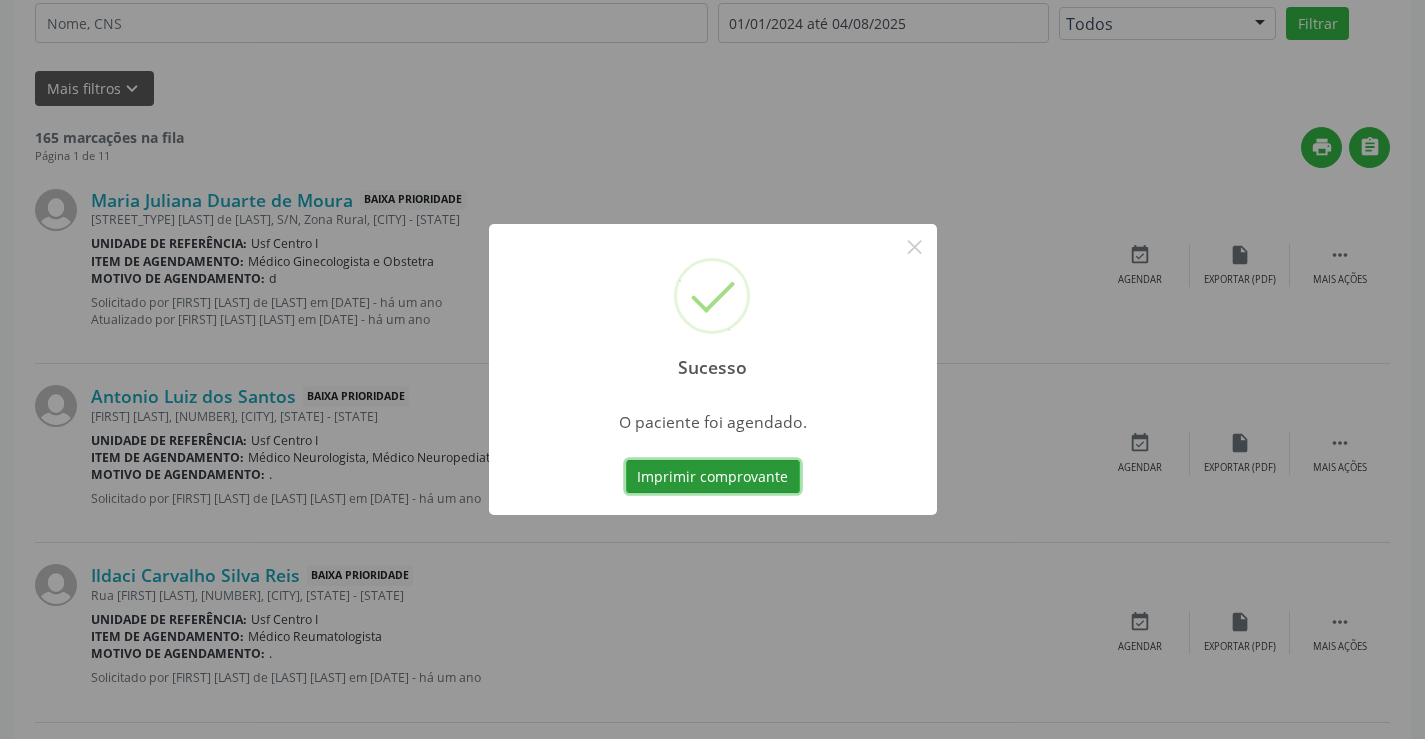 scroll, scrollTop: 0, scrollLeft: 0, axis: both 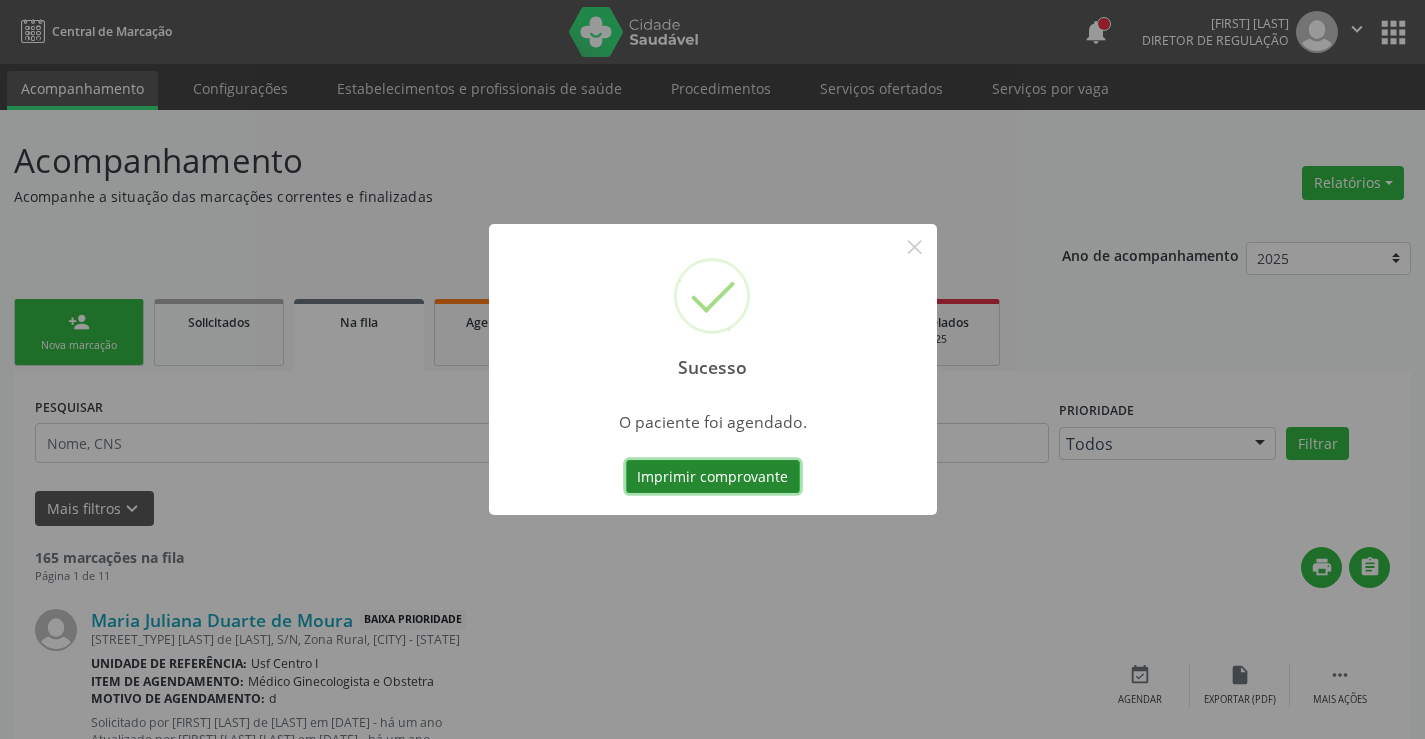 click on "Imprimir comprovante" at bounding box center [713, 477] 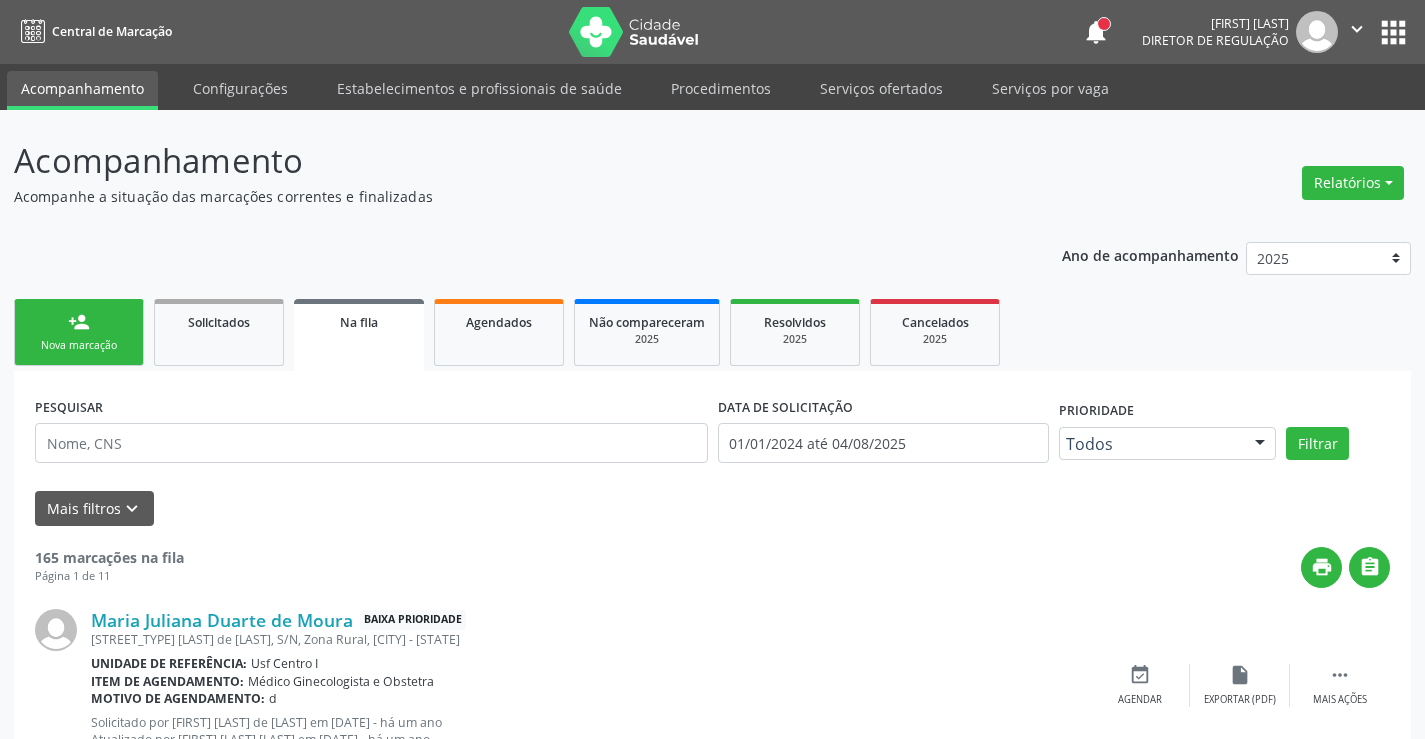 click on "person_add
Nova marcação" at bounding box center [79, 332] 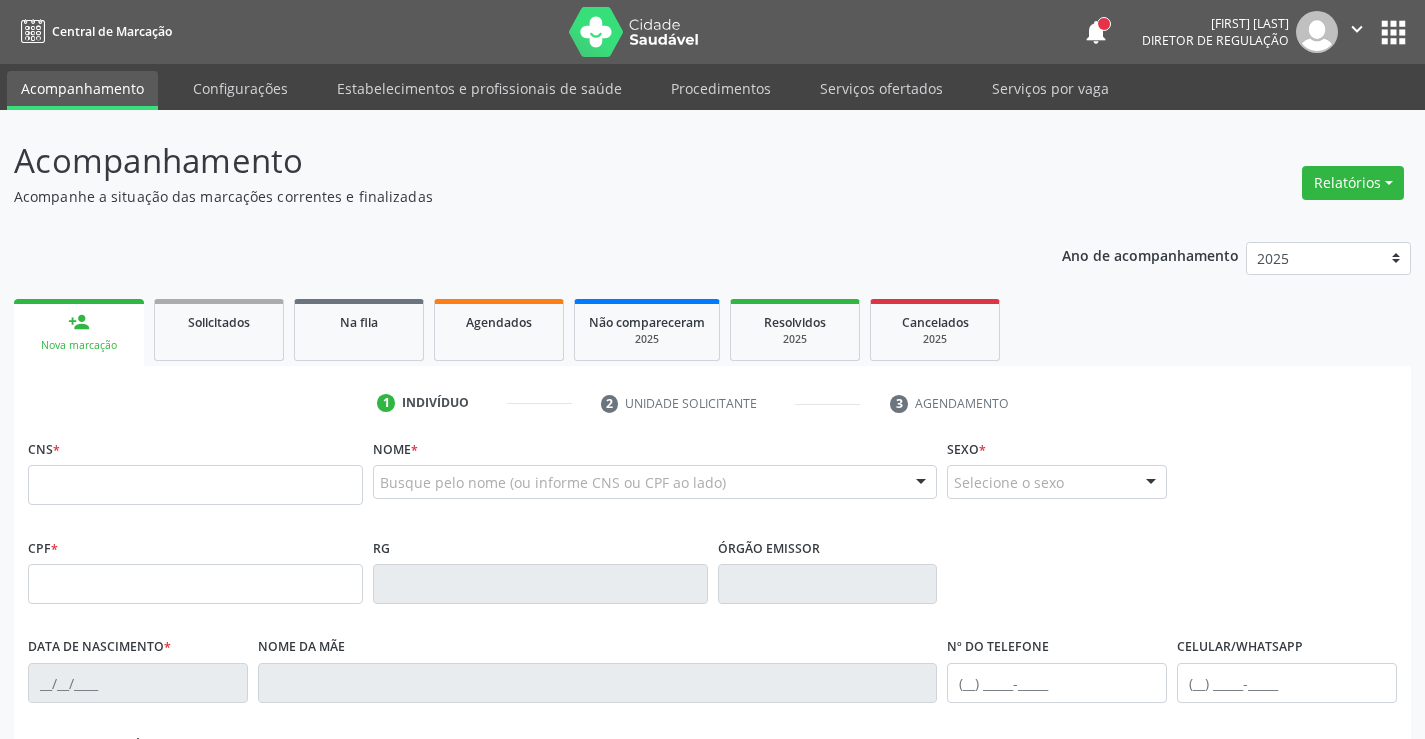 click on "CNS
*" at bounding box center (195, 469) 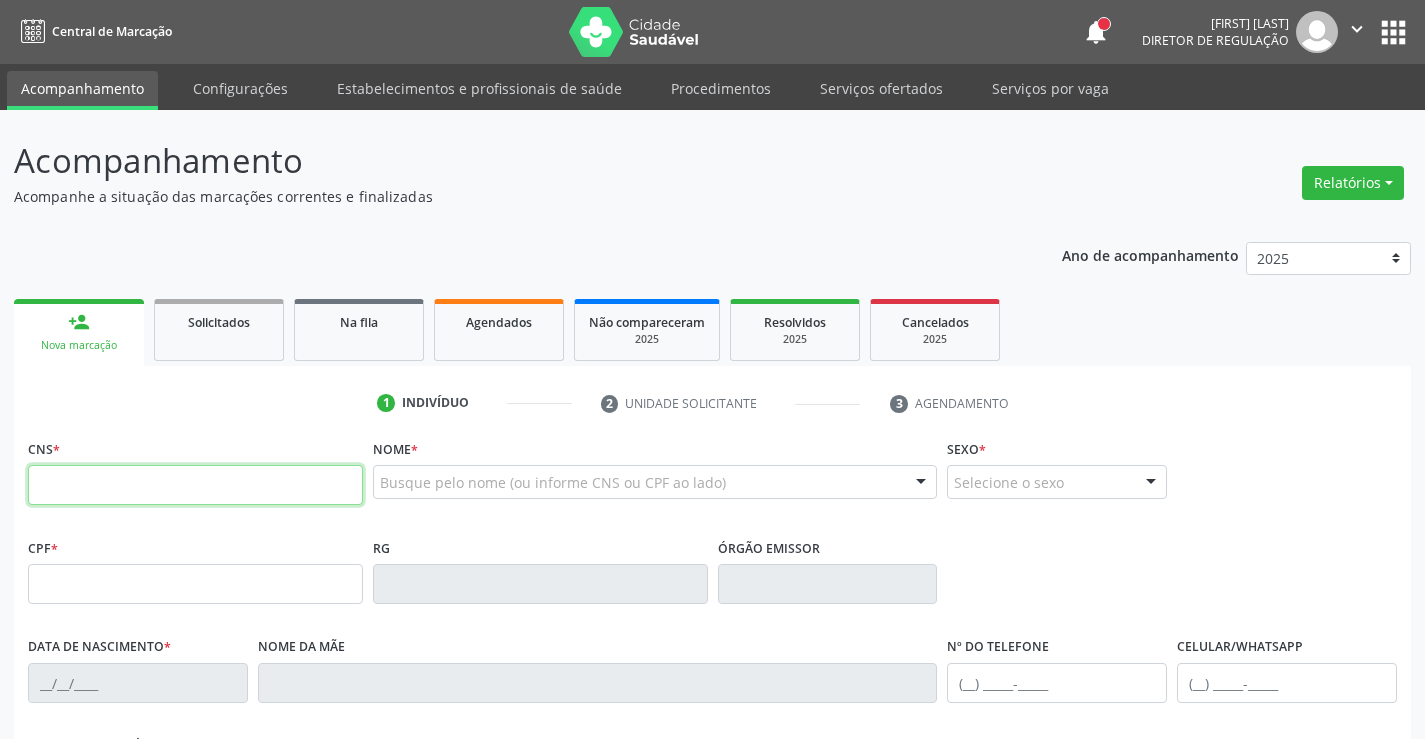 click at bounding box center (195, 485) 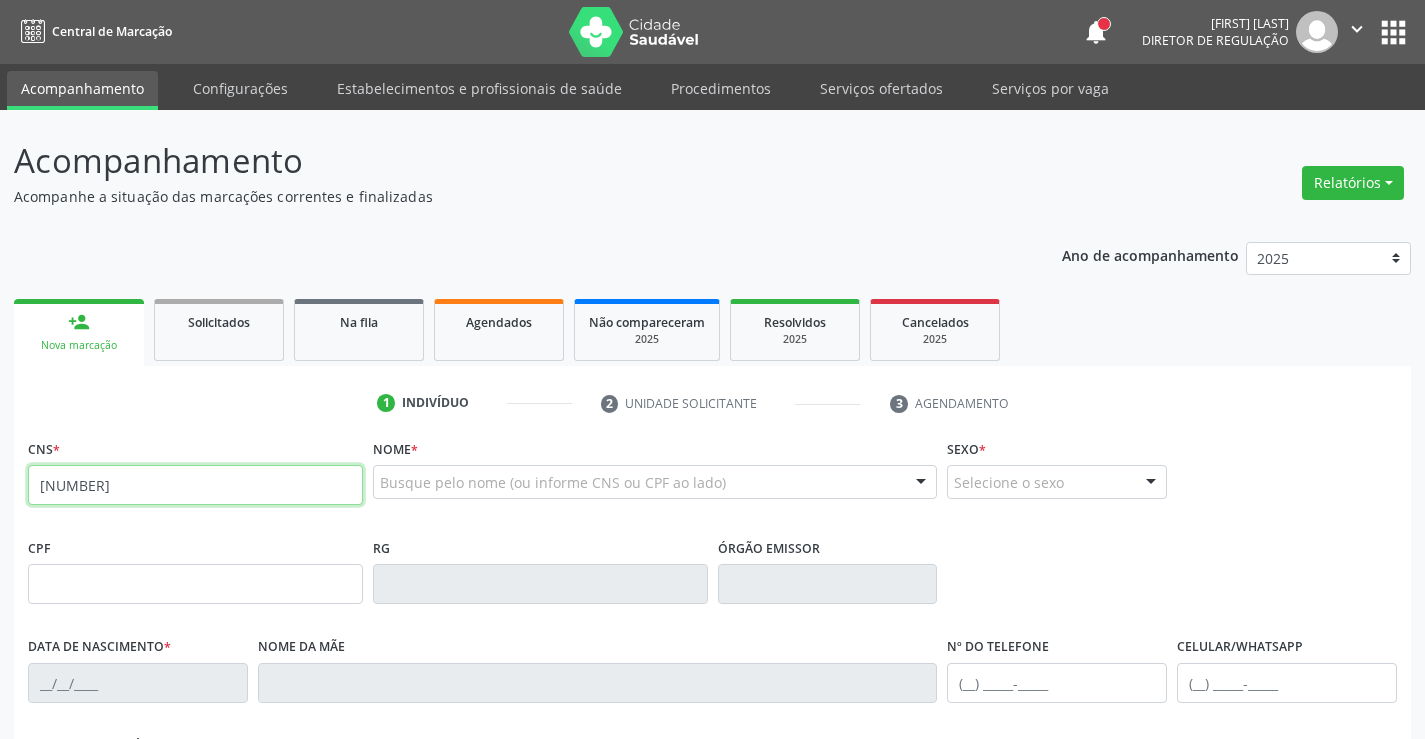 type on "705 0002 9047 7455" 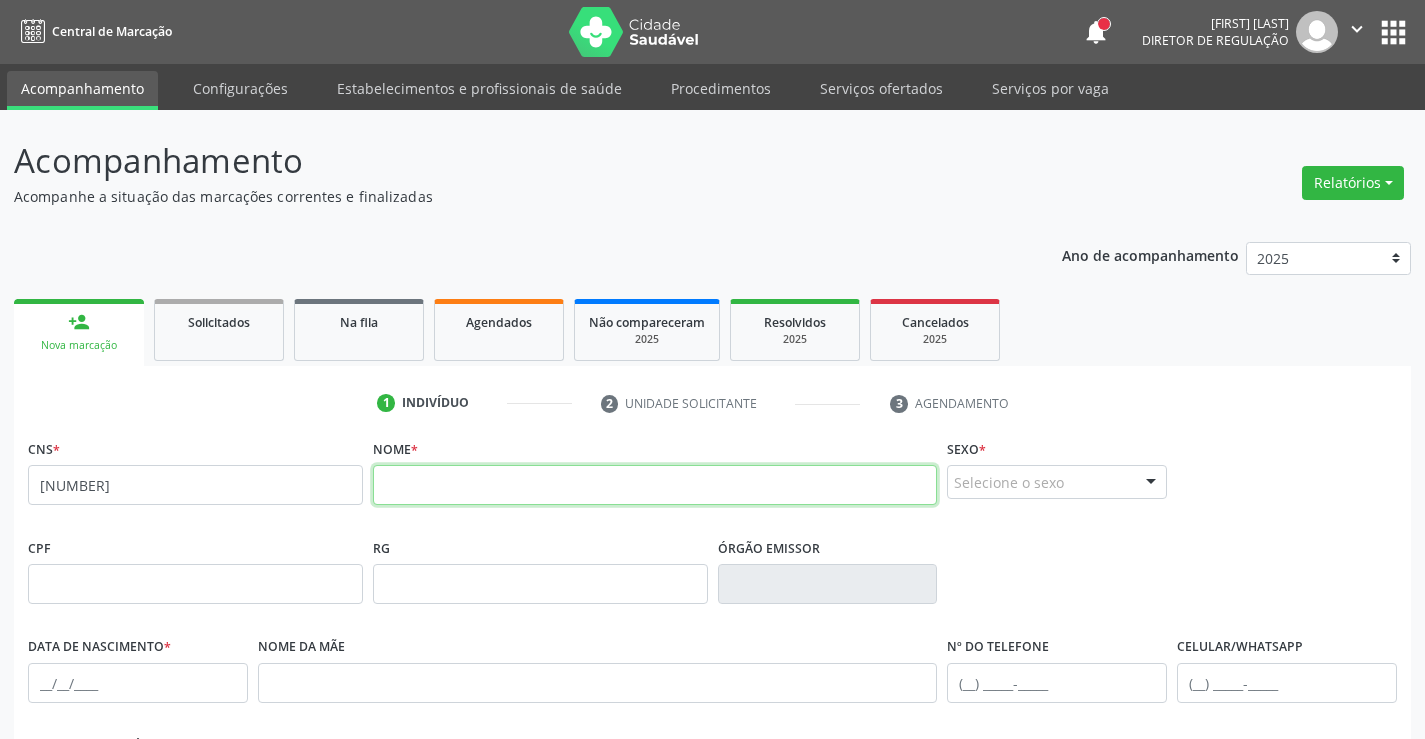 click at bounding box center [655, 485] 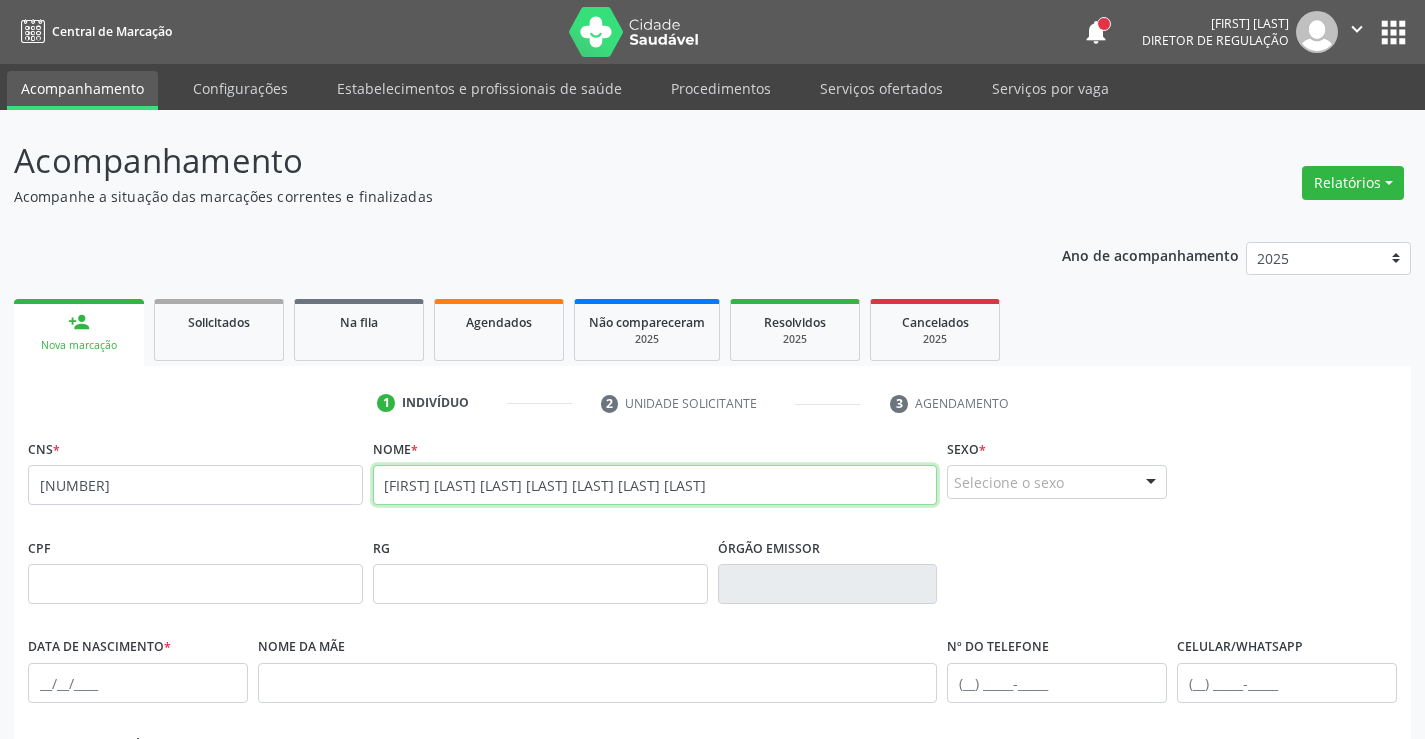 type on "ISIS LORENA FEITOSA DOS SANTOS" 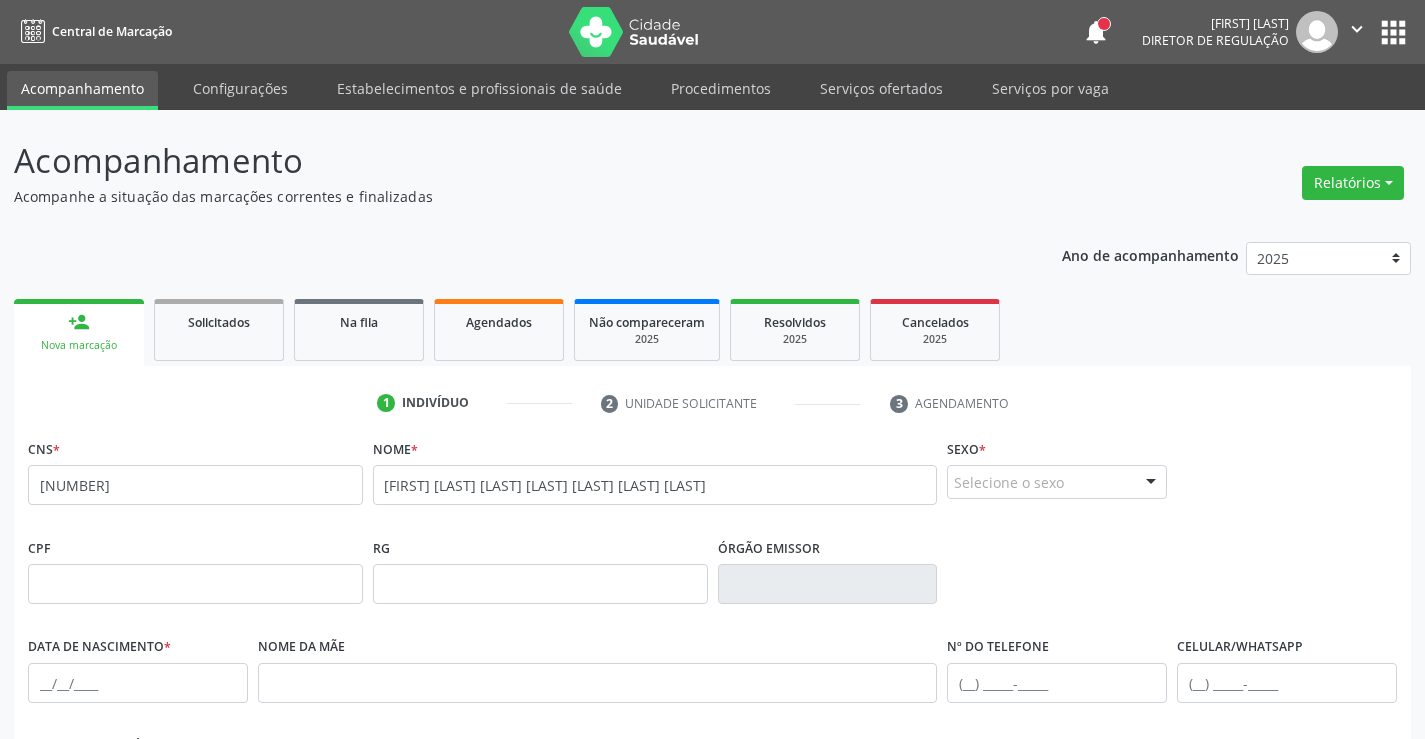 click on "Selecione o sexo" at bounding box center (1057, 482) 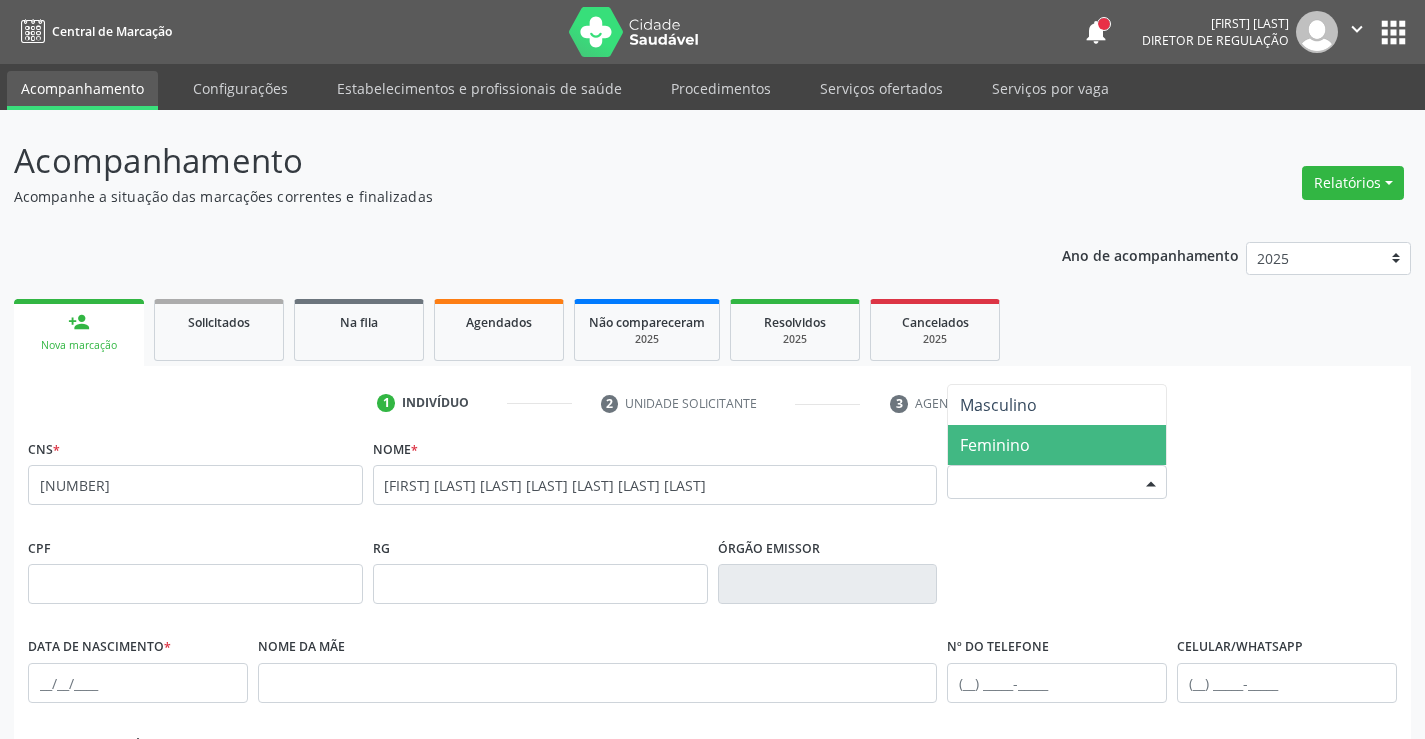 click on "Feminino" at bounding box center [995, 445] 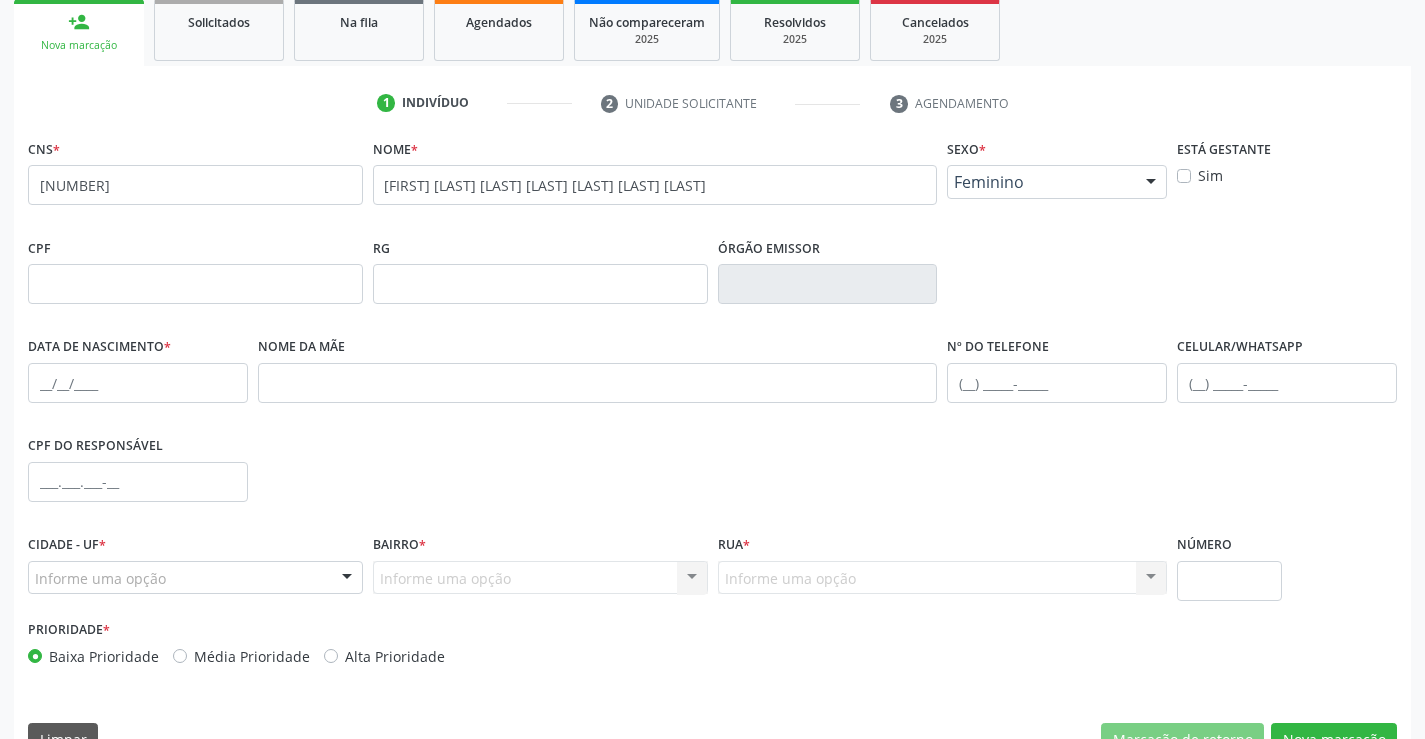 scroll, scrollTop: 345, scrollLeft: 0, axis: vertical 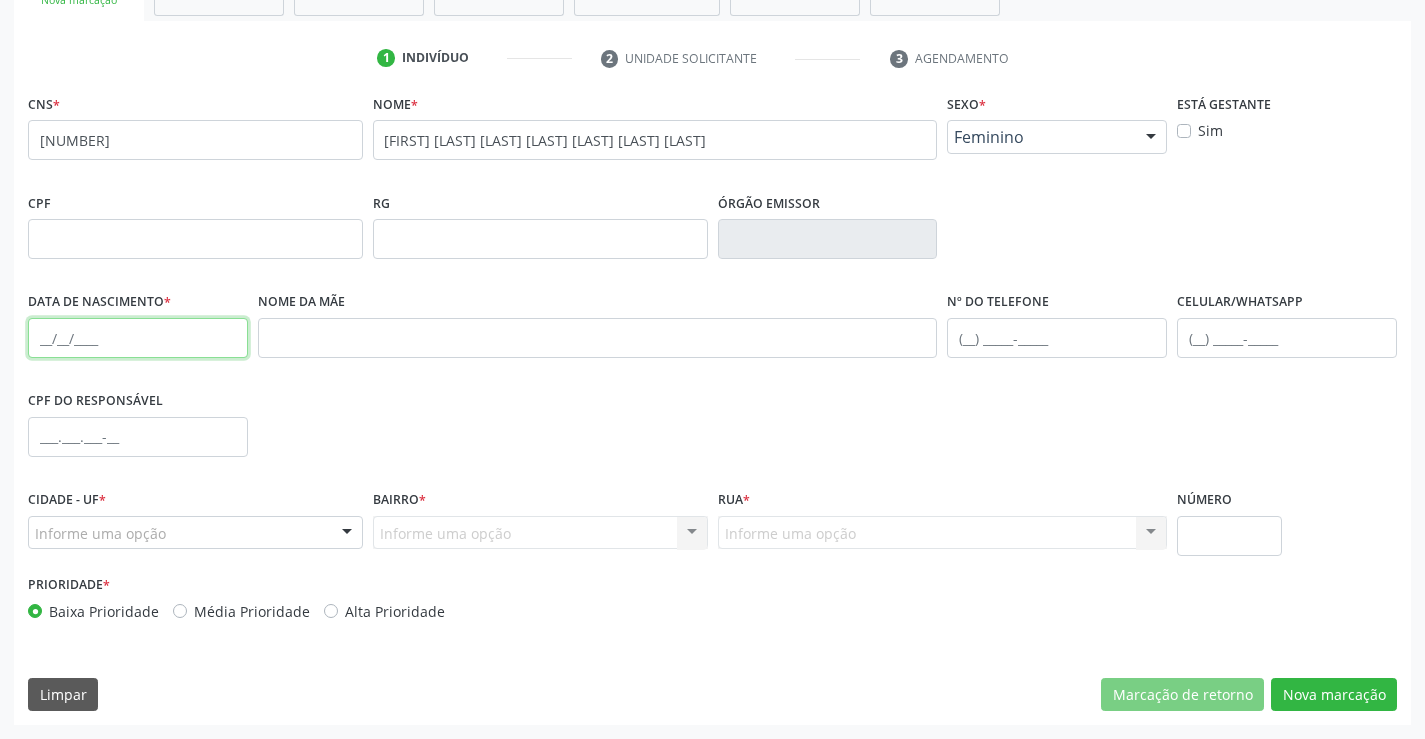 click at bounding box center (138, 338) 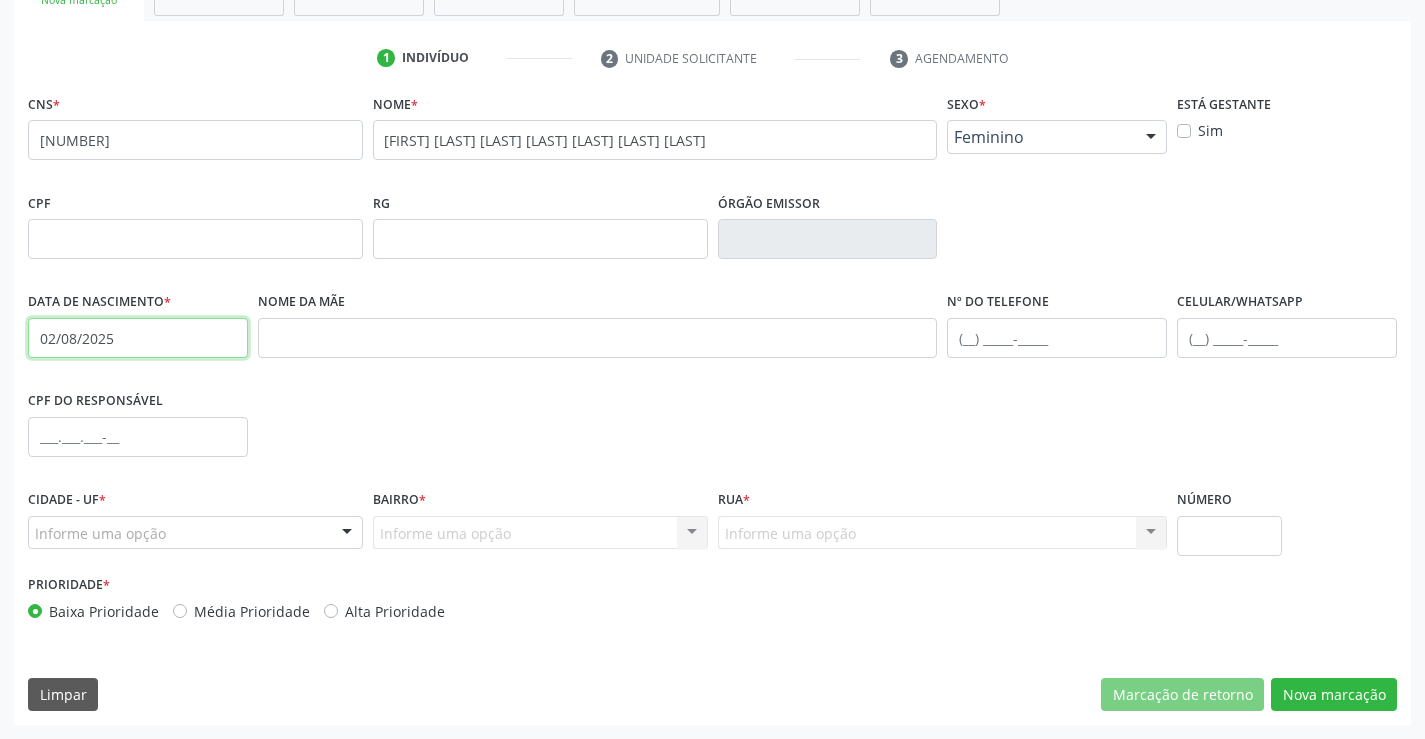 type on "02/08/2025" 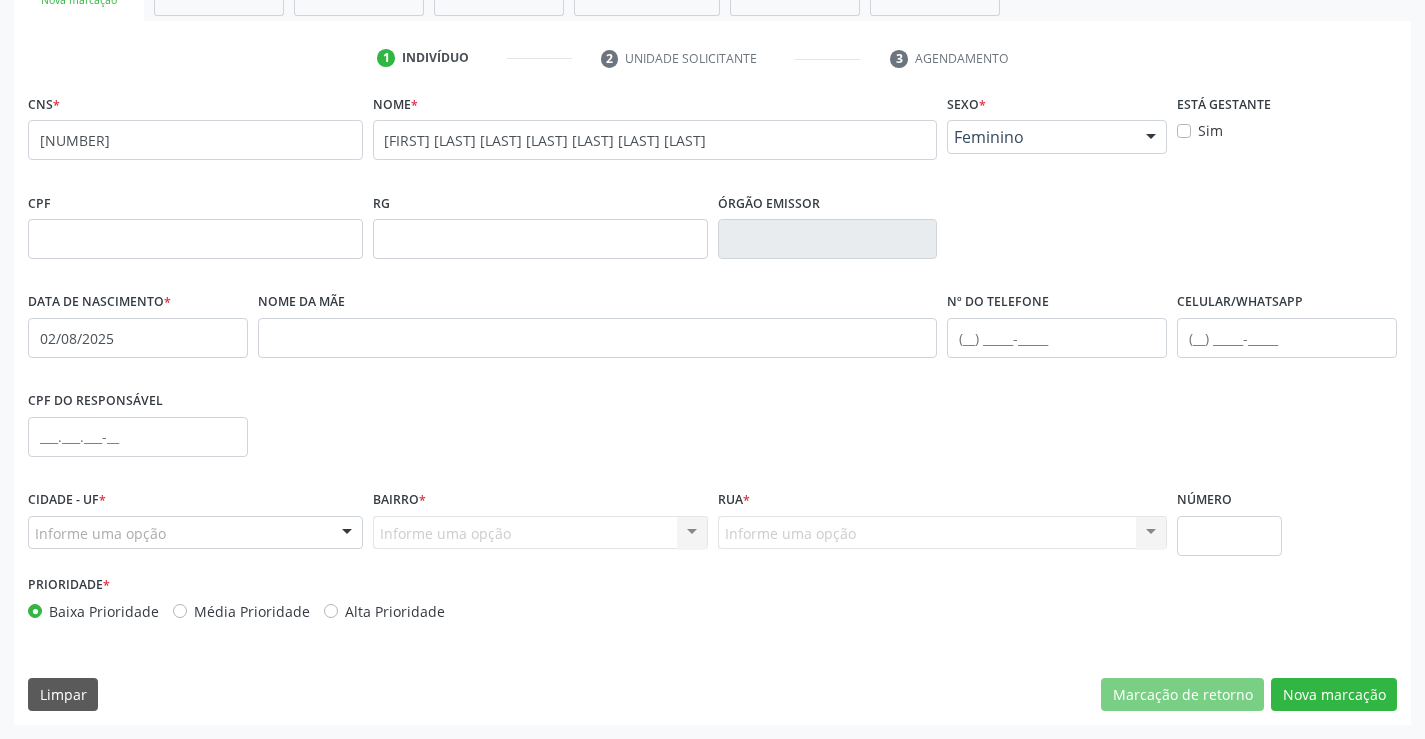 click on "Informe uma opção" at bounding box center [195, 533] 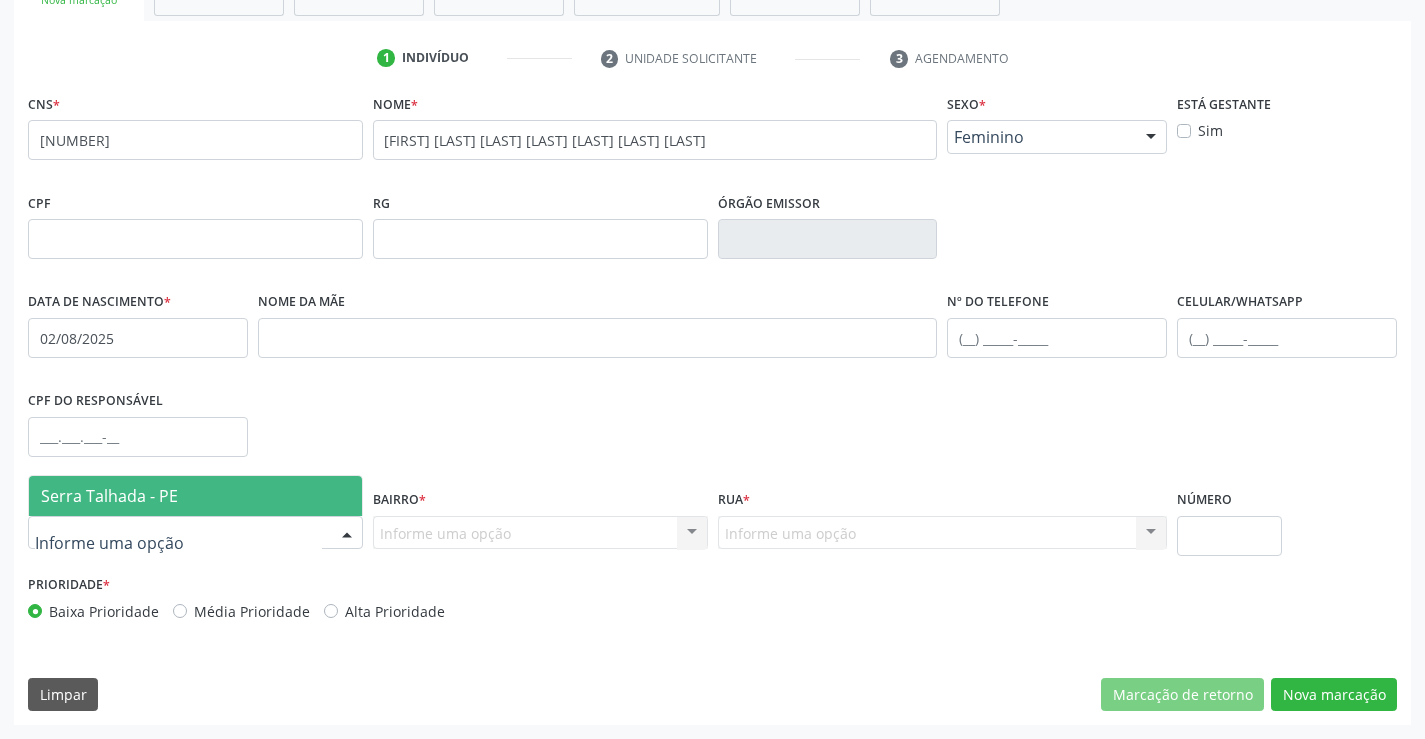 click on "Serra Talhada - PE" at bounding box center (195, 496) 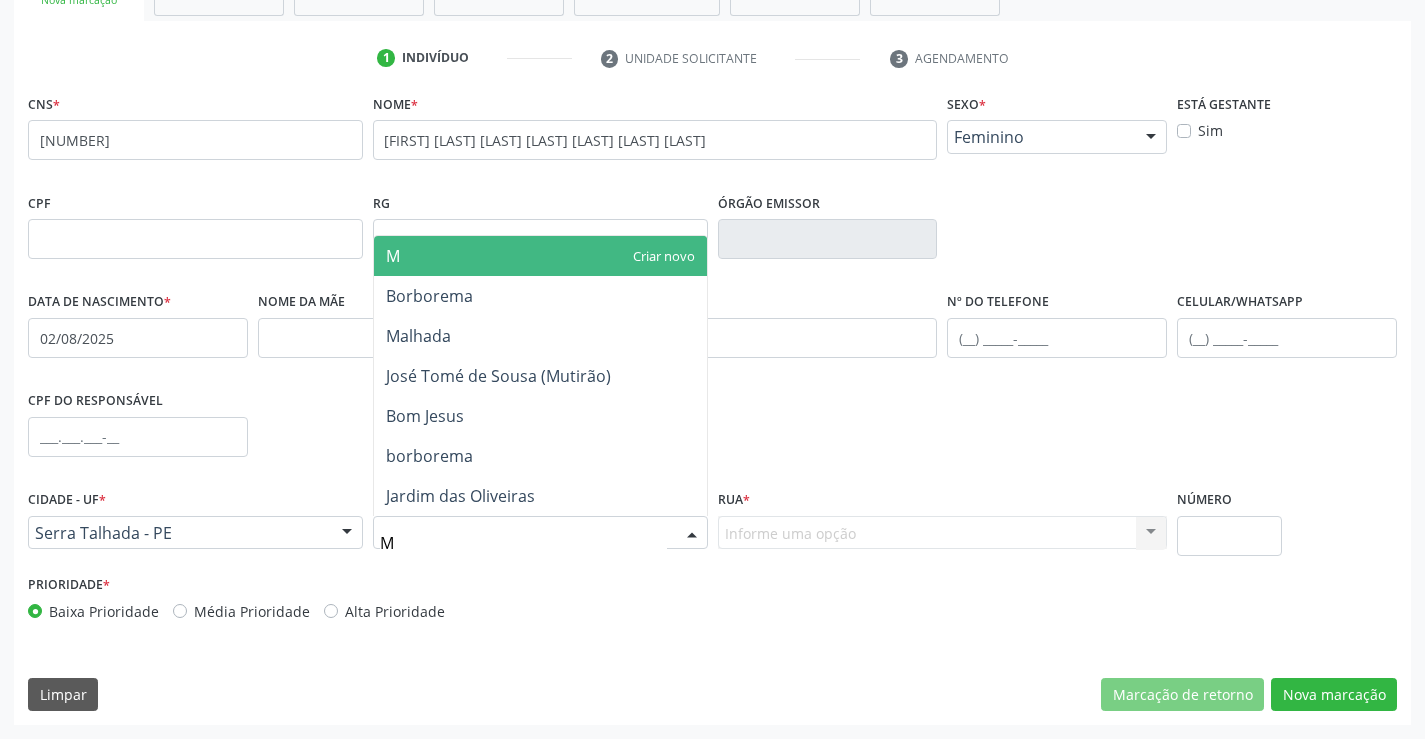 type on "MU" 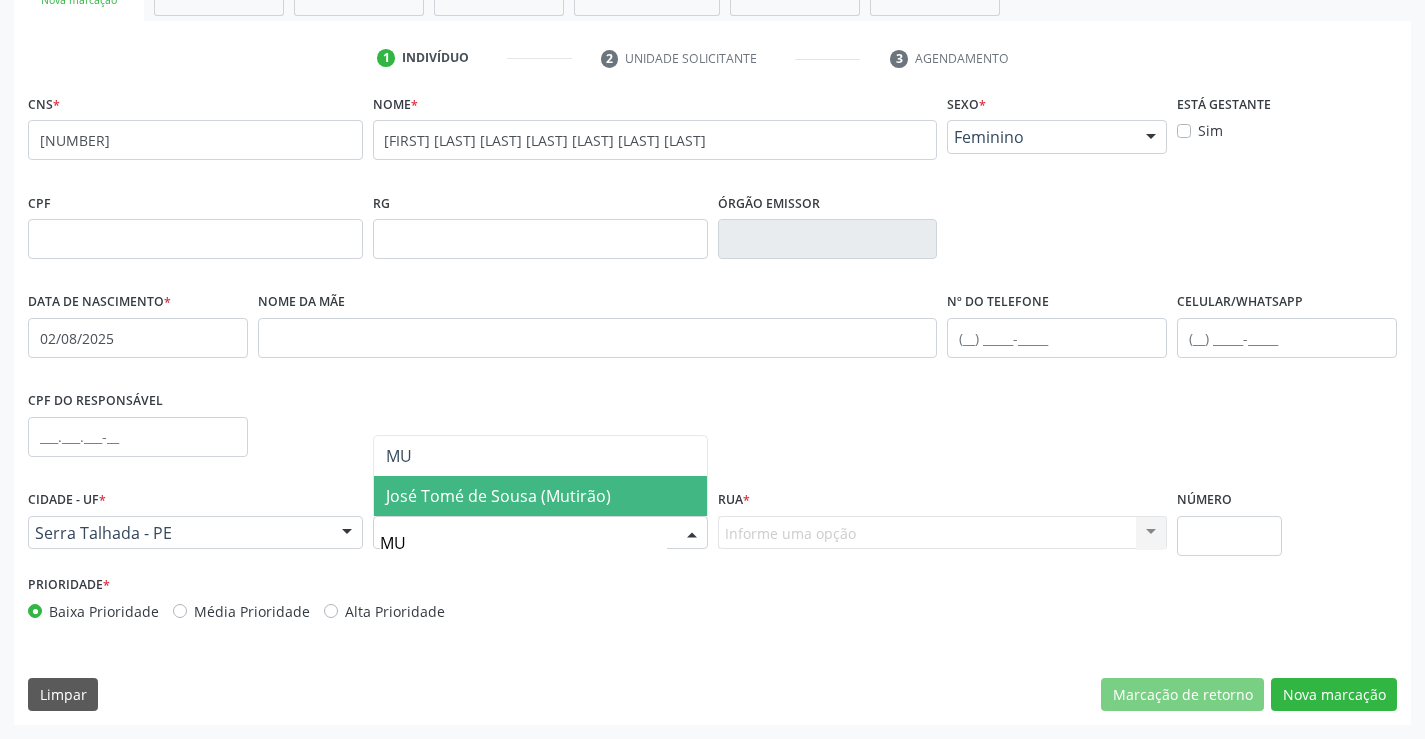 click on "José Tomé de Sousa (Mutirão)" at bounding box center [540, 496] 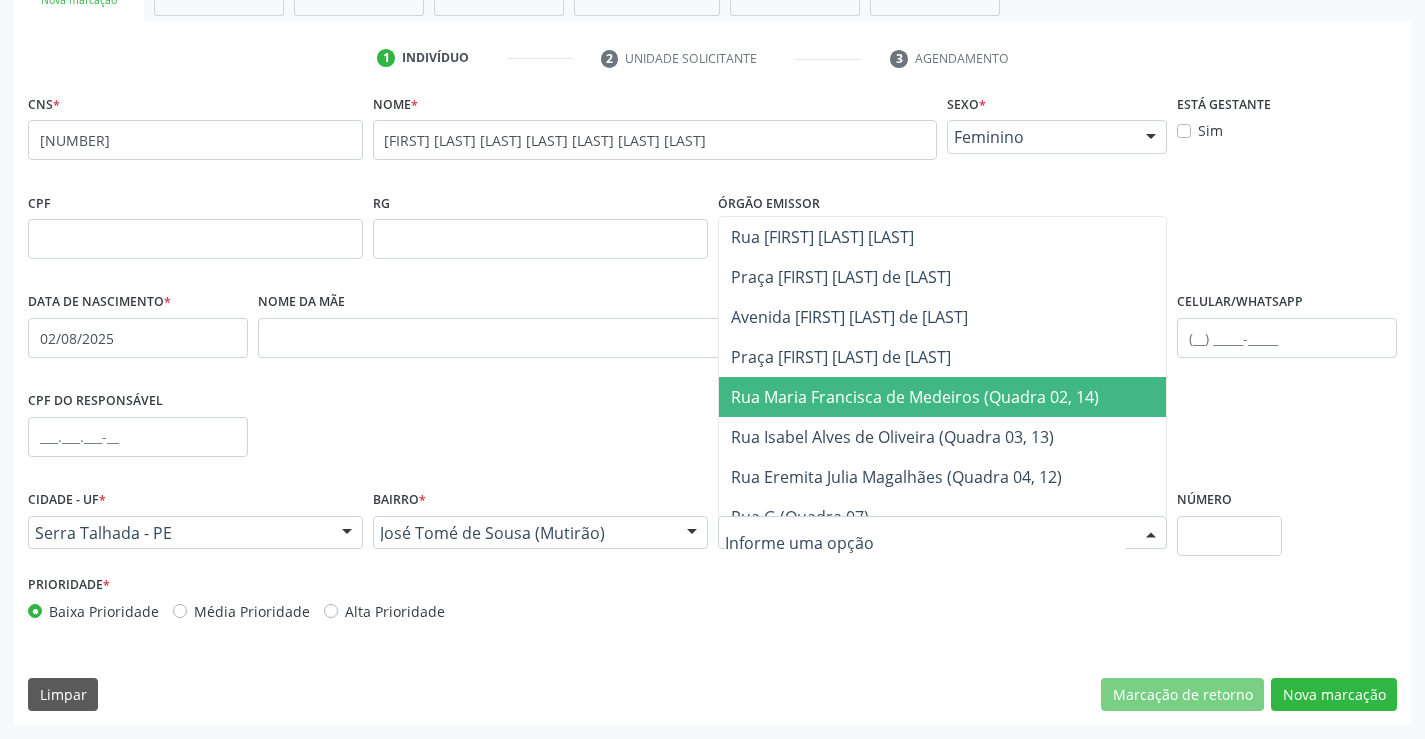 scroll, scrollTop: 0, scrollLeft: 0, axis: both 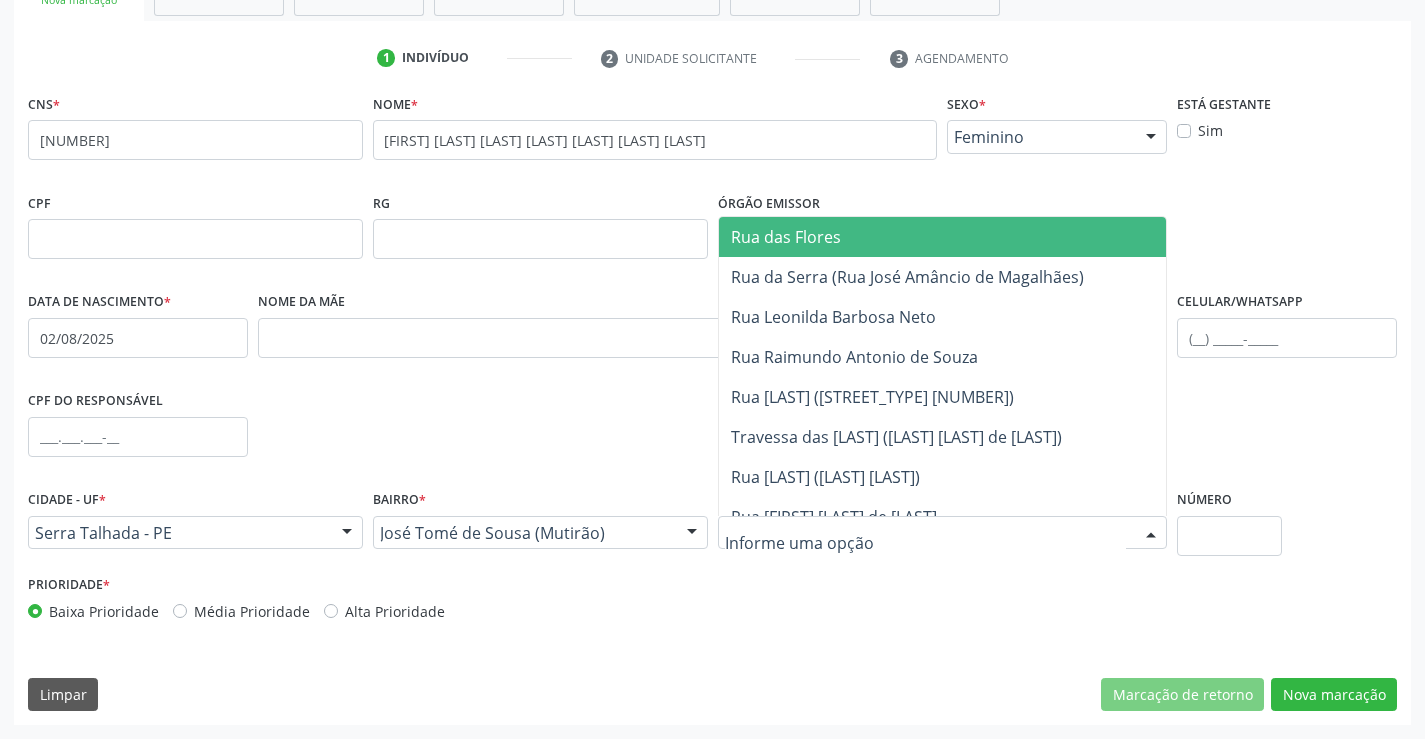 click on "Rua das Flores" at bounding box center [943, 237] 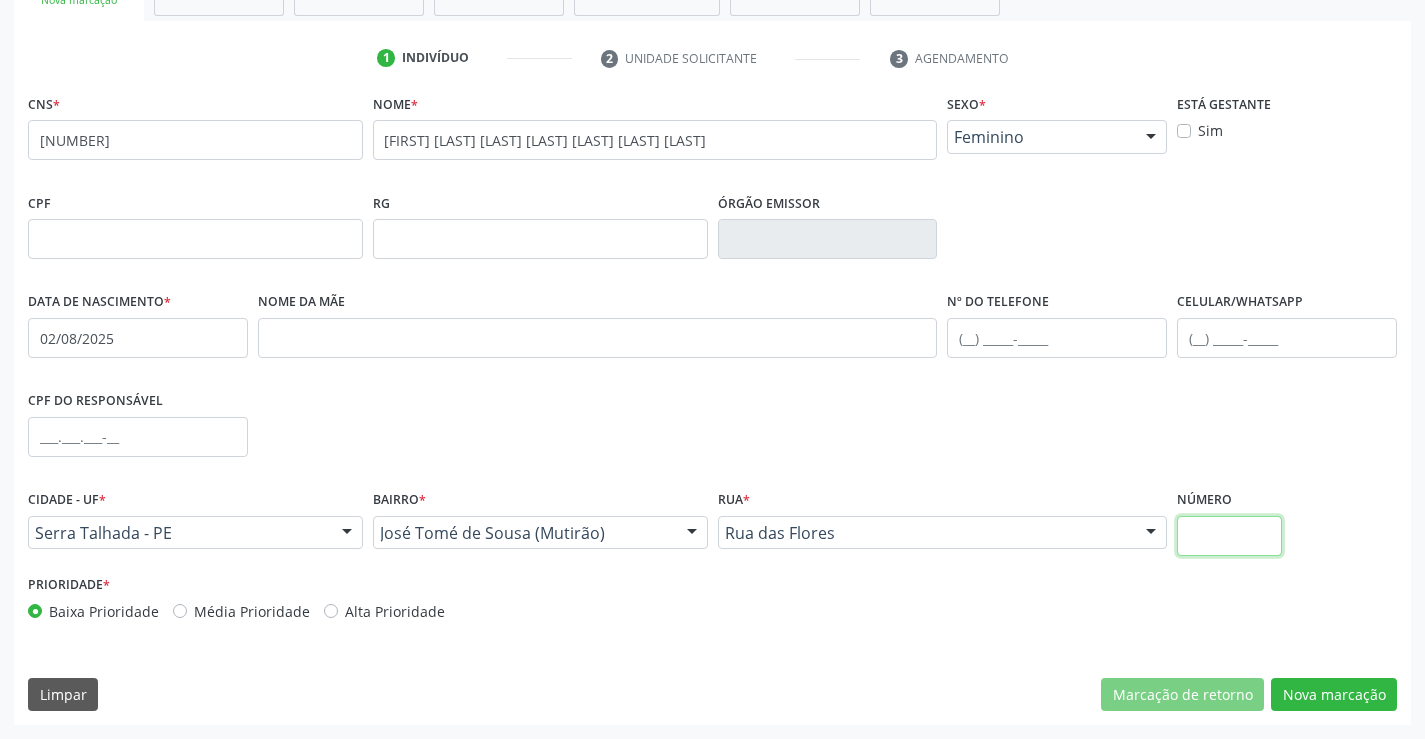click at bounding box center [1229, 536] 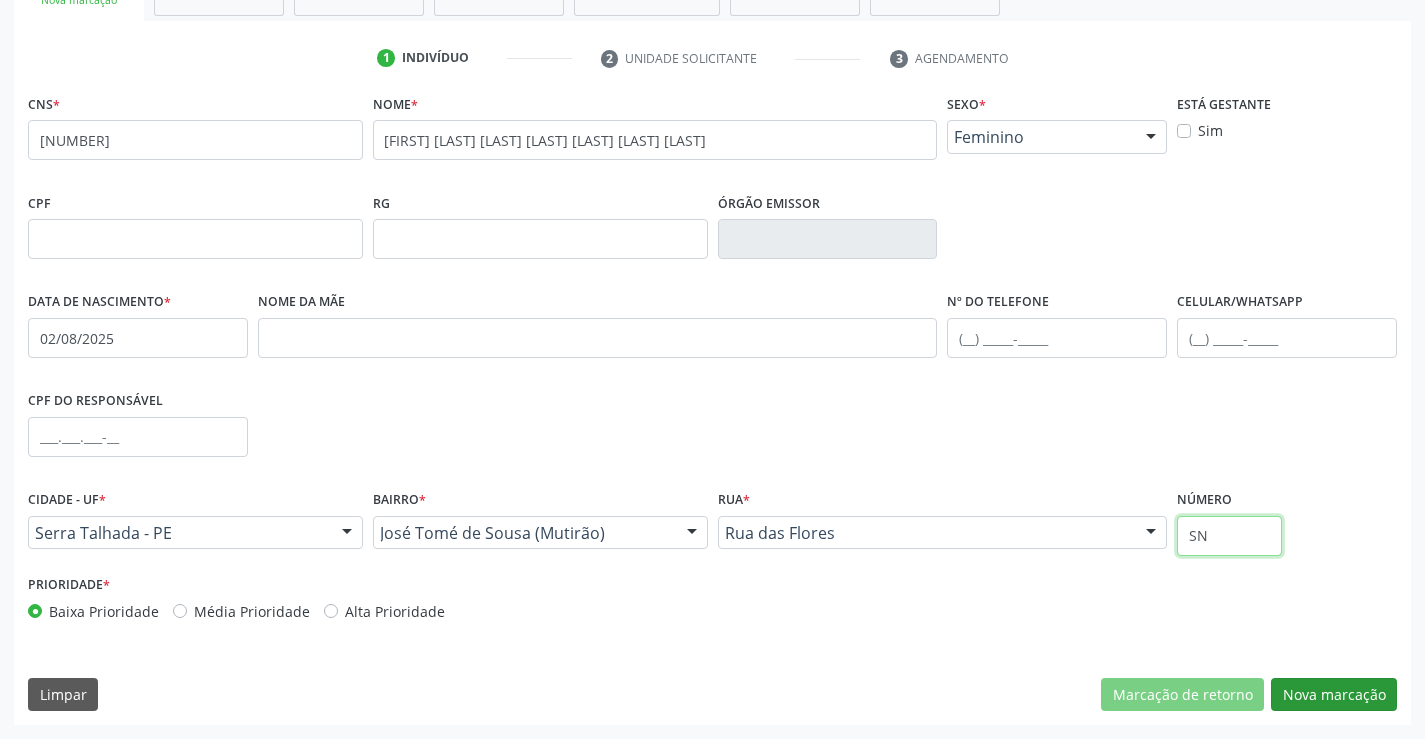 type on "SN" 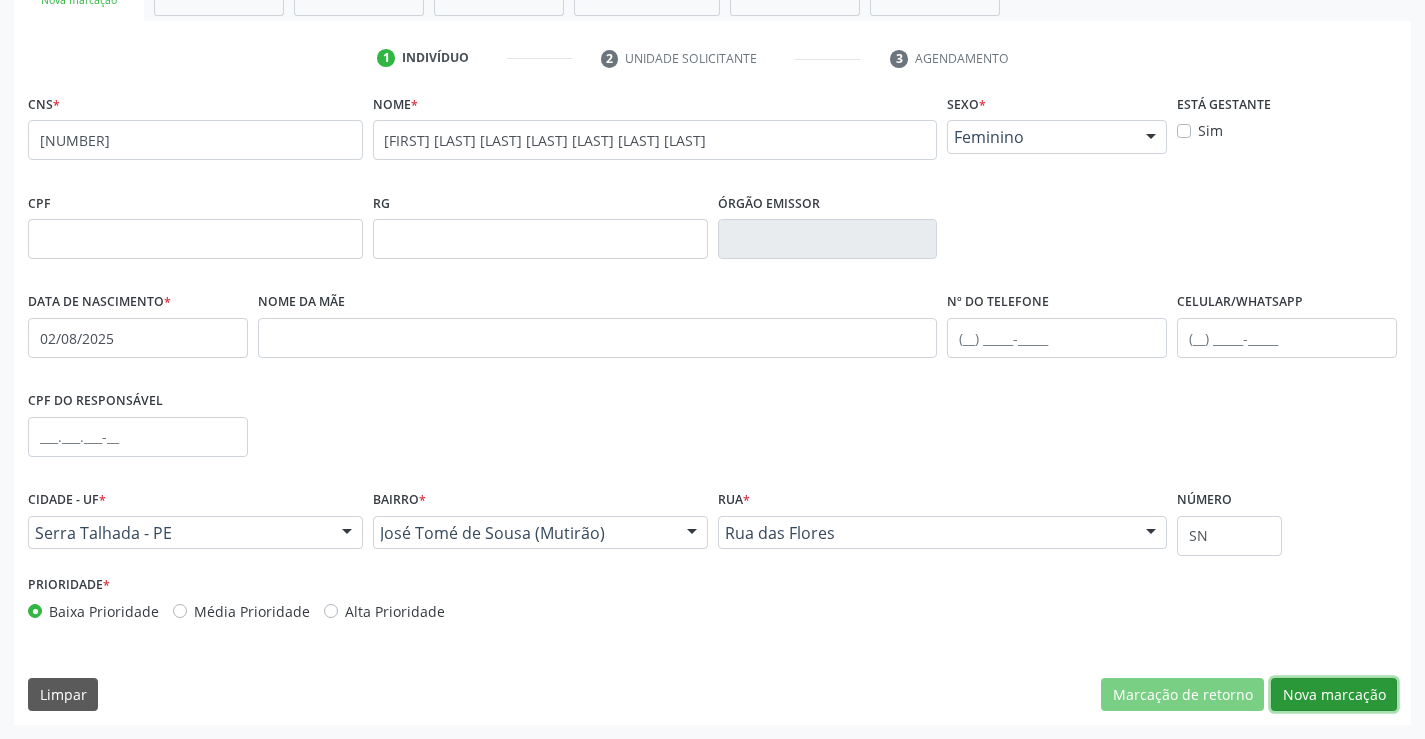 click on "Nova marcação" at bounding box center (1334, 695) 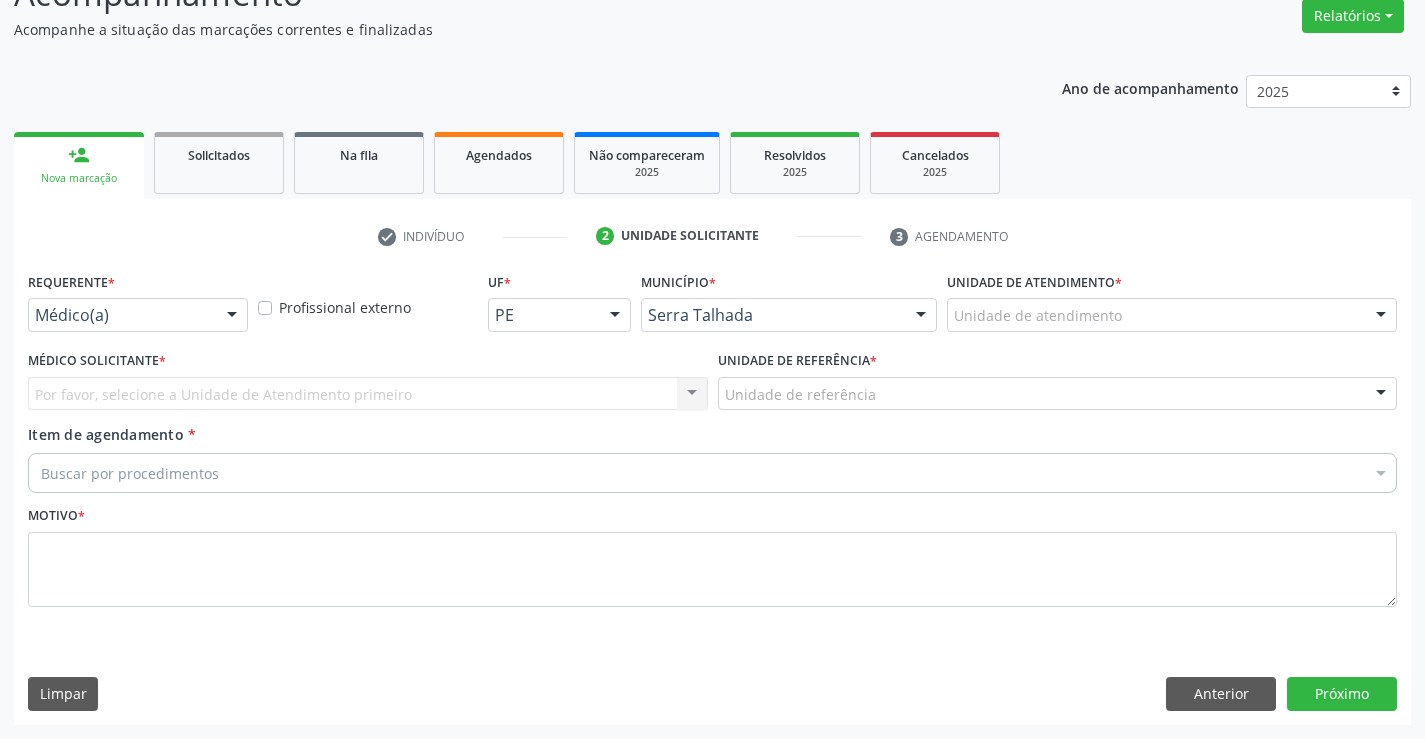 scroll, scrollTop: 167, scrollLeft: 0, axis: vertical 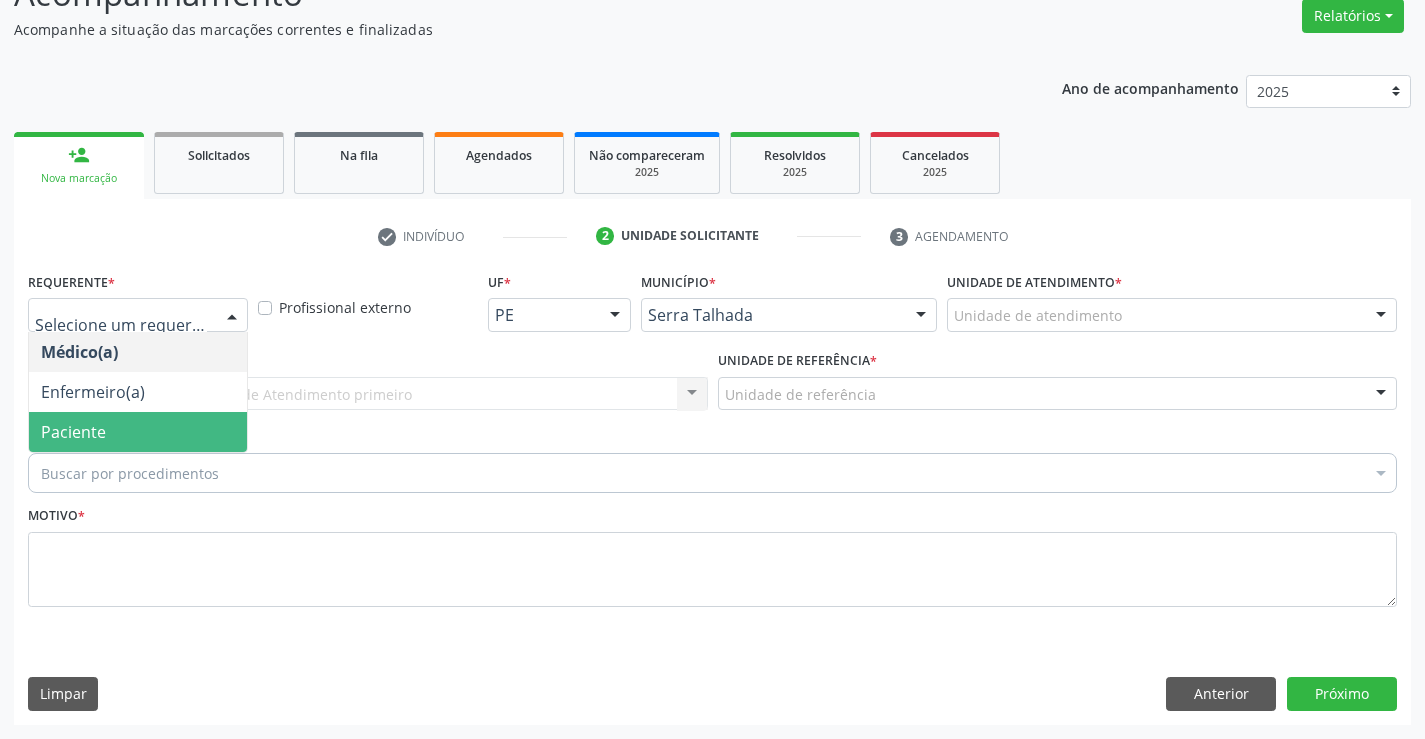 click on "Paciente" at bounding box center [138, 432] 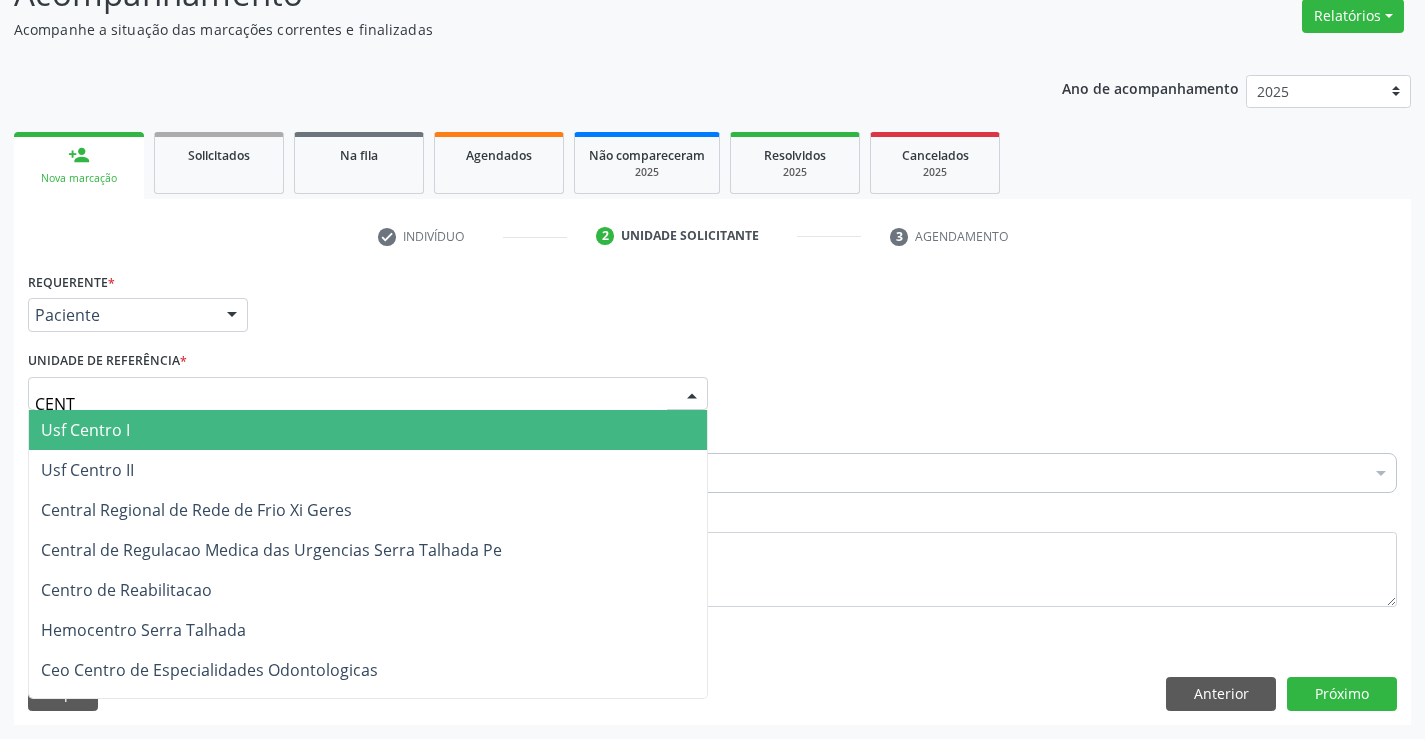 type on "CENTR" 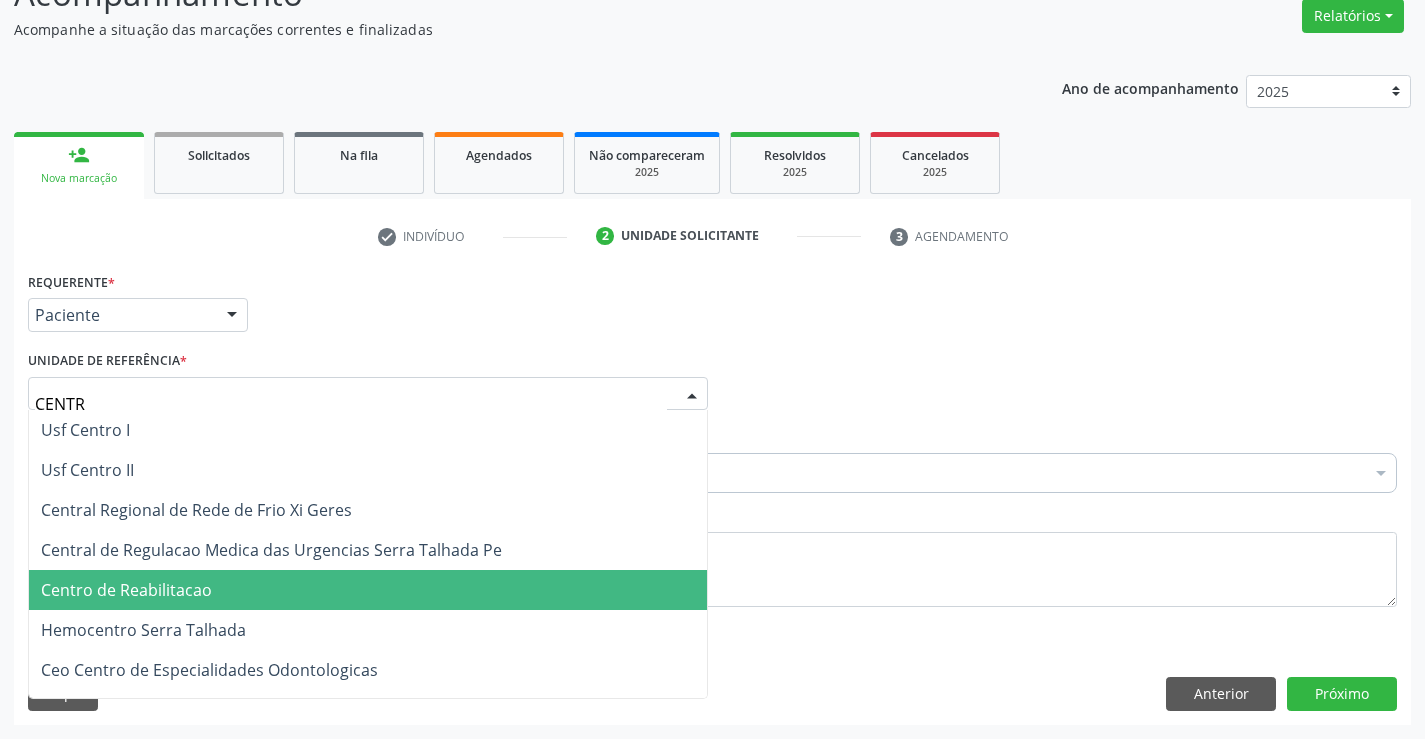 click on "Centro de Reabilitacao" at bounding box center [368, 590] 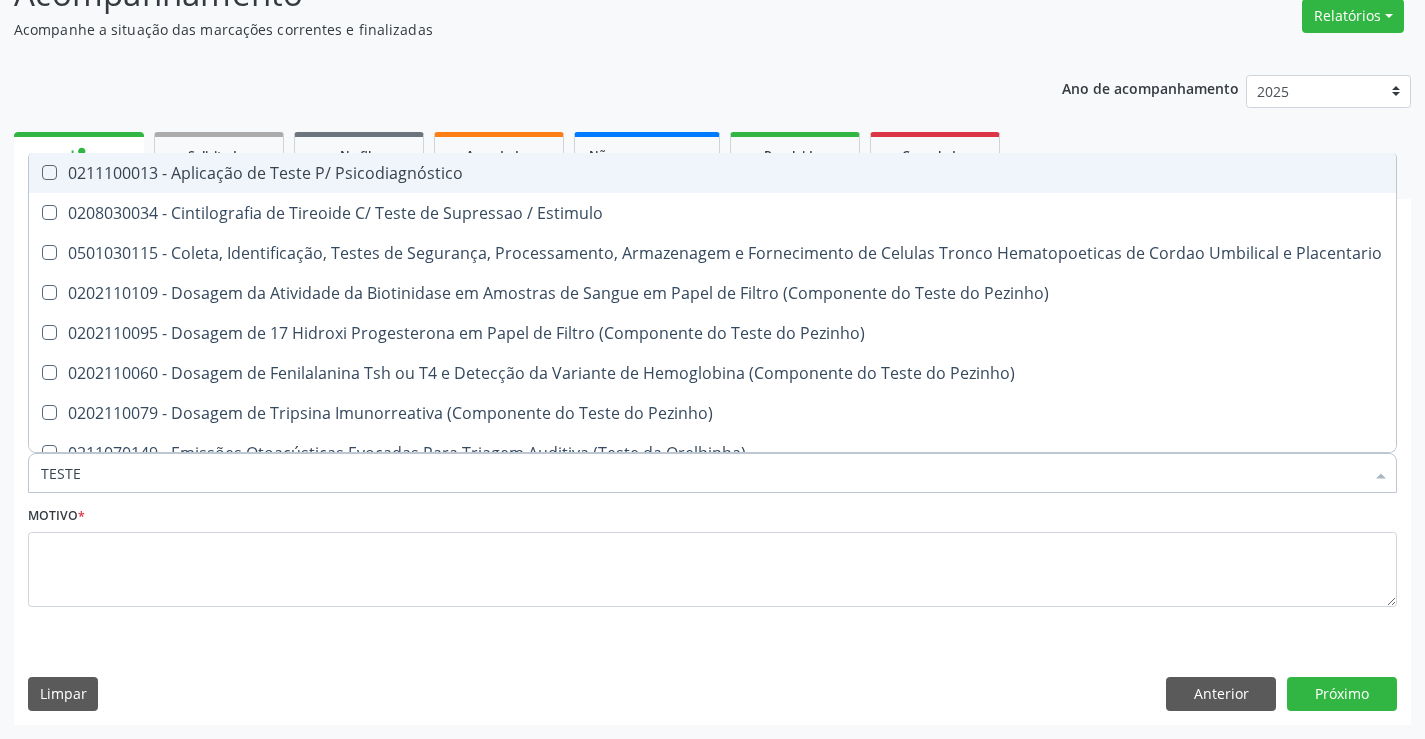 type on "TESTES" 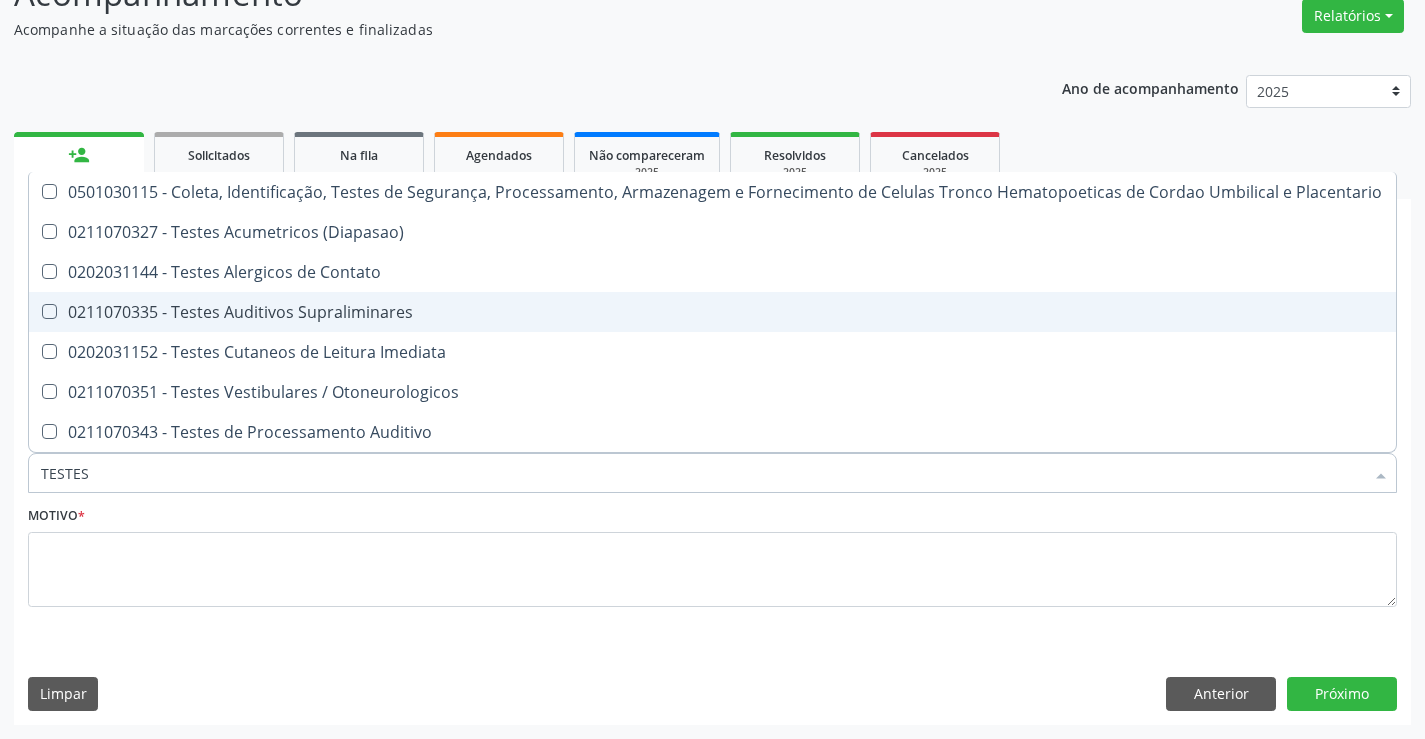 click on "0211070335 - Testes Auditivos Supraliminares" at bounding box center [712, 312] 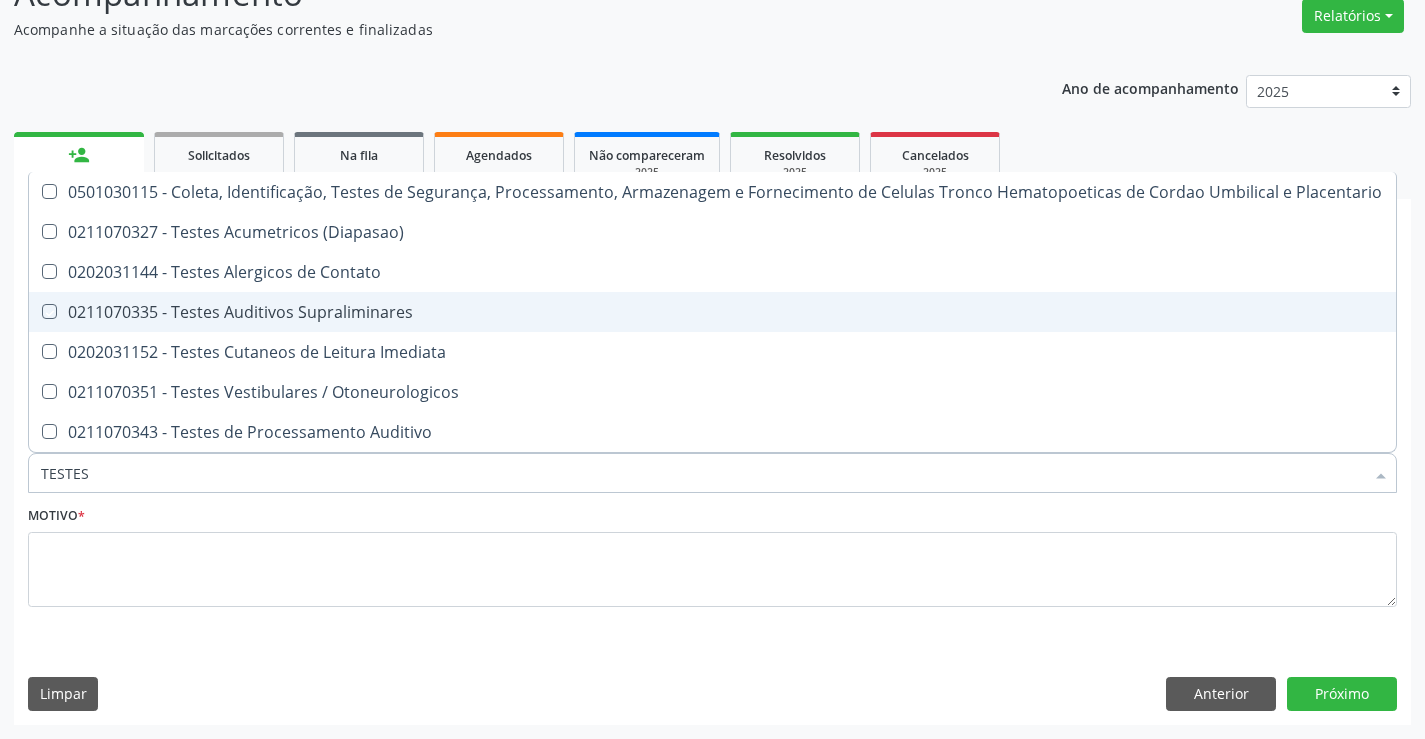 checkbox on "true" 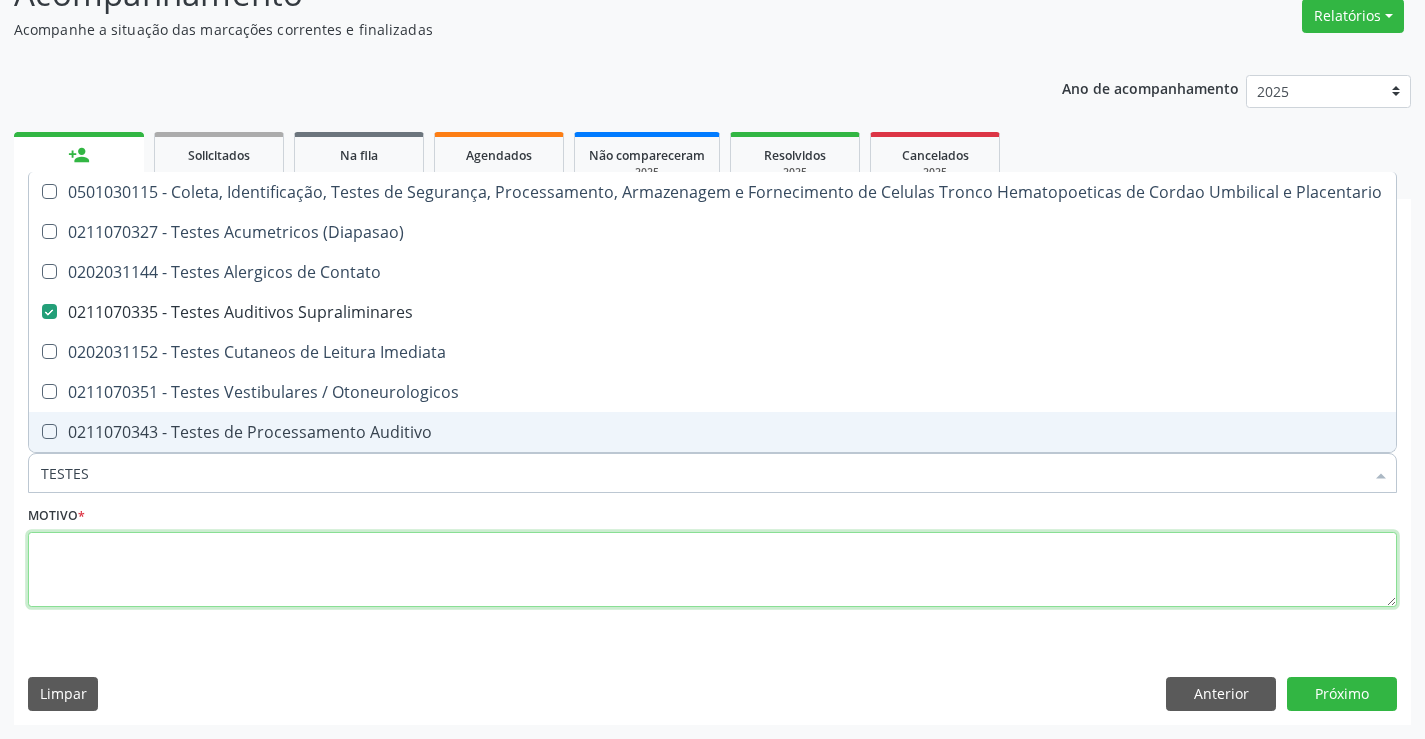 click at bounding box center (712, 570) 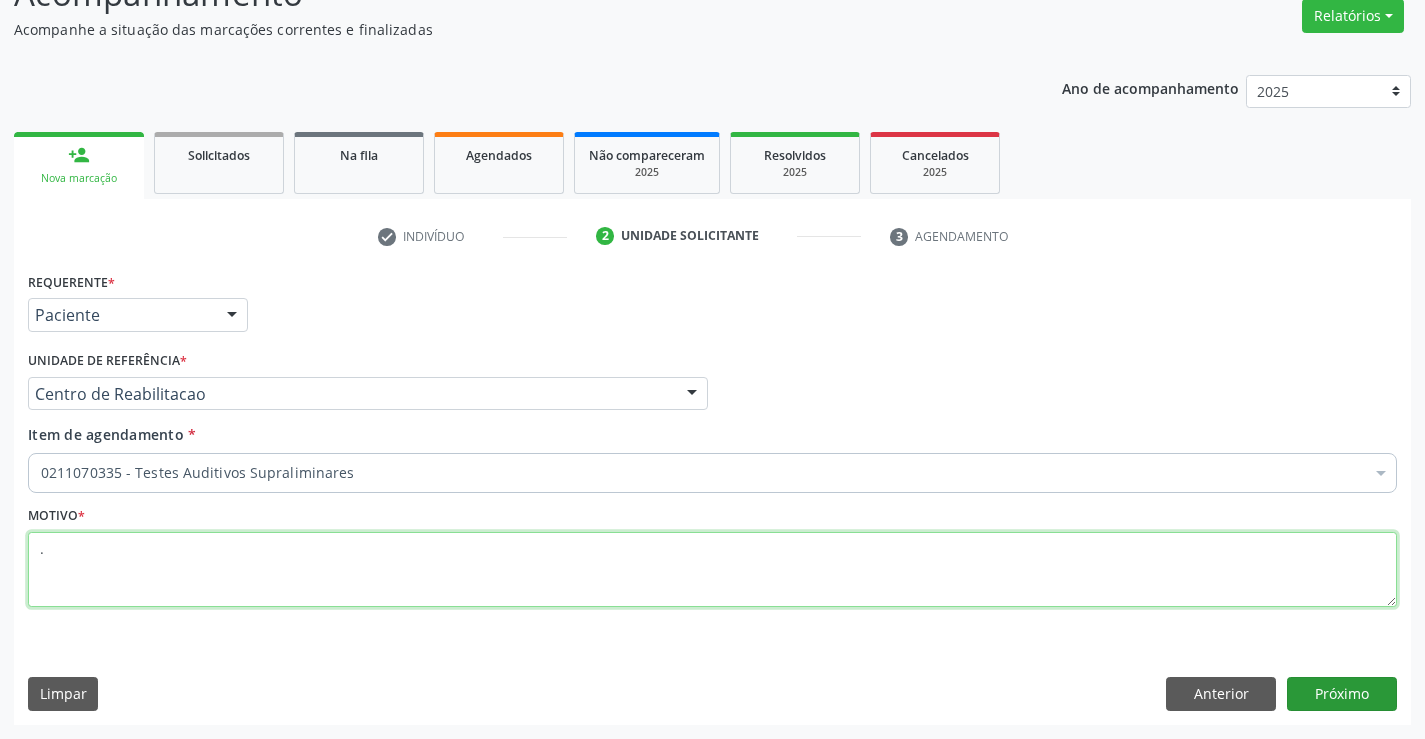 type on "." 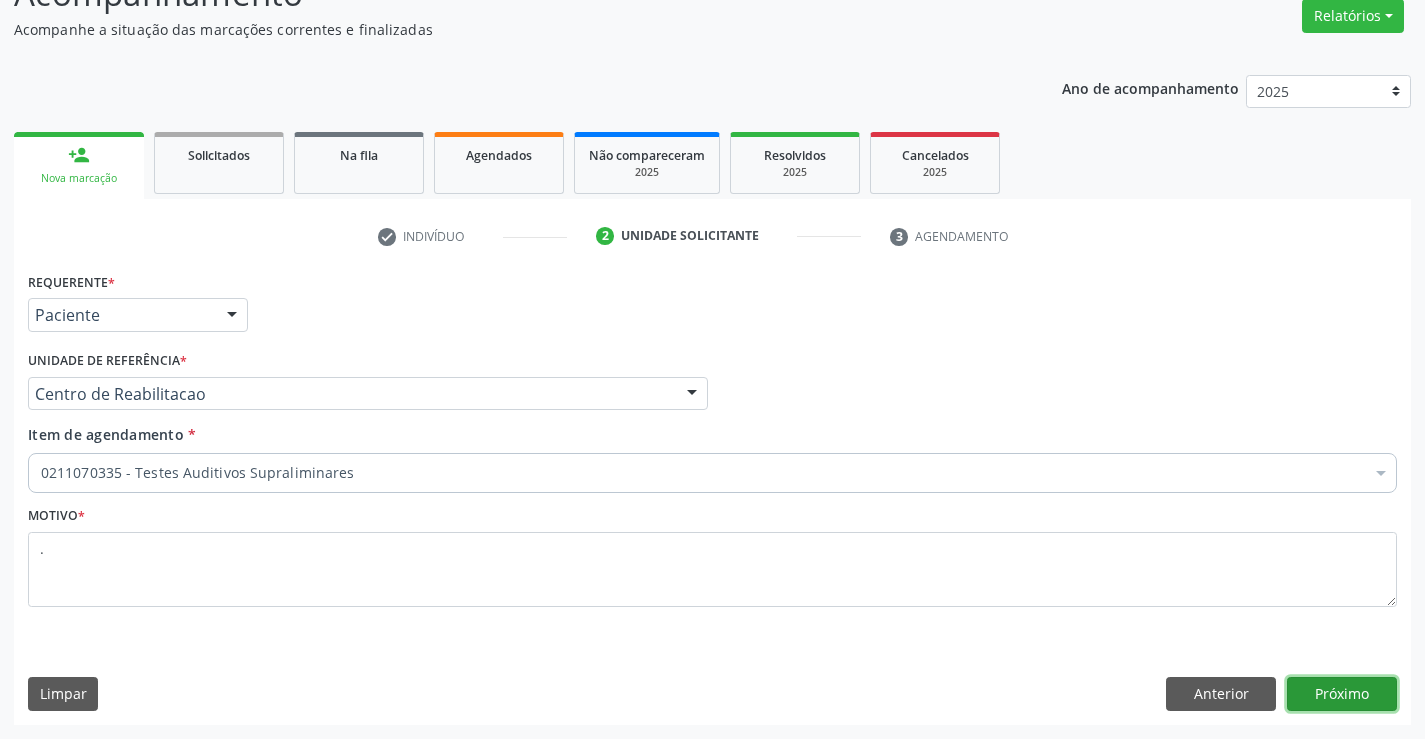 click on "Próximo" at bounding box center [1342, 694] 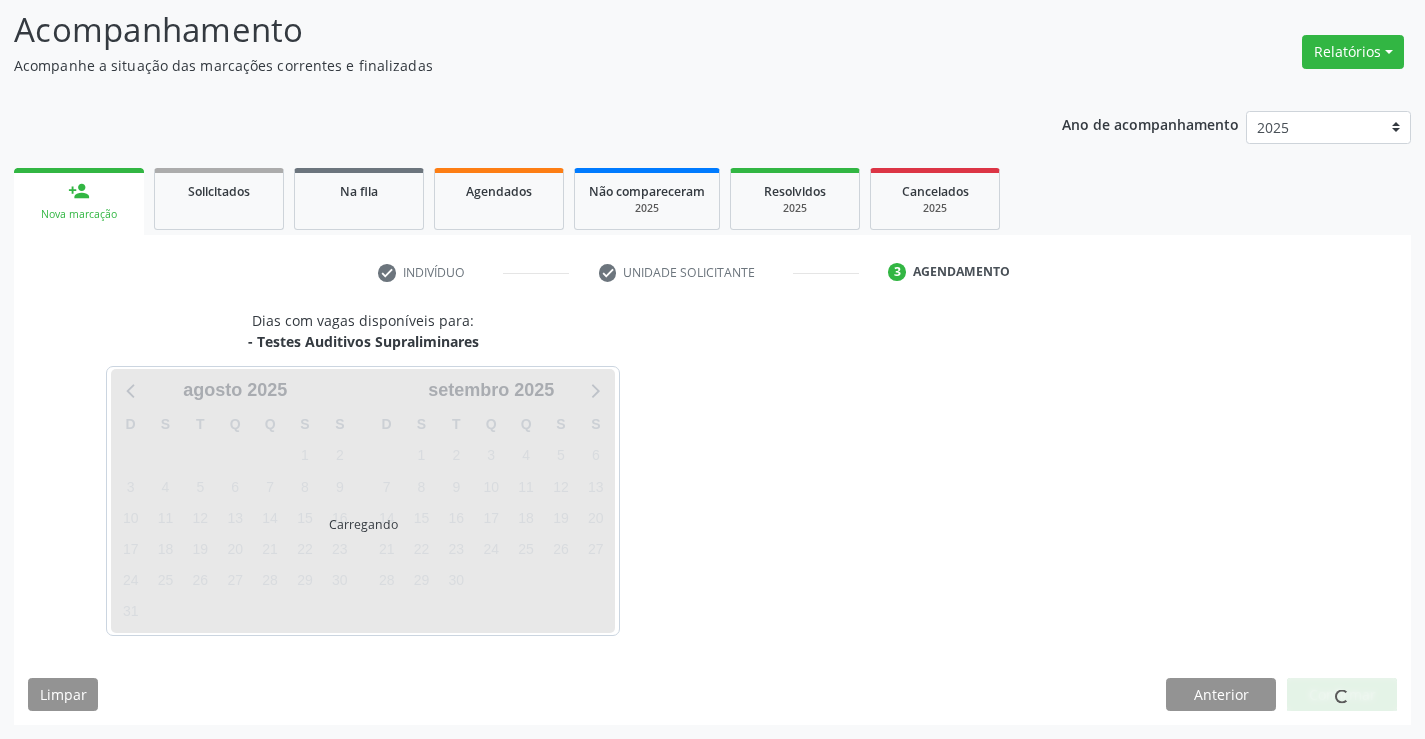 scroll, scrollTop: 131, scrollLeft: 0, axis: vertical 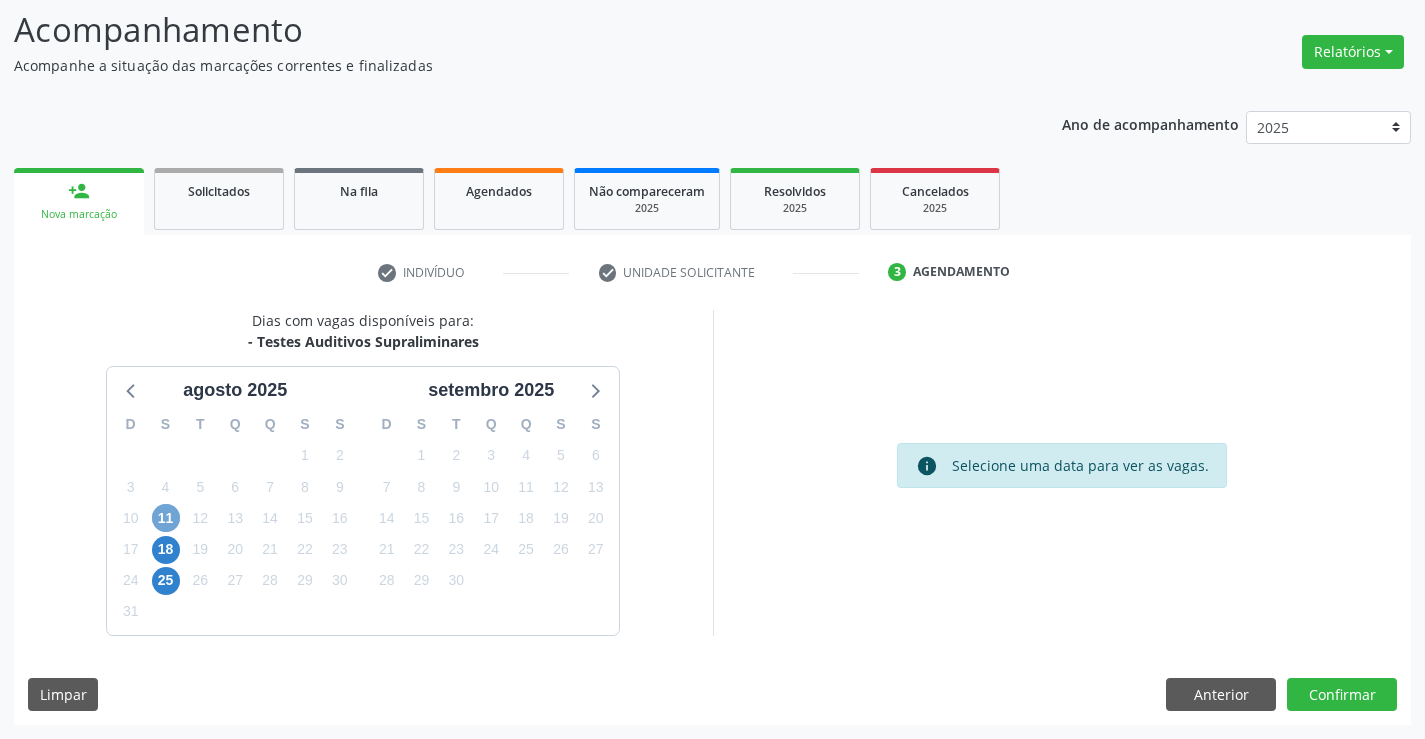 click on "11" at bounding box center [166, 518] 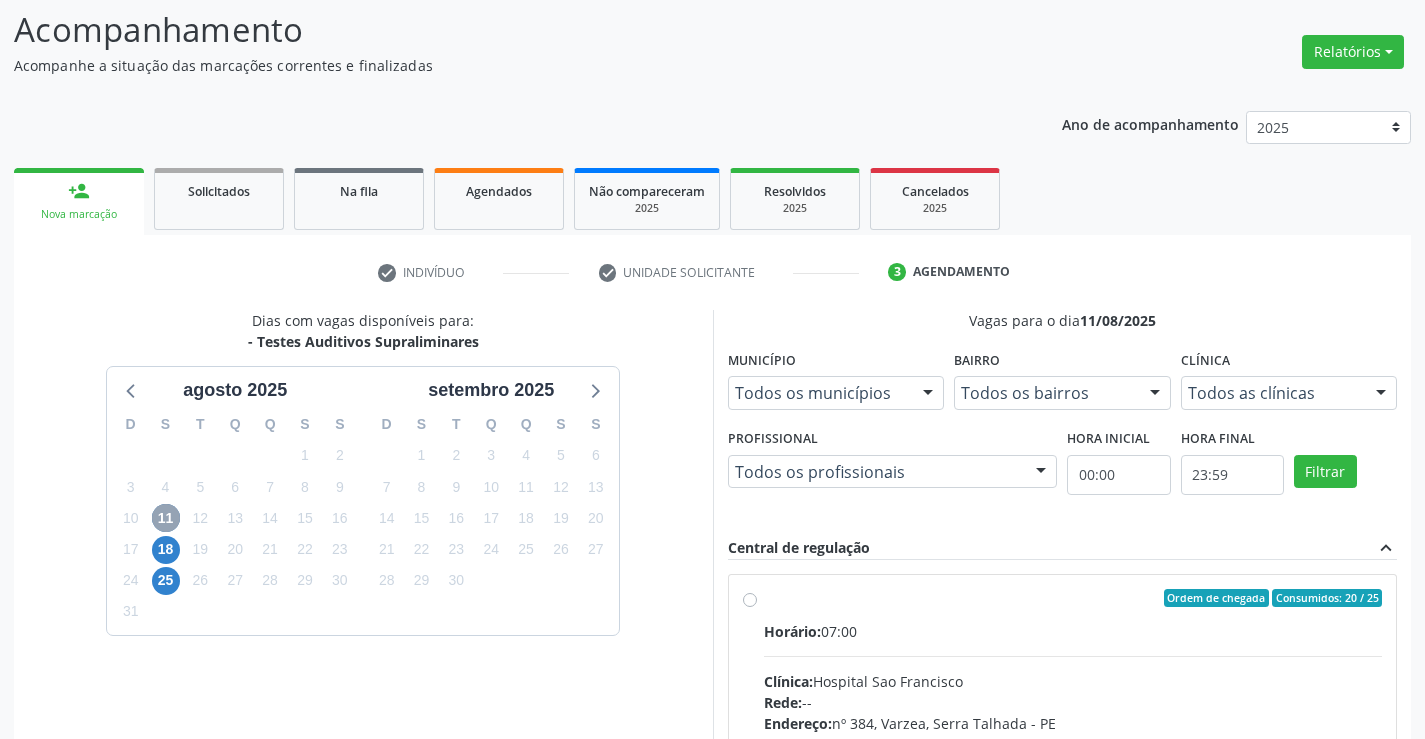 scroll, scrollTop: 420, scrollLeft: 0, axis: vertical 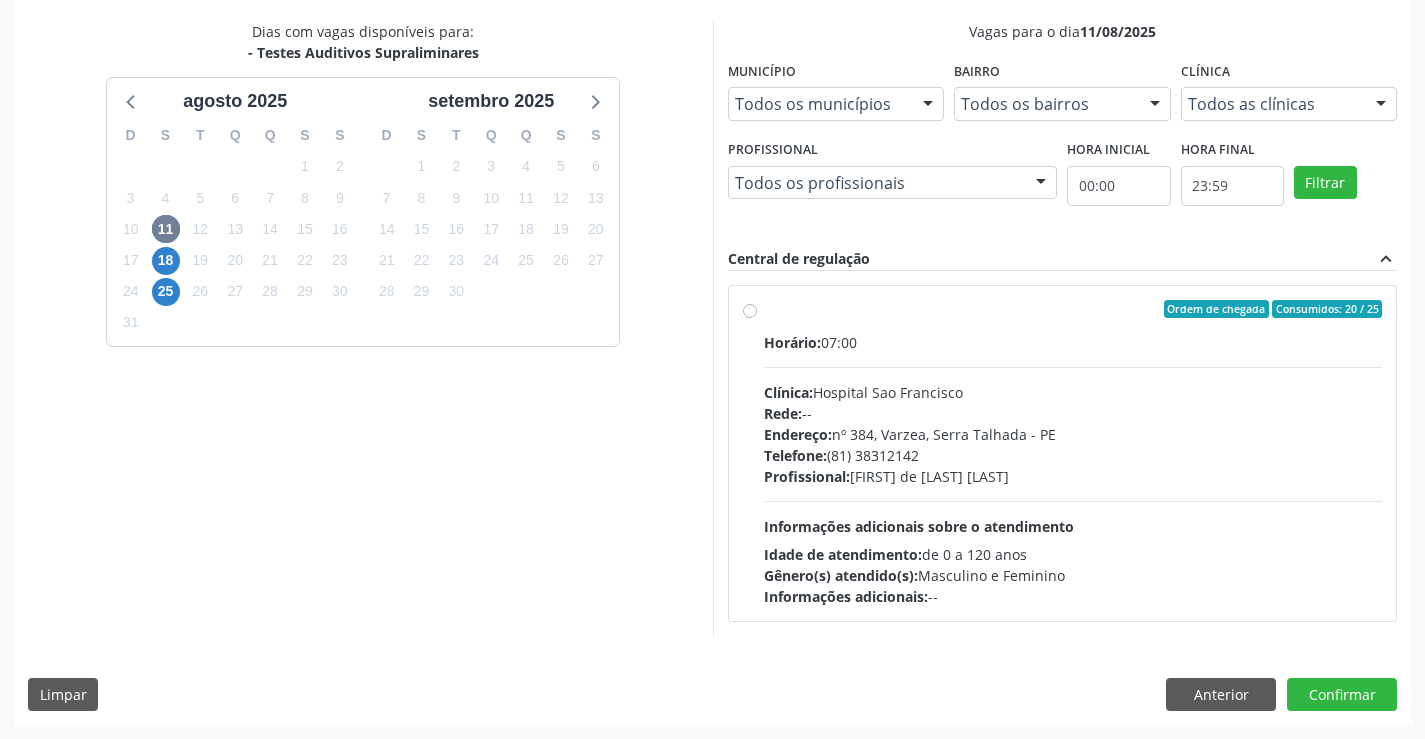 click on "Horário:   07:00
Clínica:  Hospital Sao Francisco
Rede:
--
Endereço:   nº 384, Varzea, Serra Talhada - PE
Telefone:   (81) 38312142
Profissional:
Cibelly de Souza Brandao
Informações adicionais sobre o atendimento
Idade de atendimento:
de 0 a 120 anos
Gênero(s) atendido(s):
Masculino e Feminino
Informações adicionais:
--" at bounding box center [1073, 469] 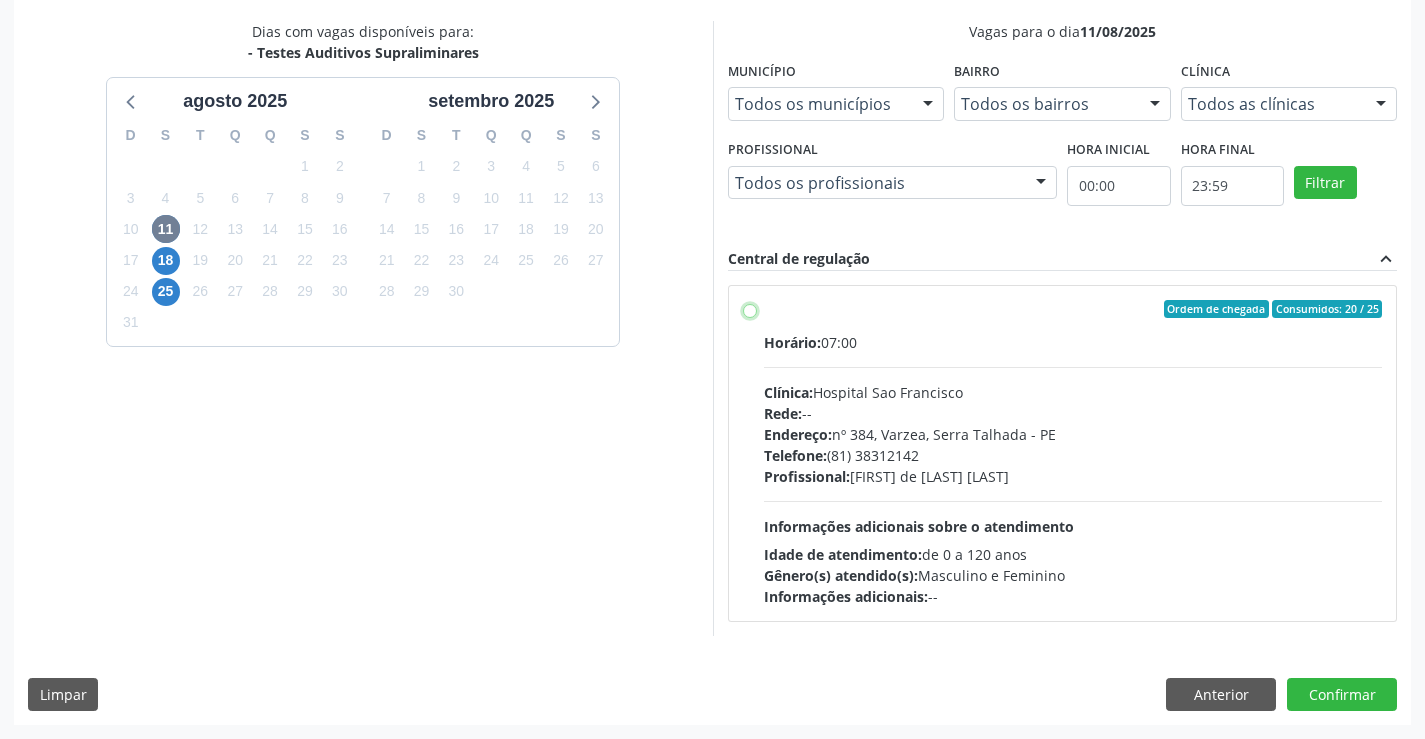 click on "Ordem de chegada
Consumidos: 20 / 25
Horário:   07:00
Clínica:  Hospital Sao Francisco
Rede:
--
Endereço:   nº 384, Varzea, Serra Talhada - PE
Telefone:   (81) 38312142
Profissional:
Cibelly de Souza Brandao
Informações adicionais sobre o atendimento
Idade de atendimento:
de 0 a 120 anos
Gênero(s) atendido(s):
Masculino e Feminino
Informações adicionais:
--" at bounding box center (750, 309) 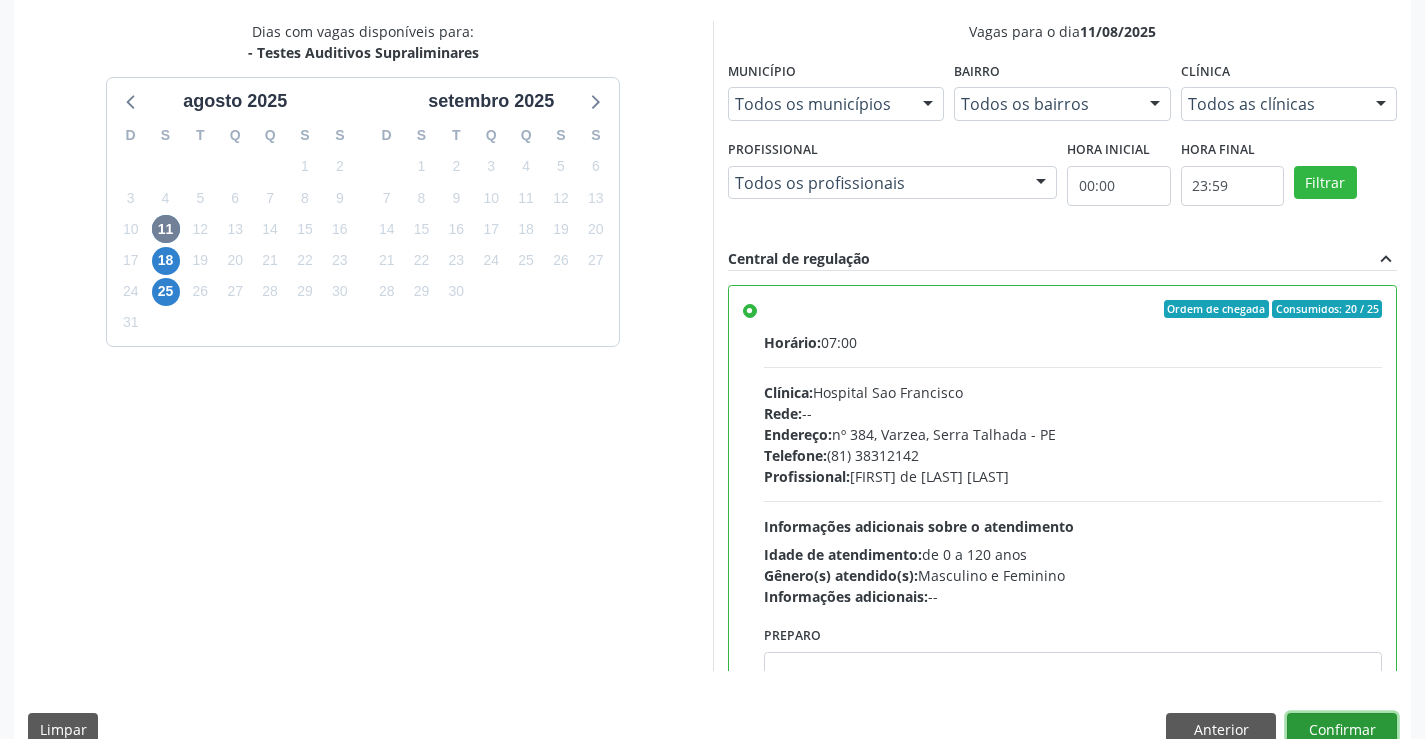 click on "Confirmar" at bounding box center (1342, 730) 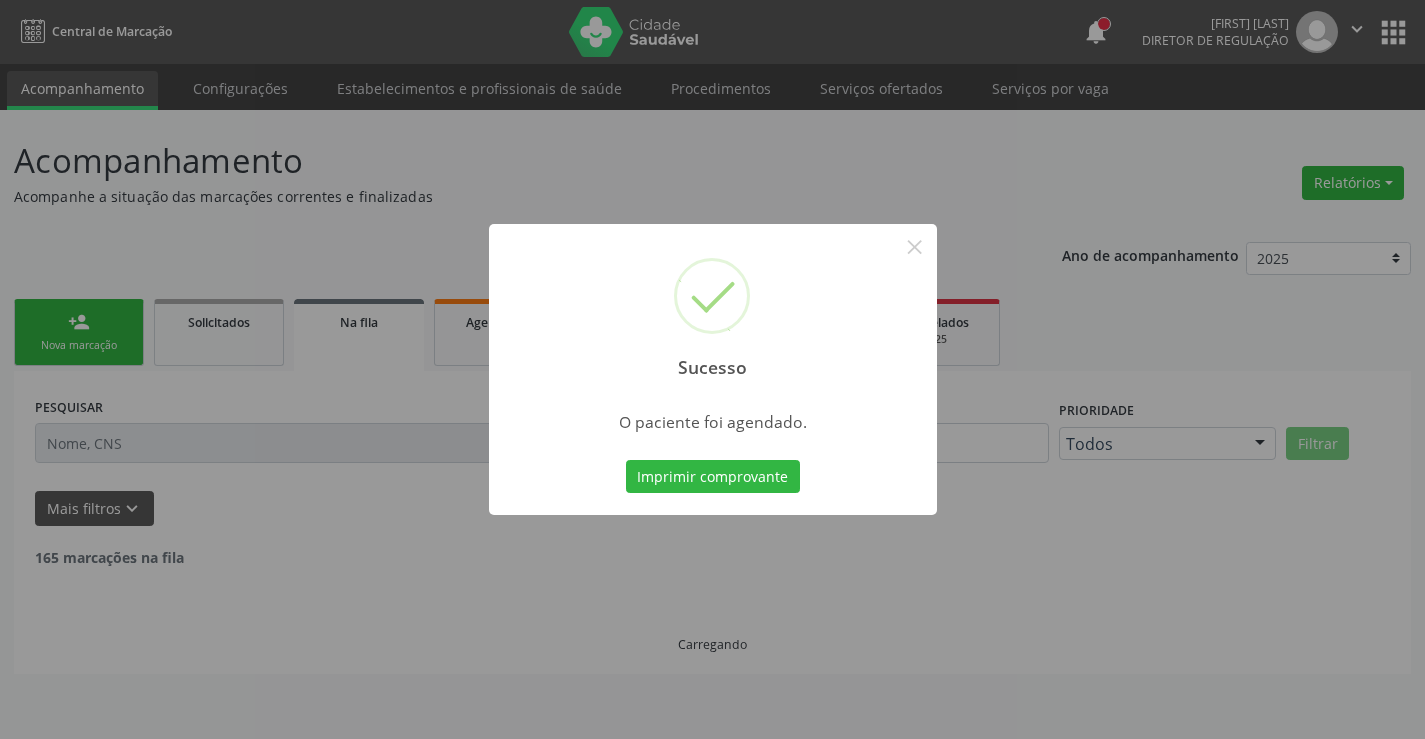 scroll, scrollTop: 0, scrollLeft: 0, axis: both 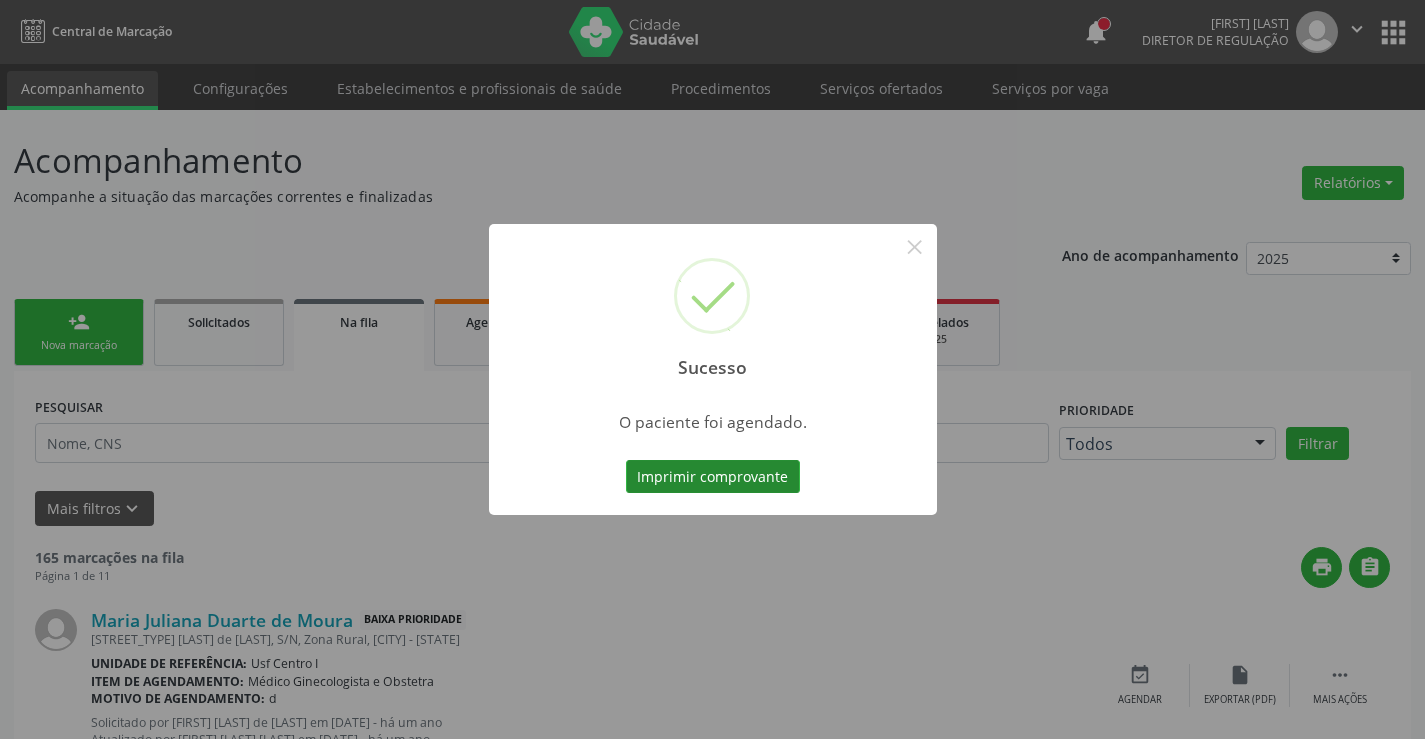 click on "Imprimir comprovante" at bounding box center (713, 477) 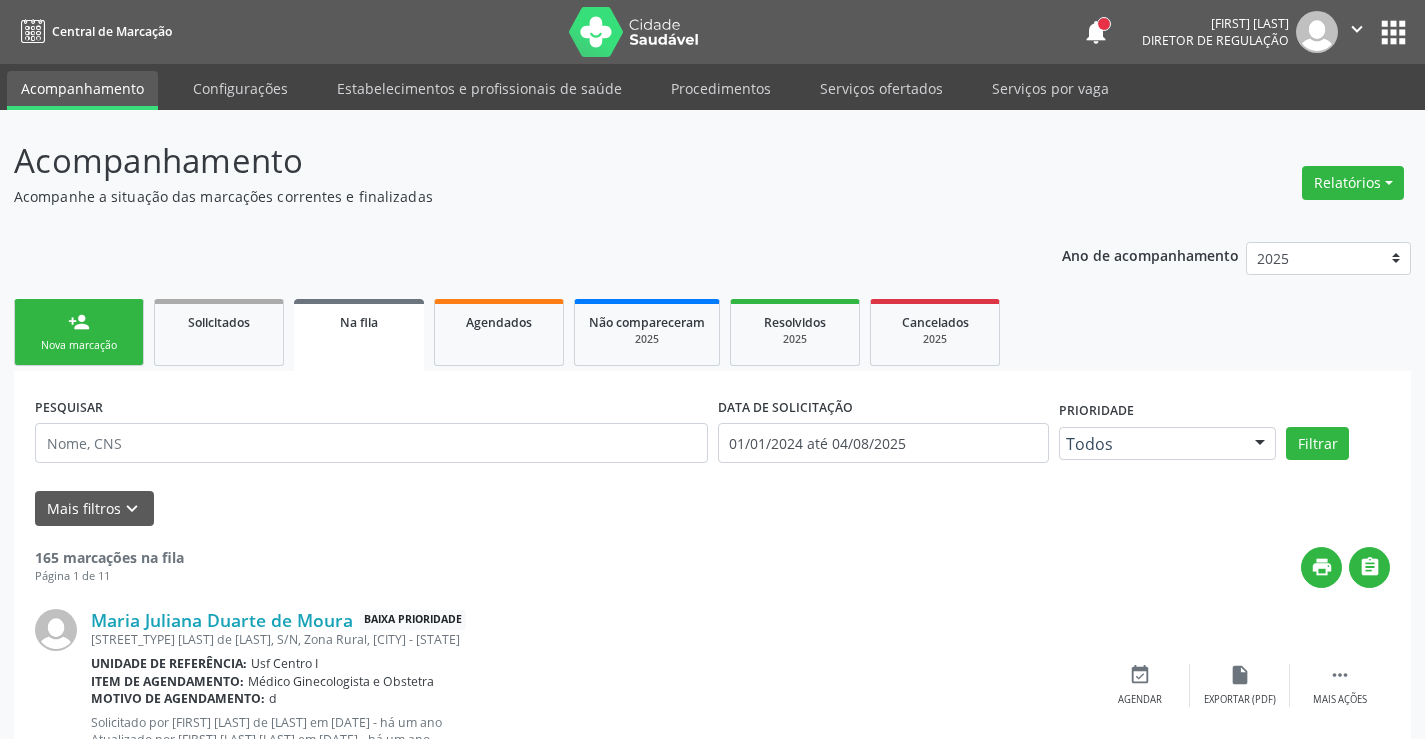 click on "person_add" at bounding box center (79, 322) 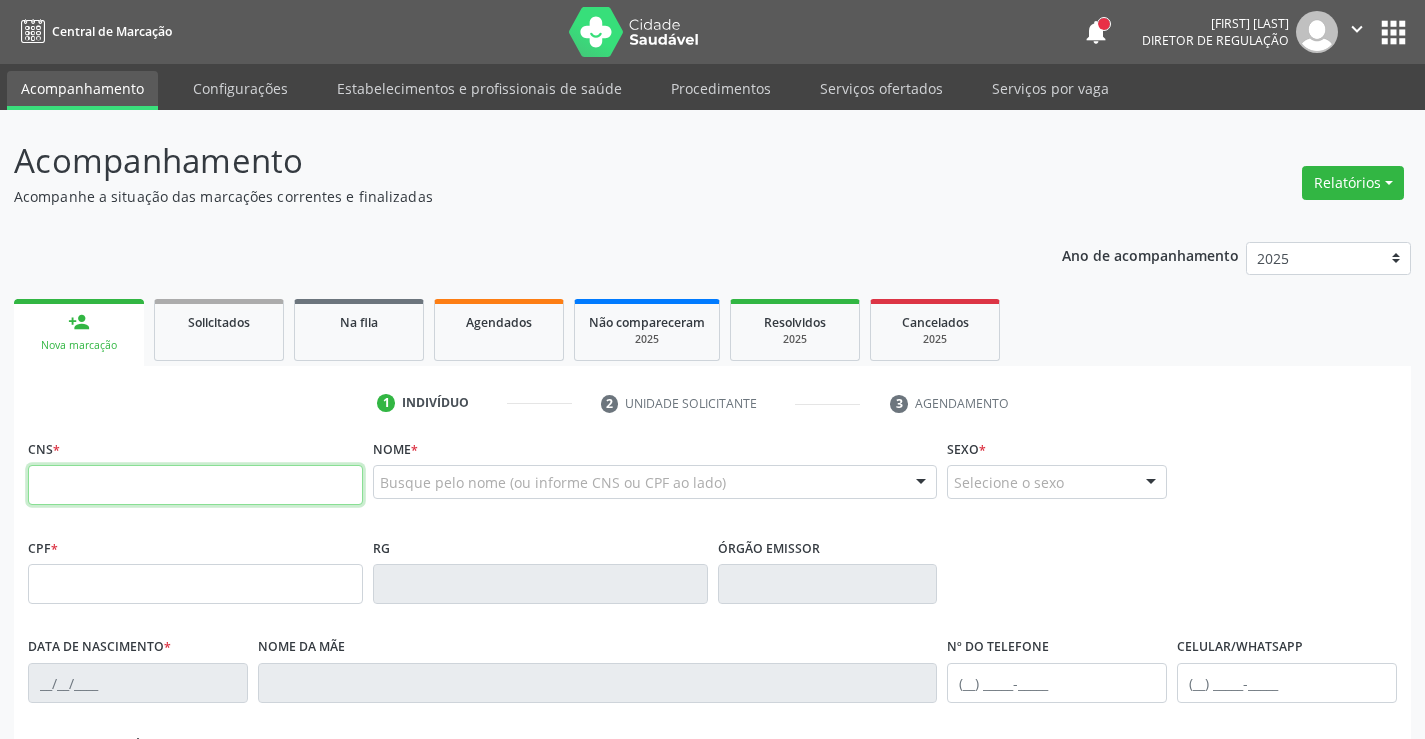 click at bounding box center [195, 485] 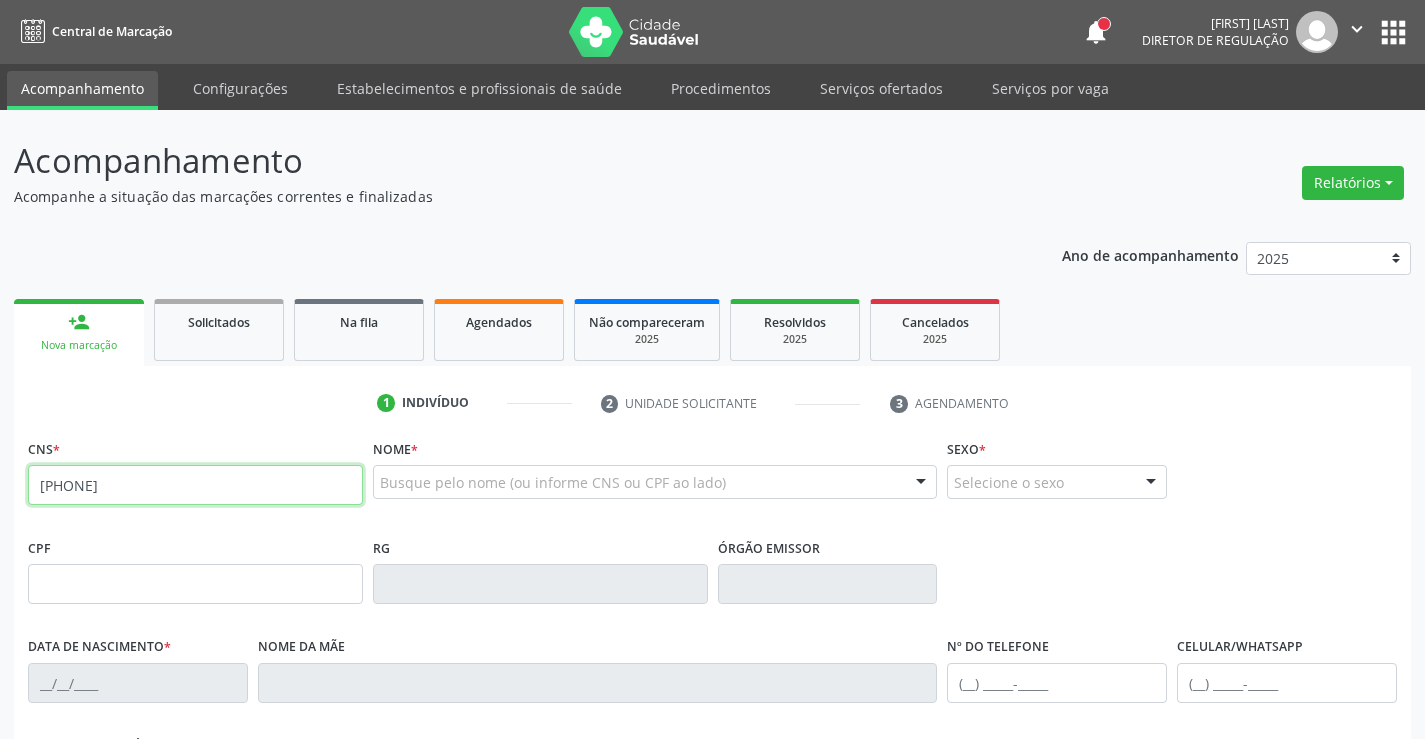 type on "706 8002 1613 2823" 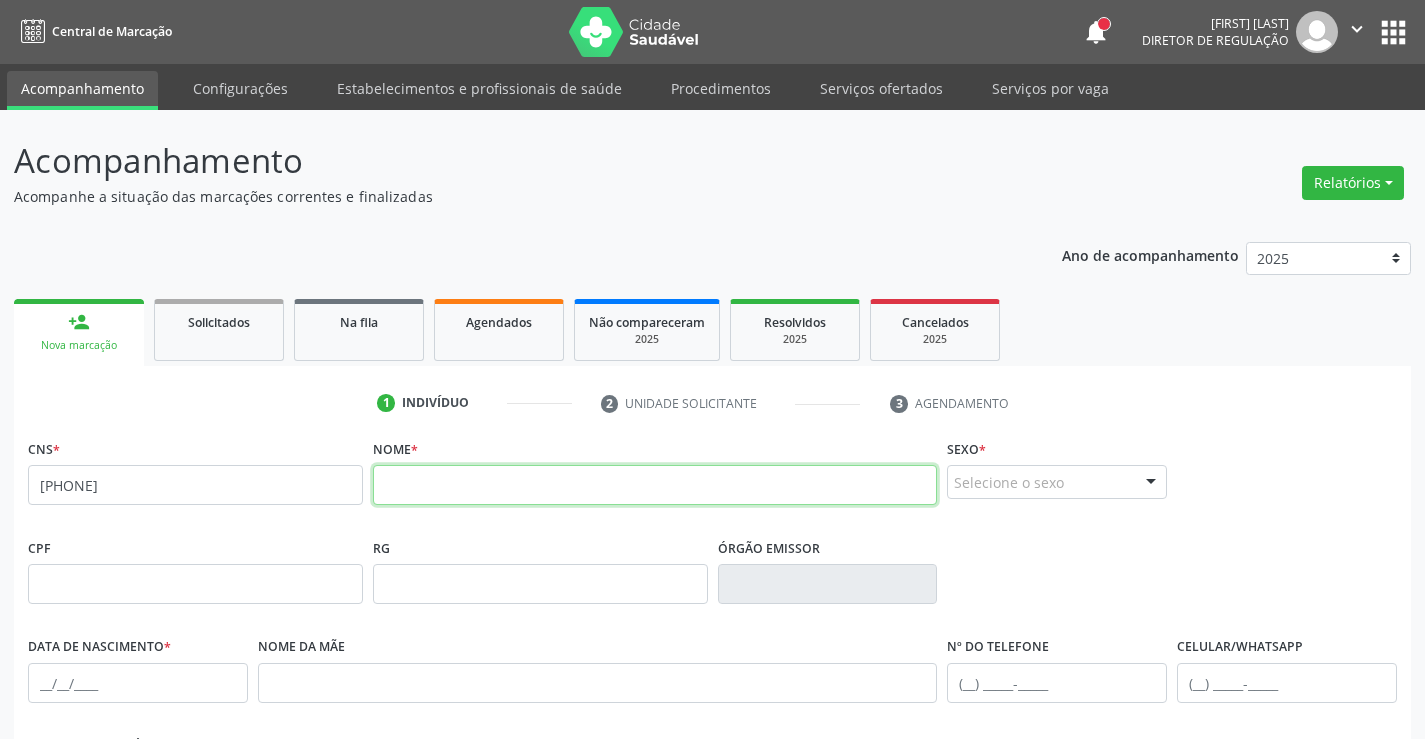 click at bounding box center [655, 485] 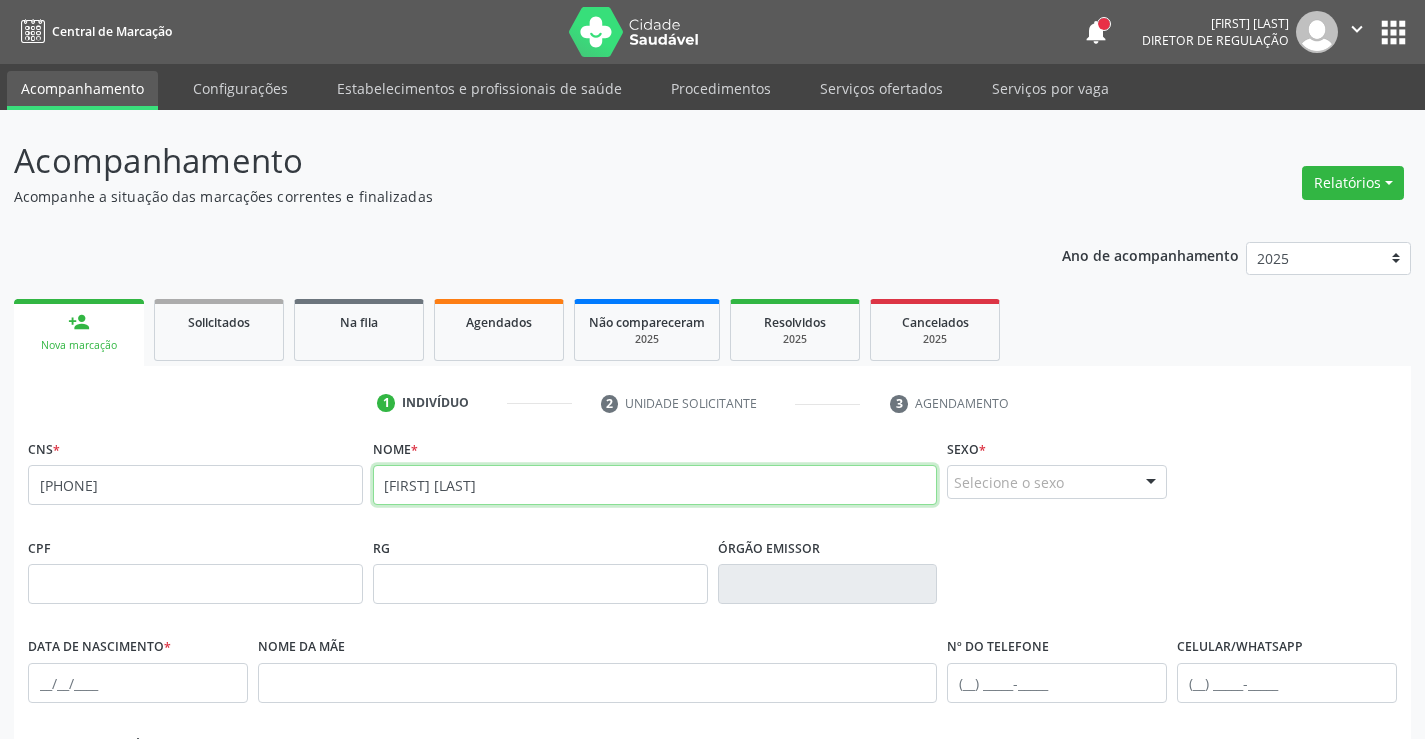 type on "MARIA HELOISA" 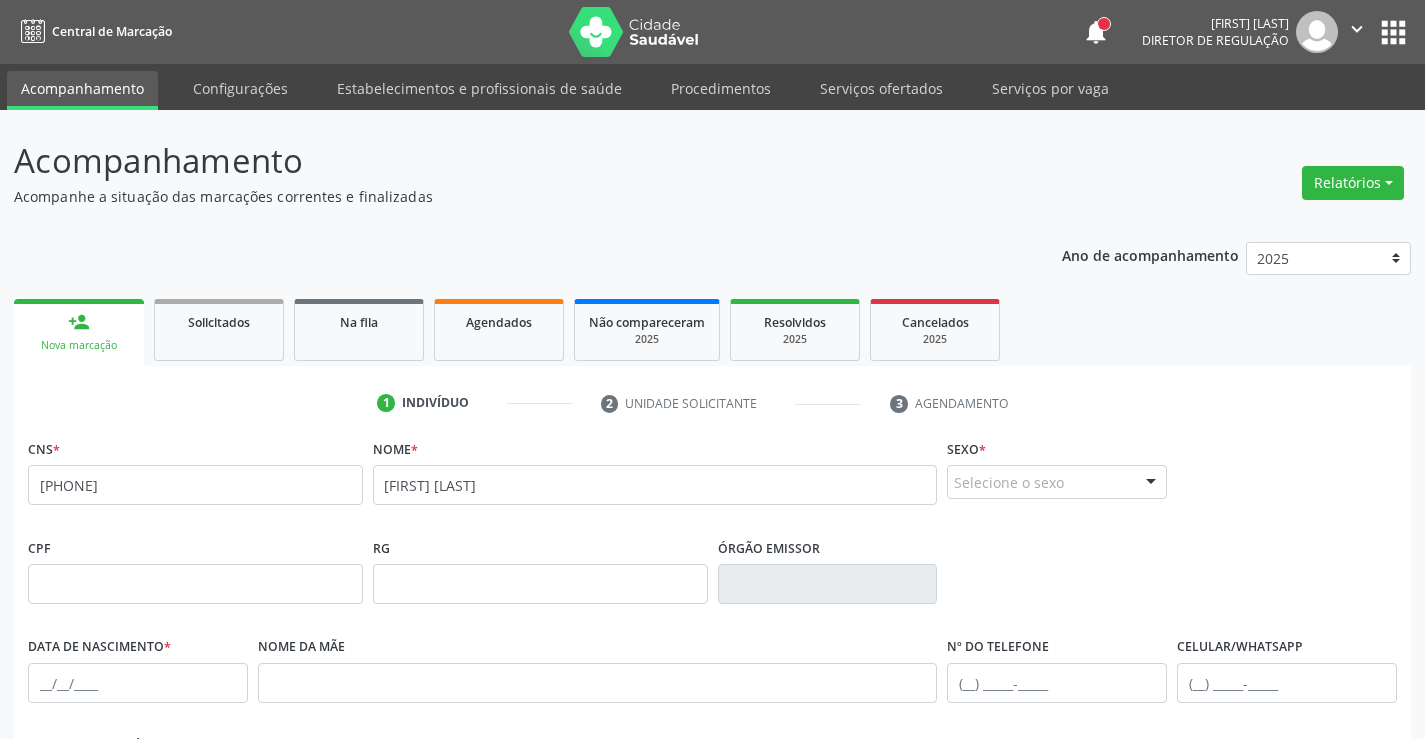 click on "Selecione o sexo" at bounding box center (1057, 482) 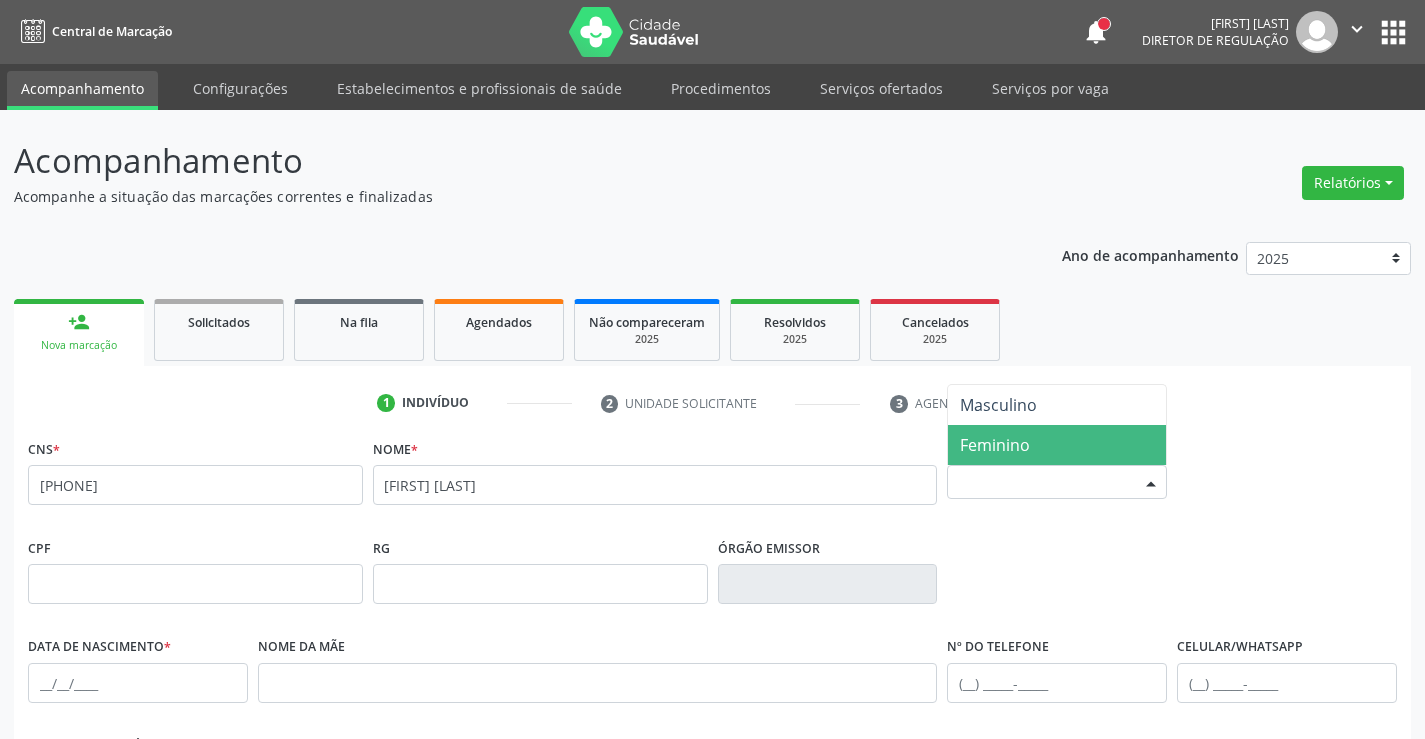 click on "Feminino" at bounding box center (1057, 445) 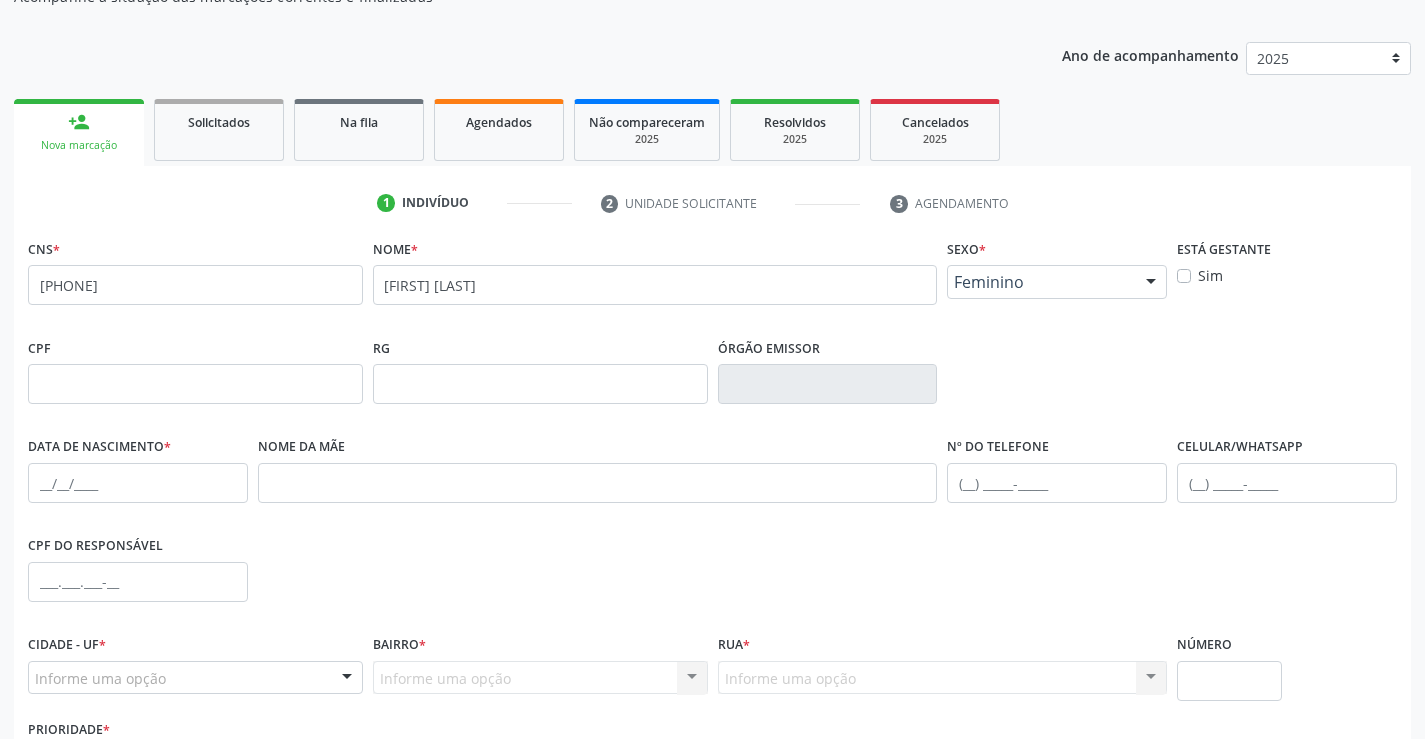 scroll, scrollTop: 345, scrollLeft: 0, axis: vertical 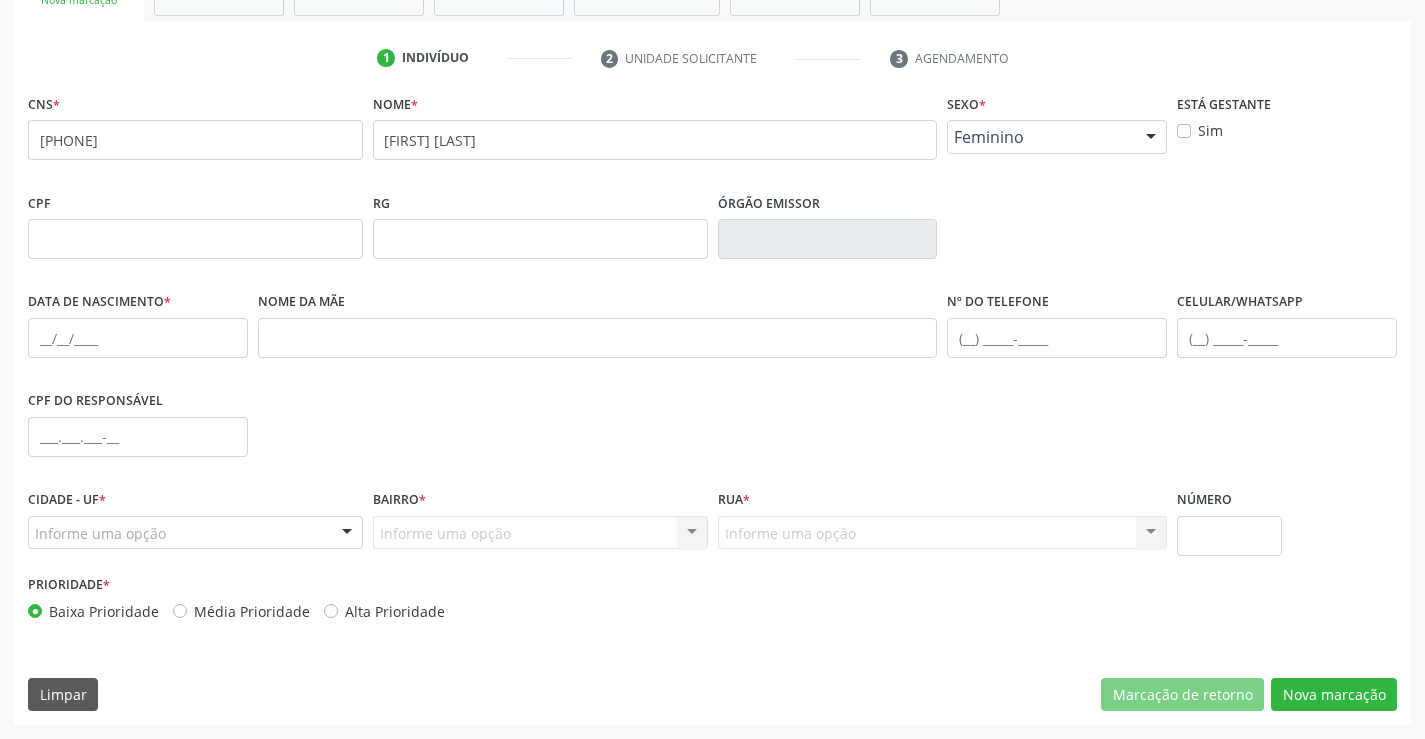 click on "CNS
*
706 8002 1613 2823       none
Nome
*
MARIA HELOISA
Sexo
*
Feminino         Masculino   Feminino
Nenhum resultado encontrado para: "   "
Não há nenhuma opção para ser exibida.
Está gestante
Sim
CPF
RG
Órgão emissor
Data de nascimento
*
Nome da mãe
Nº do Telefone
Celular/WhatsApp
CPF do responsável
Cidade - UF
*
Informe uma opção
Serra Talhada - PE
Nenhum resultado encontrado para: "   "
Nenhuma opção encontrada
Bairro
*
Informe uma opção
Nenhum resultado encontrado para: "   "
Rua
*" at bounding box center (712, 407) 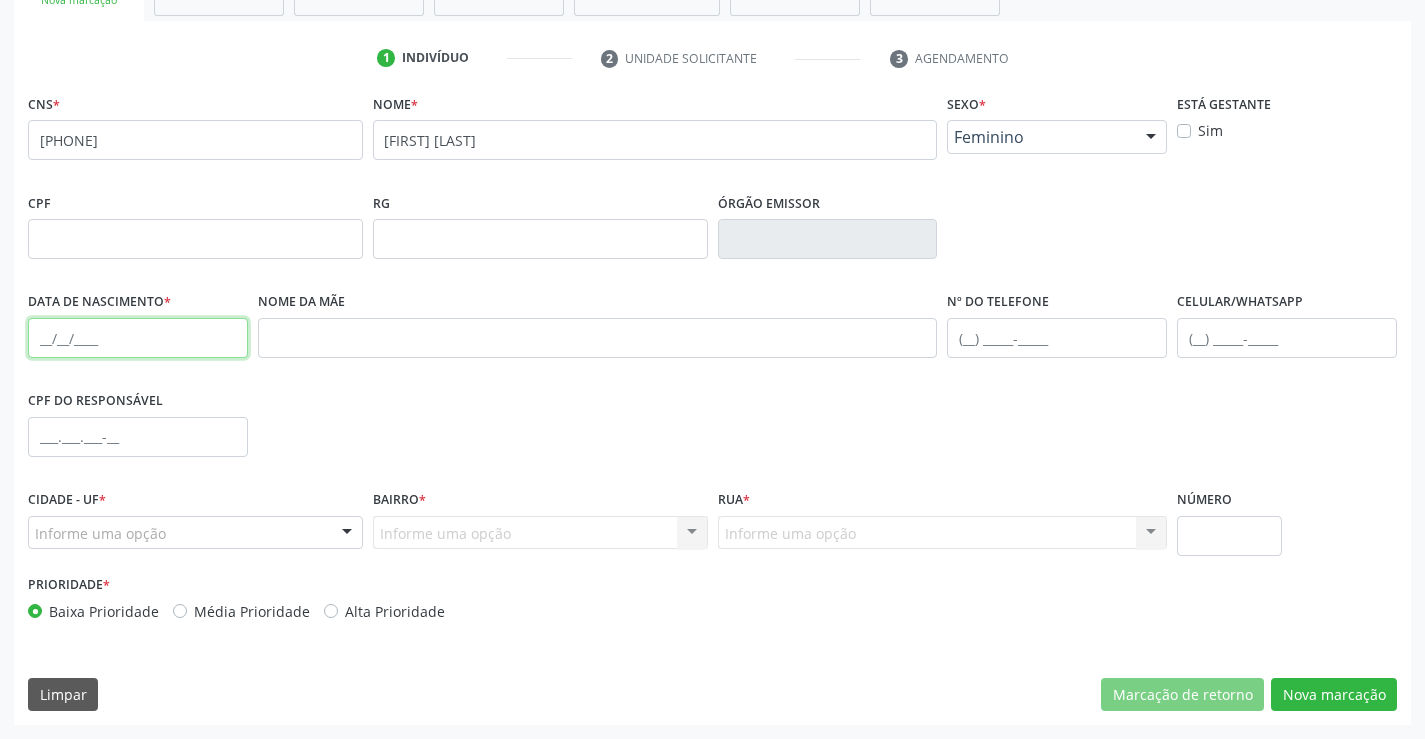 click at bounding box center (138, 338) 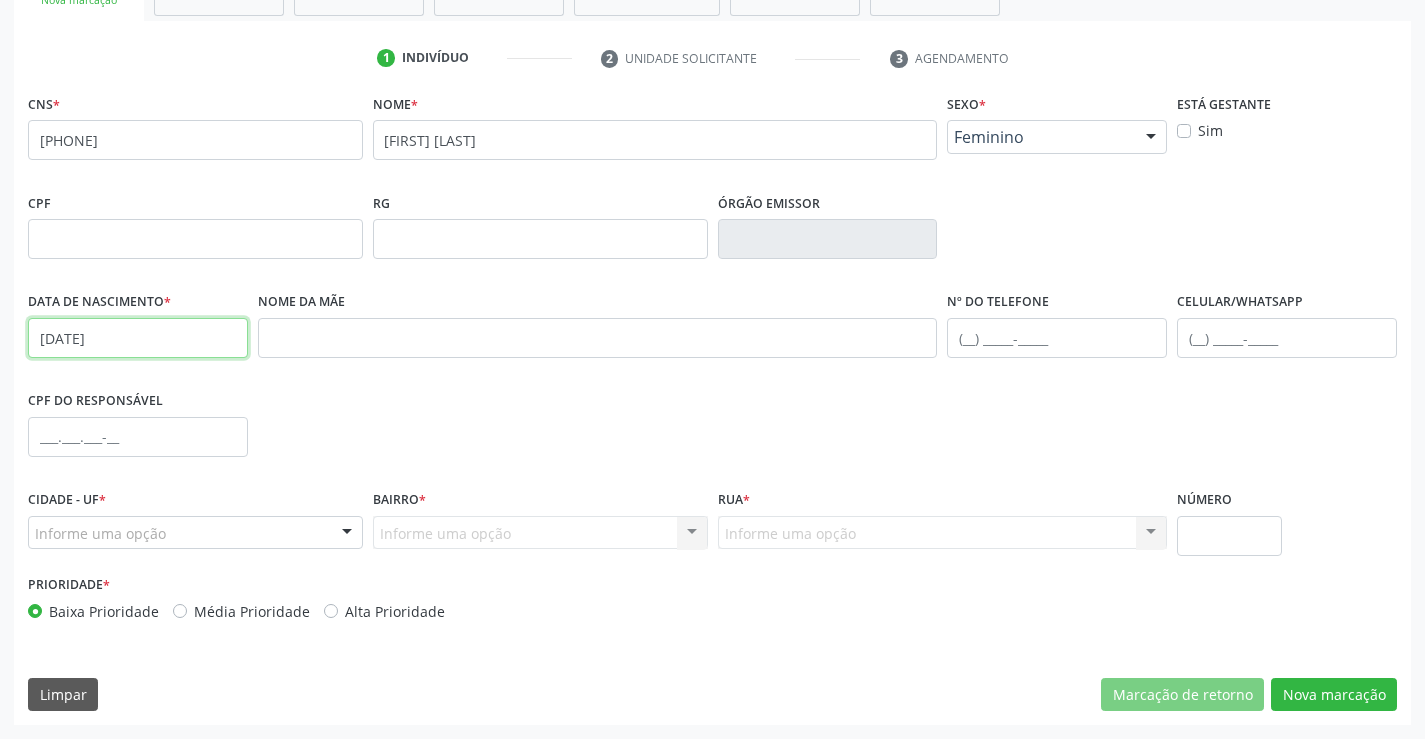 type on "03/08/2025" 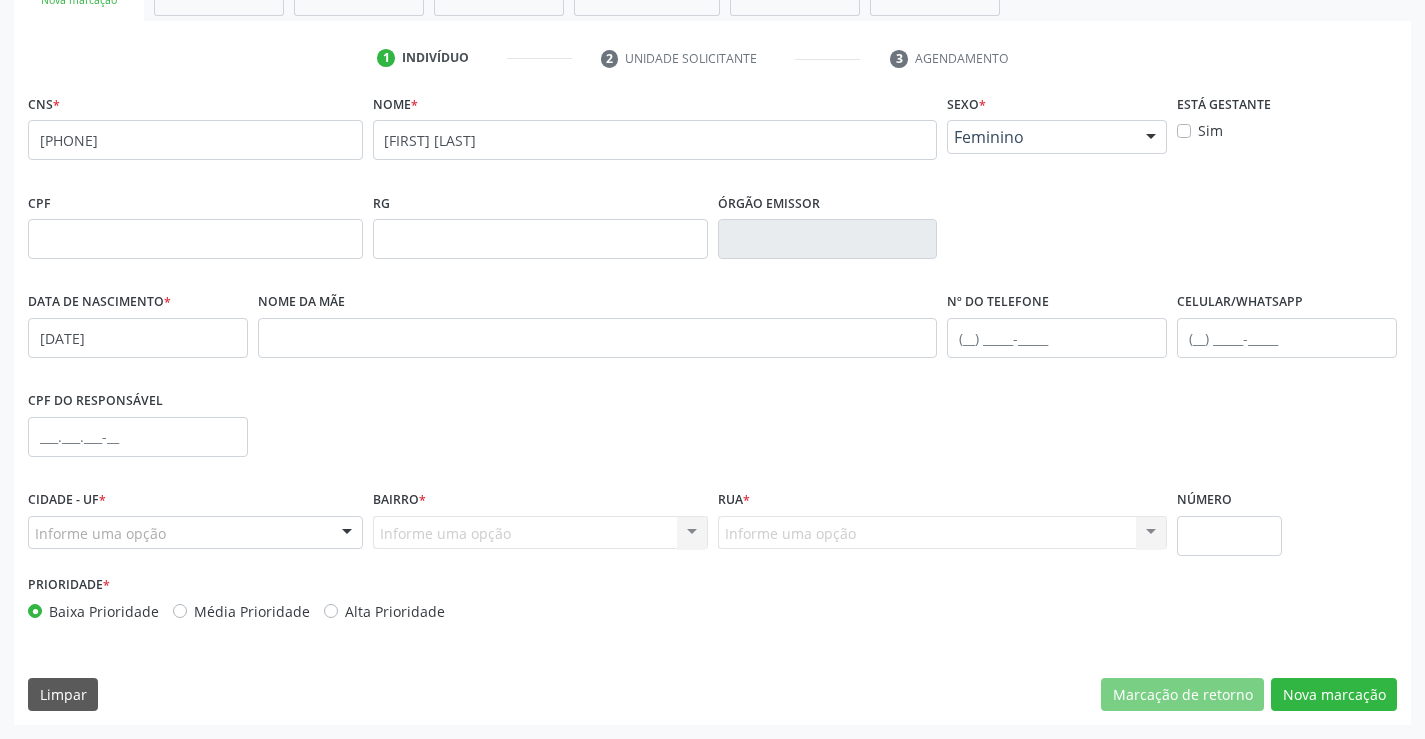 click on "Informe uma opção" at bounding box center [195, 533] 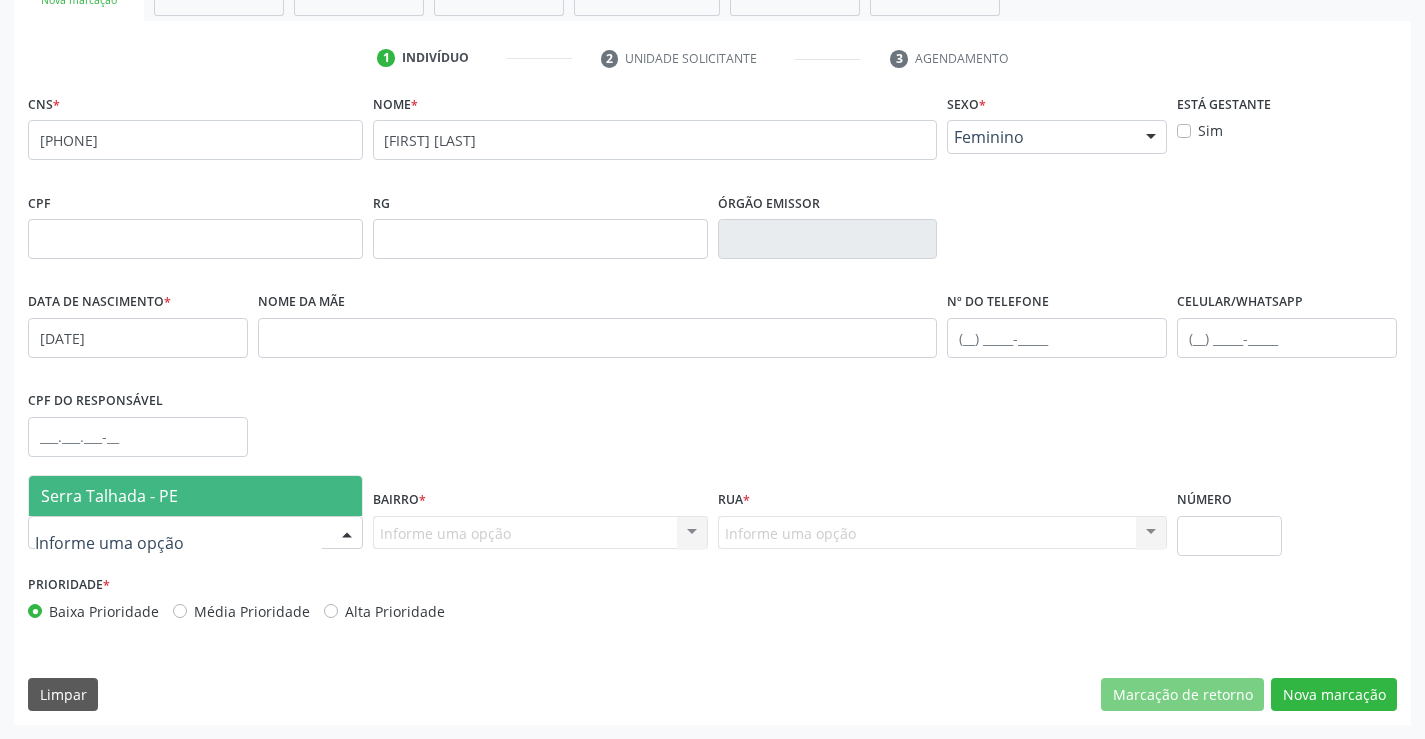 click on "Serra Talhada - PE" at bounding box center [195, 496] 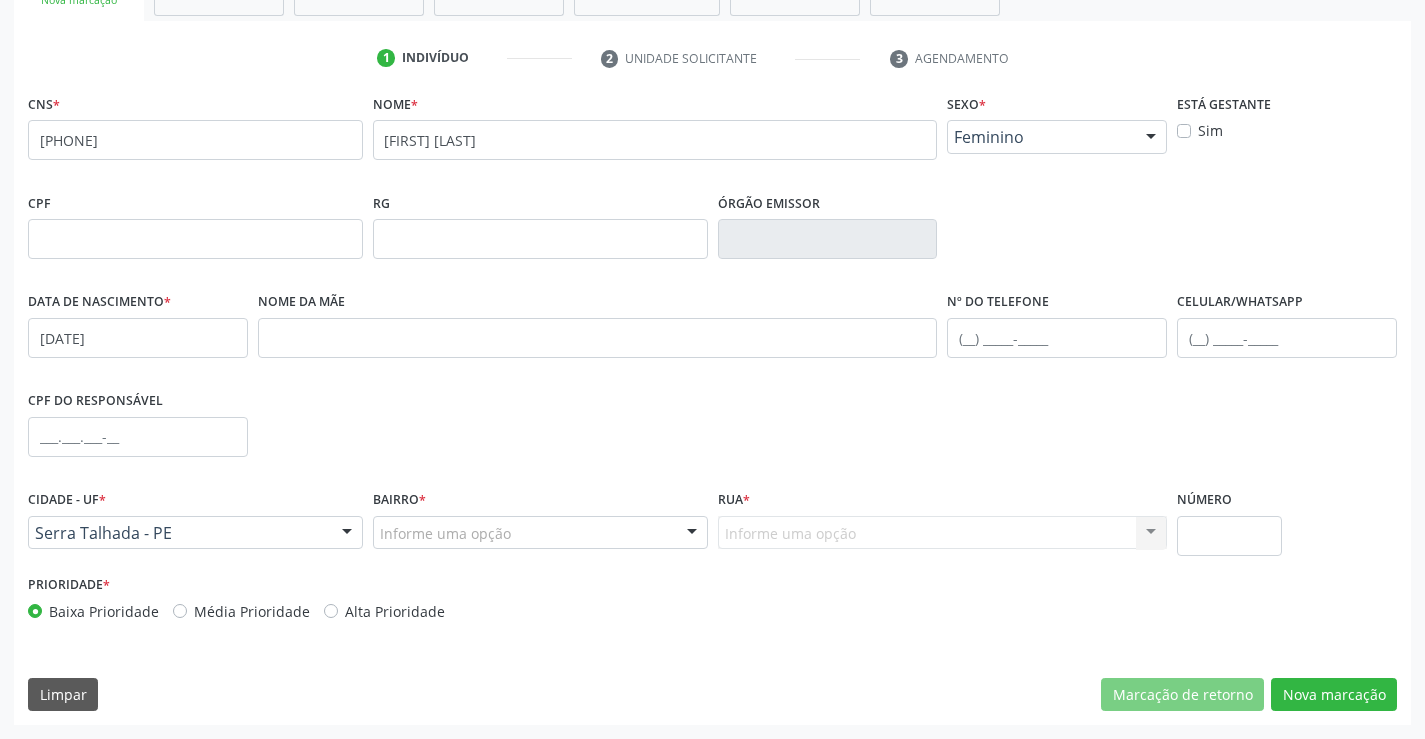 click on "Informe uma opção" at bounding box center [540, 533] 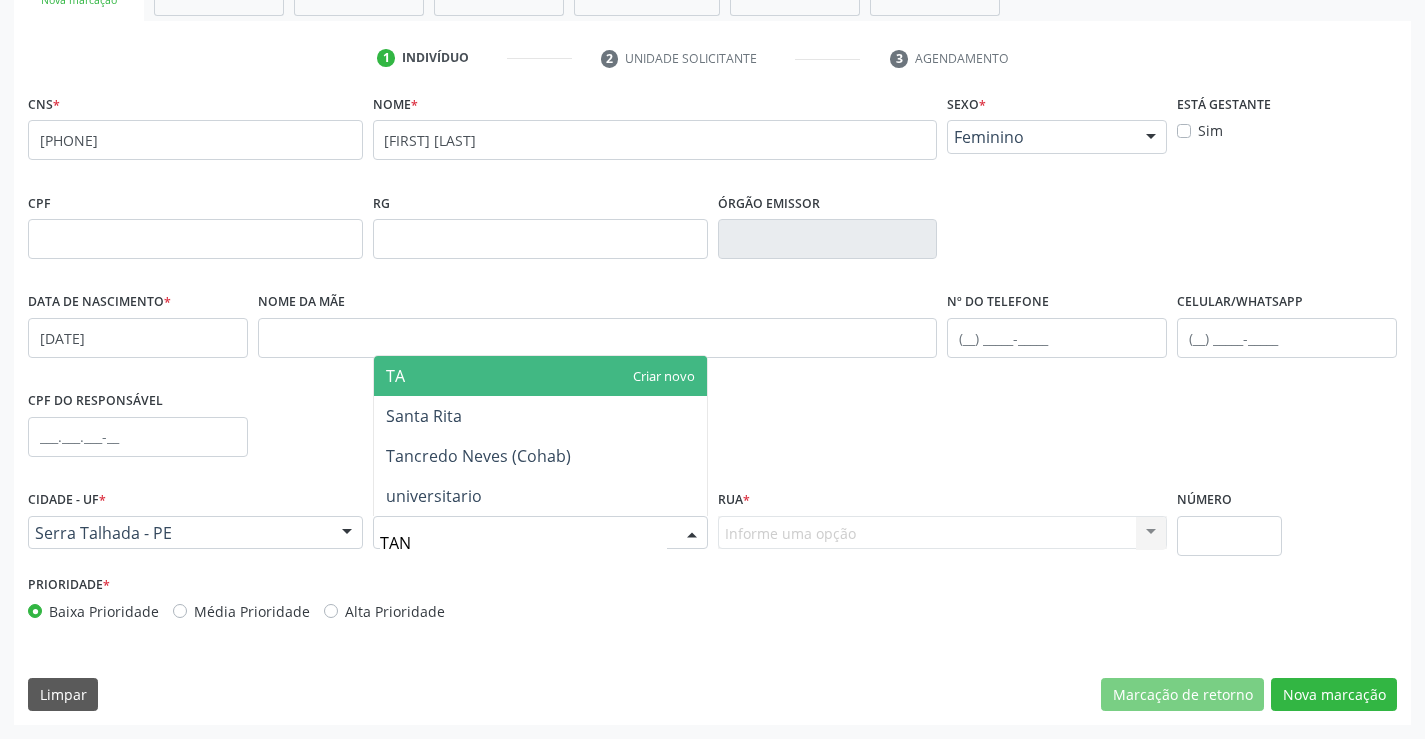 type on "TANC" 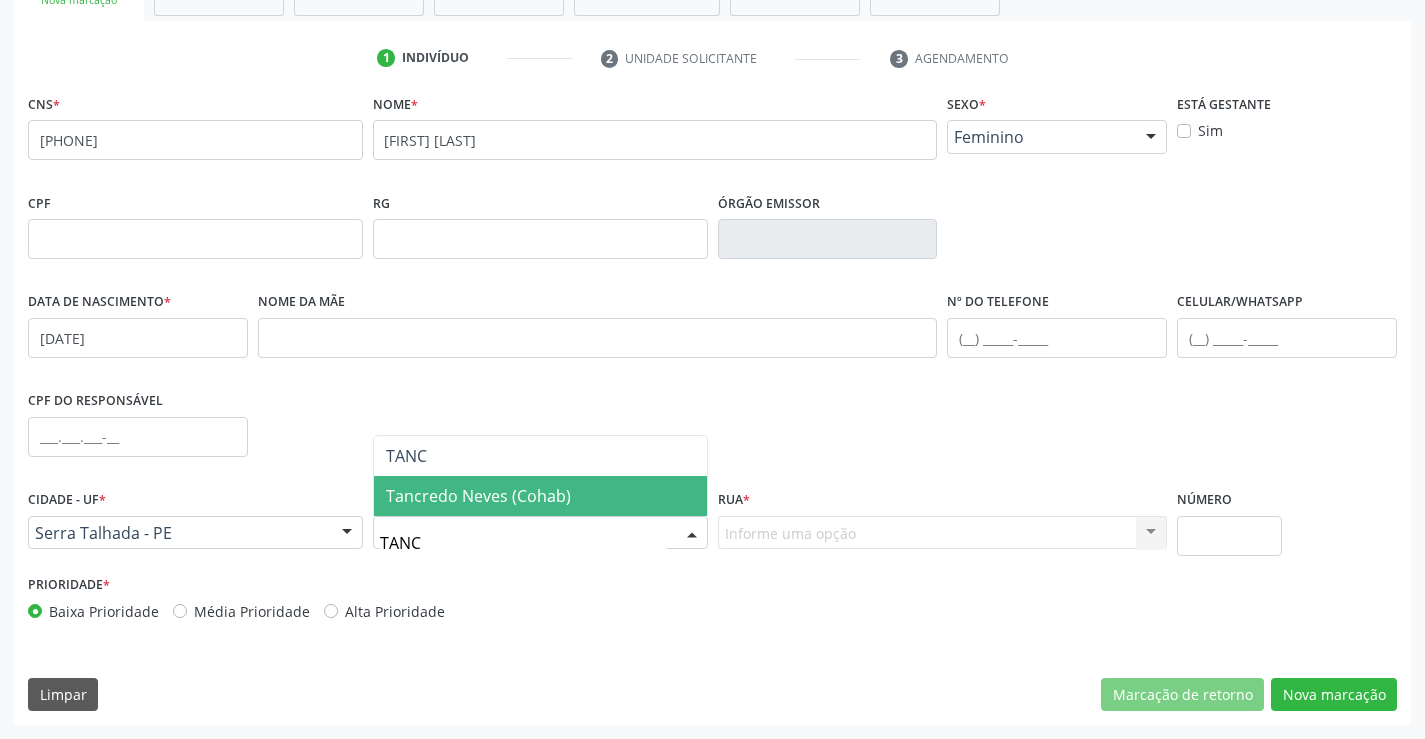 click on "Tancredo Neves (Cohab)" at bounding box center [540, 496] 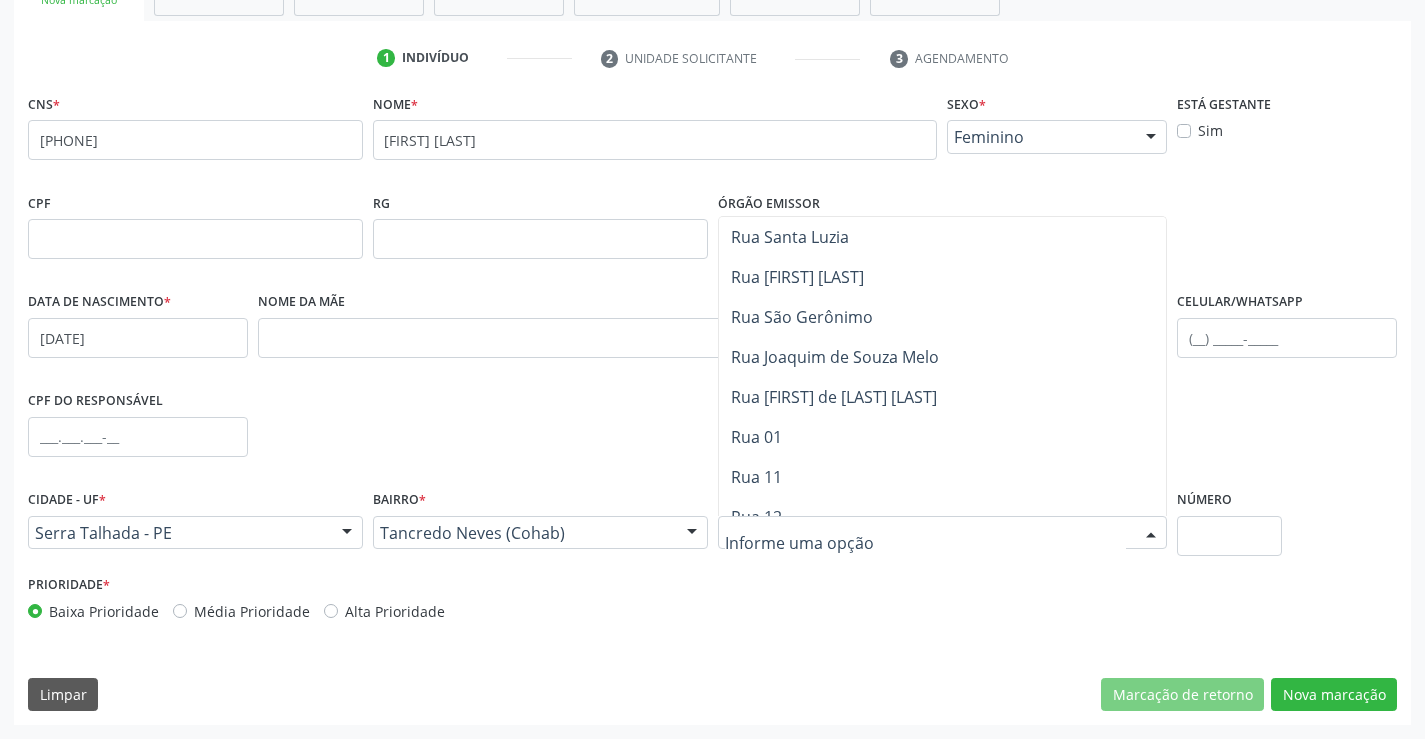 scroll, scrollTop: 0, scrollLeft: 0, axis: both 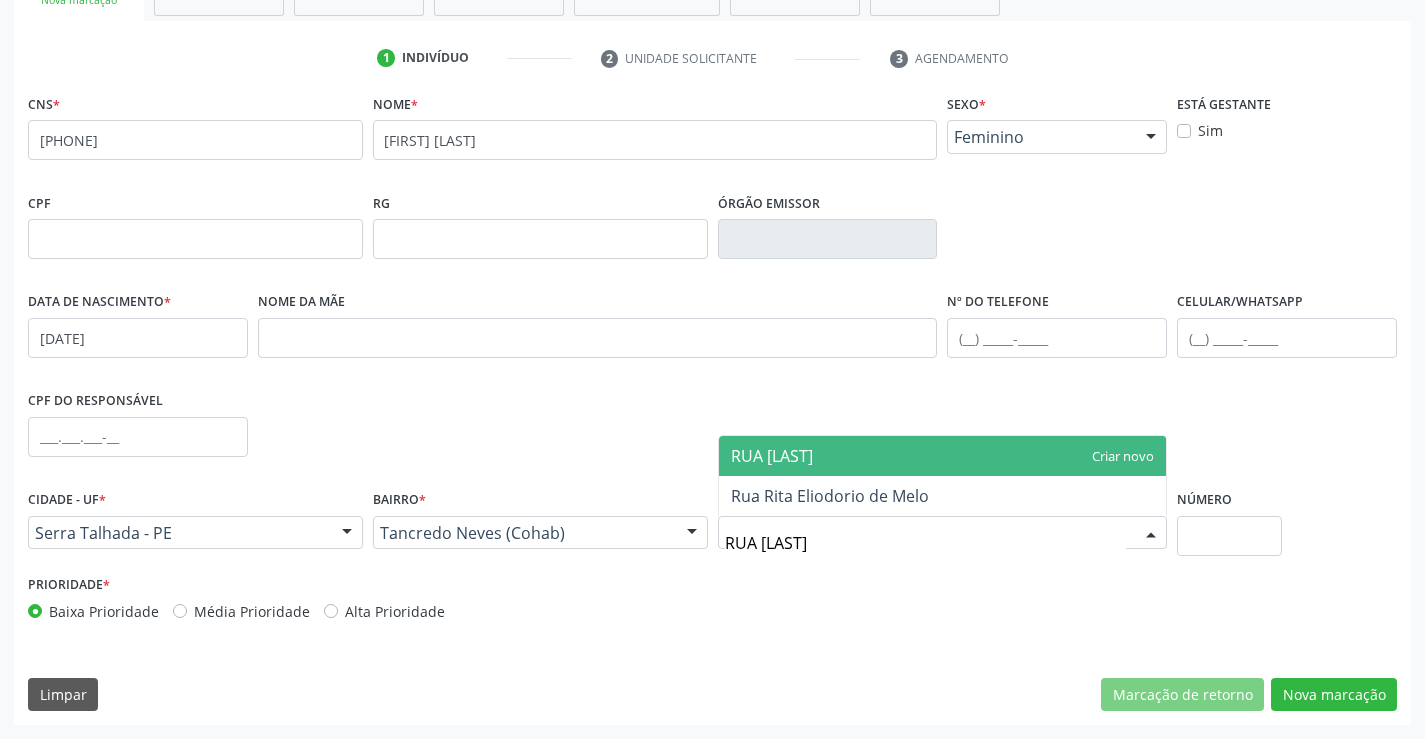 type on "RUA RIT" 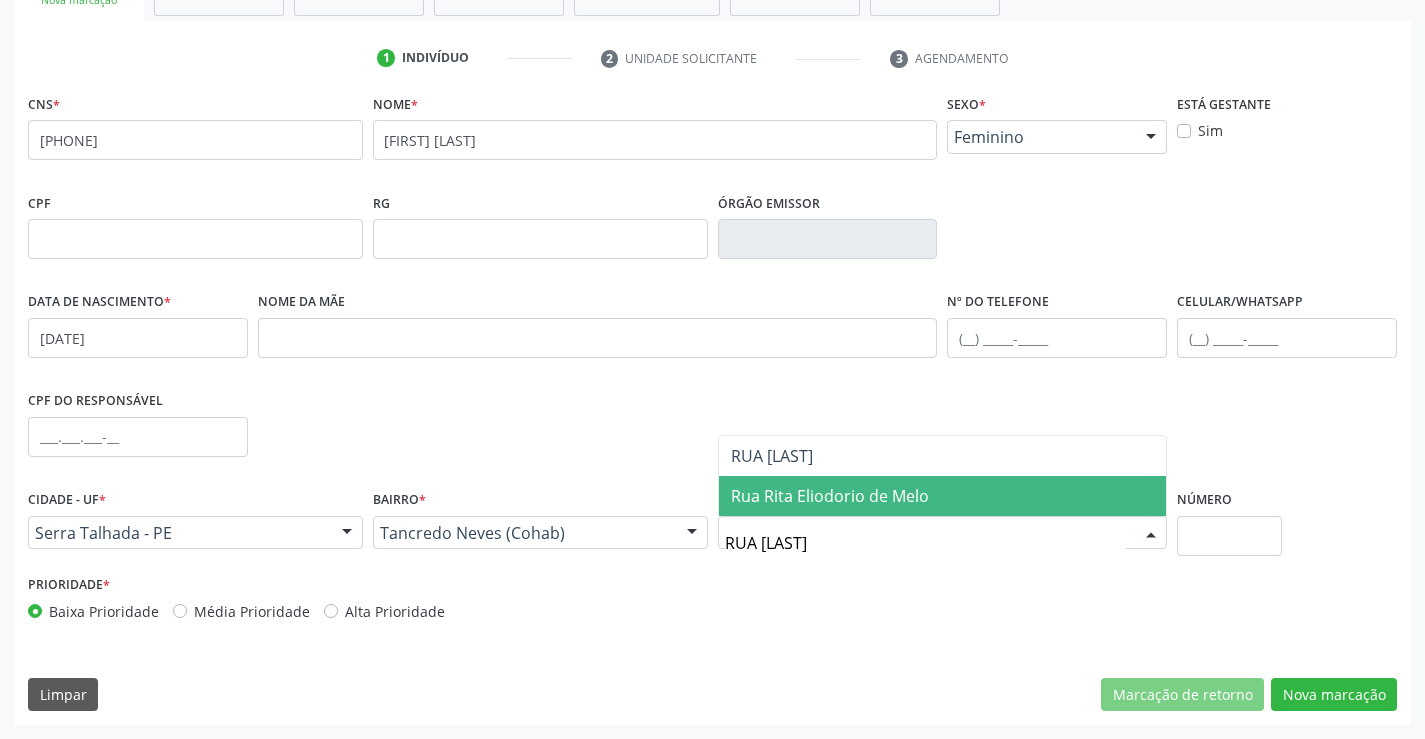 click on "Rua Rita Eliodorio de Melo" at bounding box center (943, 496) 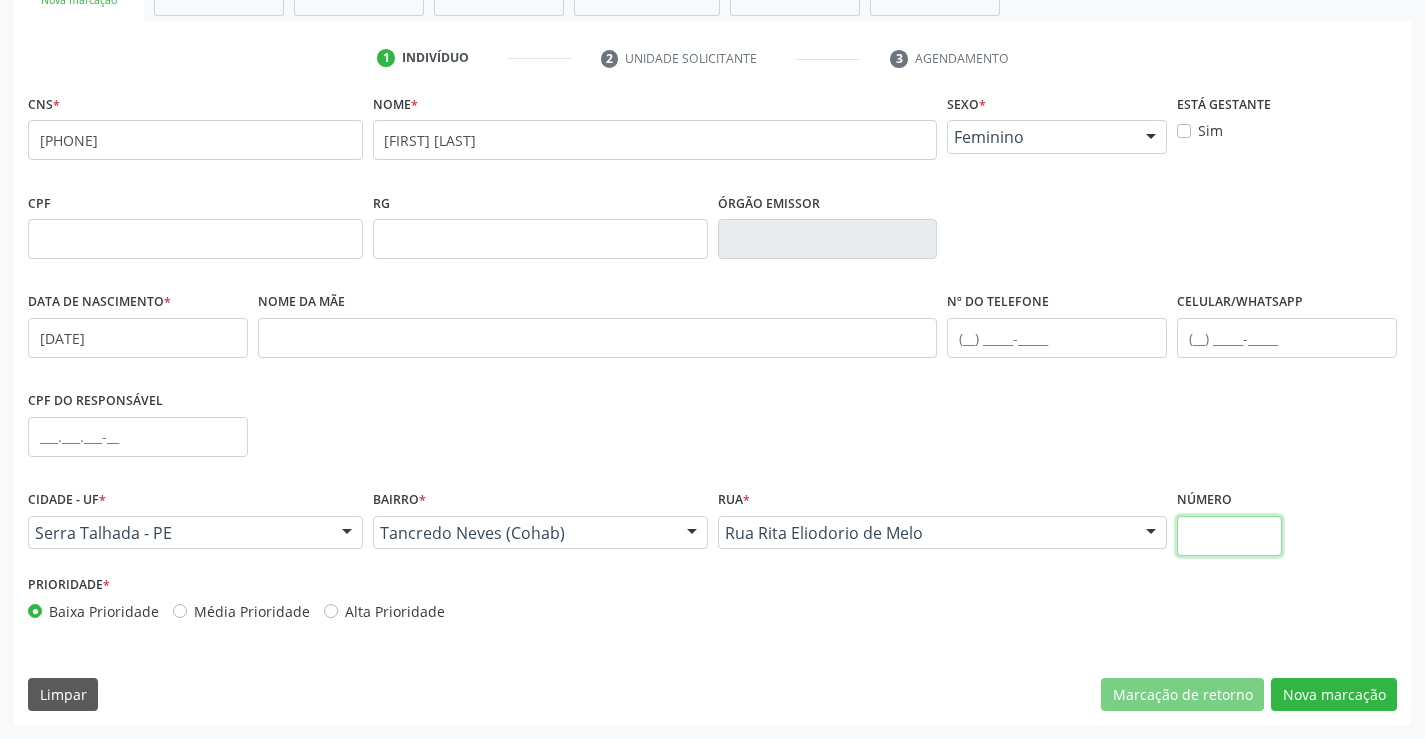 click at bounding box center [1229, 536] 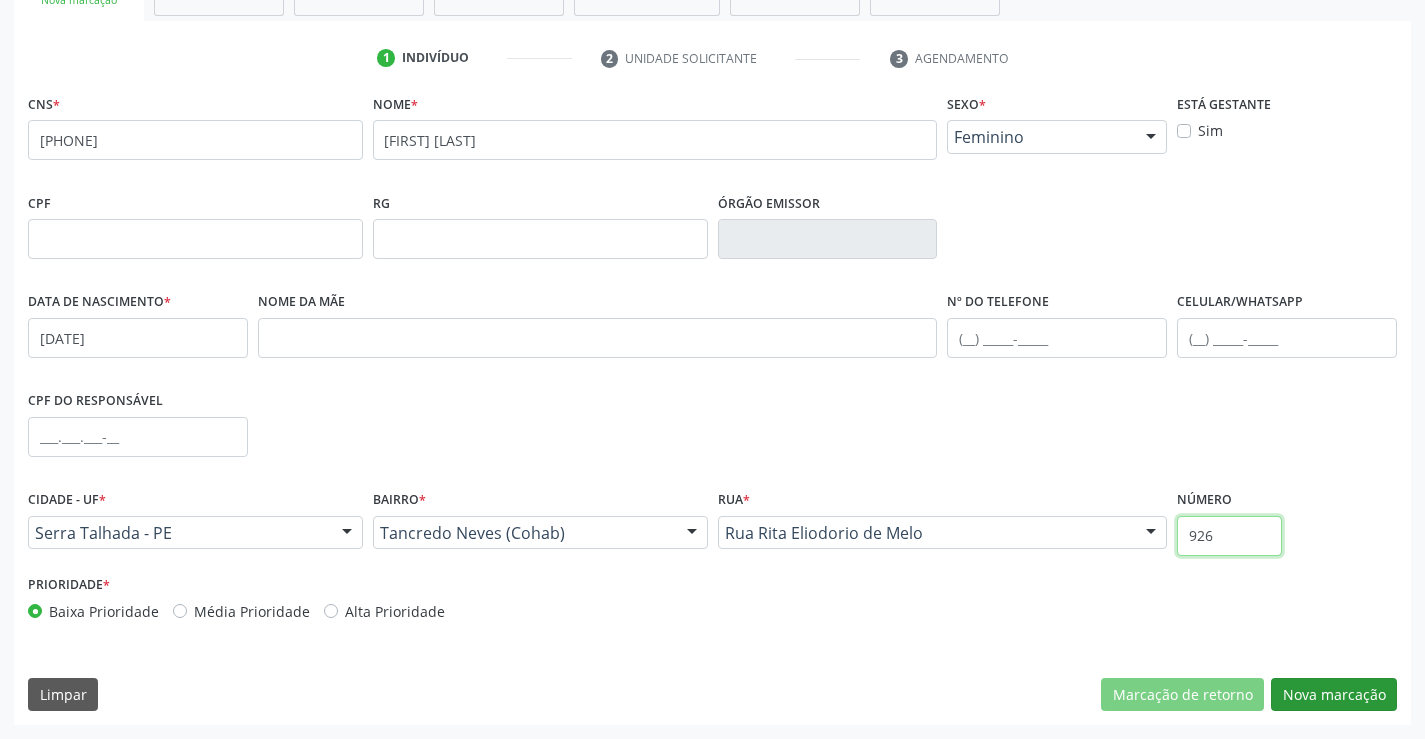 type on "926" 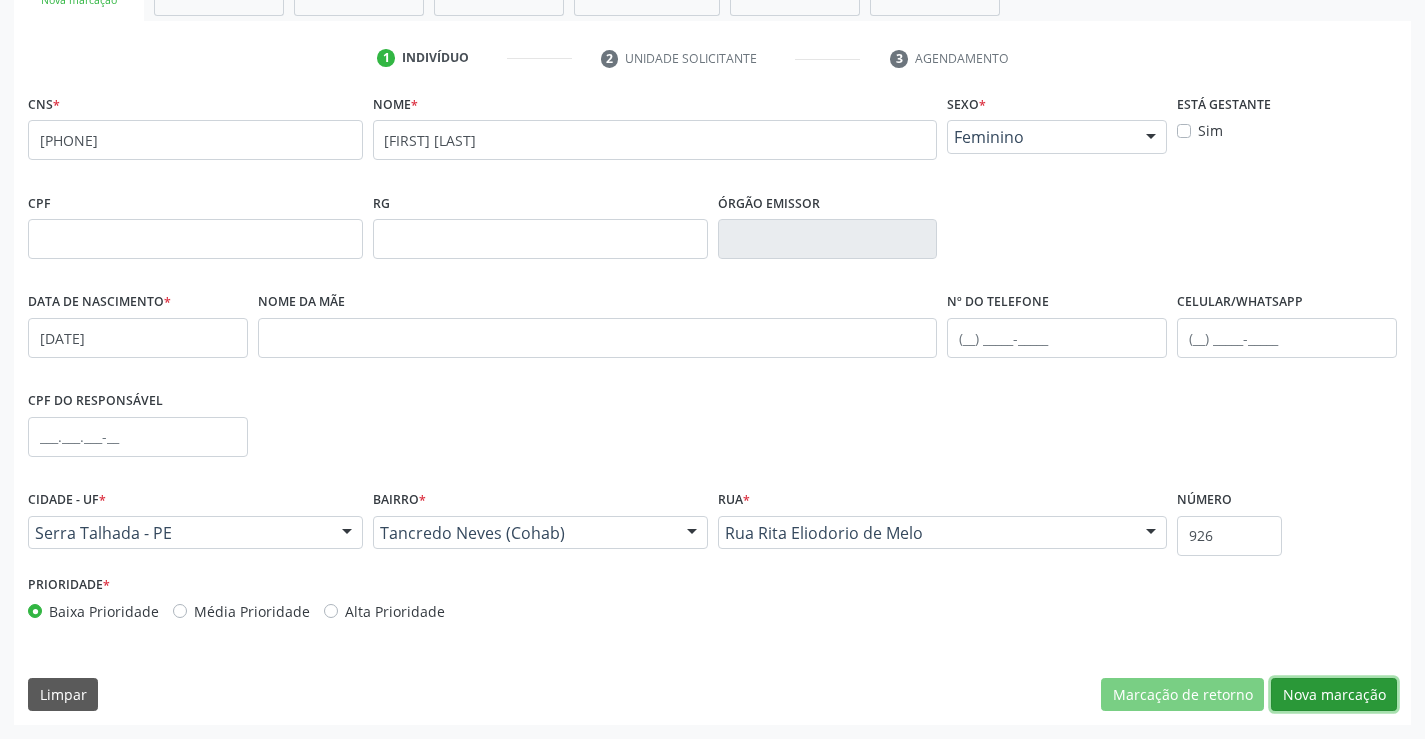 click on "Nova marcação" at bounding box center [1334, 695] 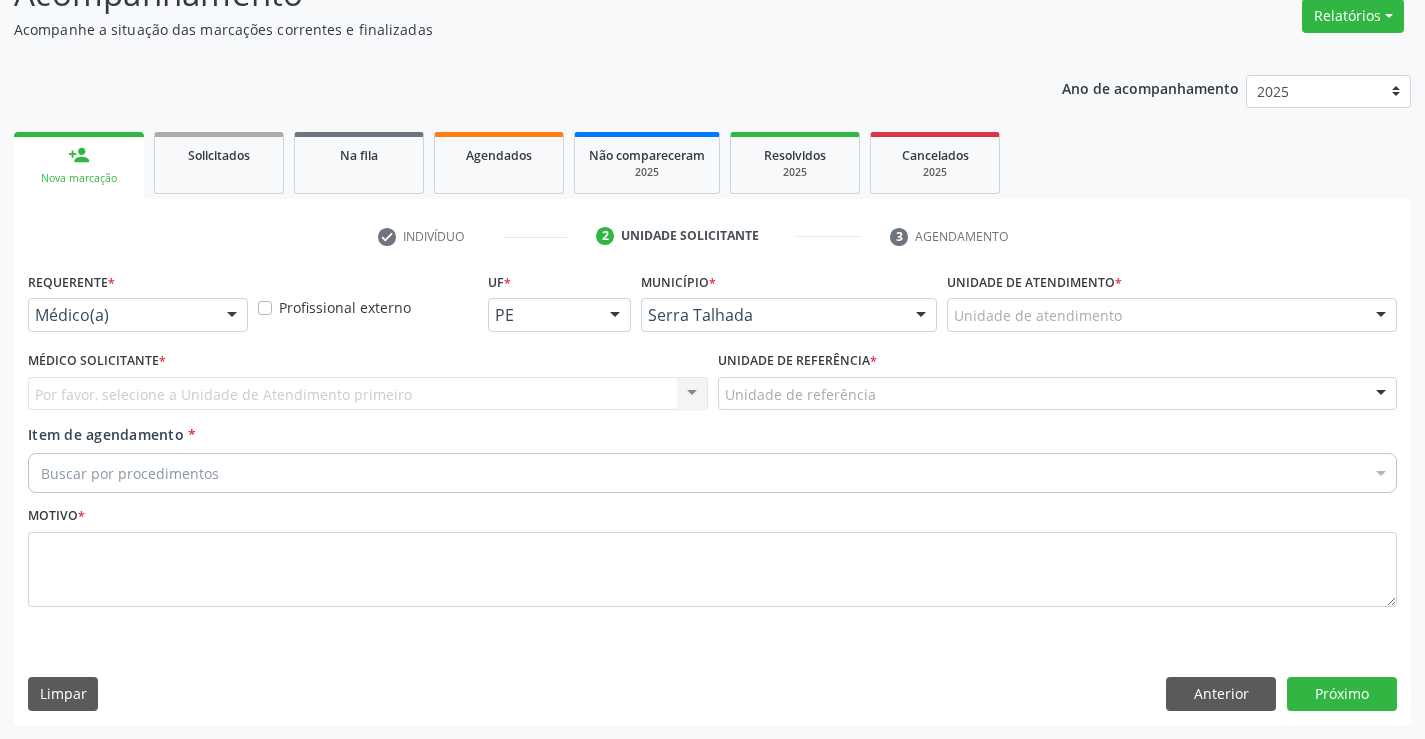 scroll, scrollTop: 167, scrollLeft: 0, axis: vertical 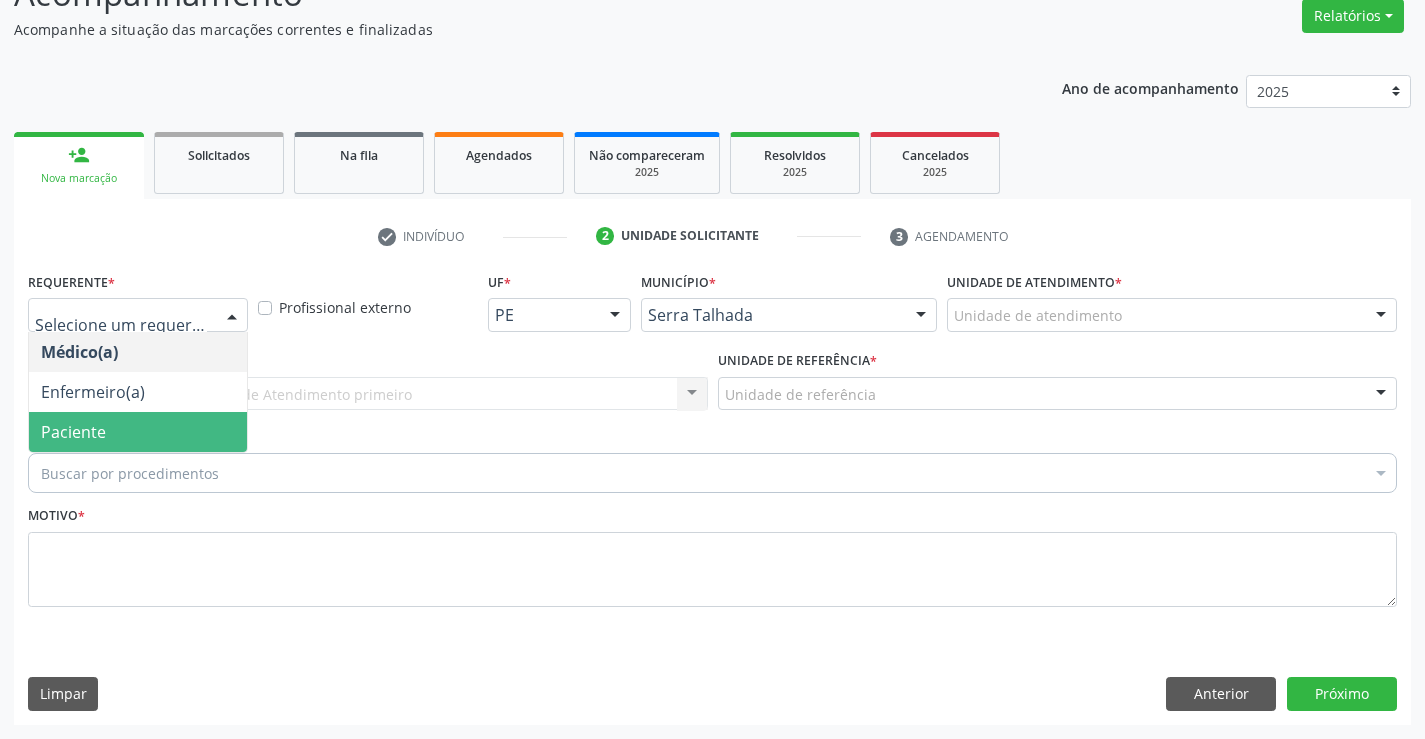 click on "Paciente" at bounding box center (138, 432) 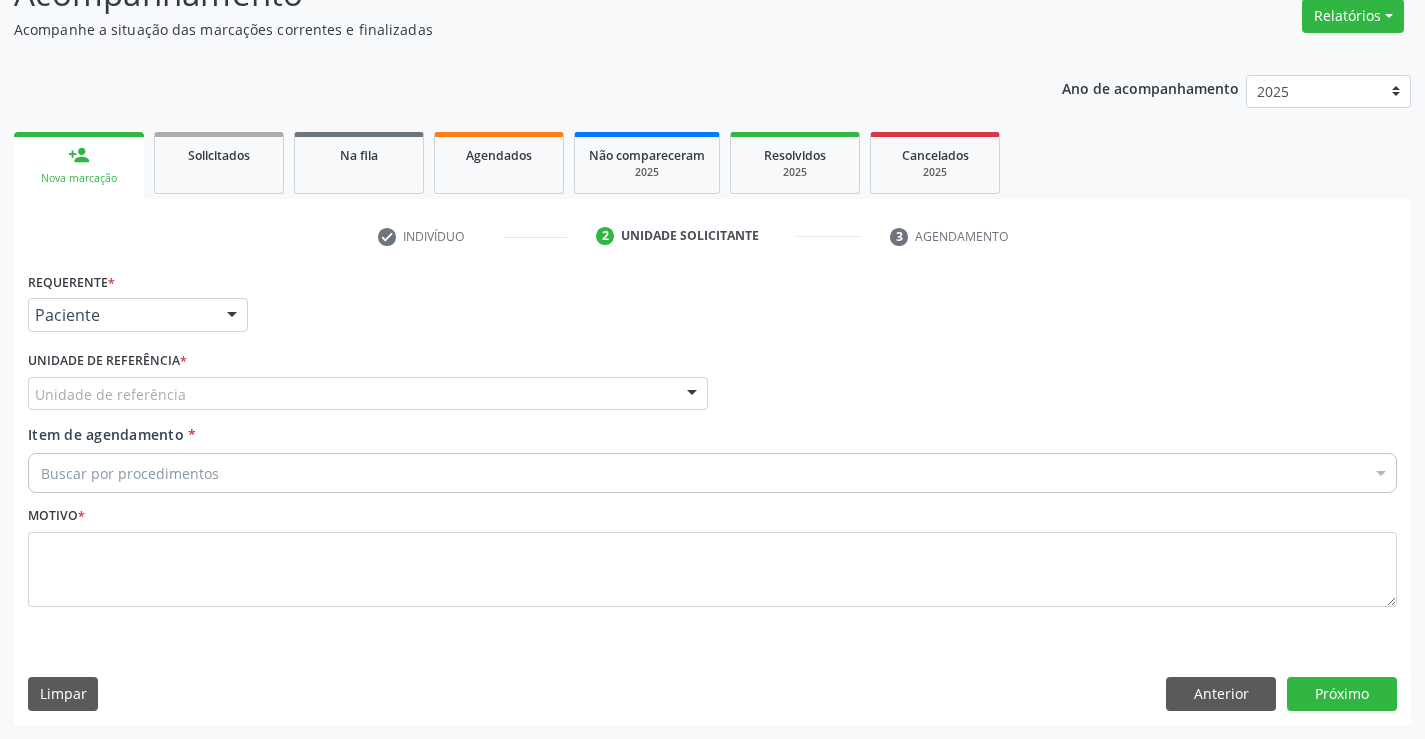 click on "Unidade de referência" at bounding box center [368, 394] 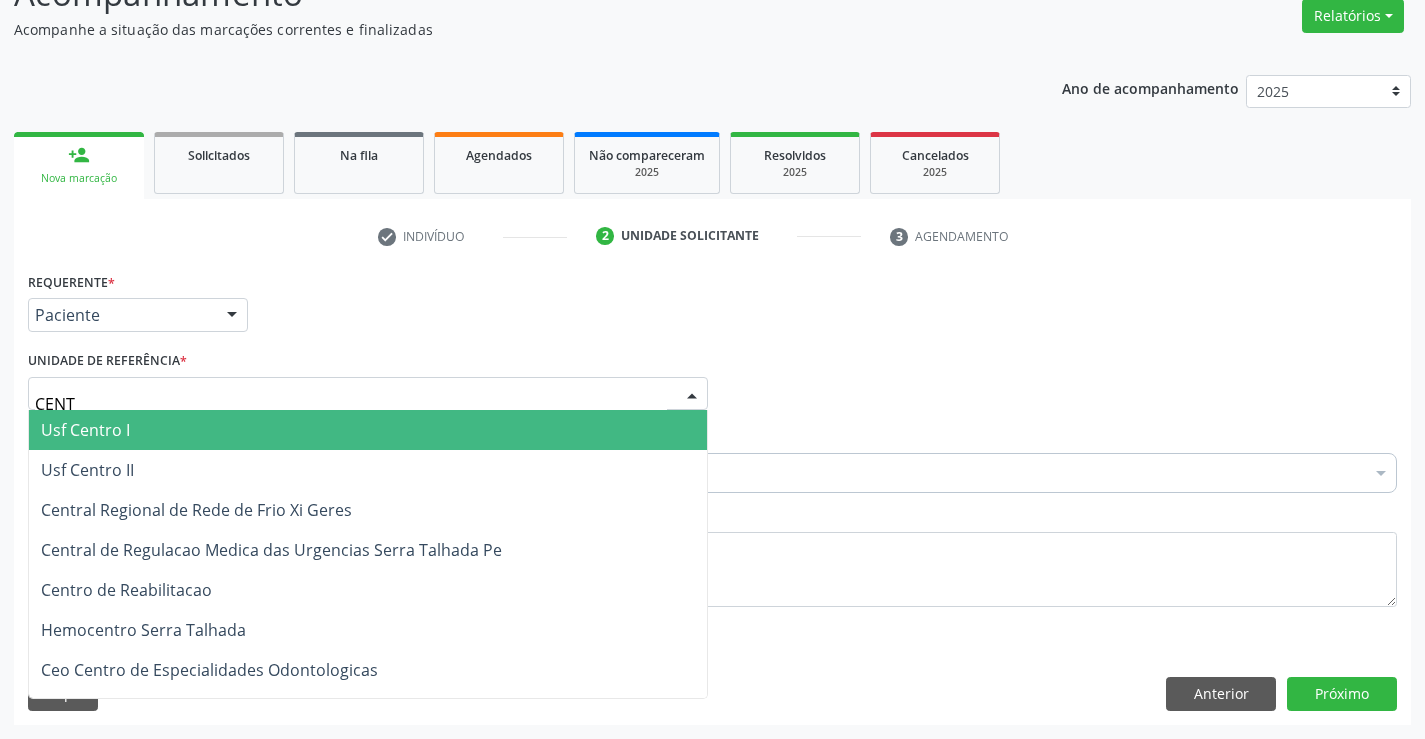 type on "CENTR" 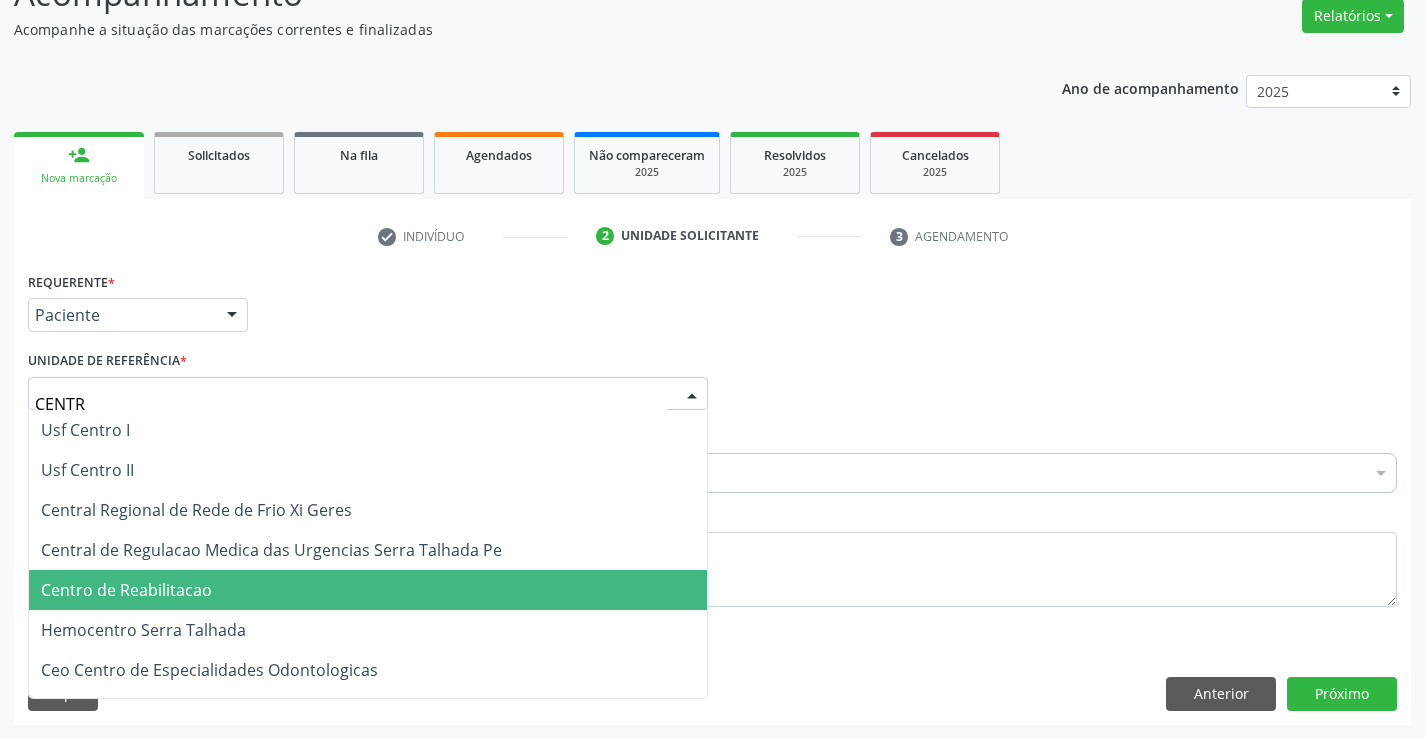 click on "Centro de Reabilitacao" at bounding box center (368, 590) 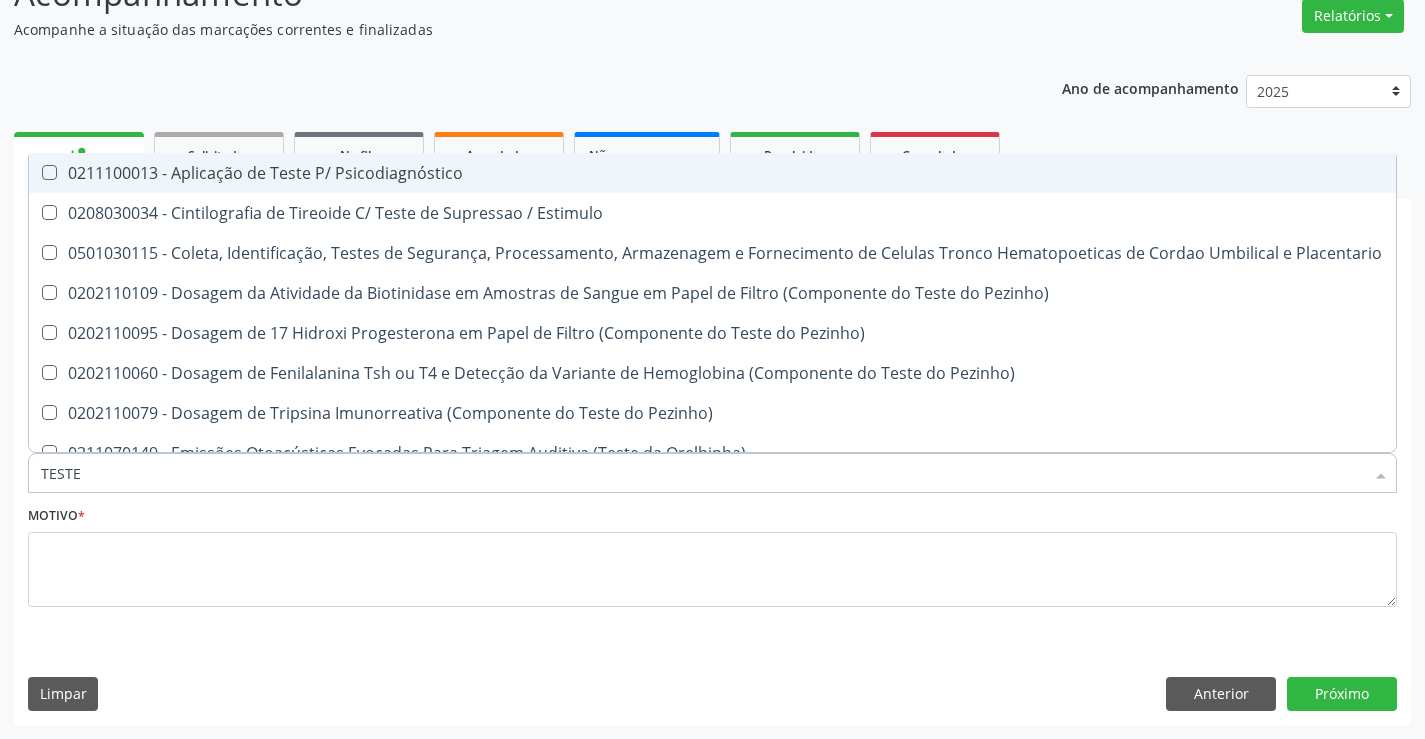 type on "TESTES" 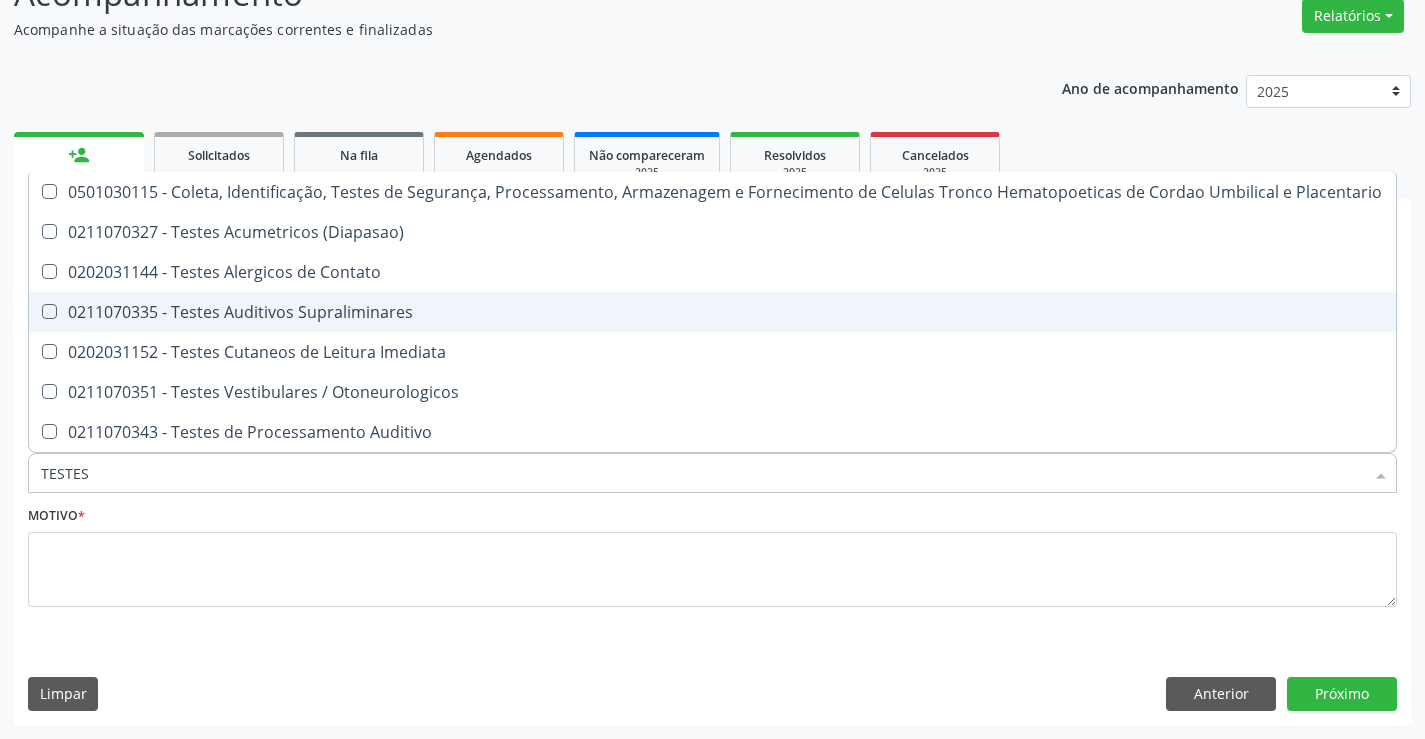 click on "0211070335 - Testes Auditivos Supraliminares" at bounding box center (712, 312) 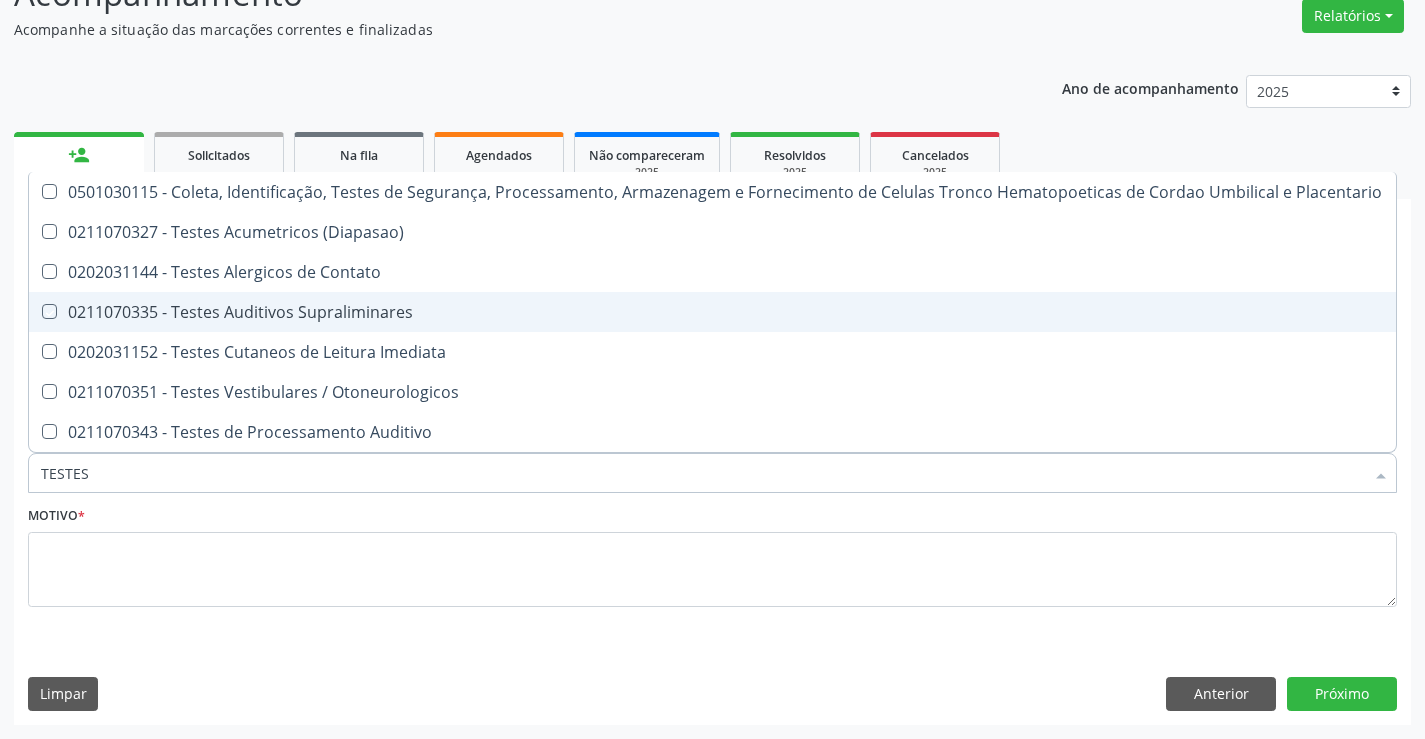 checkbox on "true" 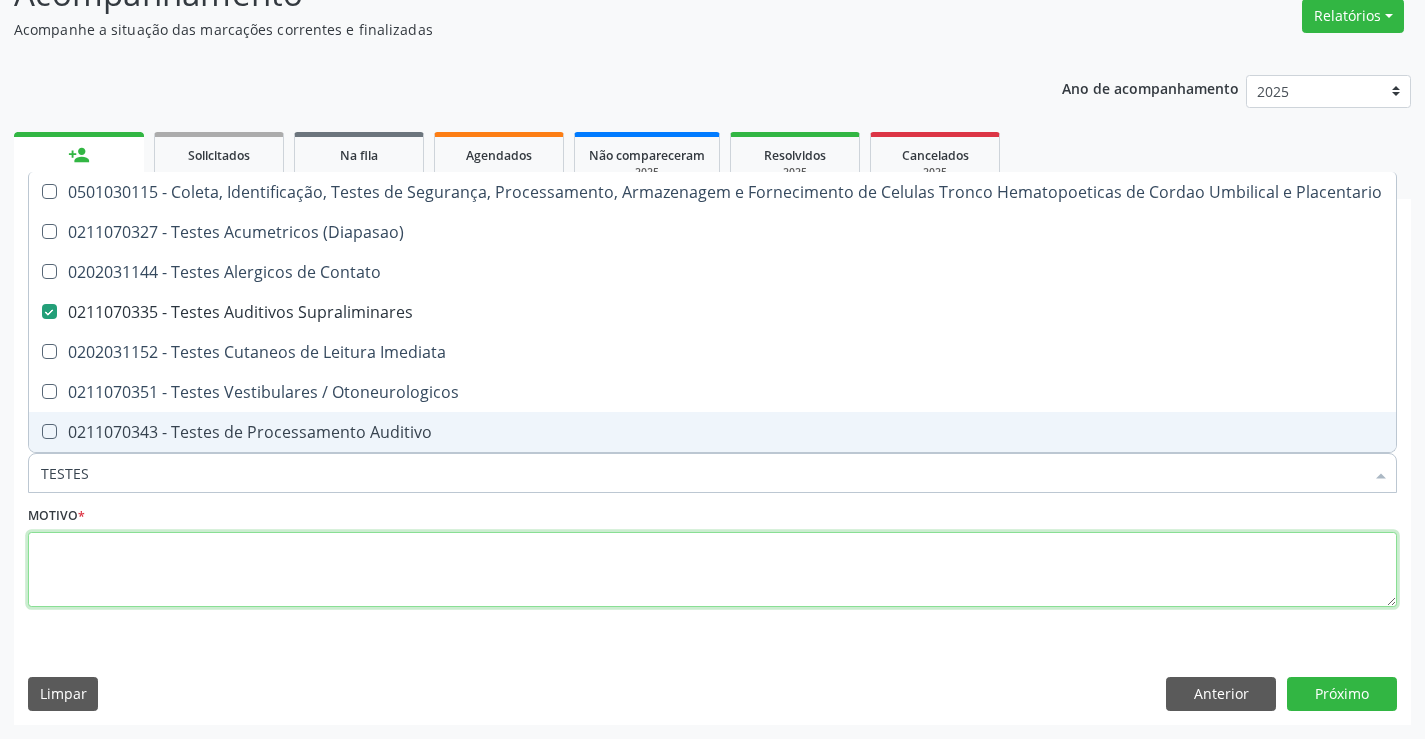 click at bounding box center [712, 570] 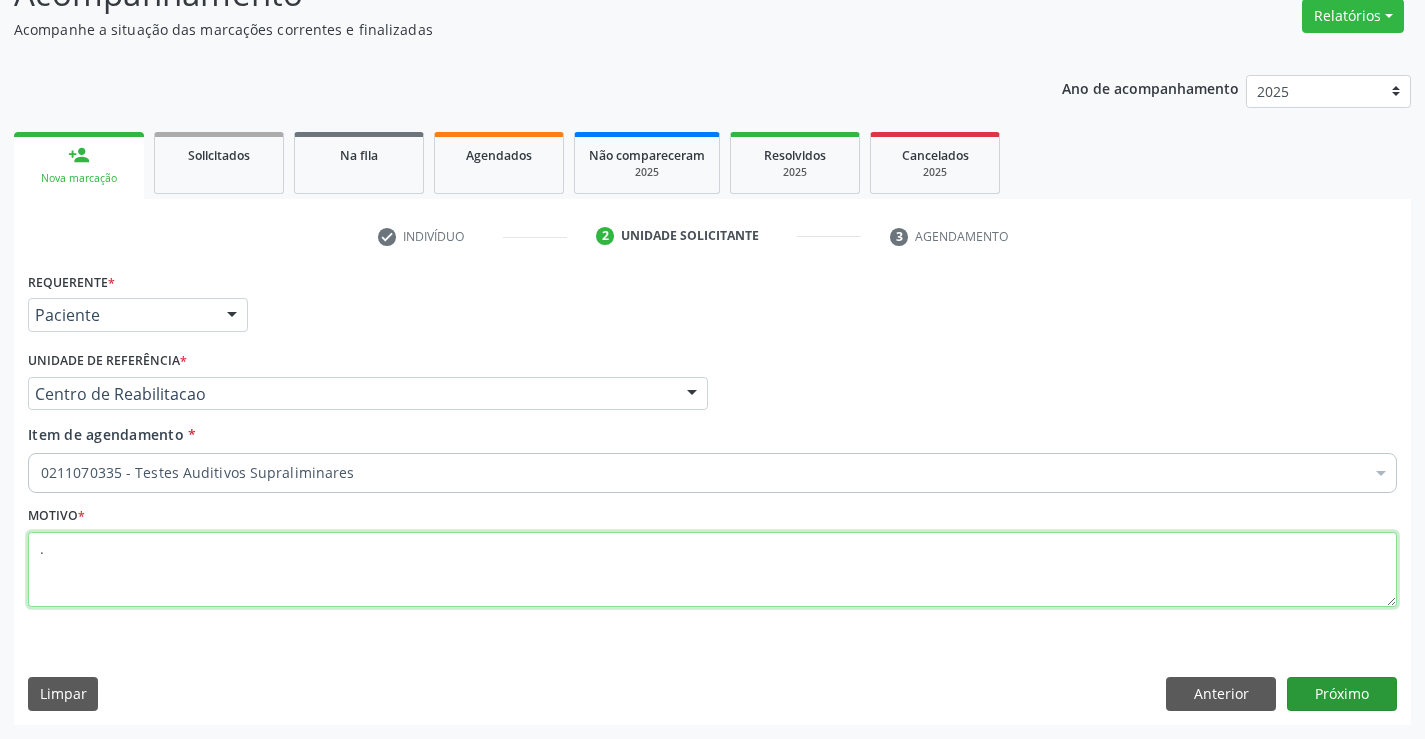 type on "." 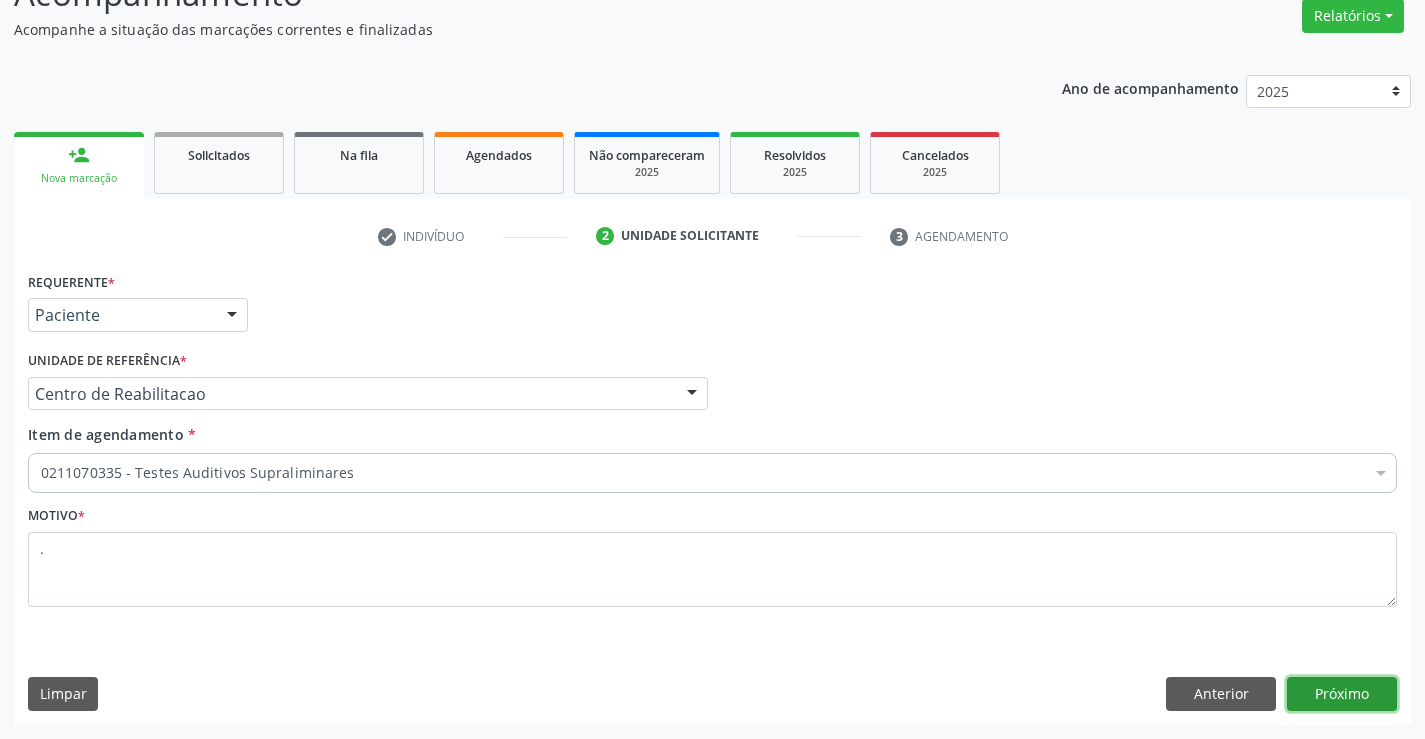 click on "Próximo" at bounding box center (1342, 694) 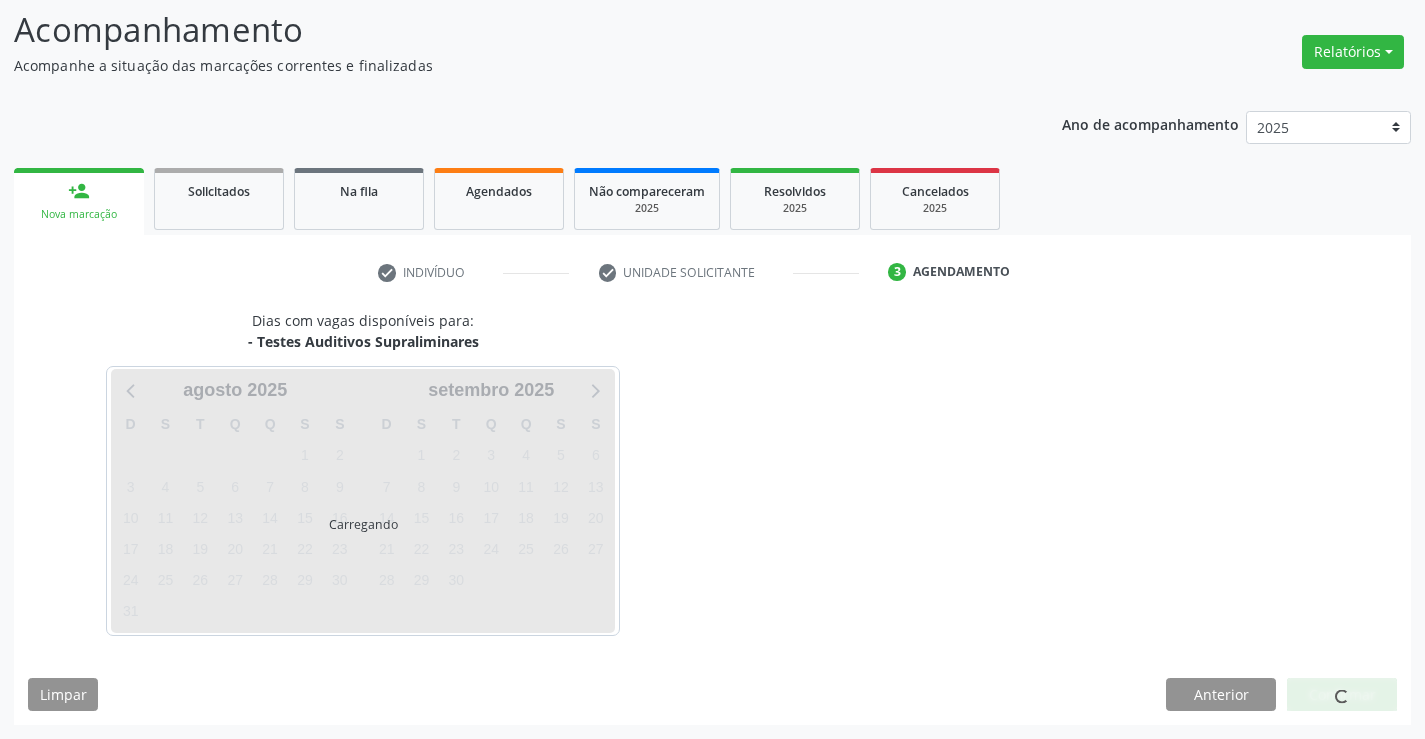 scroll, scrollTop: 131, scrollLeft: 0, axis: vertical 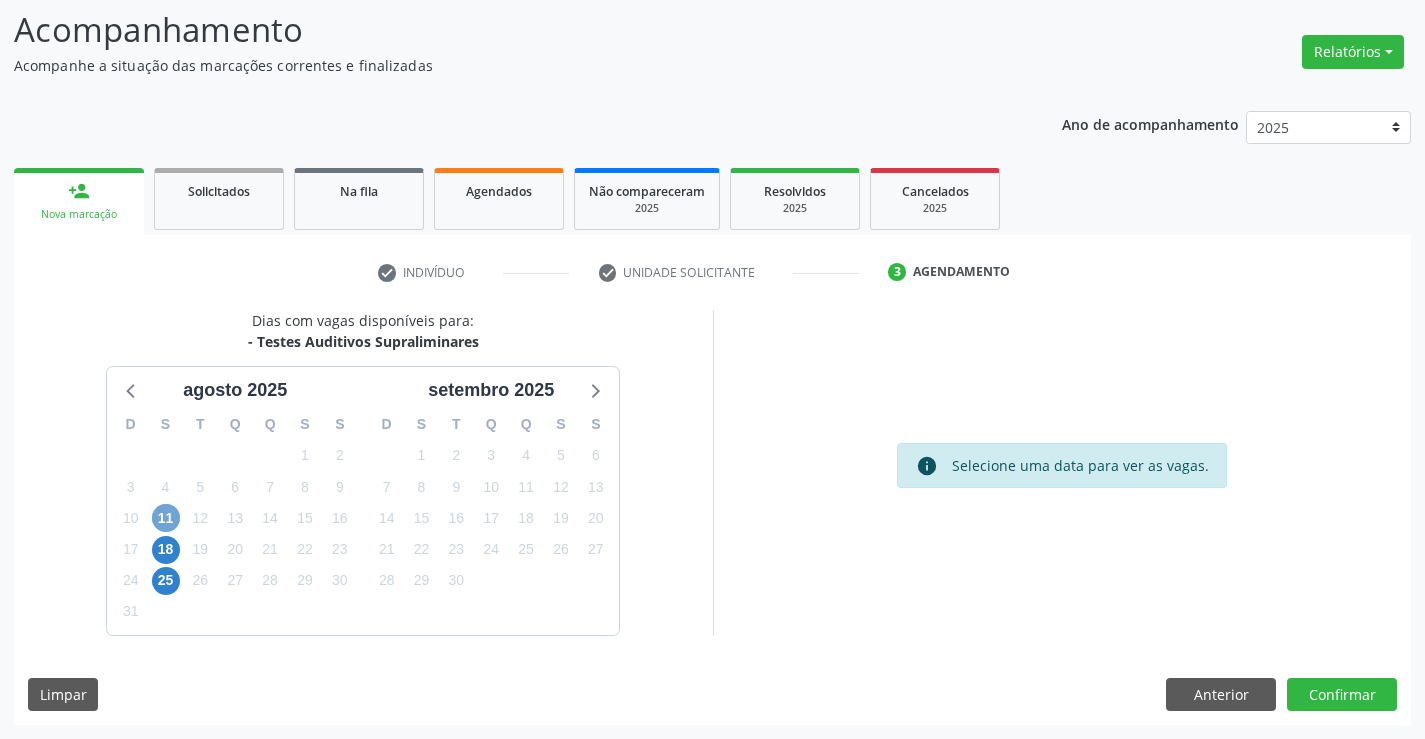 click on "11" at bounding box center [166, 518] 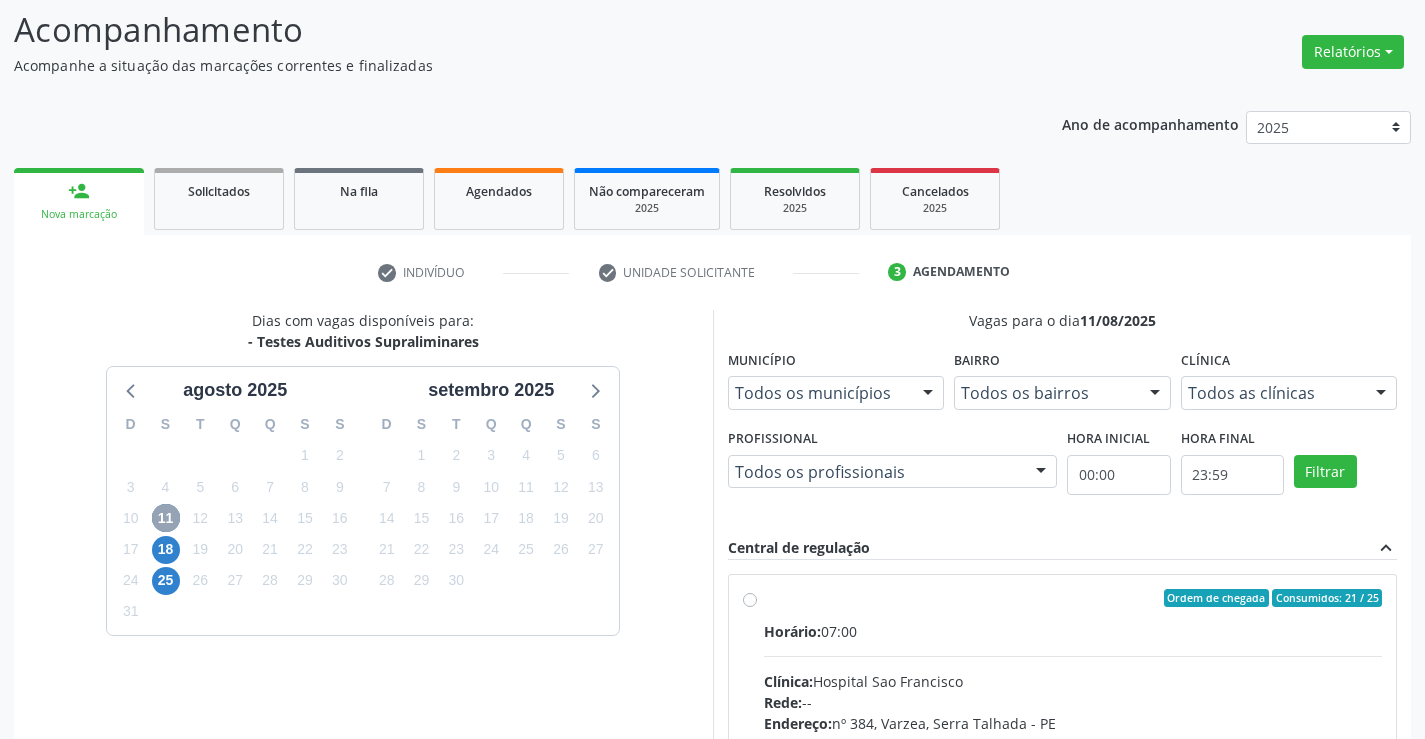 scroll, scrollTop: 420, scrollLeft: 0, axis: vertical 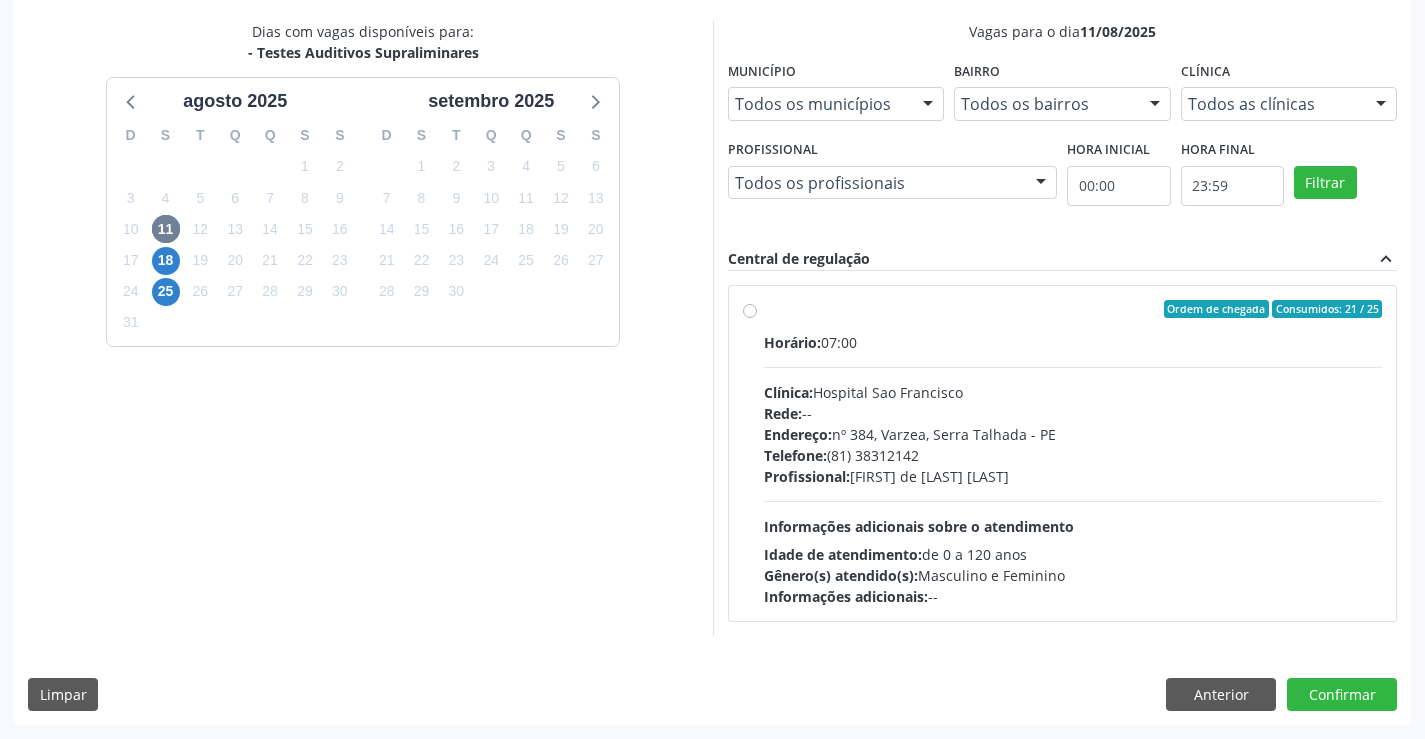 click on "Profissional:
Cibelly de Souza Brandao" at bounding box center (1073, 476) 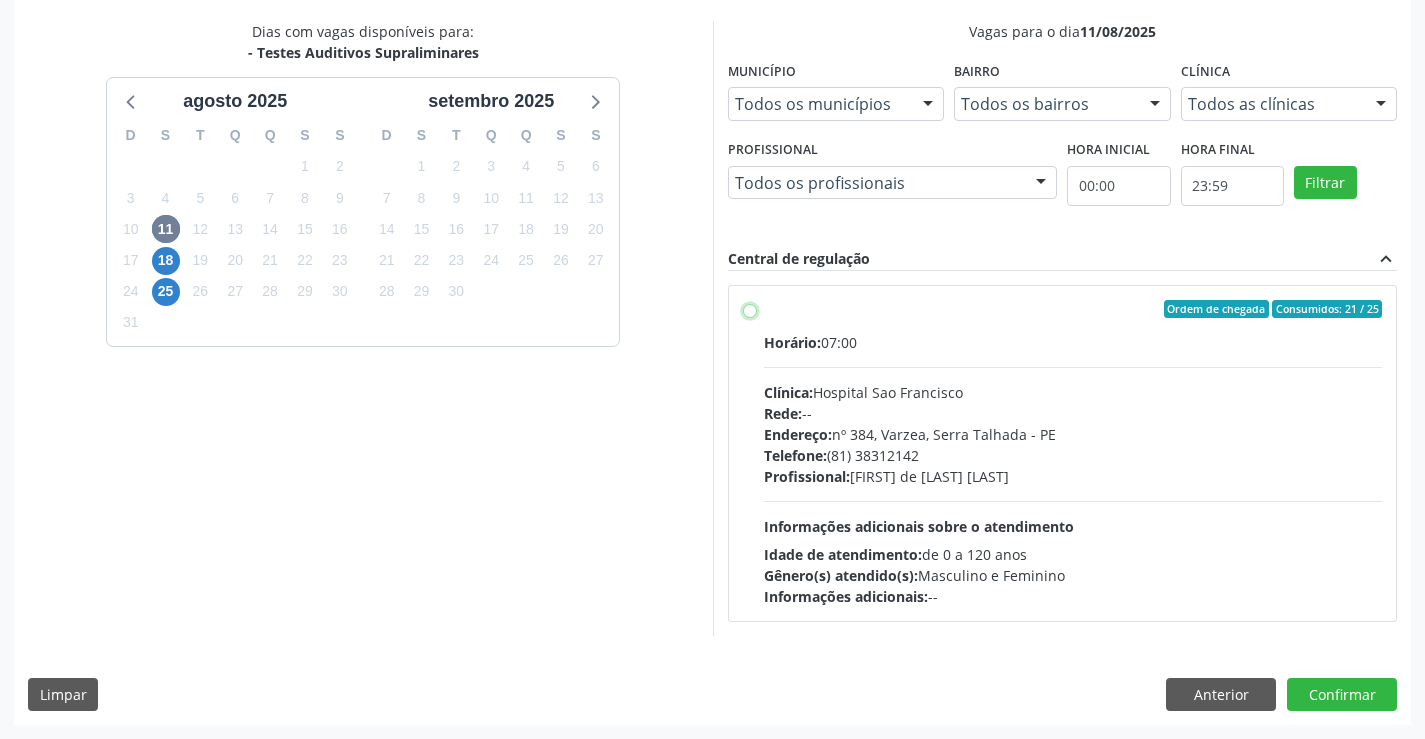 click on "Ordem de chegada
Consumidos: 21 / 25
Horário:   07:00
Clínica:  Hospital Sao Francisco
Rede:
--
Endereço:   nº 384, Varzea, Serra Talhada - PE
Telefone:   (81) 38312142
Profissional:
Cibelly de Souza Brandao
Informações adicionais sobre o atendimento
Idade de atendimento:
de 0 a 120 anos
Gênero(s) atendido(s):
Masculino e Feminino
Informações adicionais:
--" at bounding box center [750, 309] 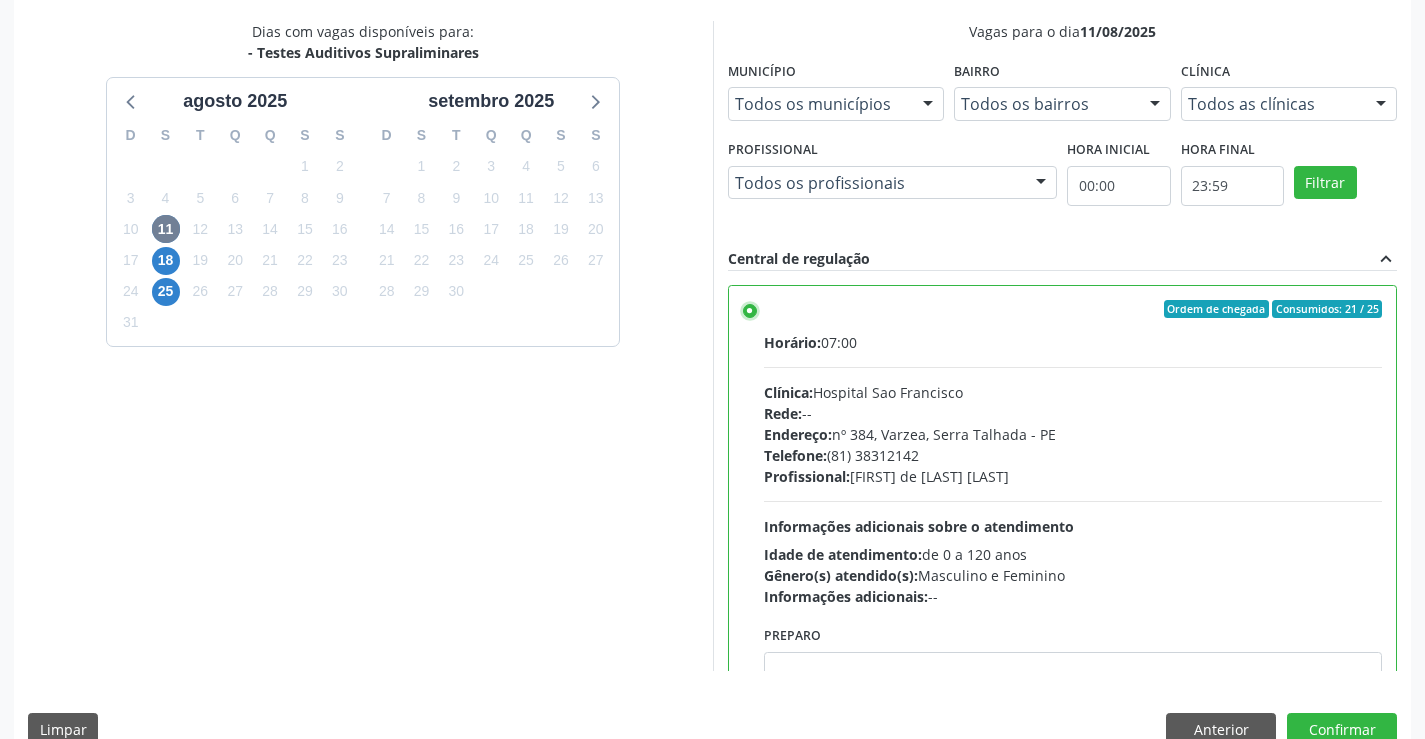 scroll, scrollTop: 456, scrollLeft: 0, axis: vertical 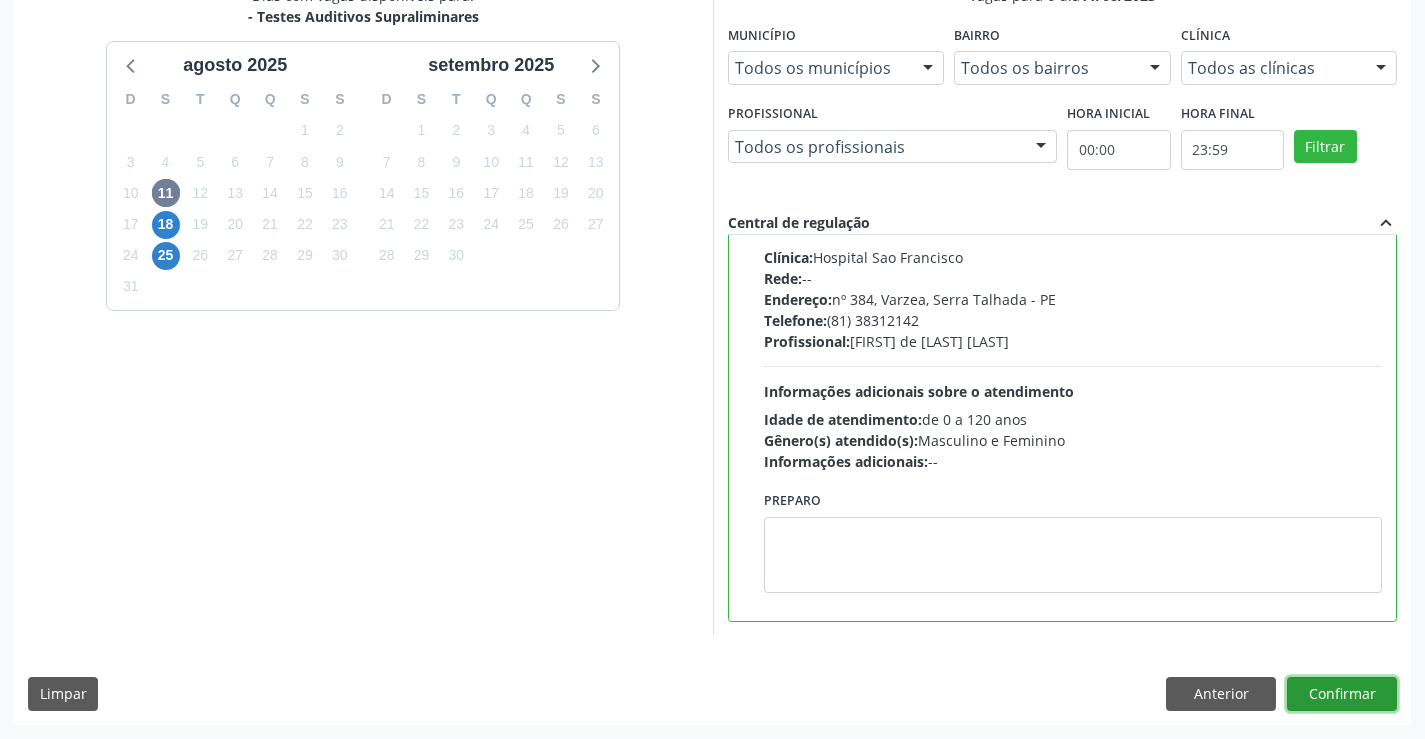 click on "Confirmar" at bounding box center [1342, 694] 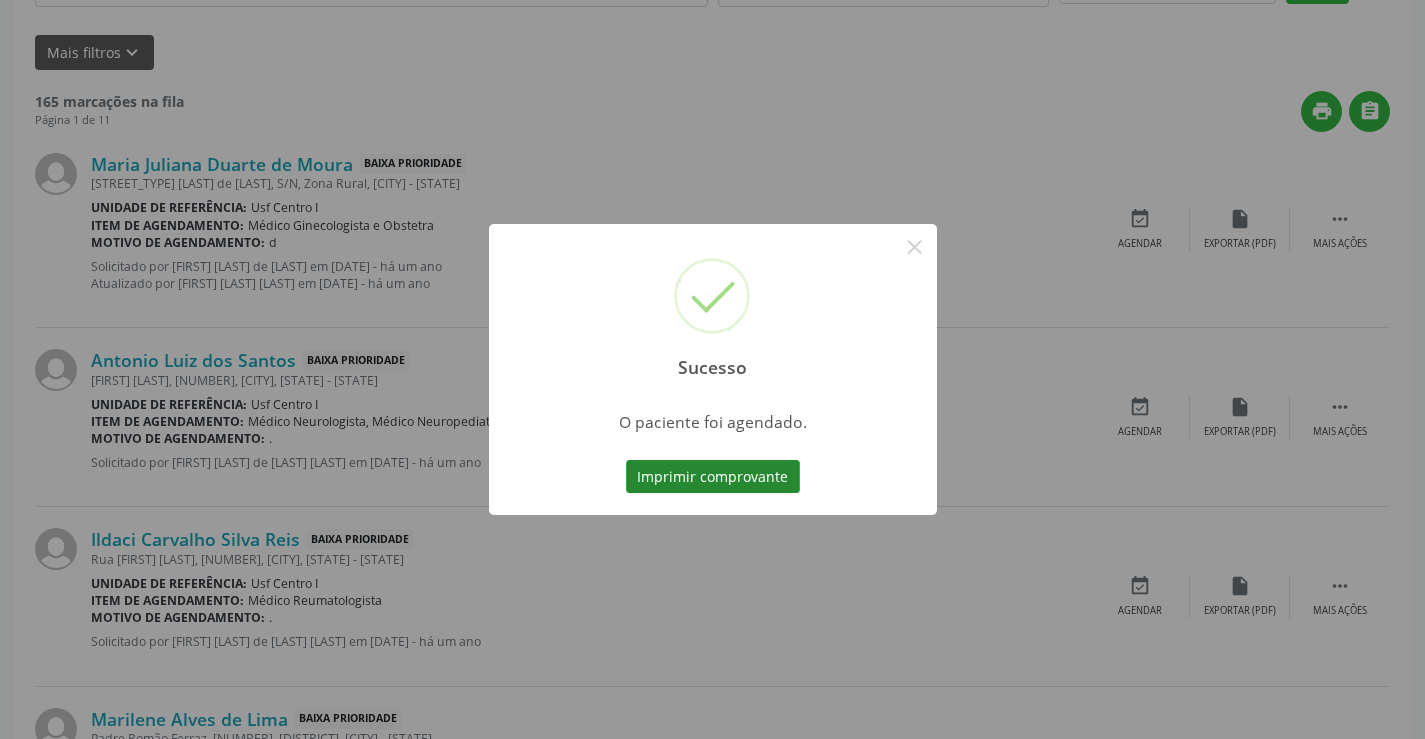 scroll, scrollTop: 0, scrollLeft: 0, axis: both 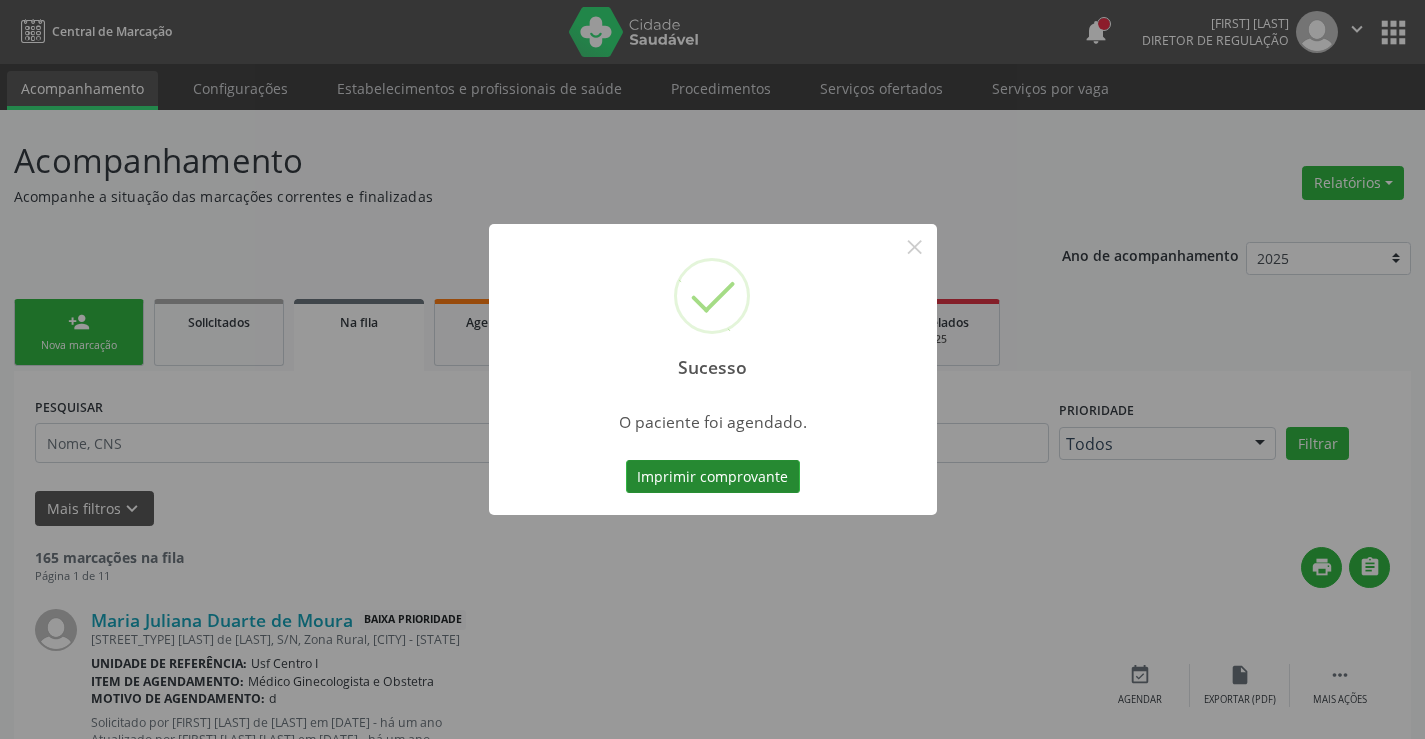 click on "Imprimir comprovante" at bounding box center [713, 477] 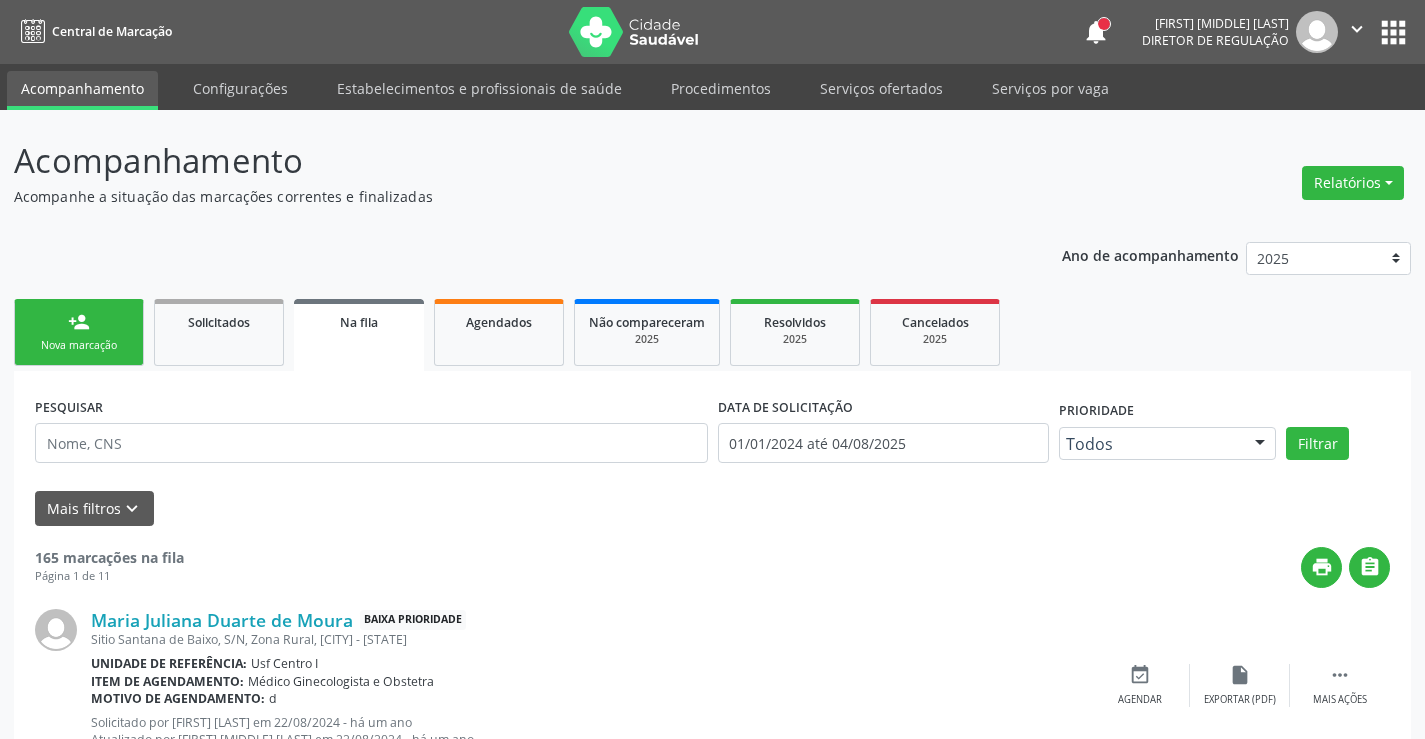 scroll, scrollTop: 0, scrollLeft: 0, axis: both 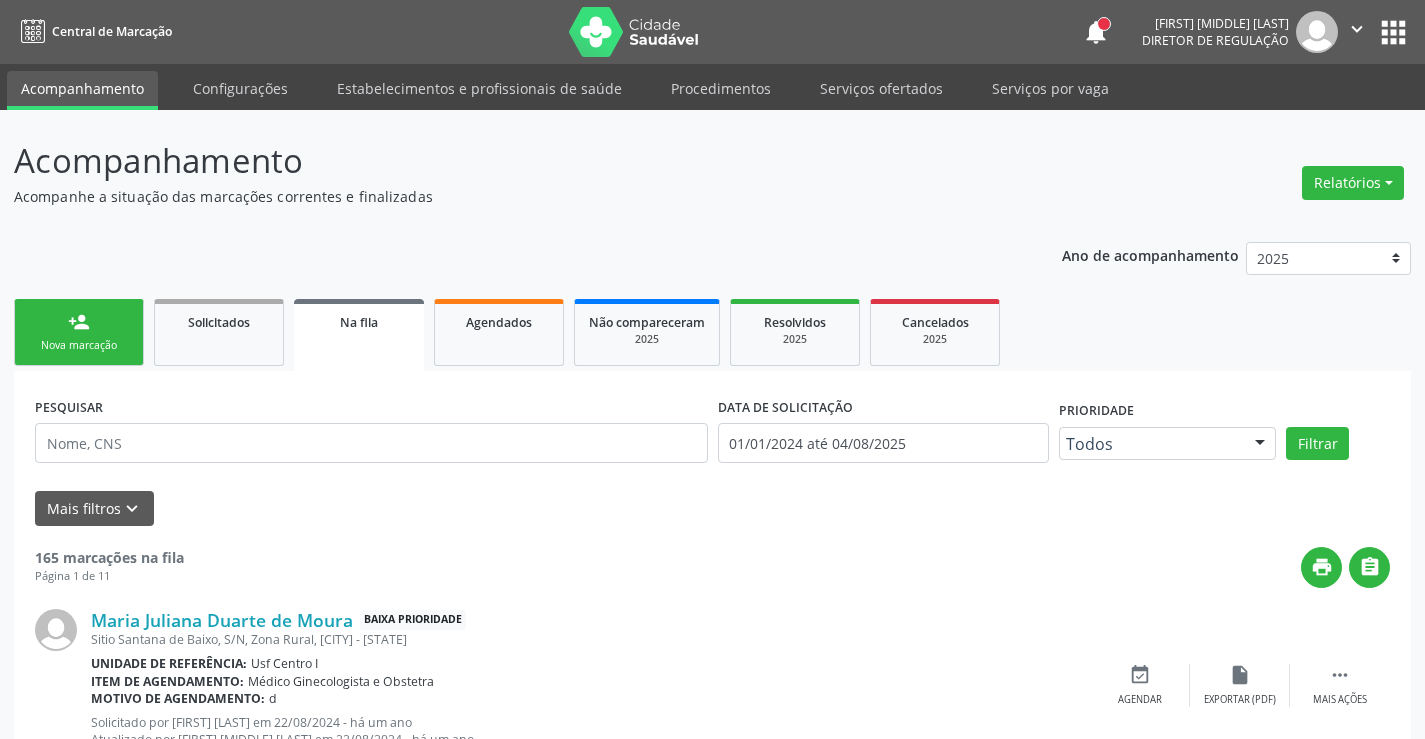 click on "person_add
Nova marcação" at bounding box center (79, 332) 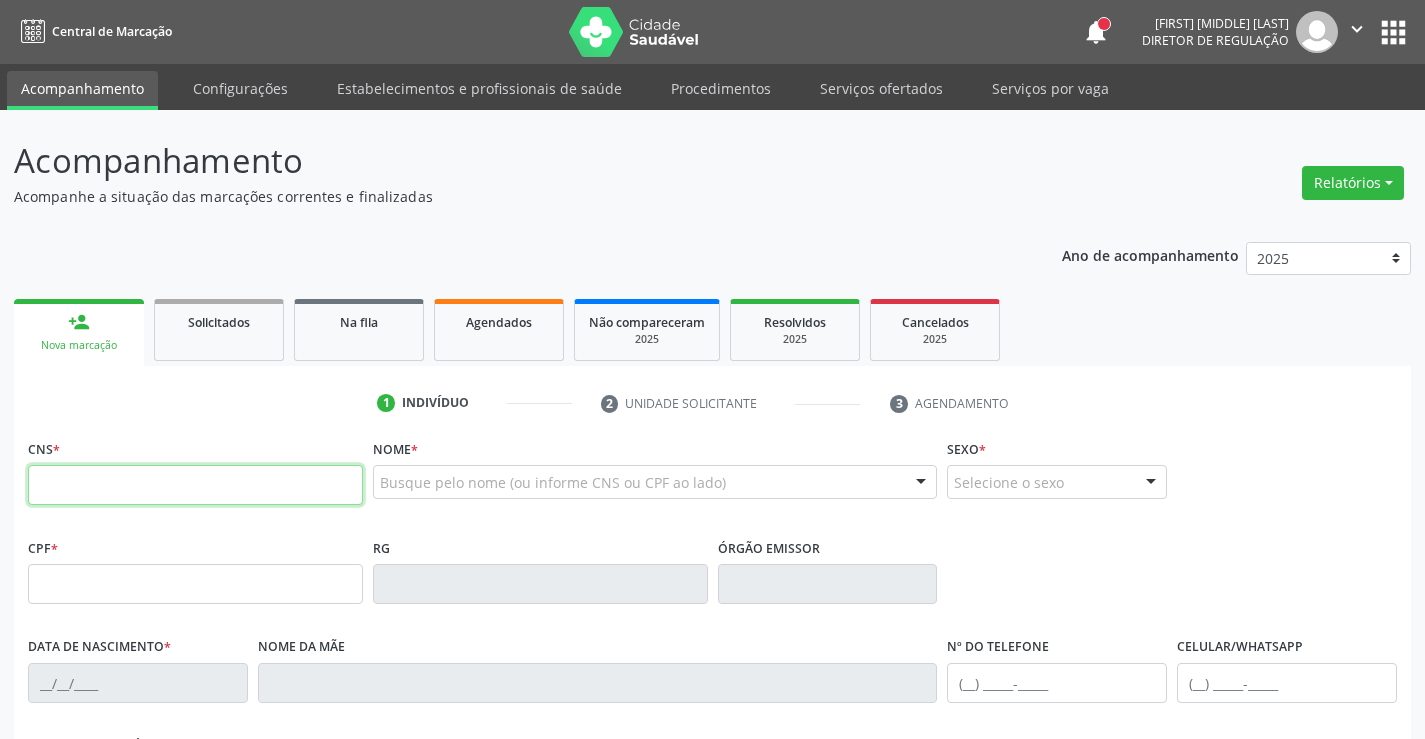 click at bounding box center [195, 485] 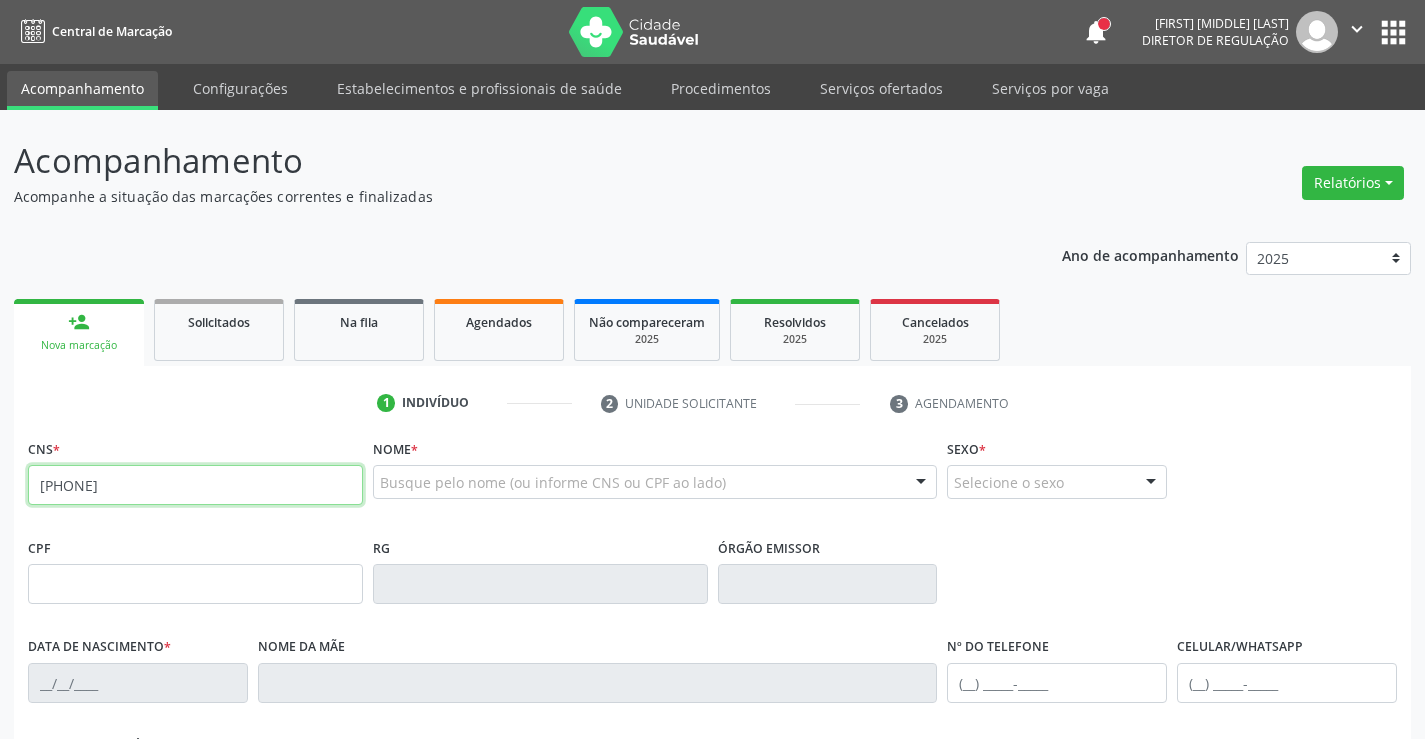 type on "708 4062 3399 4868" 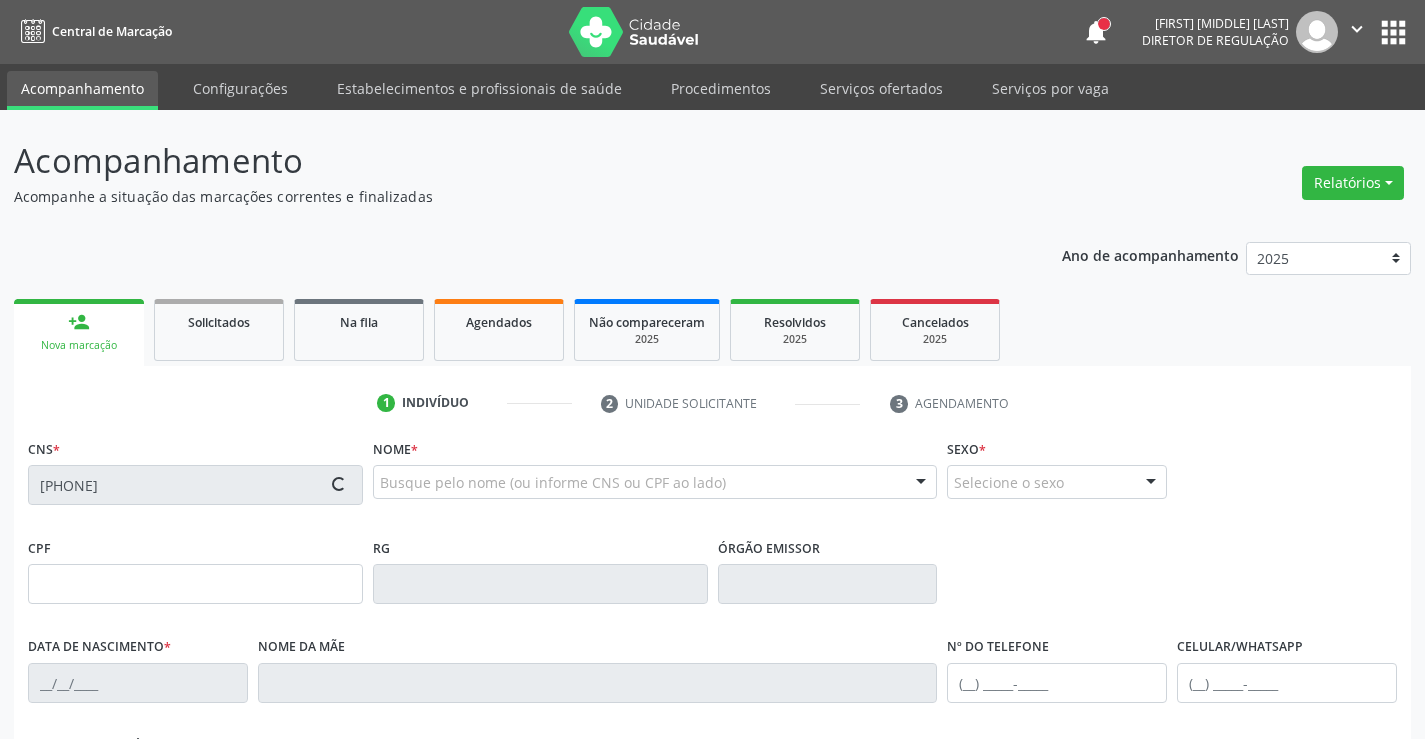 type on "31/12/1970" 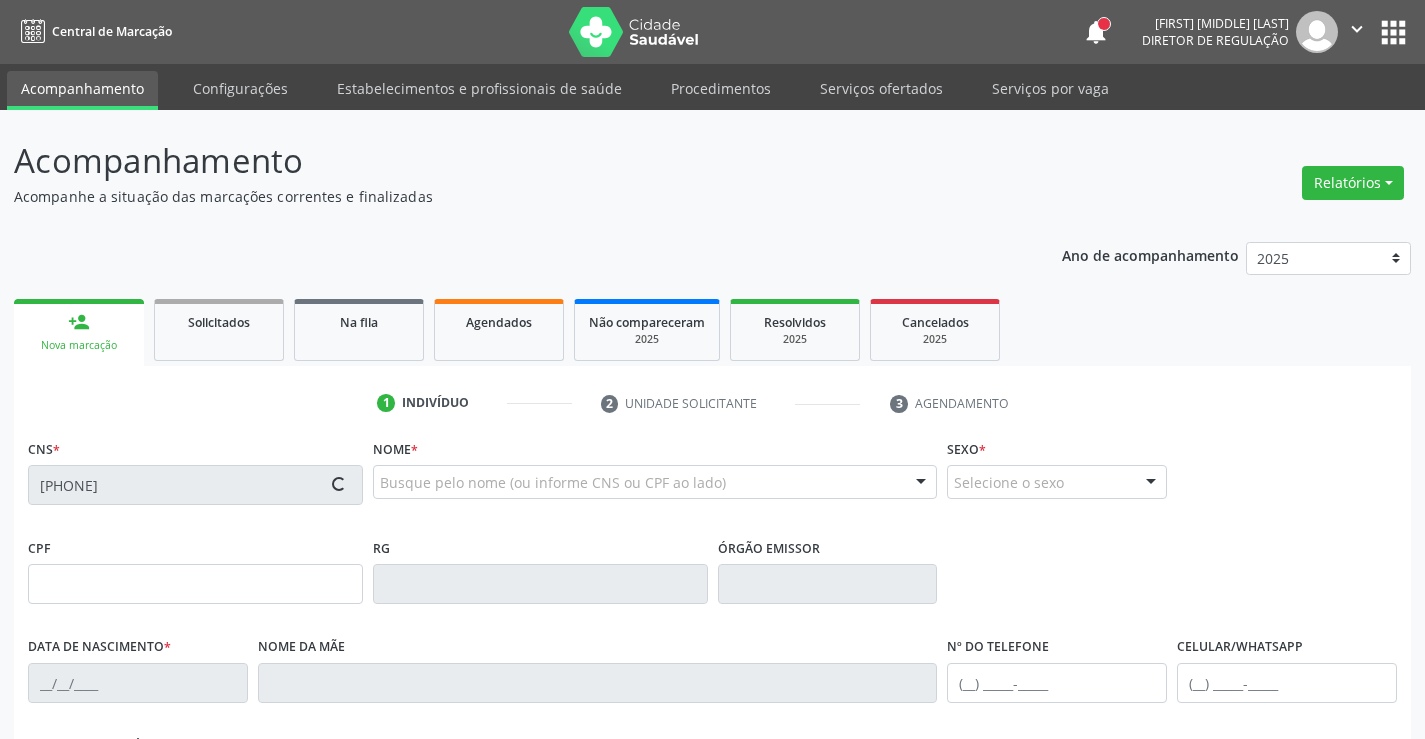 type on "Ana Gomes da Silva" 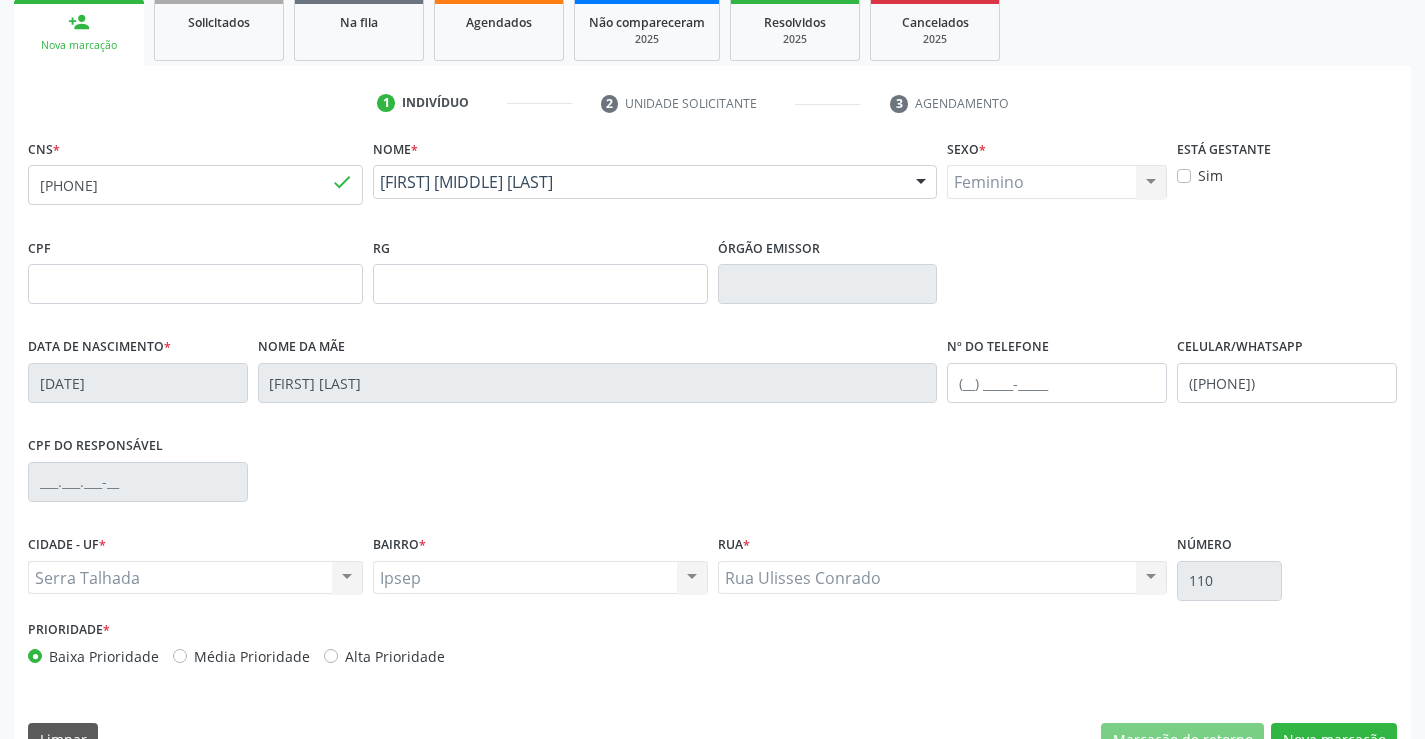 scroll, scrollTop: 345, scrollLeft: 0, axis: vertical 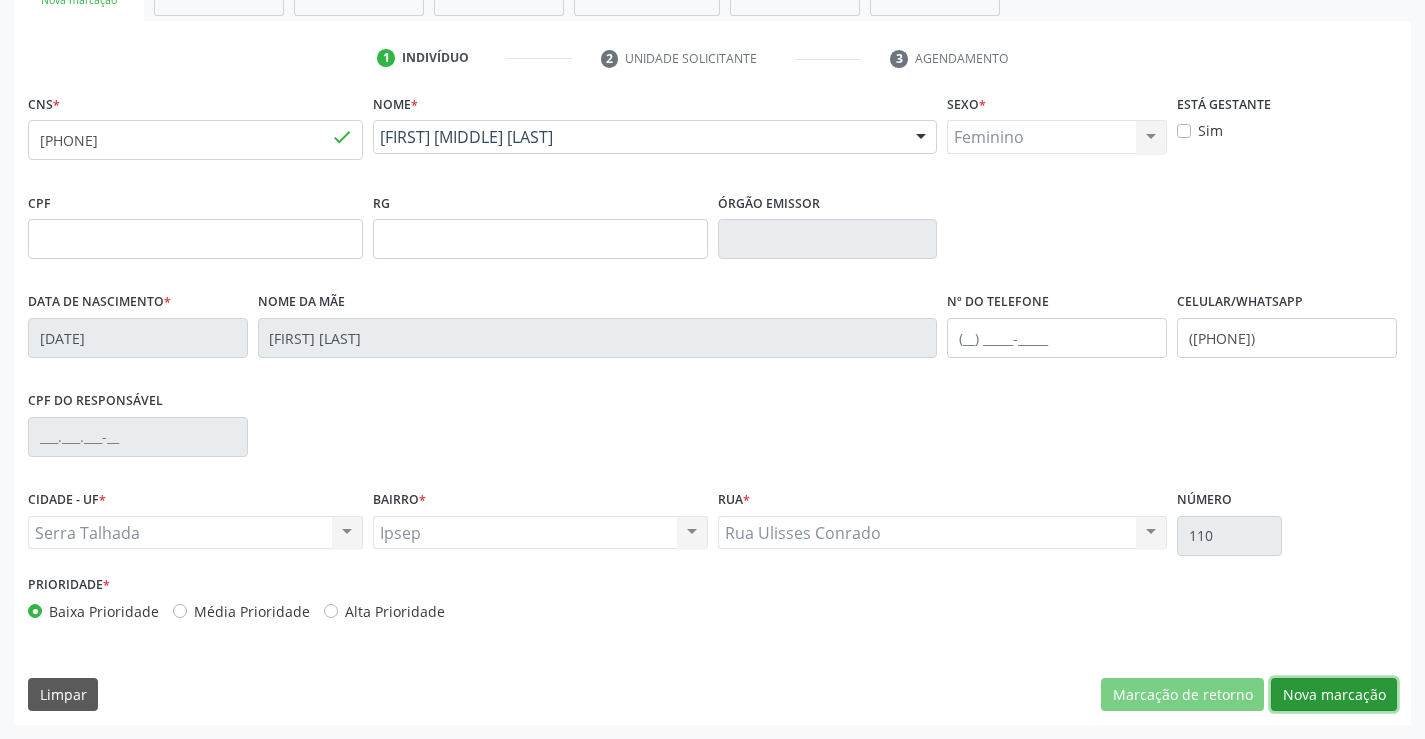click on "Nova marcação" at bounding box center (1334, 695) 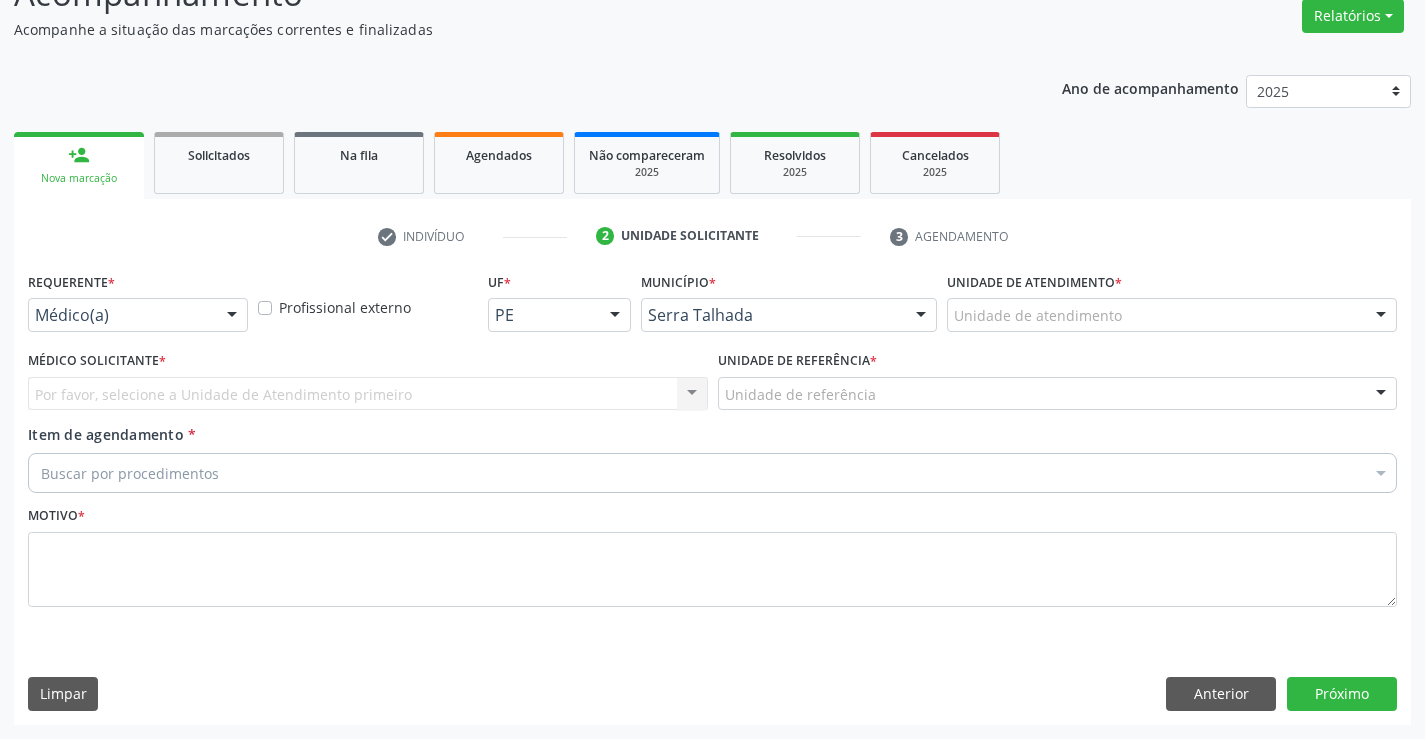 scroll, scrollTop: 167, scrollLeft: 0, axis: vertical 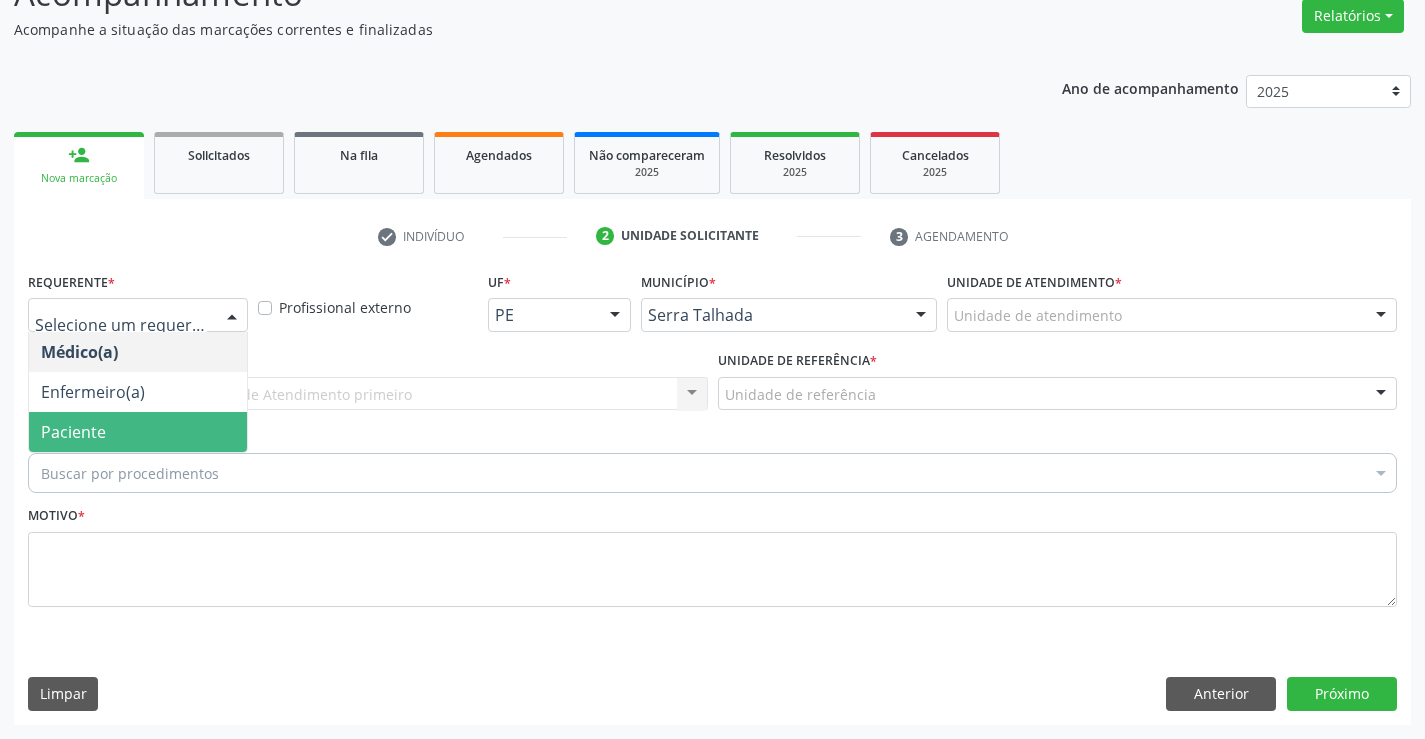 click on "Paciente" at bounding box center [138, 432] 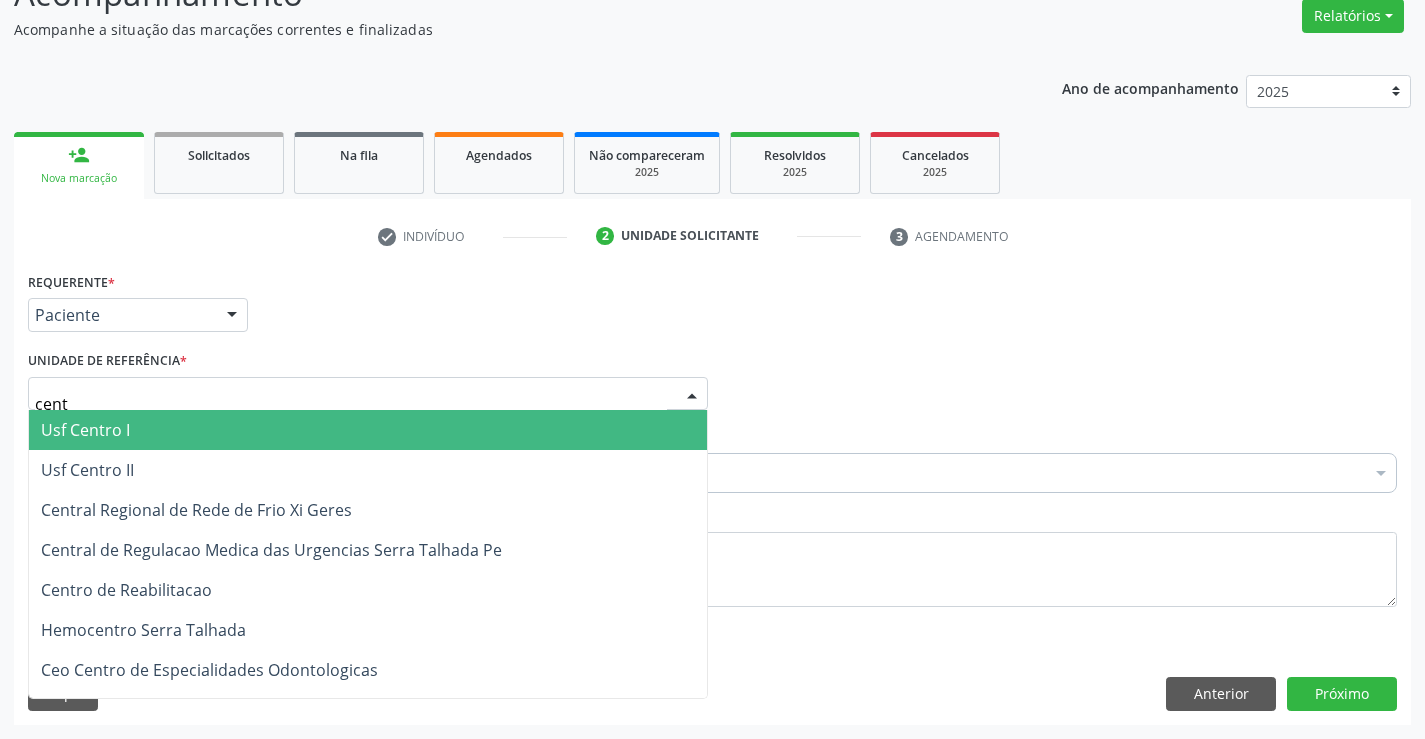 type on "centr" 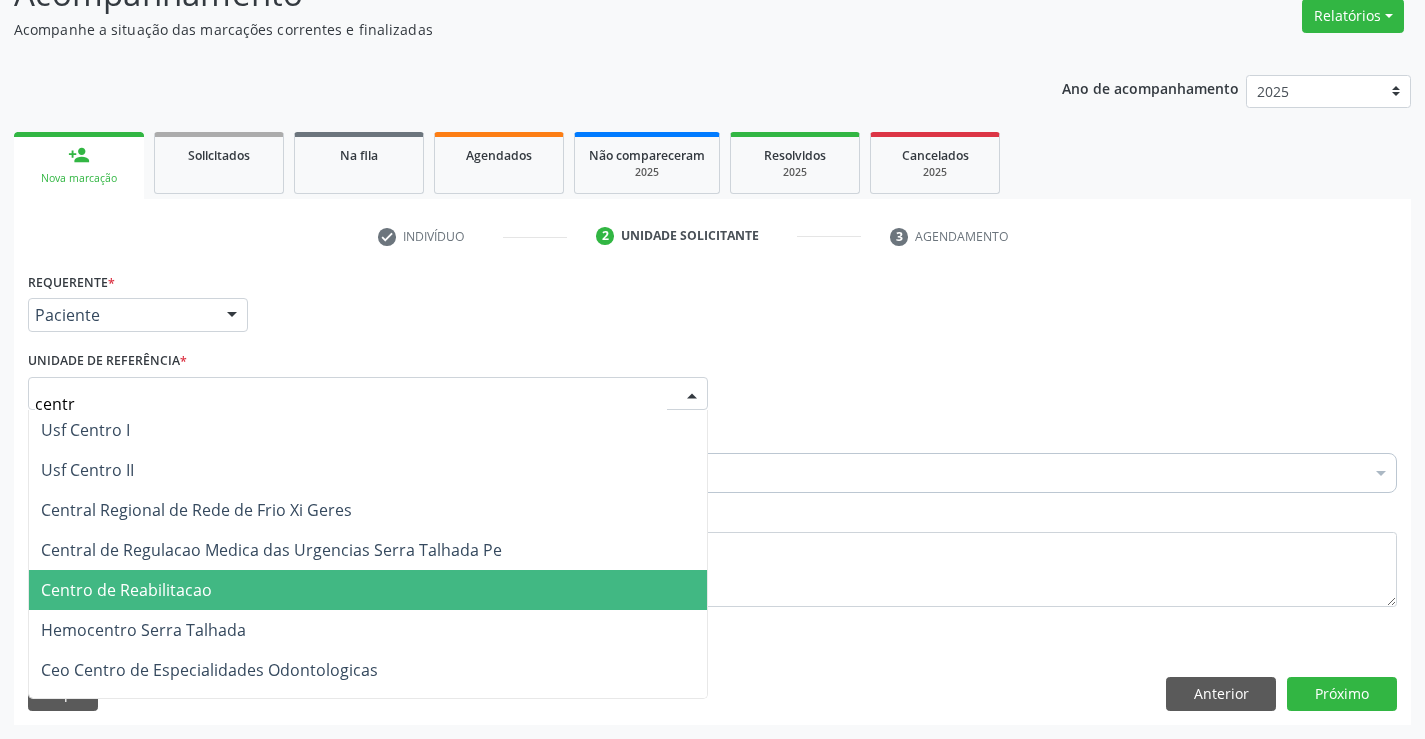 click on "Centro de Reabilitacao" at bounding box center (368, 590) 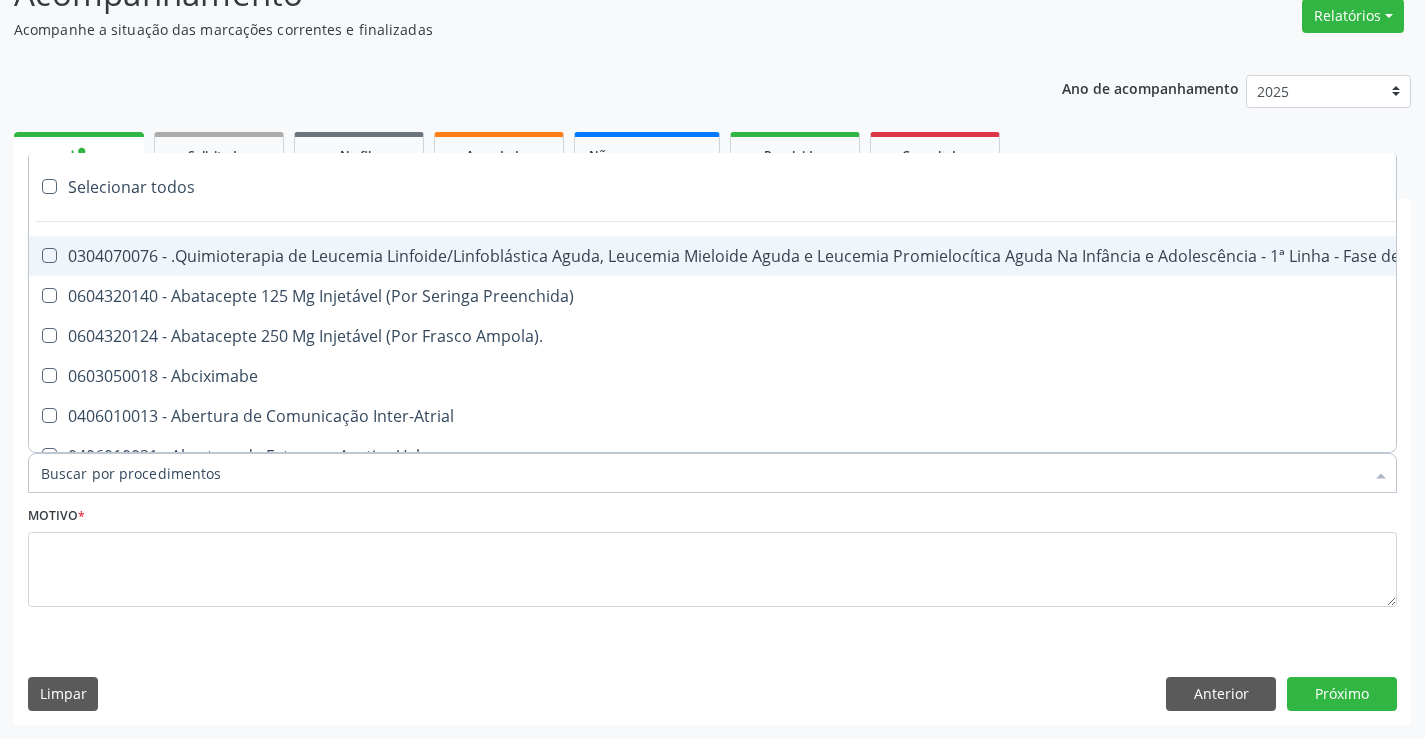 click on "Item de agendamento
*" at bounding box center [702, 473] 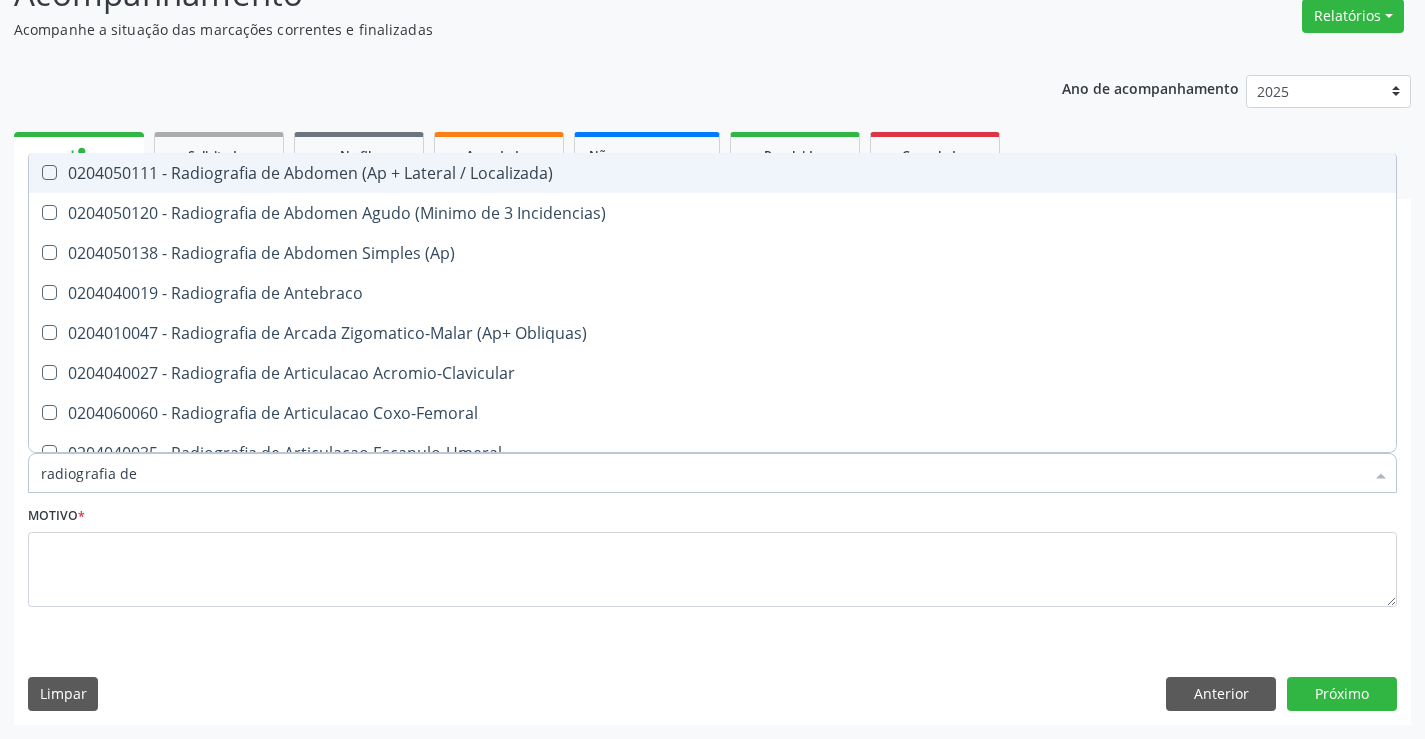 type on "radiografia de m" 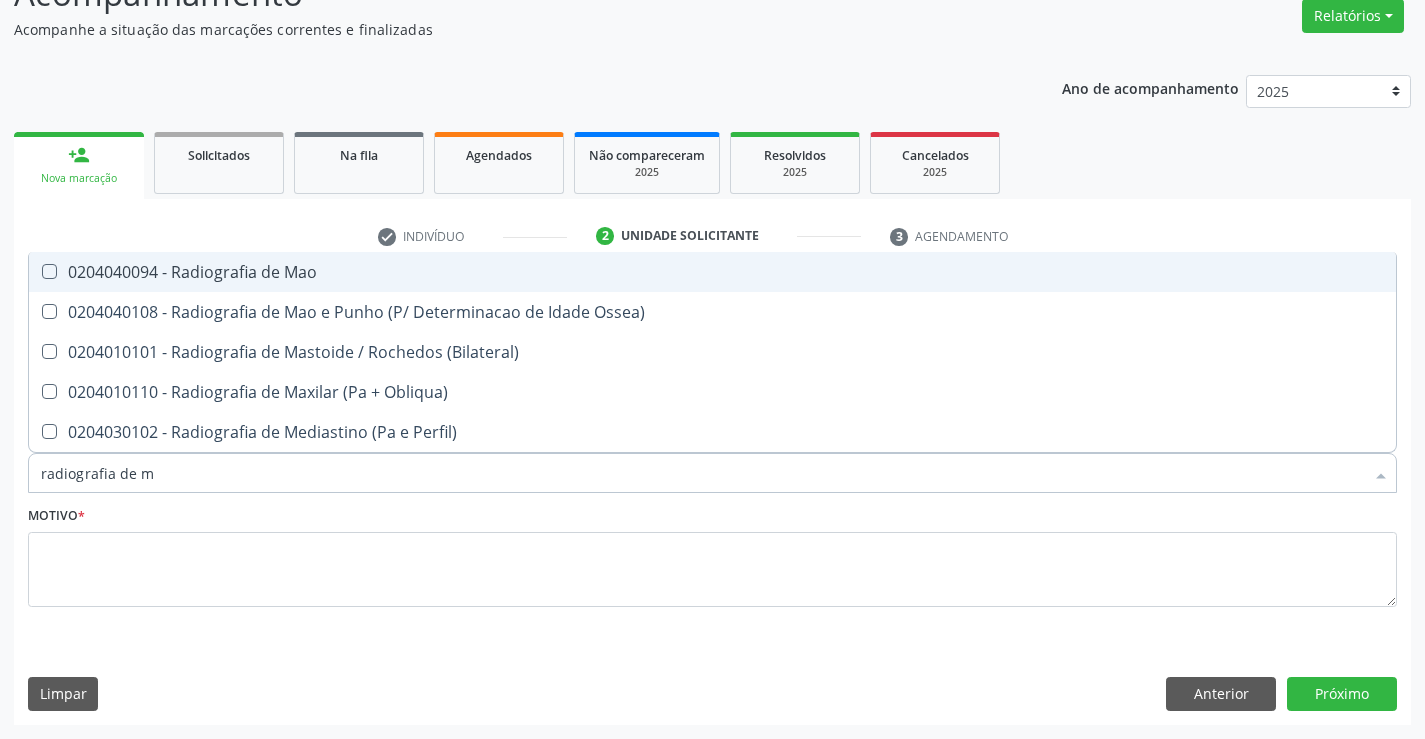 click on "0204040094 - Radiografia de Mao" at bounding box center (712, 272) 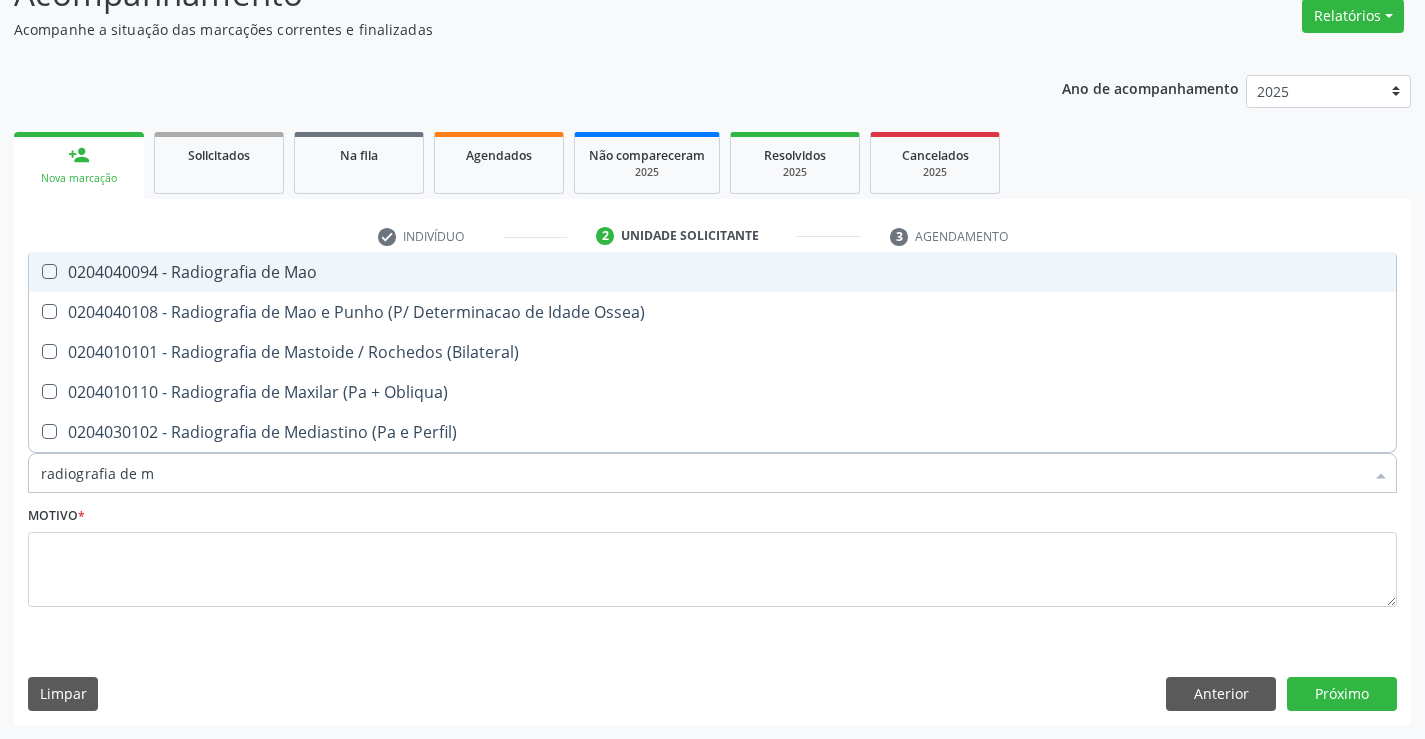 checkbox on "true" 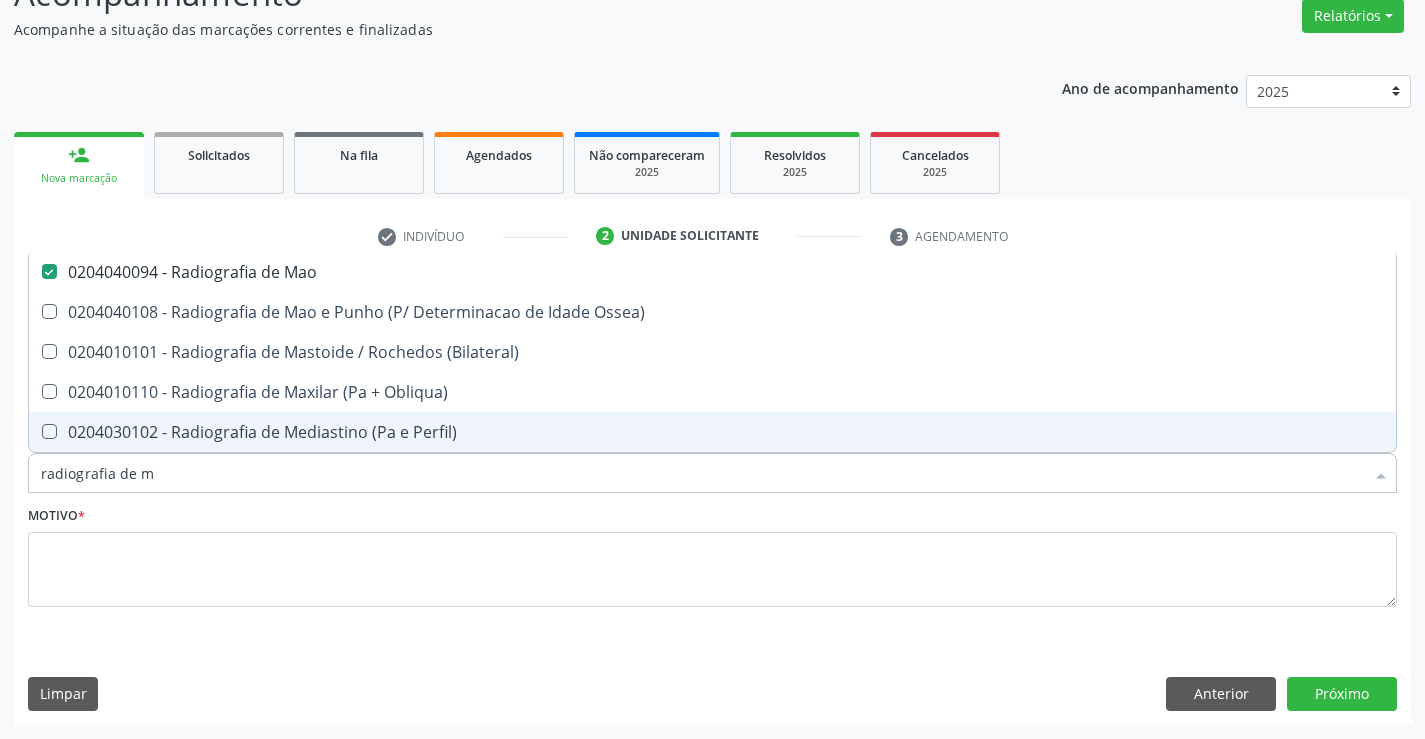 type on "radiografia de" 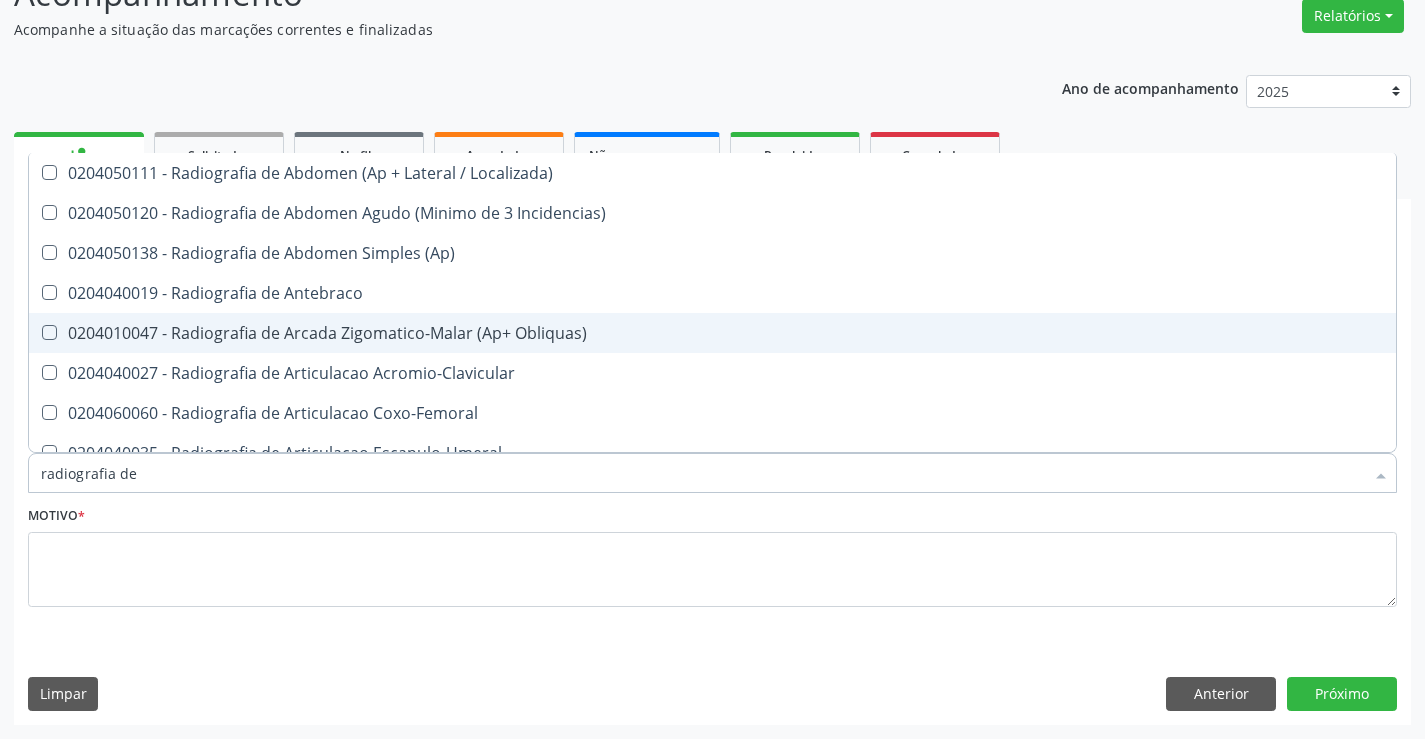 type on "radiografia de j" 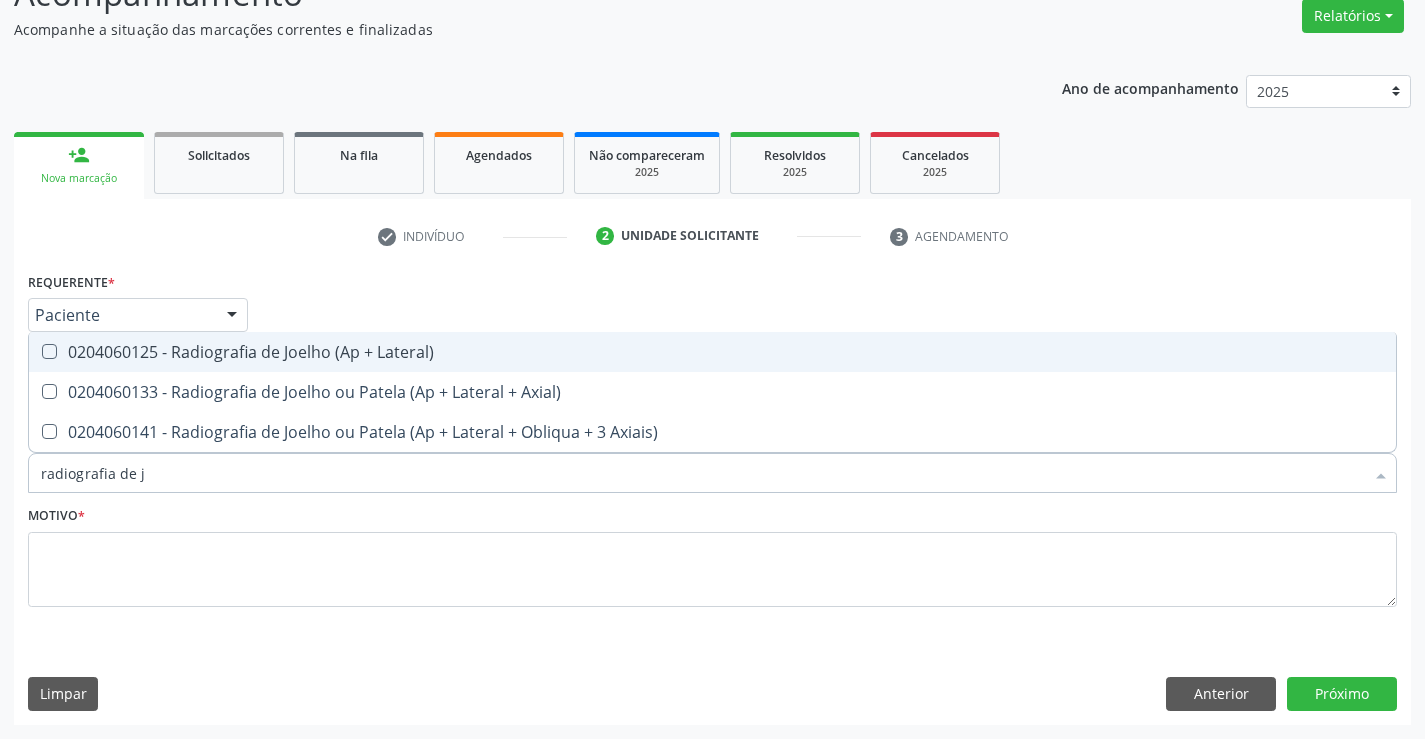 click on "0204060125 - Radiografia de Joelho (Ap + Lateral)" at bounding box center (712, 352) 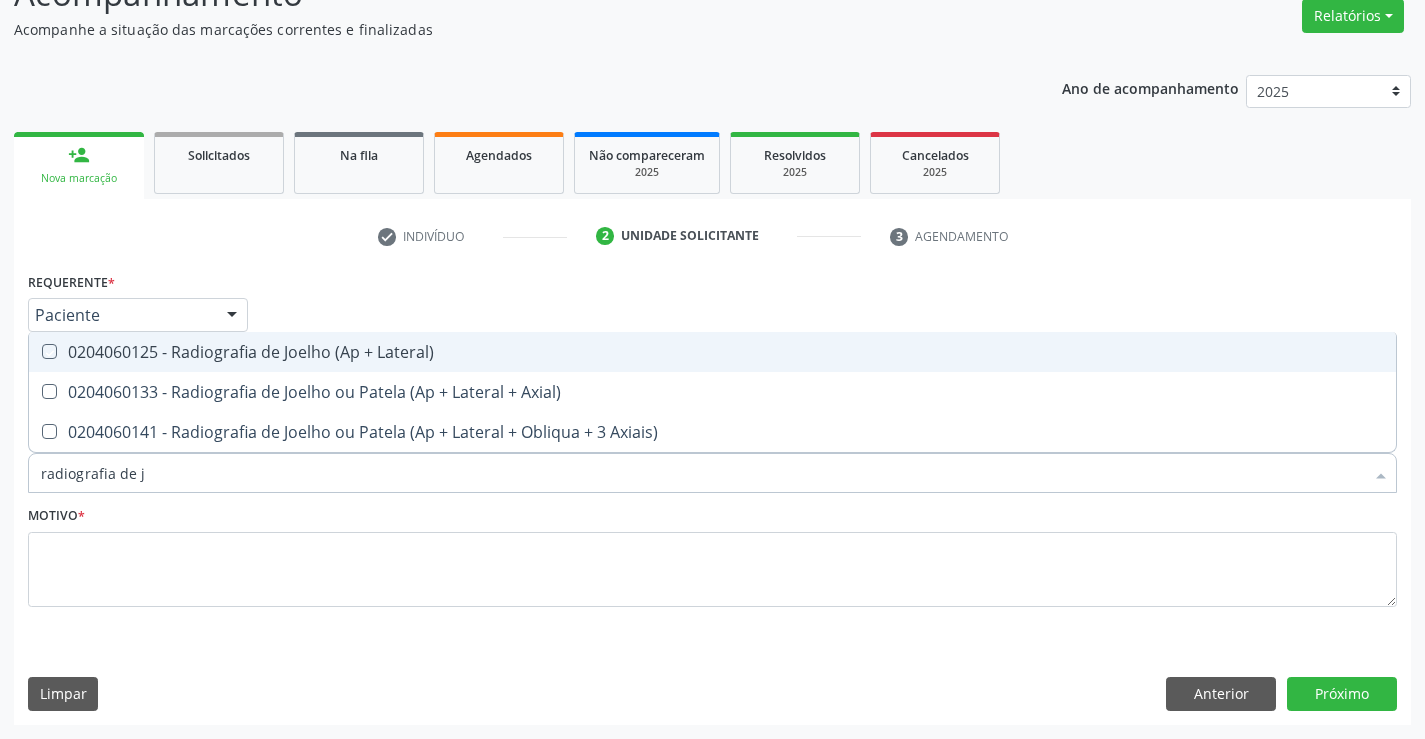 checkbox on "true" 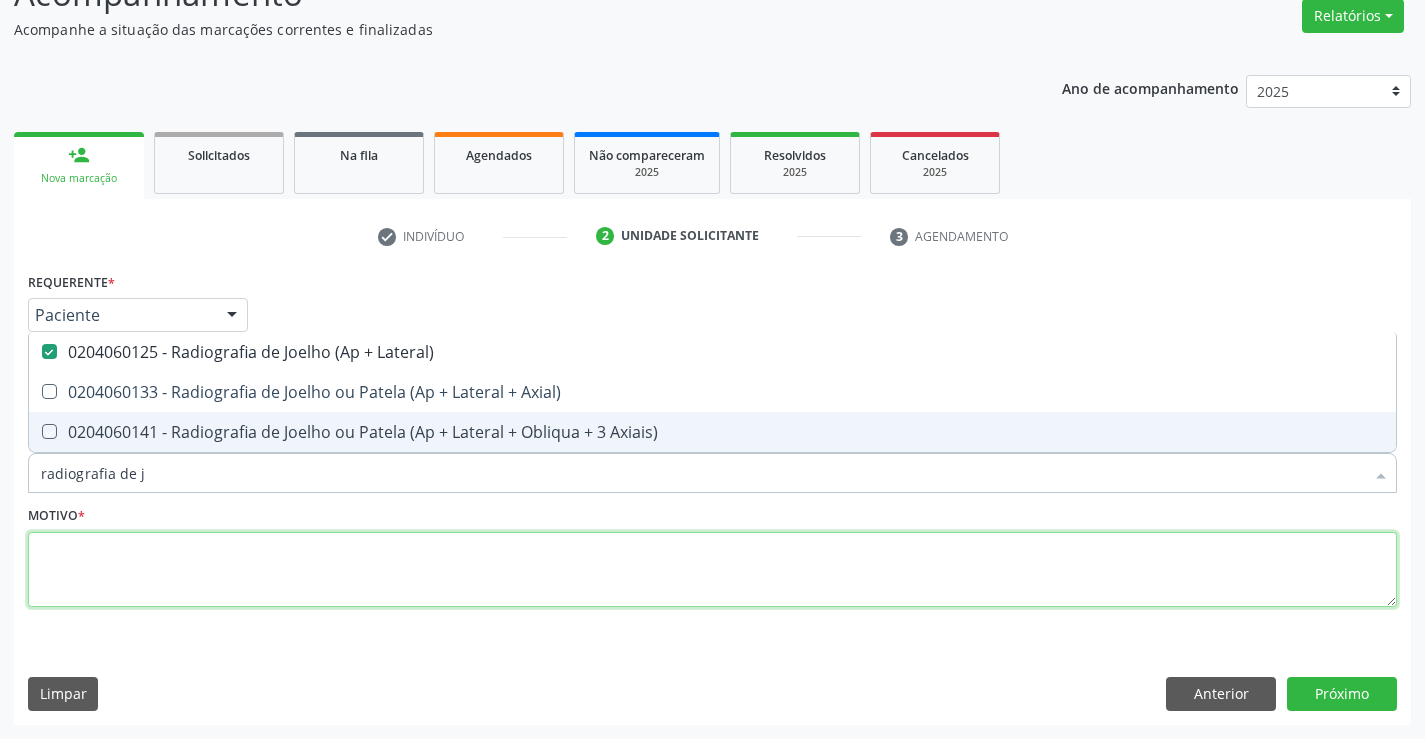 click at bounding box center (712, 570) 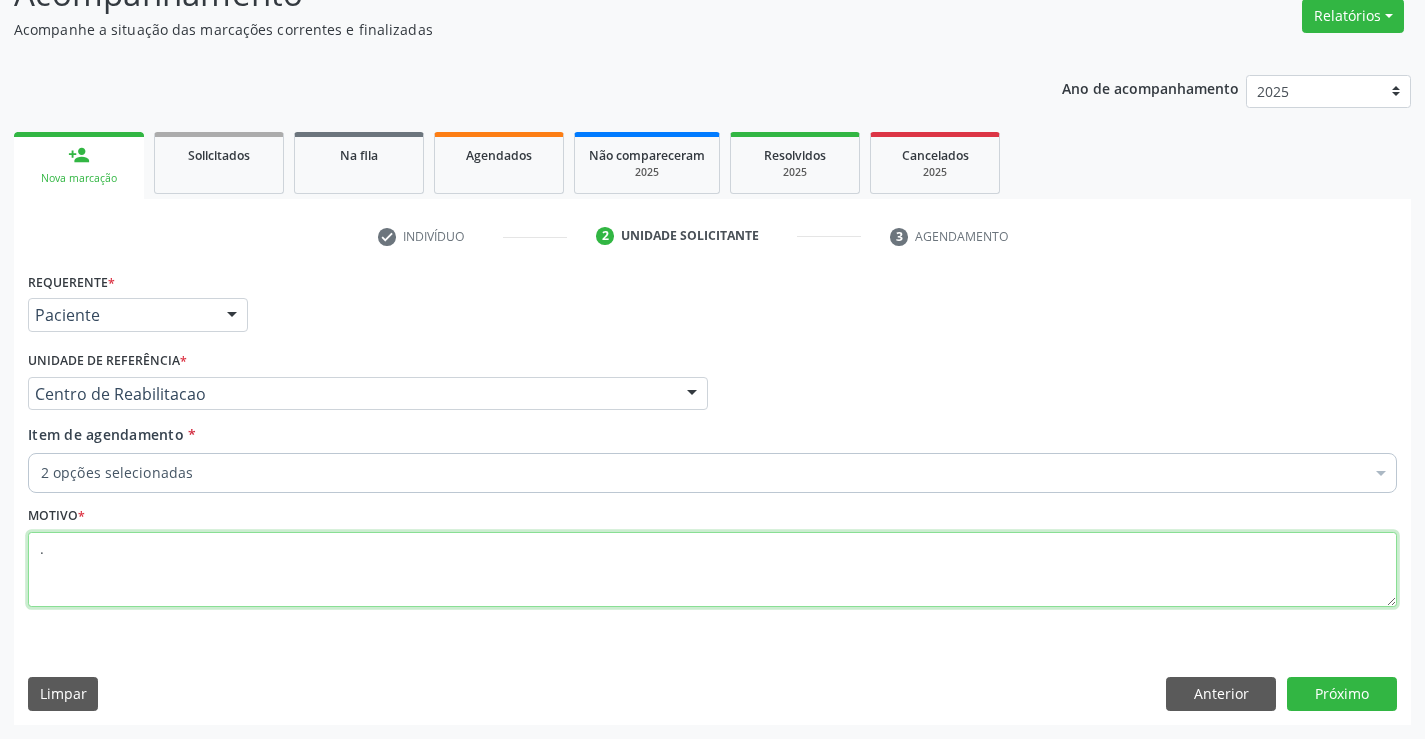 type on "." 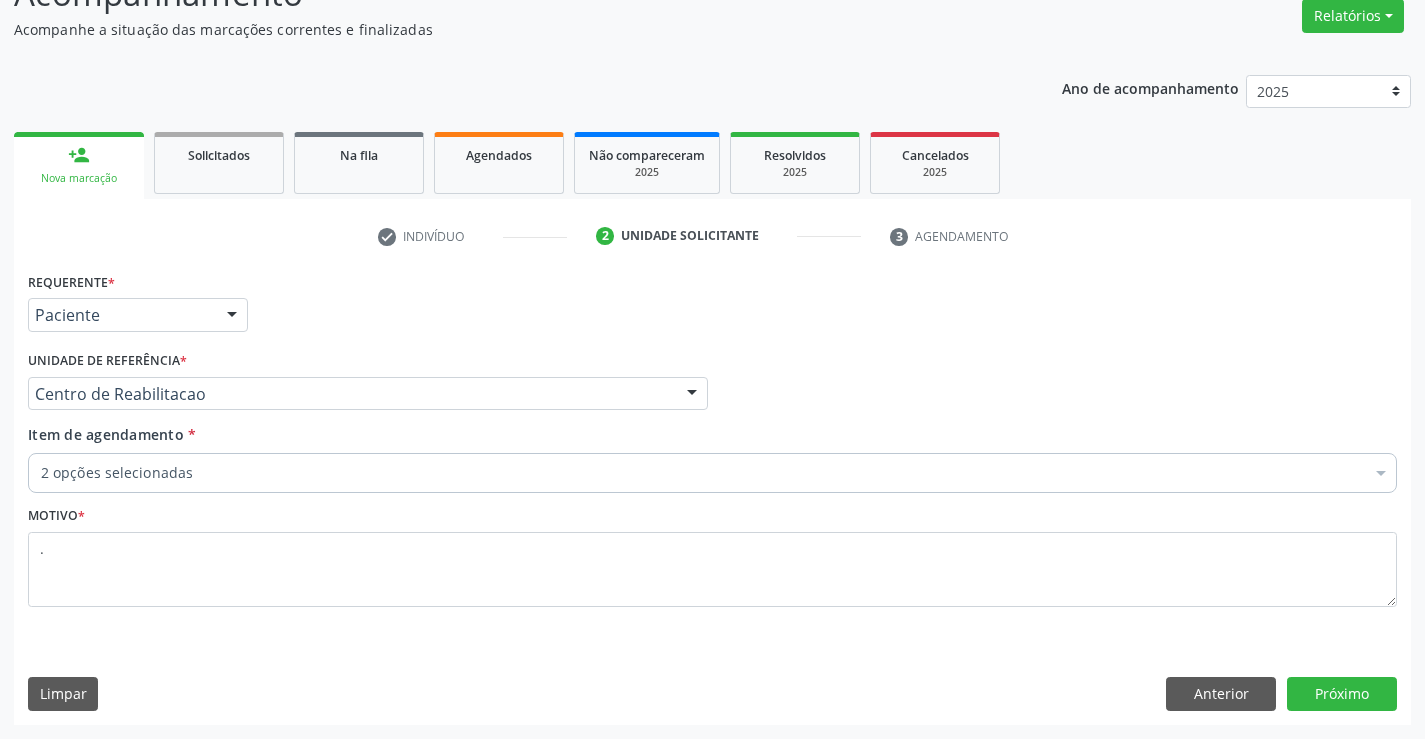 click on "Requerente
*
Paciente         Médico(a)   Enfermeiro(a)   Paciente
Nenhum resultado encontrado para: "   "
Não há nenhuma opção para ser exibida.
UF
PE         PE
Nenhum resultado encontrado para: "   "
Não há nenhuma opção para ser exibida.
Município
Serra Talhada         Serra Talhada
Nenhum resultado encontrado para: "   "
Não há nenhuma opção para ser exibida.
Médico Solicitante
Por favor, selecione a Unidade de Atendimento primeiro
Nenhum resultado encontrado para: "   "
Não há nenhuma opção para ser exibida.
Unidade de referência
*
Centro de Reabilitacao         Usf do Mutirao   Usf Cohab   Usf Caicarinha da Penha Tauapiranga   Posto de Saude Bernardo Vieira   Usf Borborema   Usf Bom Jesus I   Usf Ipsep   Usf Sao Cristovao" at bounding box center [712, 495] 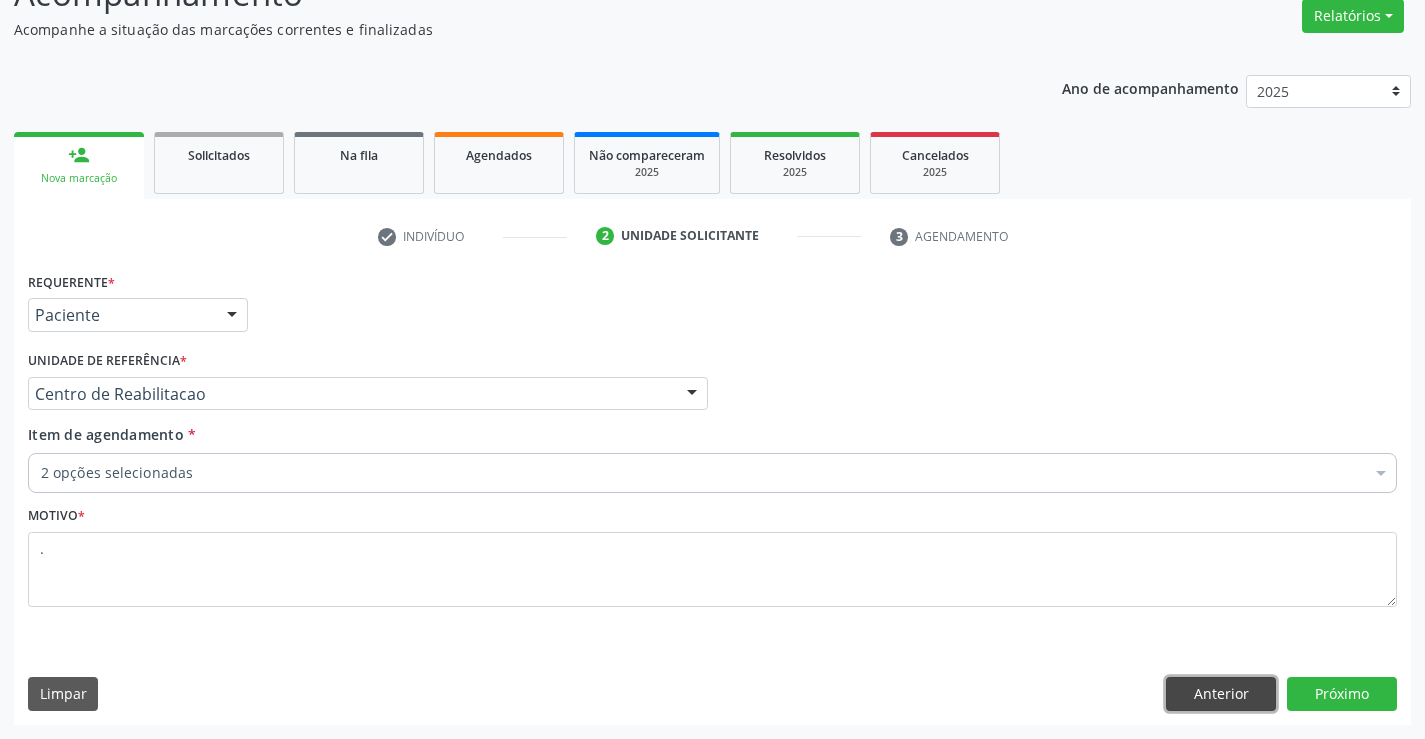 click on "Anterior" at bounding box center [1221, 694] 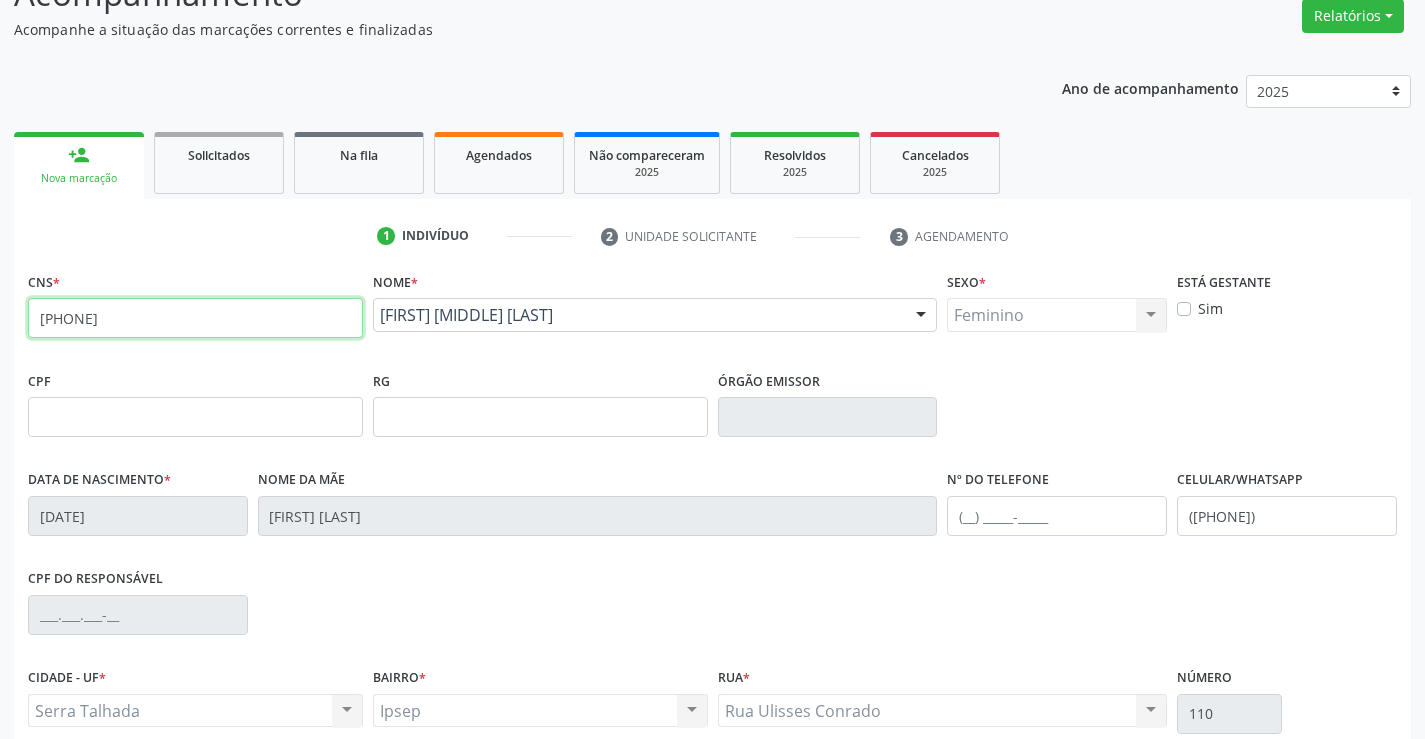drag, startPoint x: 181, startPoint y: 320, endPoint x: 39, endPoint y: 308, distance: 142.50613 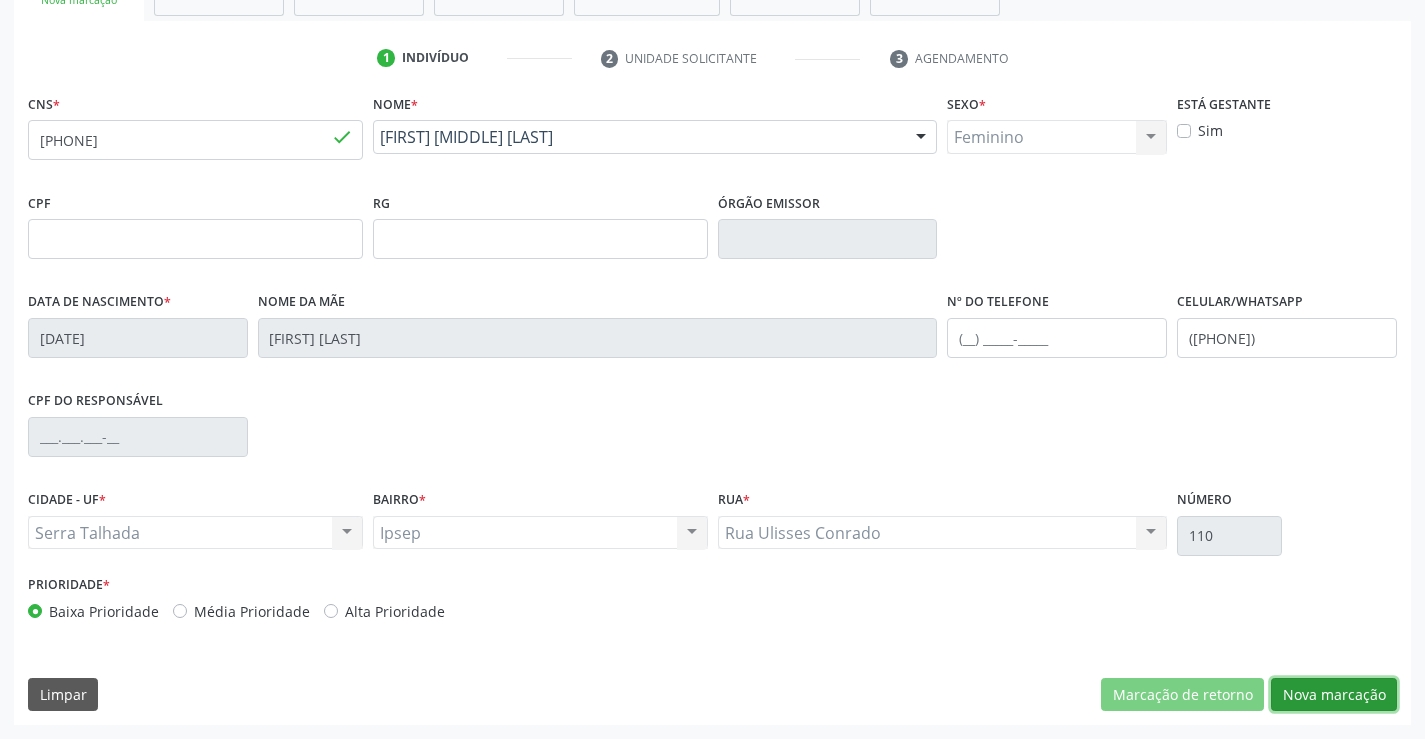 click on "Nova marcação" at bounding box center (1334, 695) 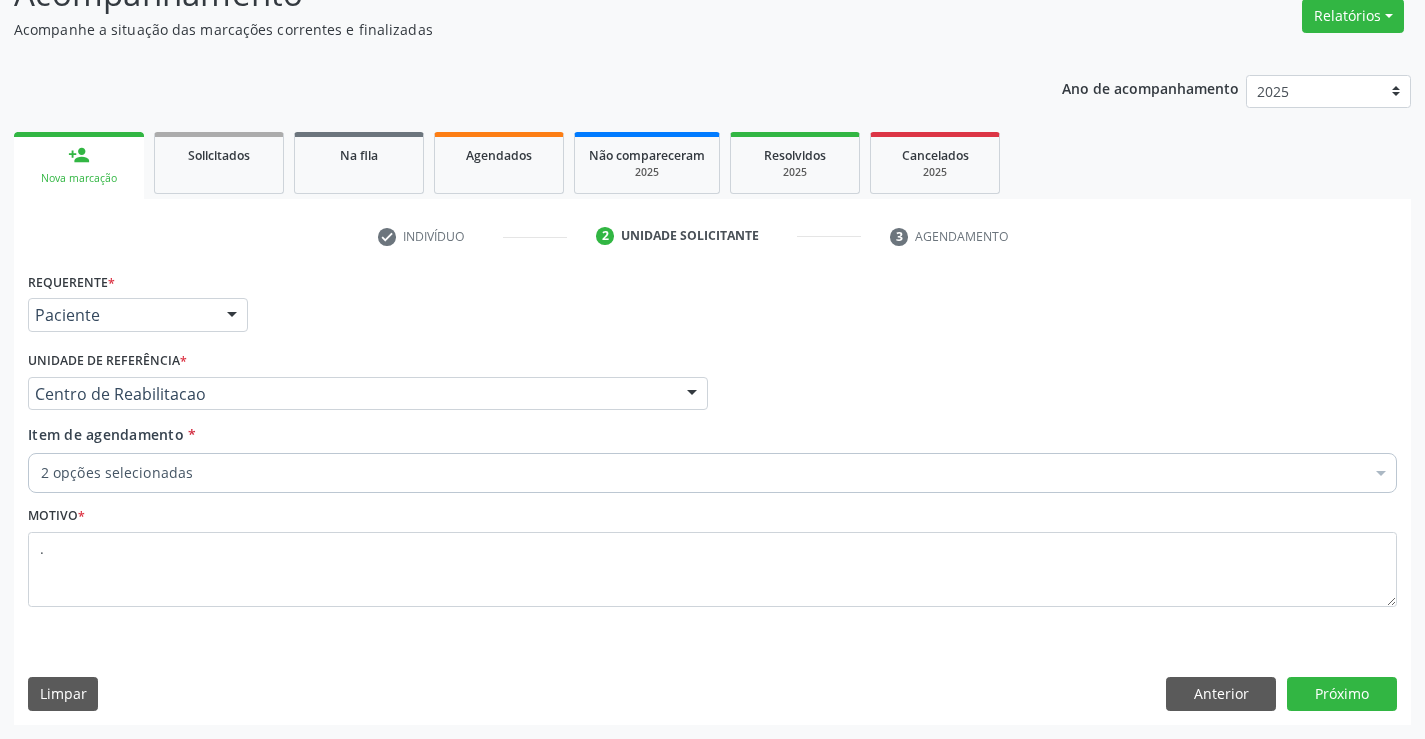scroll, scrollTop: 167, scrollLeft: 0, axis: vertical 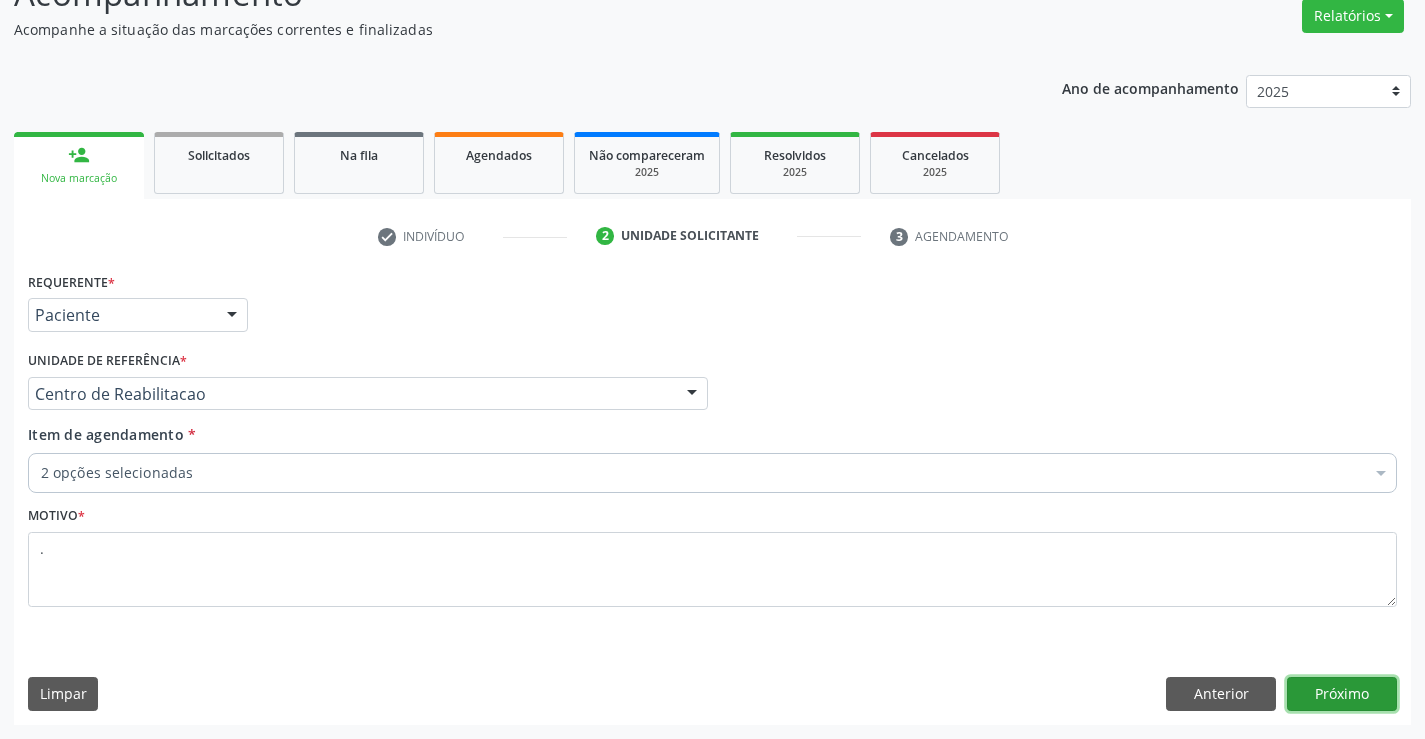 click on "Próximo" at bounding box center [1342, 694] 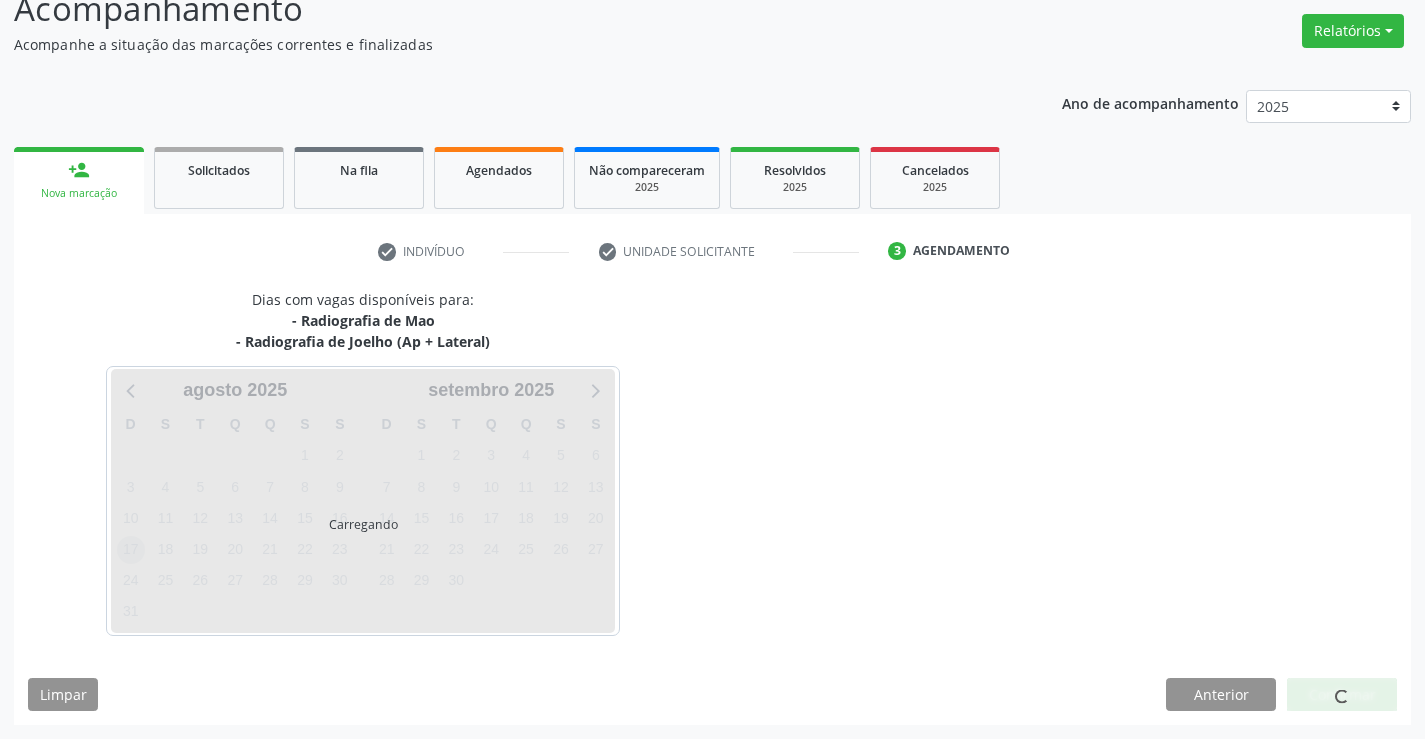 scroll, scrollTop: 152, scrollLeft: 0, axis: vertical 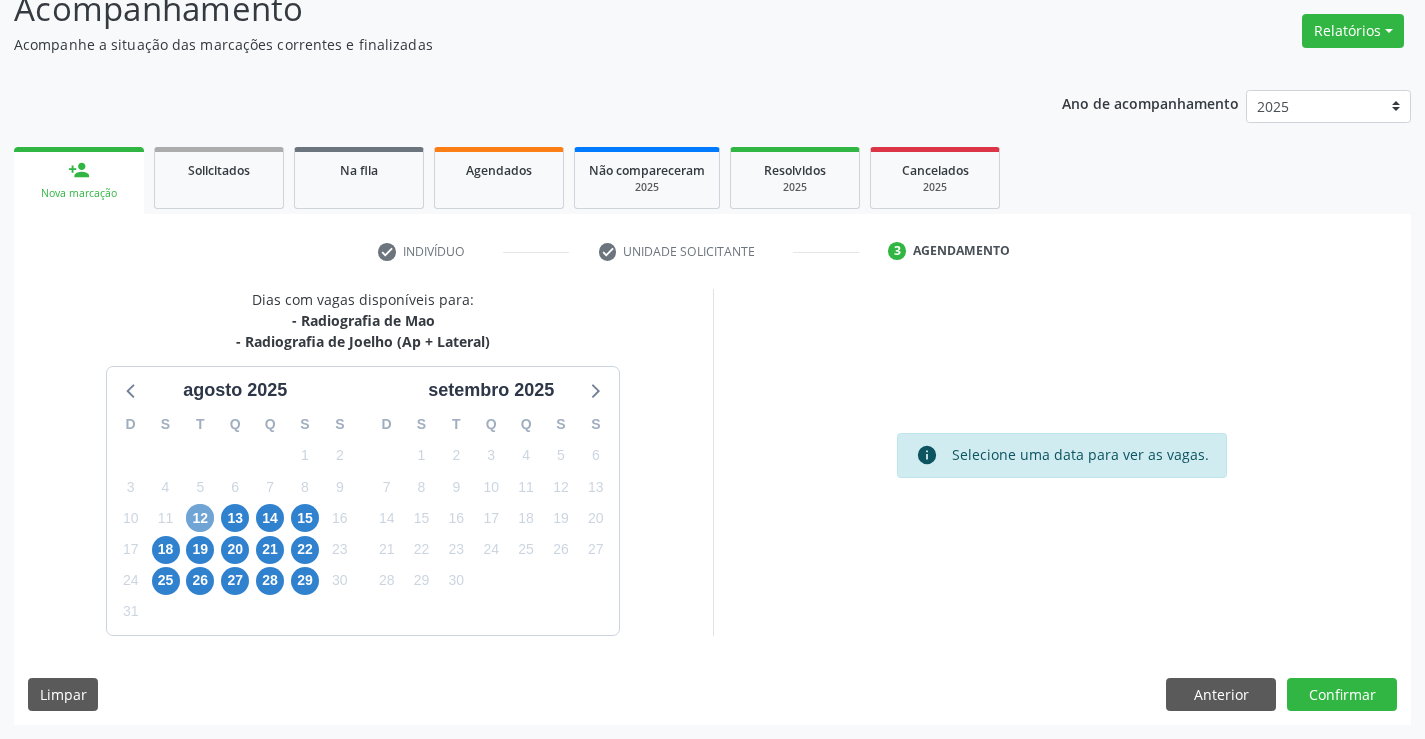 click on "12" at bounding box center [200, 518] 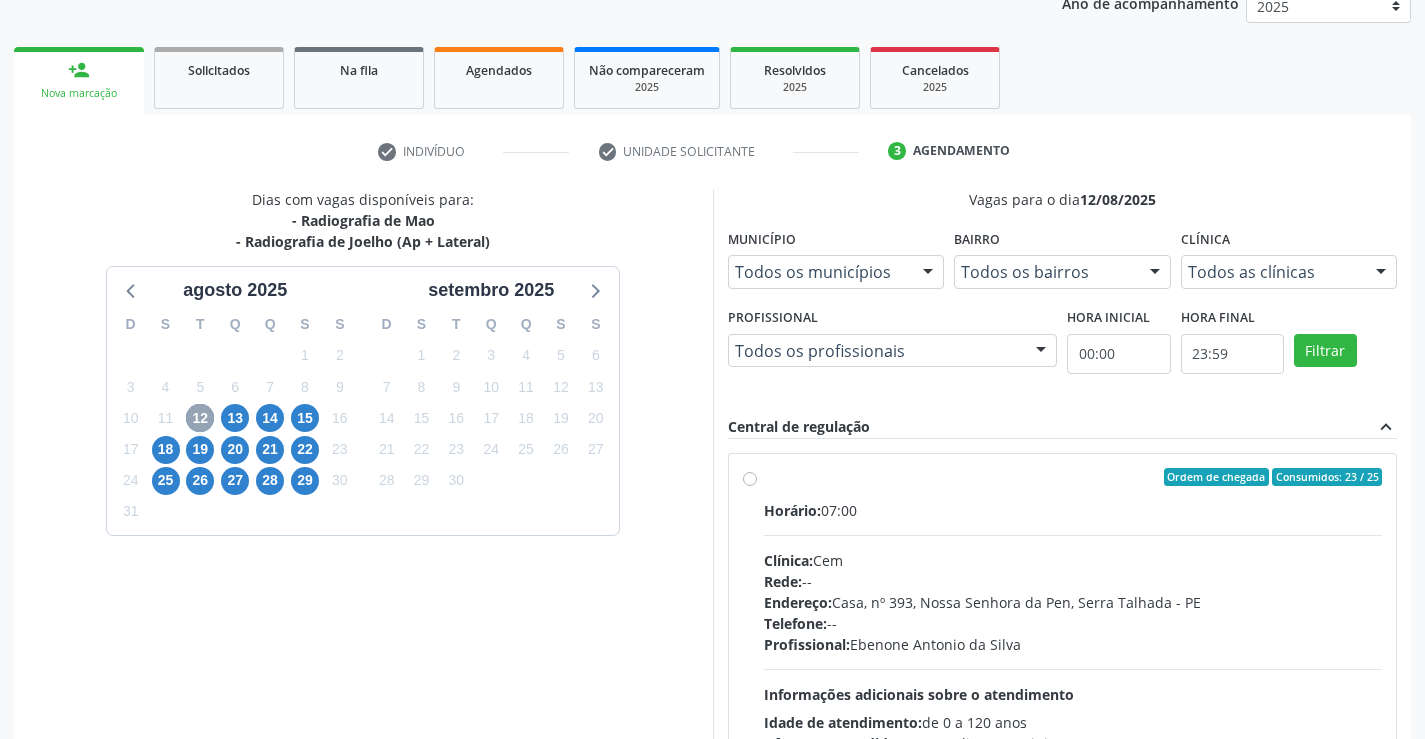 scroll, scrollTop: 420, scrollLeft: 0, axis: vertical 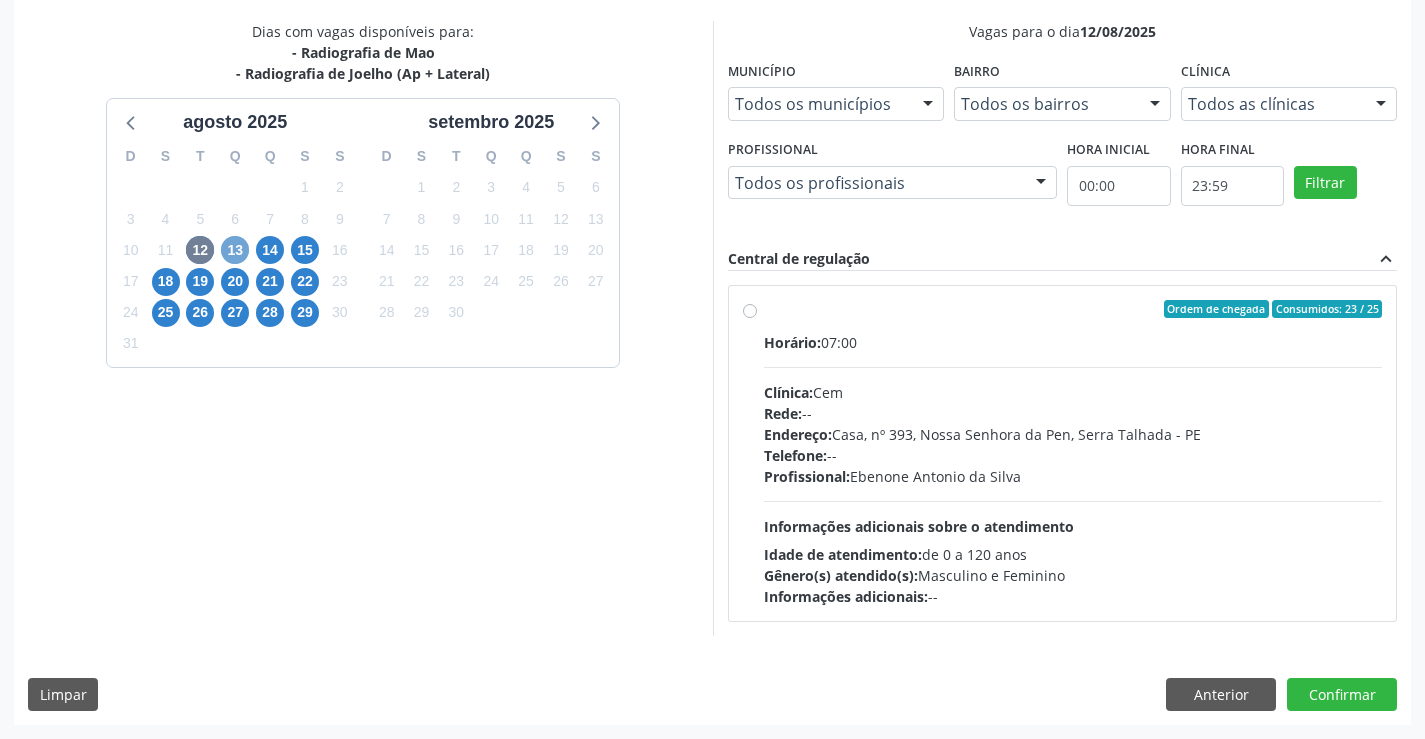 click on "13" at bounding box center [235, 250] 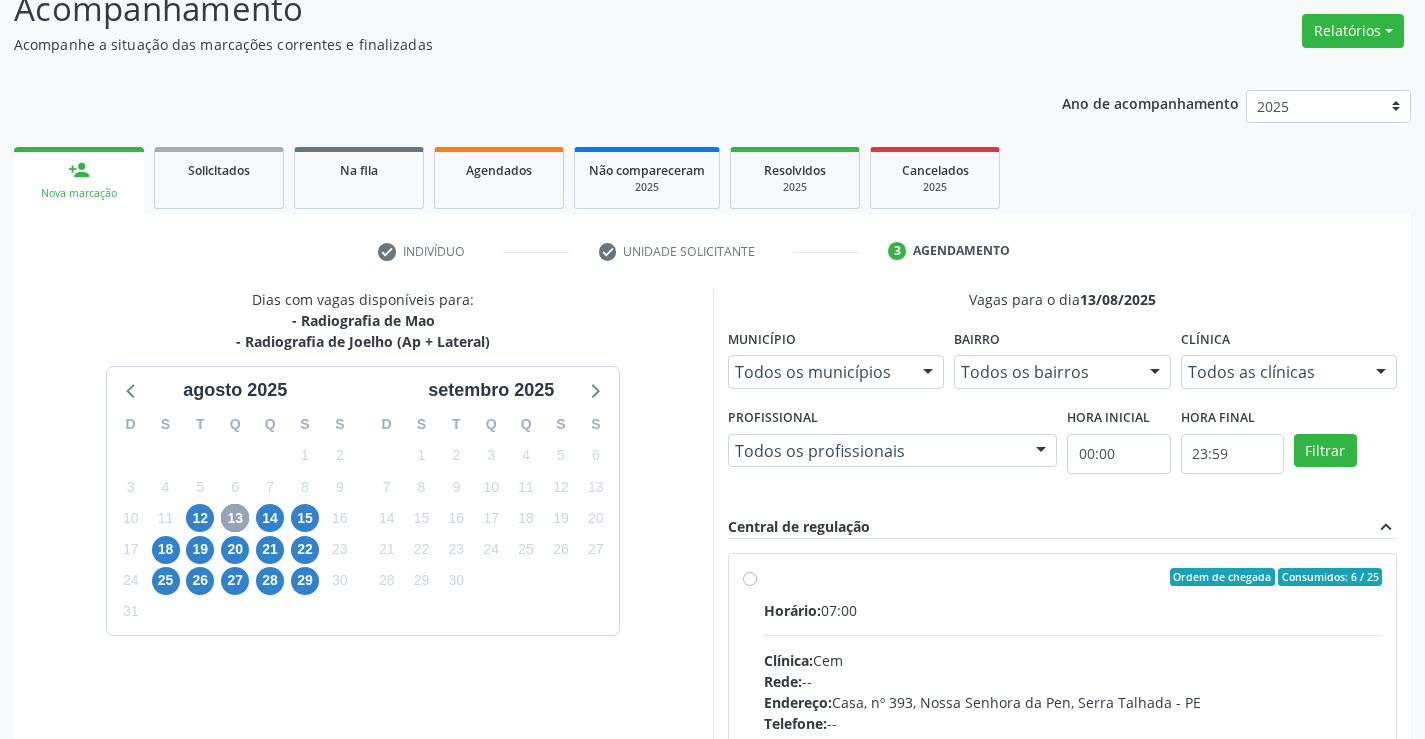 scroll, scrollTop: 420, scrollLeft: 0, axis: vertical 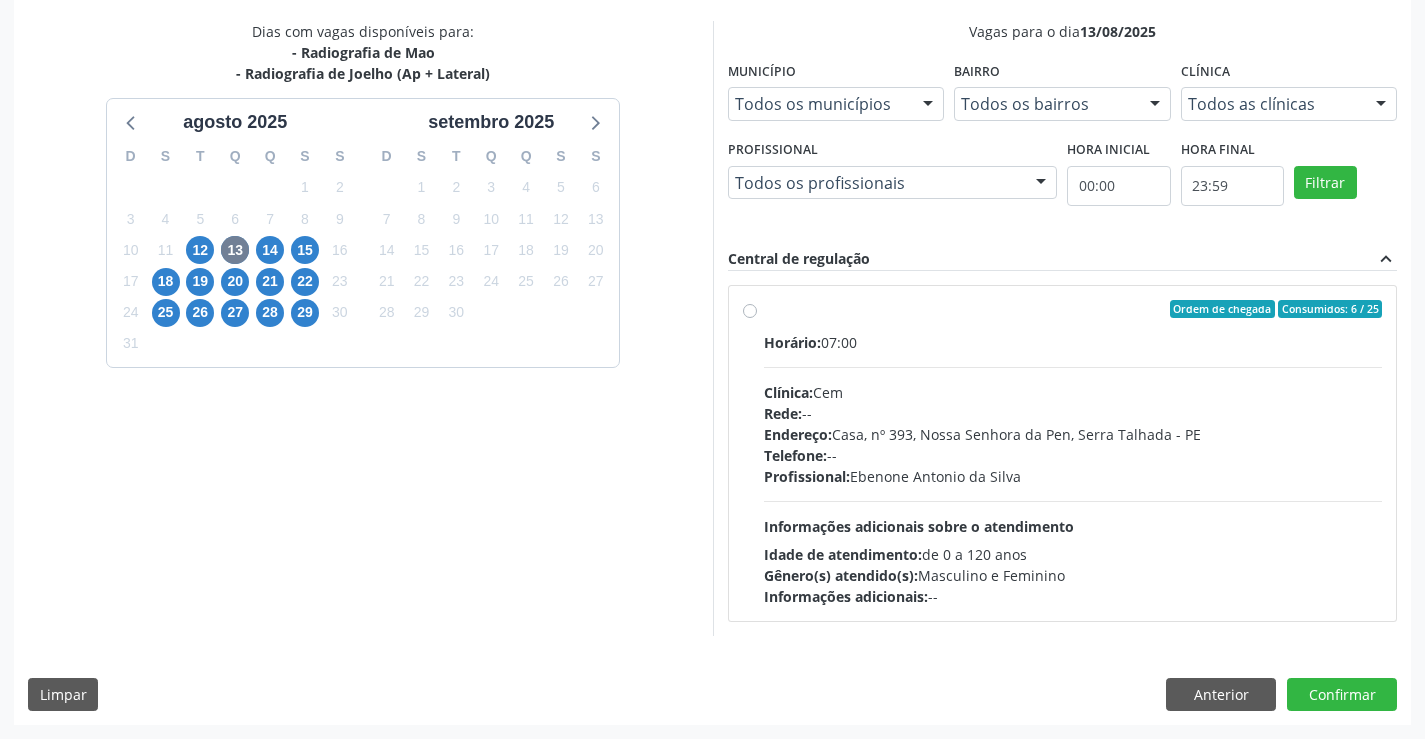 click on "Horário:   07:00
Clínica:  Cem
Rede:
--
Endereço:   Casa, nº 393, Nossa Senhora da Pen, Serra Talhada - PE
Telefone:   --
Profissional:
Ebenone Antonio da Silva
Informações adicionais sobre o atendimento
Idade de atendimento:
de 0 a 120 anos
Gênero(s) atendido(s):
Masculino e Feminino
Informações adicionais:
--" at bounding box center [1073, 469] 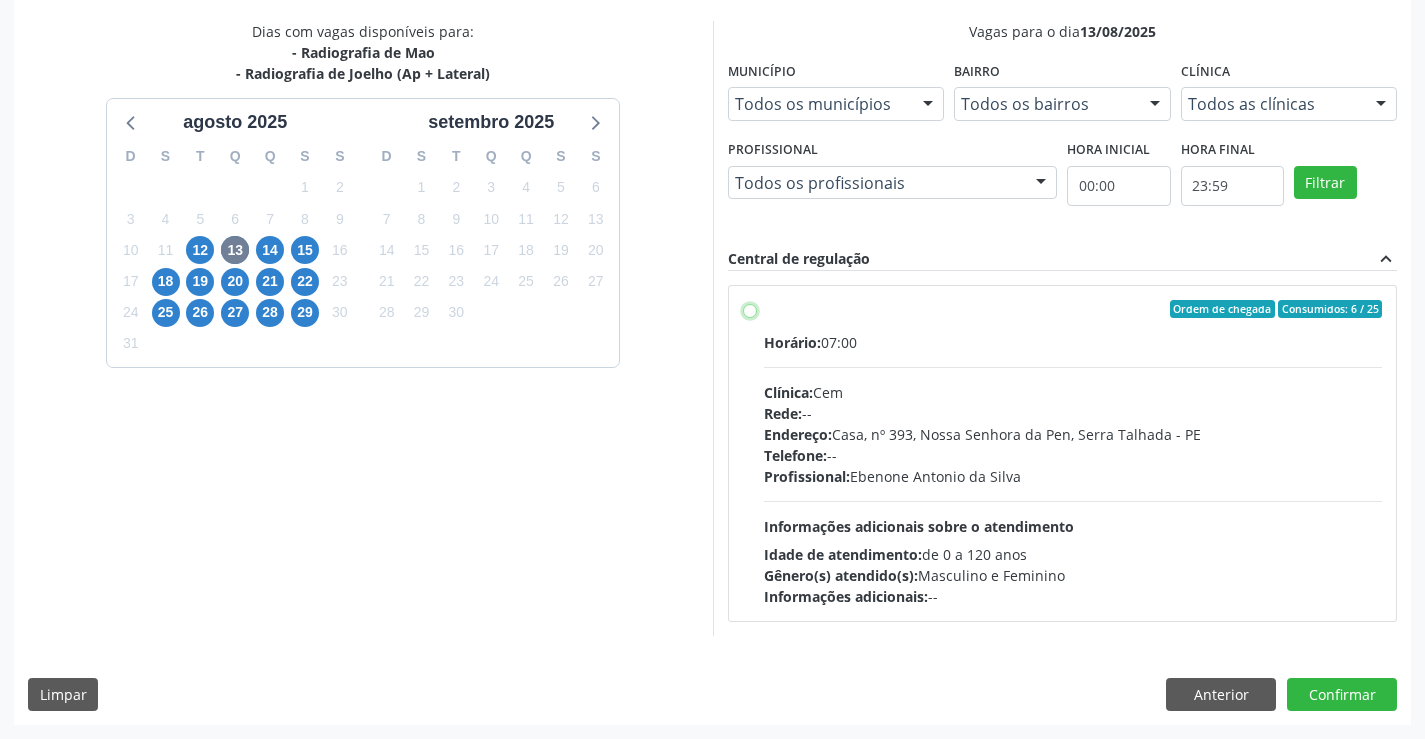 radio on "true" 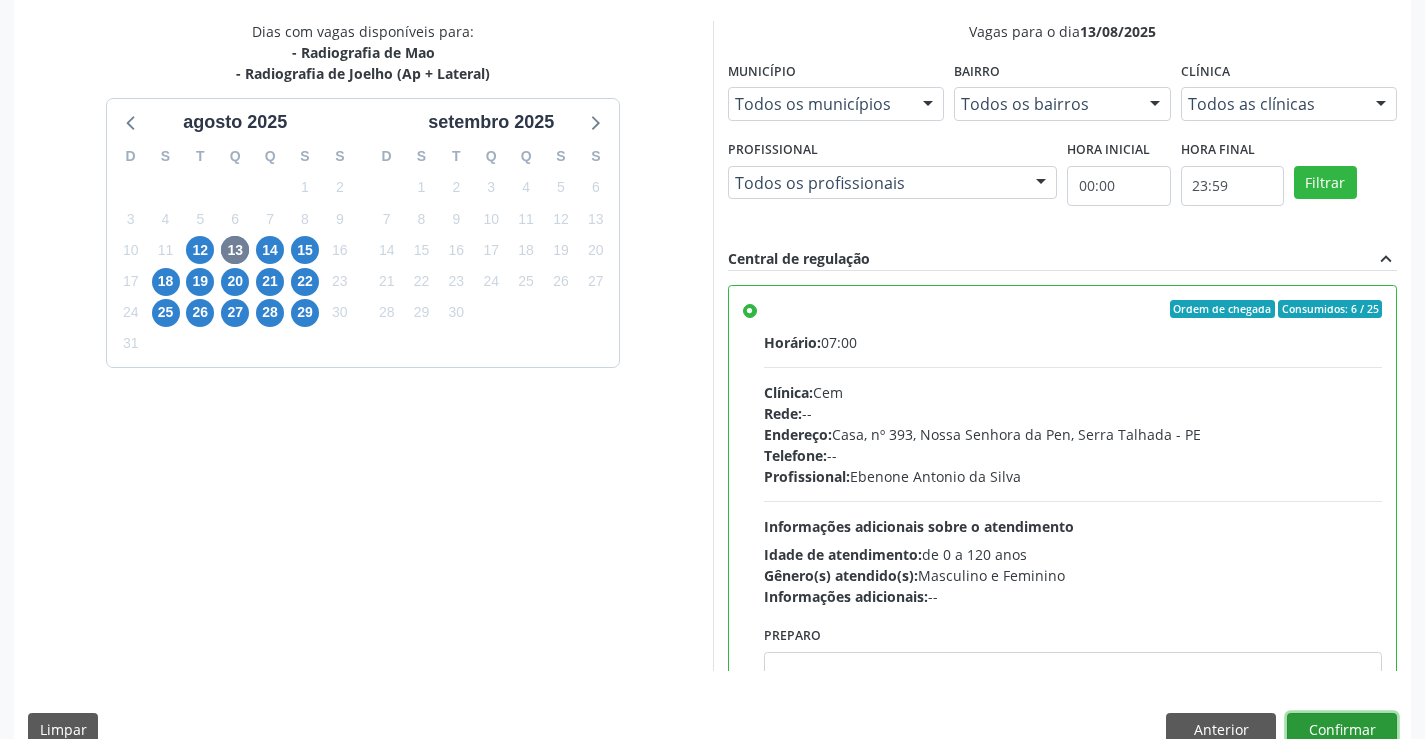 click on "Confirmar" at bounding box center [1342, 730] 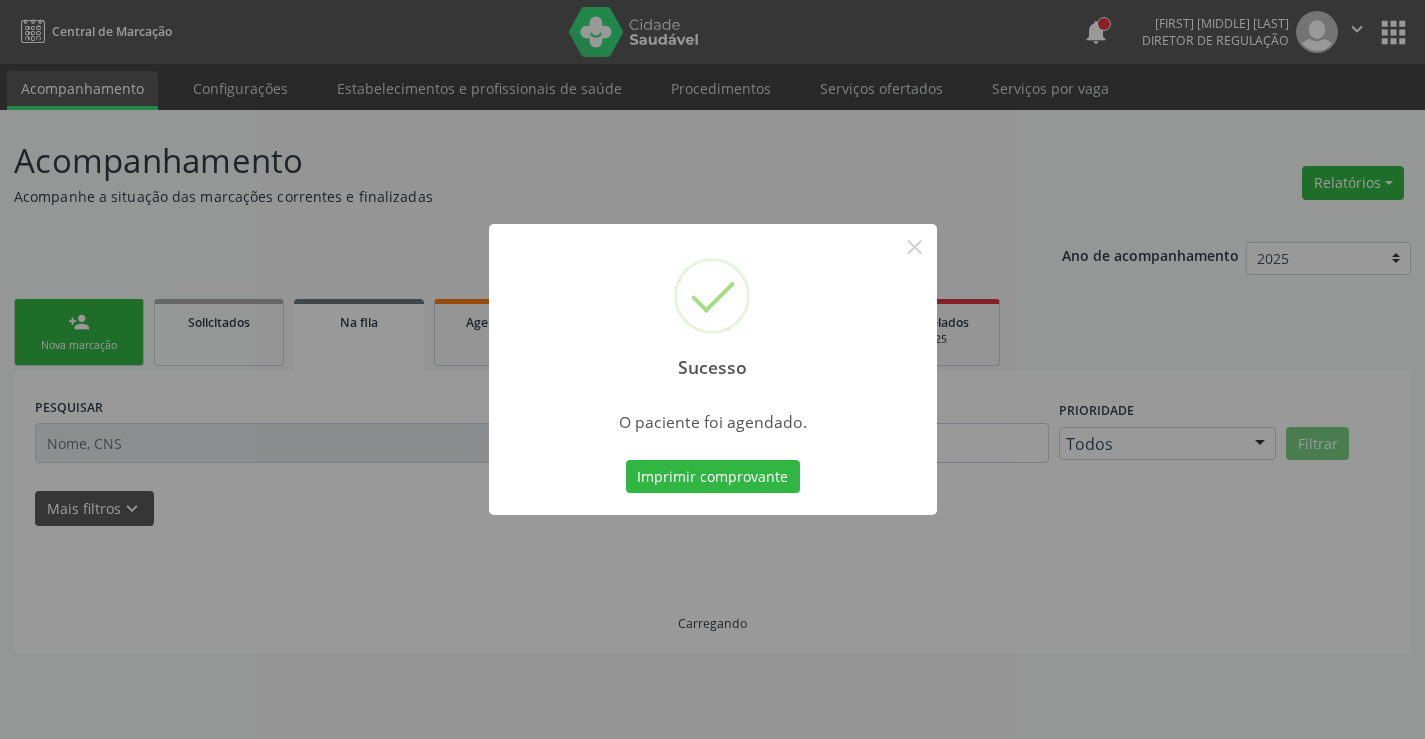 scroll, scrollTop: 0, scrollLeft: 0, axis: both 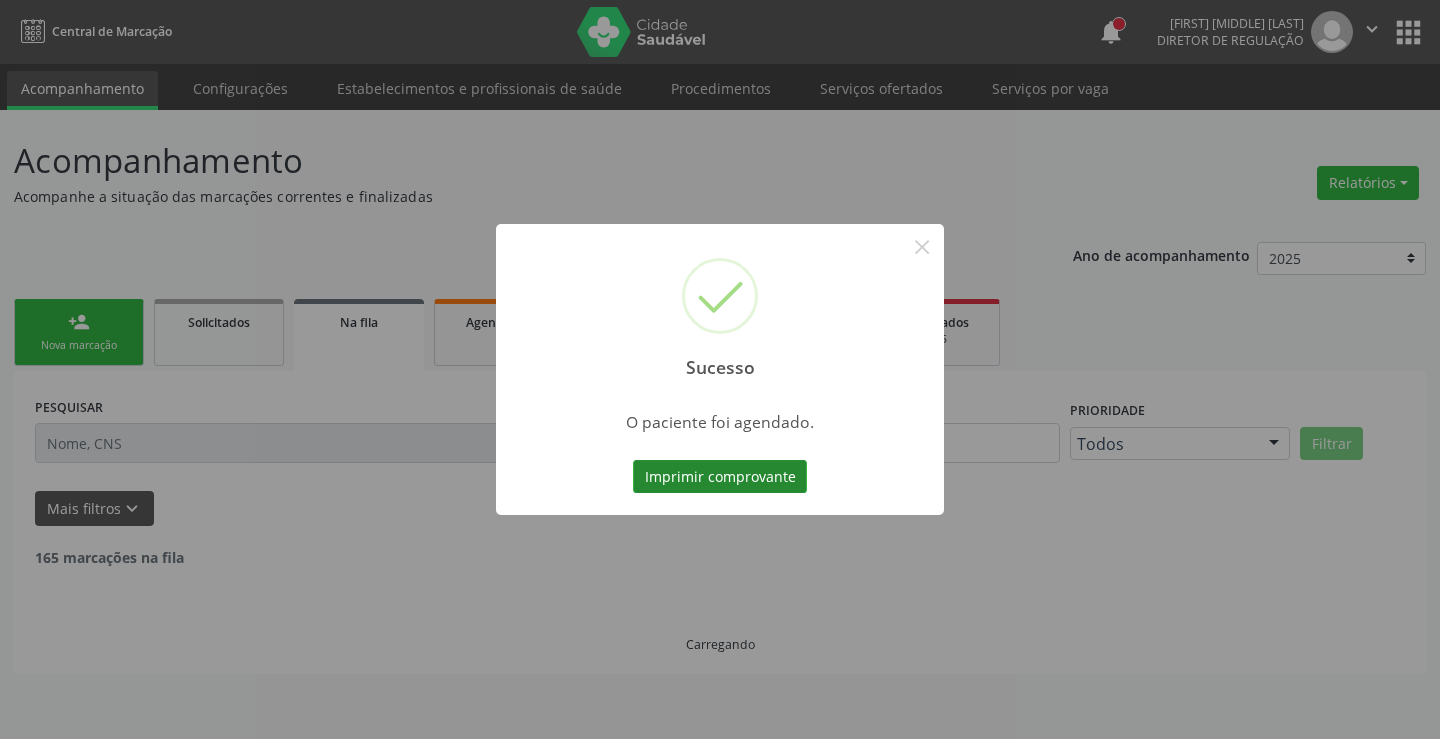 click on "Imprimir comprovante" at bounding box center (720, 477) 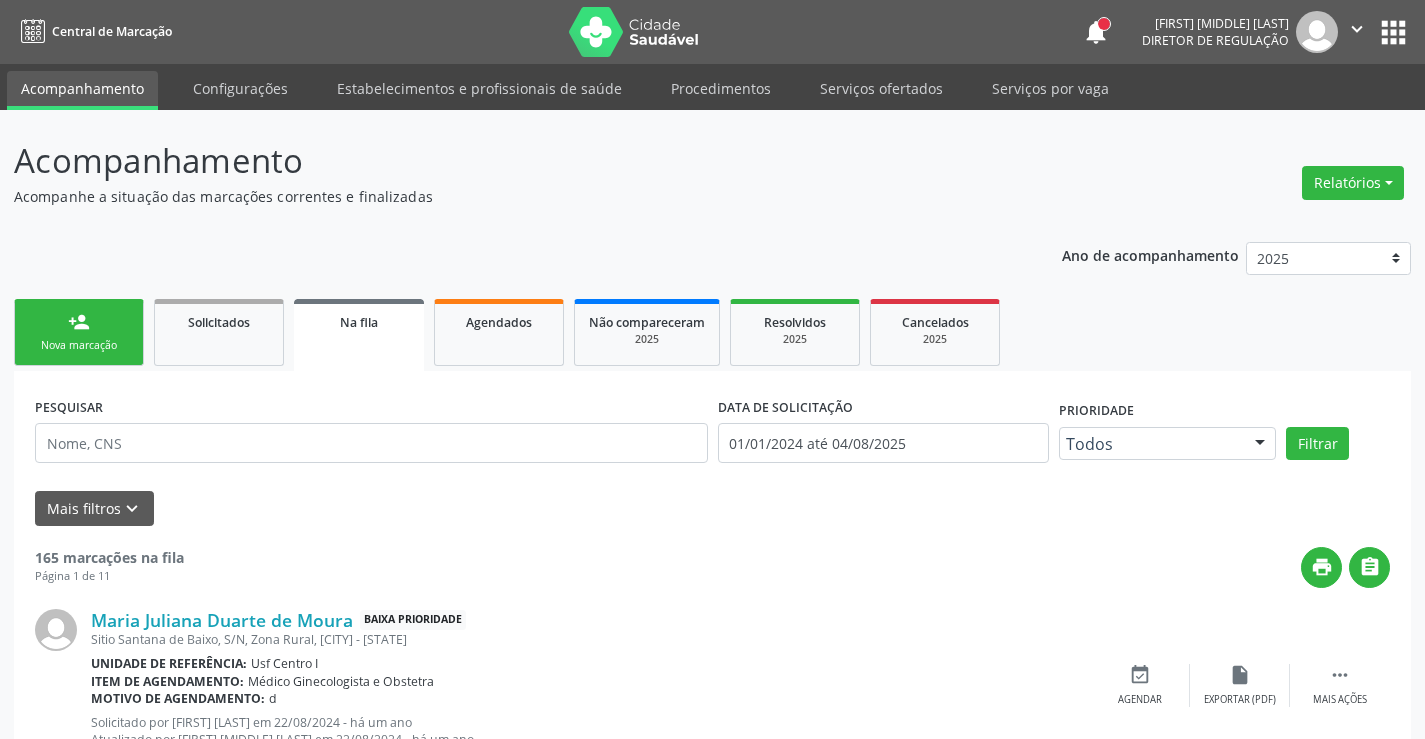 click on "person_add
Nova marcação" at bounding box center [79, 332] 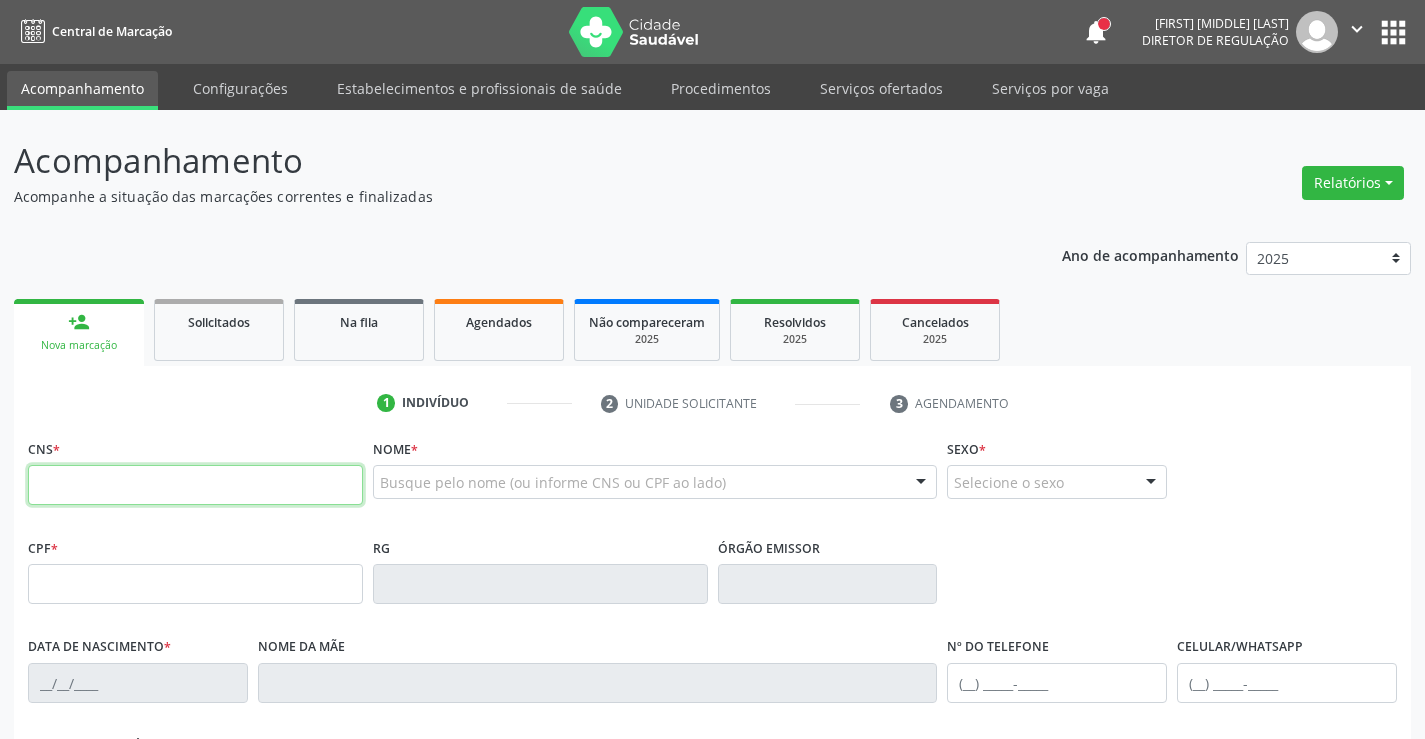 click at bounding box center [195, 485] 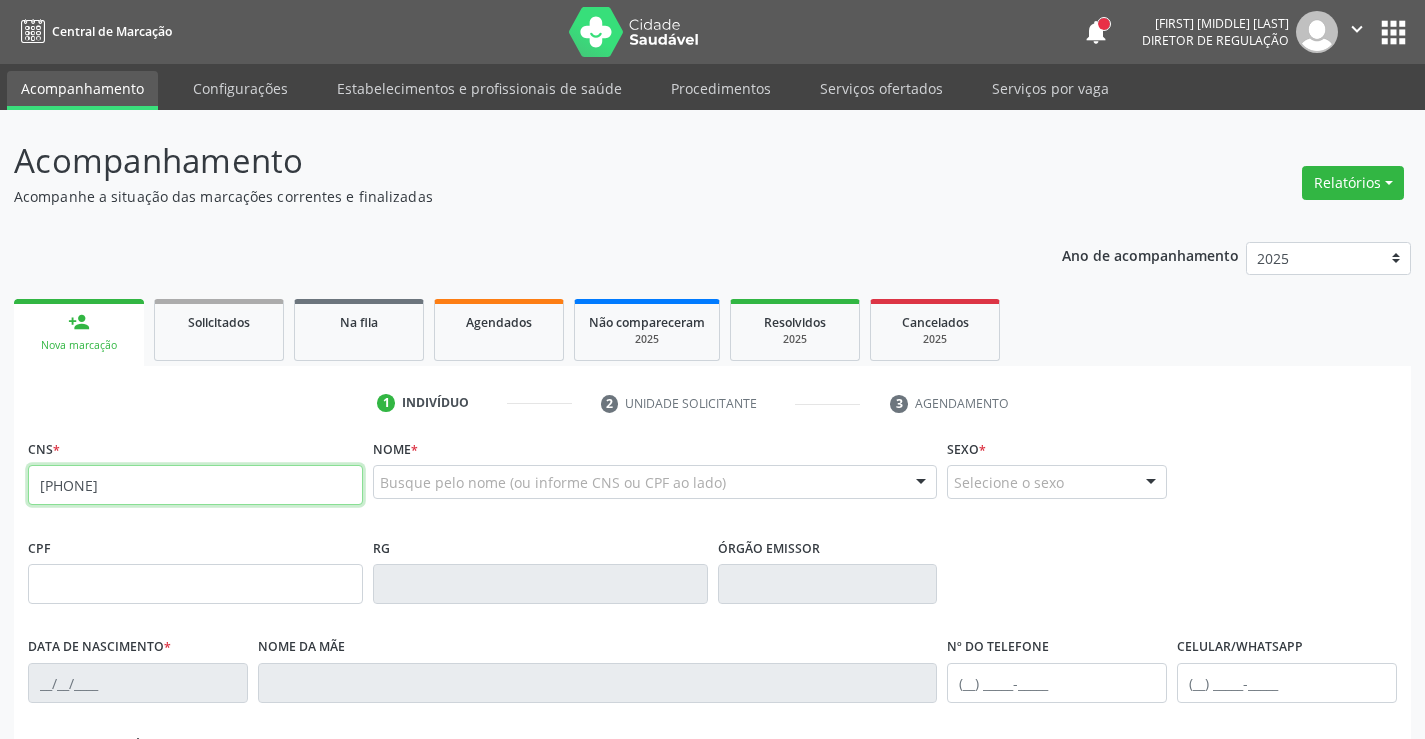 type on "708 4062 3399 4868" 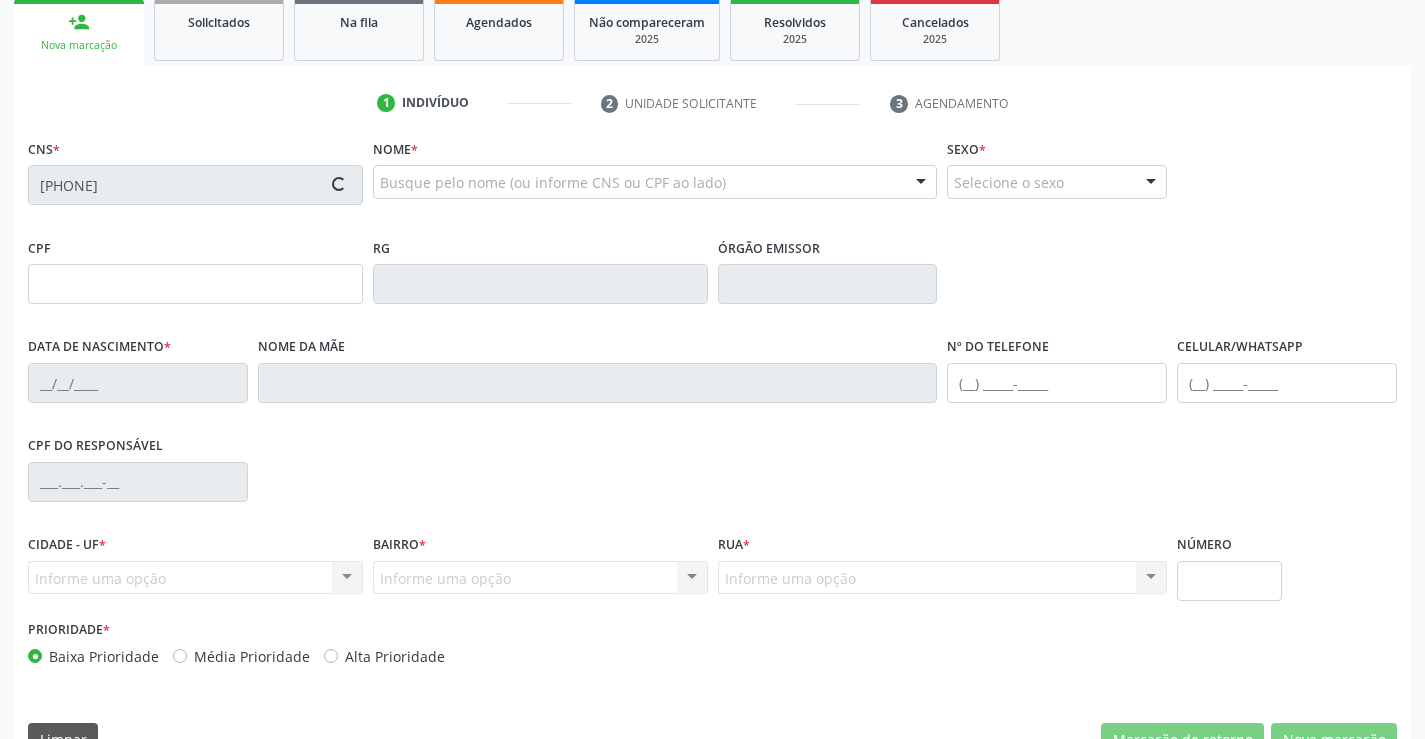 type on "31/12/1970" 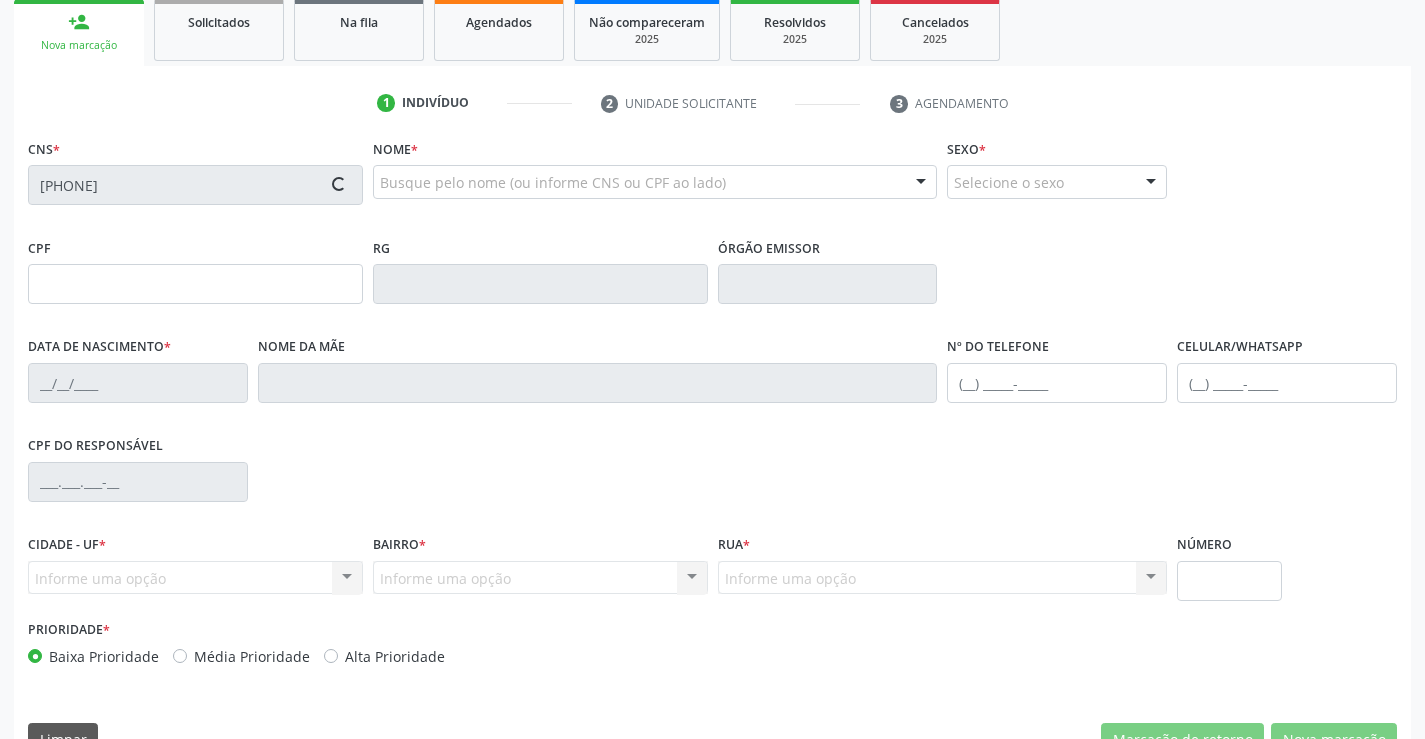 type on "Ana Gomes da Silva" 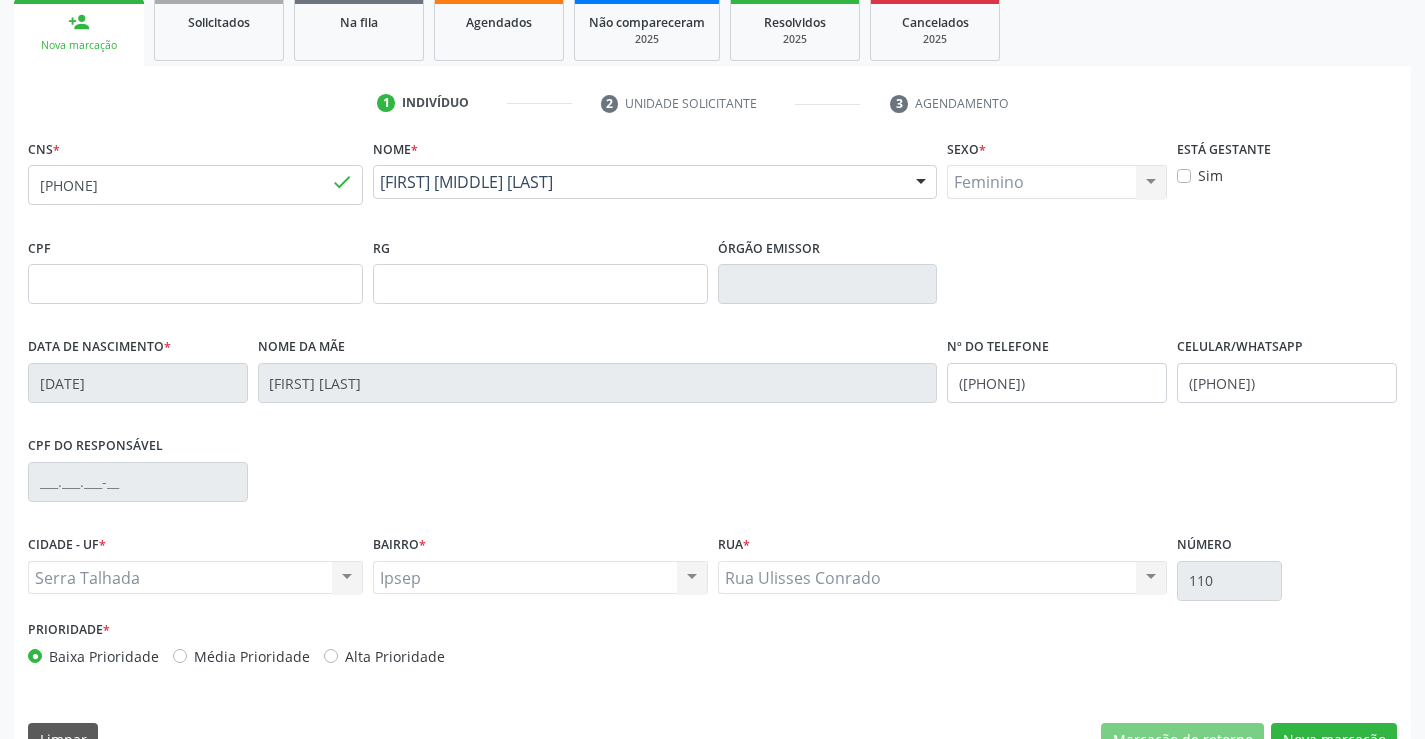 scroll, scrollTop: 345, scrollLeft: 0, axis: vertical 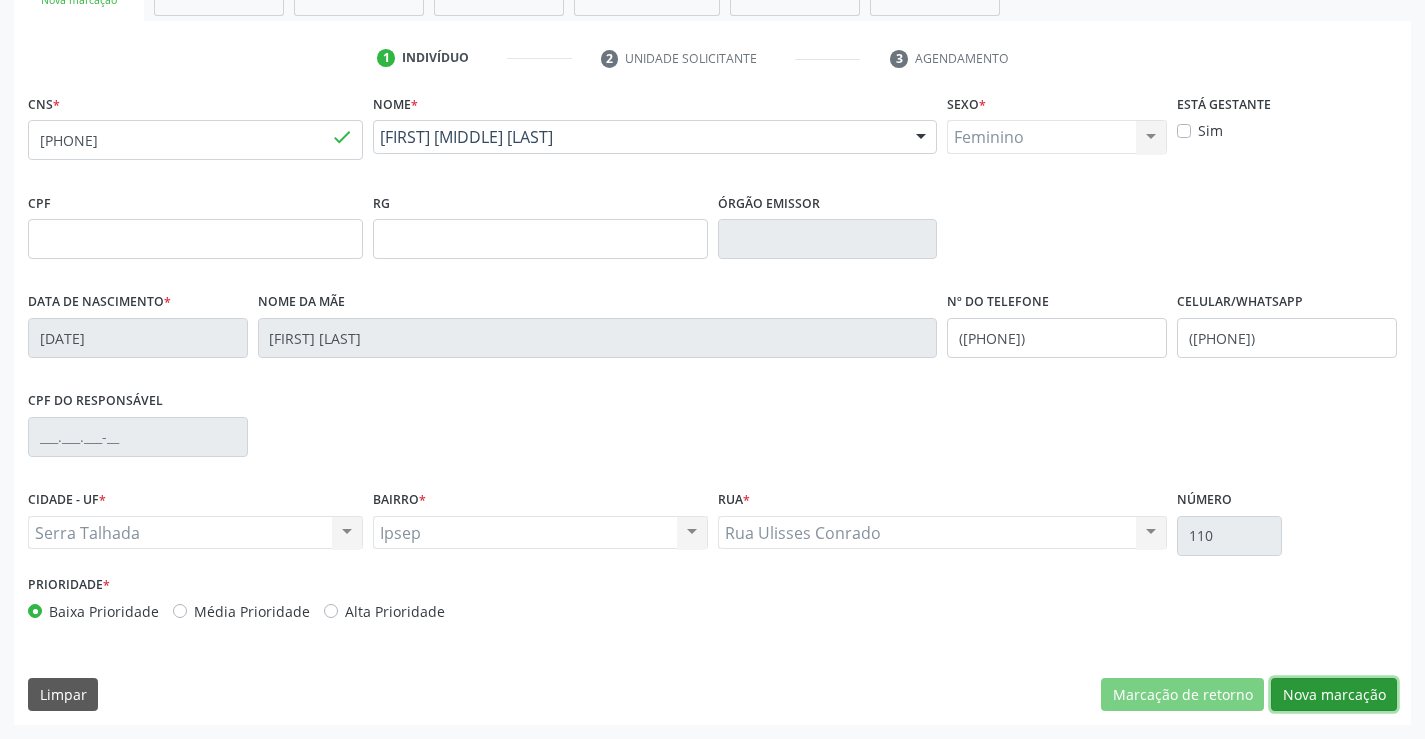 click on "Nova marcação" at bounding box center [1334, 695] 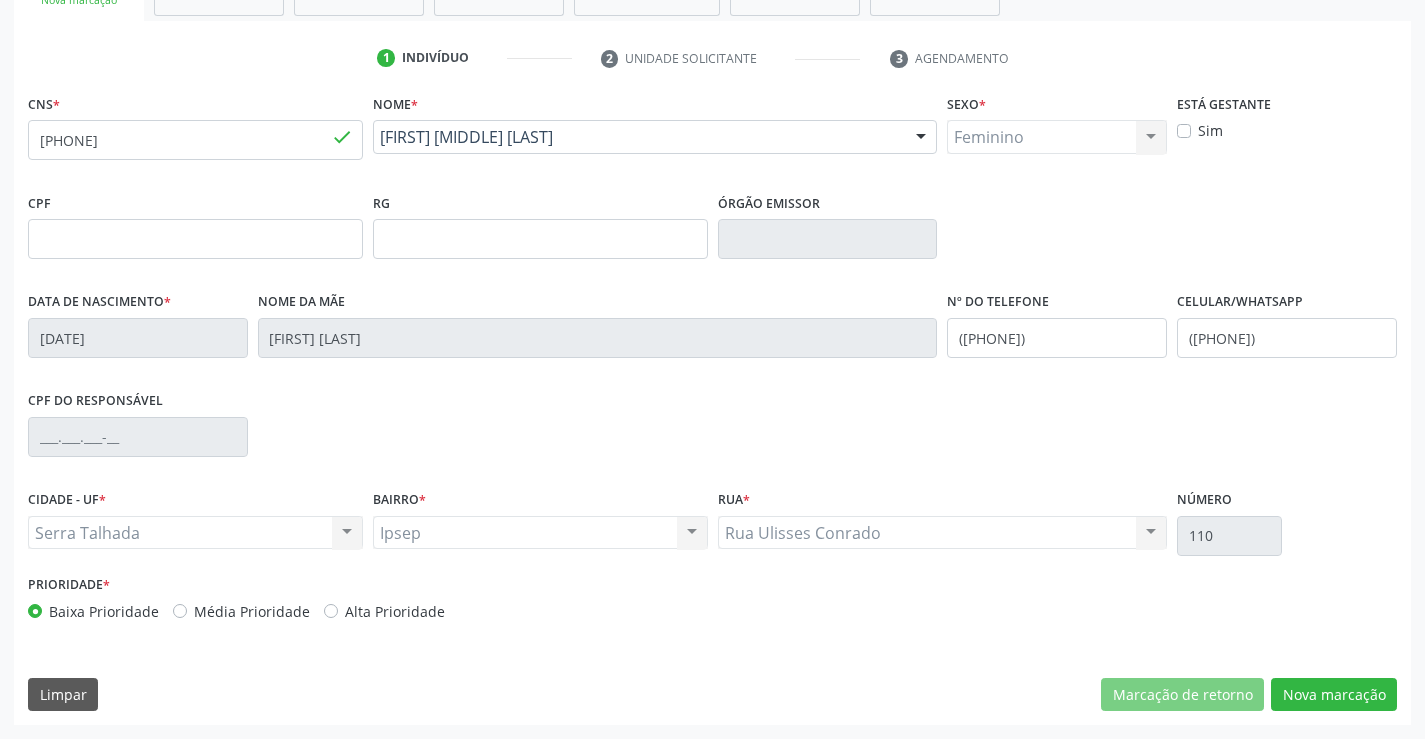 scroll, scrollTop: 167, scrollLeft: 0, axis: vertical 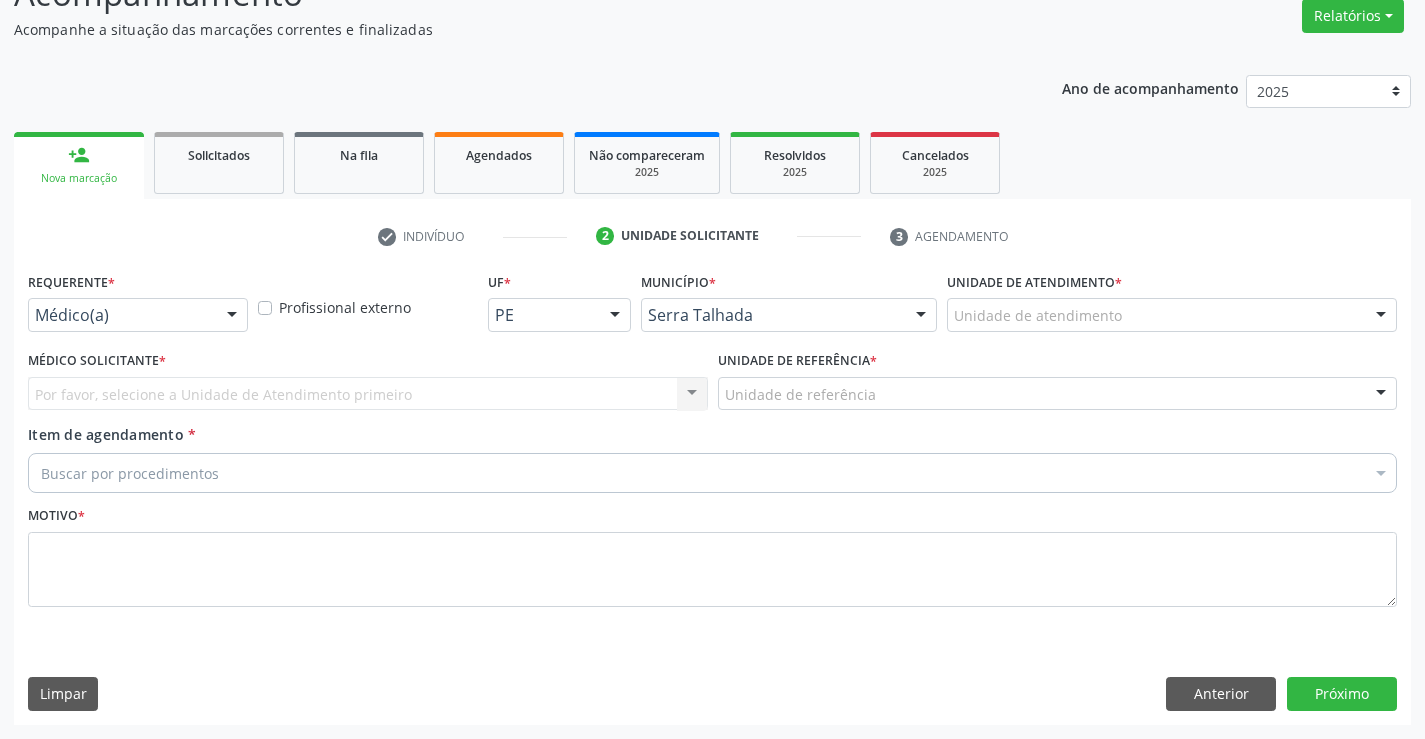 click at bounding box center [232, 316] 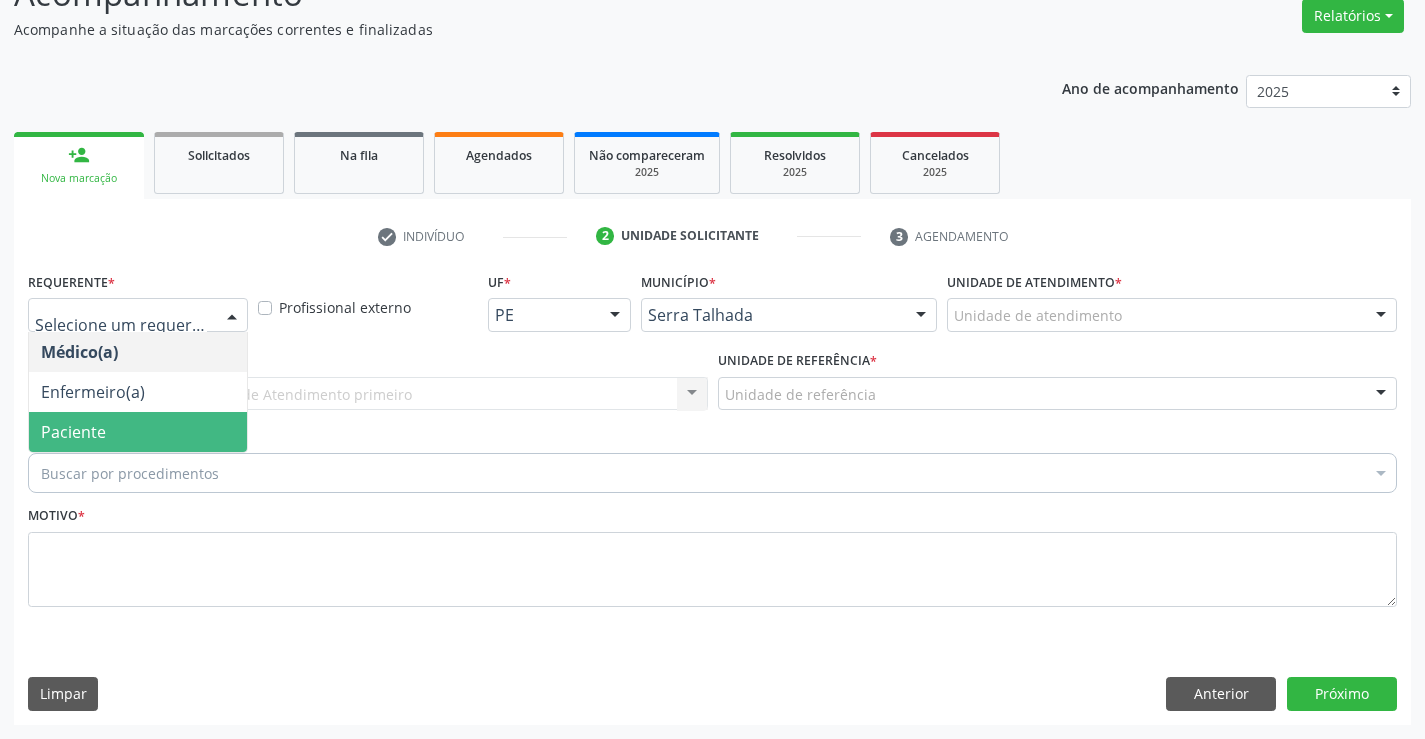 click on "Paciente" at bounding box center (138, 432) 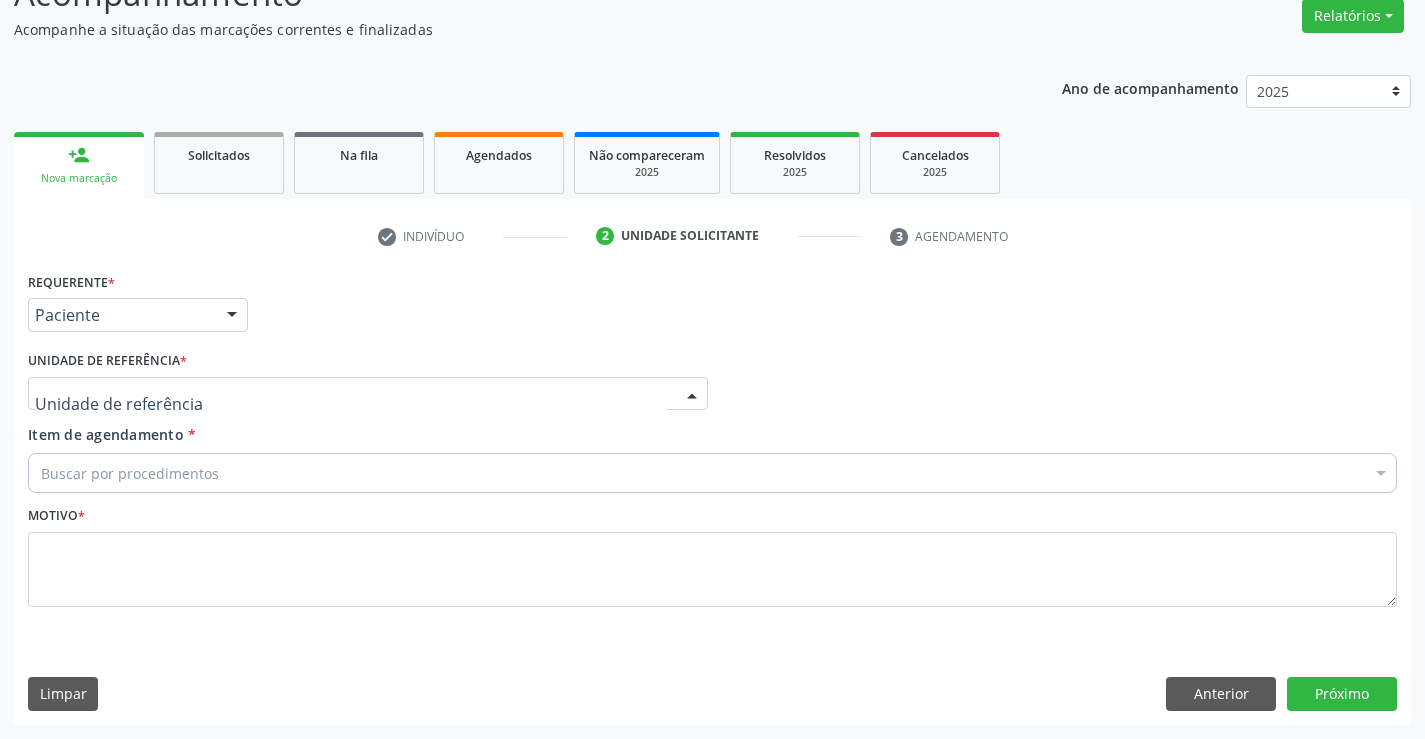 click at bounding box center [368, 394] 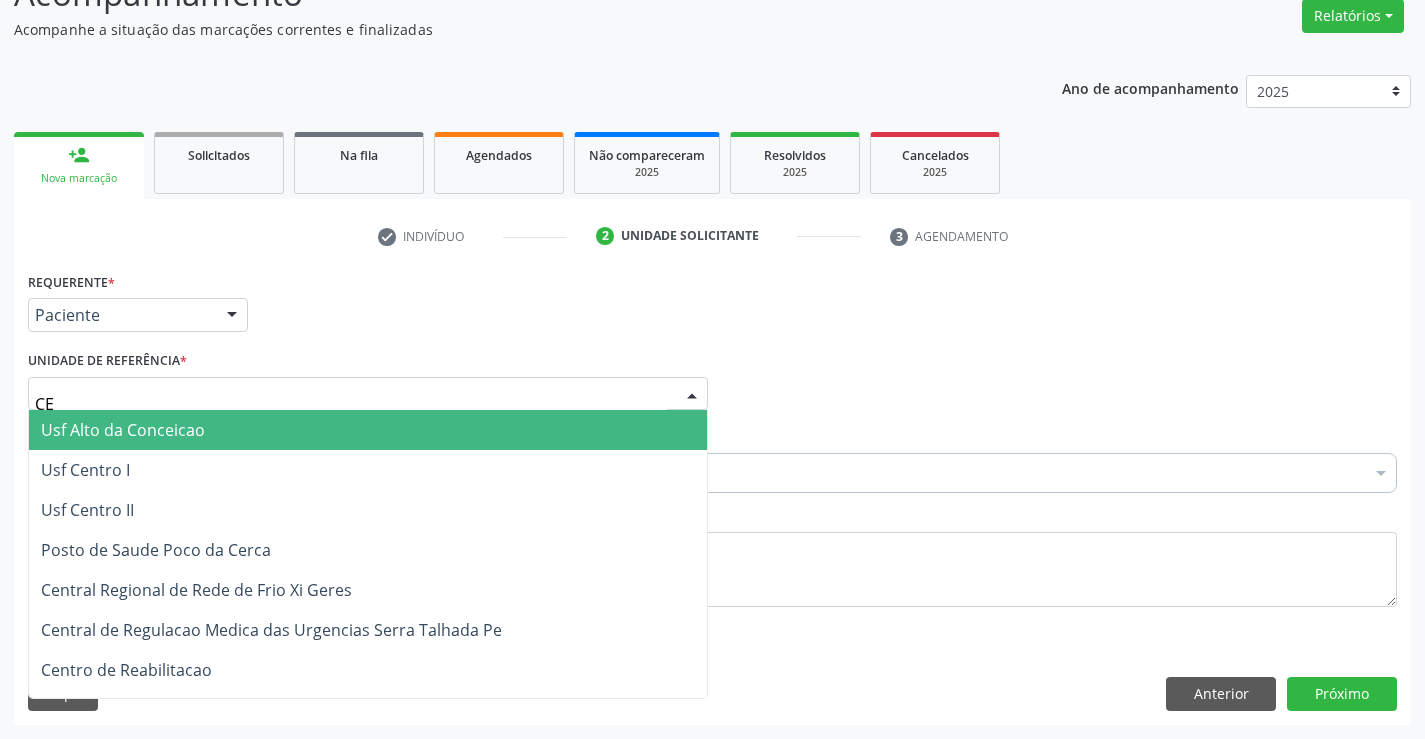 type on "CEN" 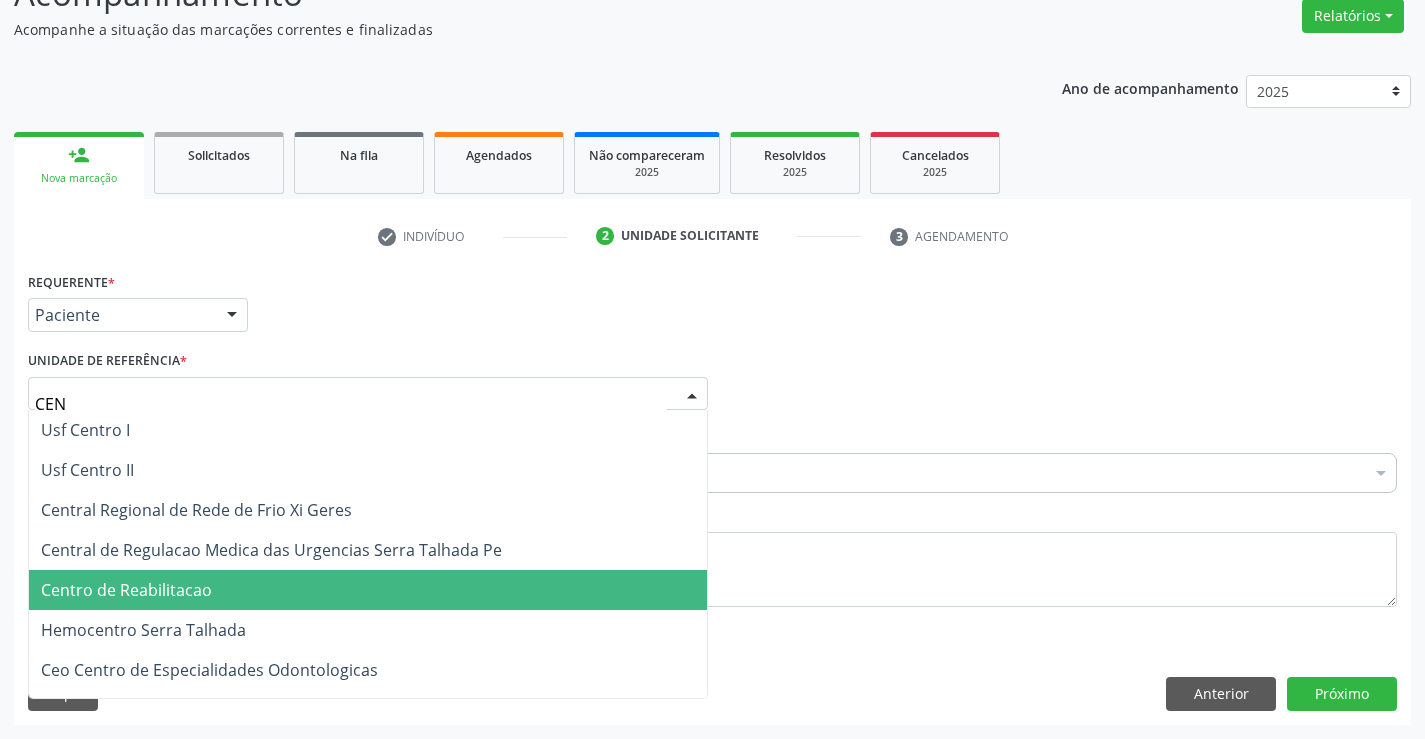 click on "Centro de Reabilitacao" at bounding box center (368, 590) 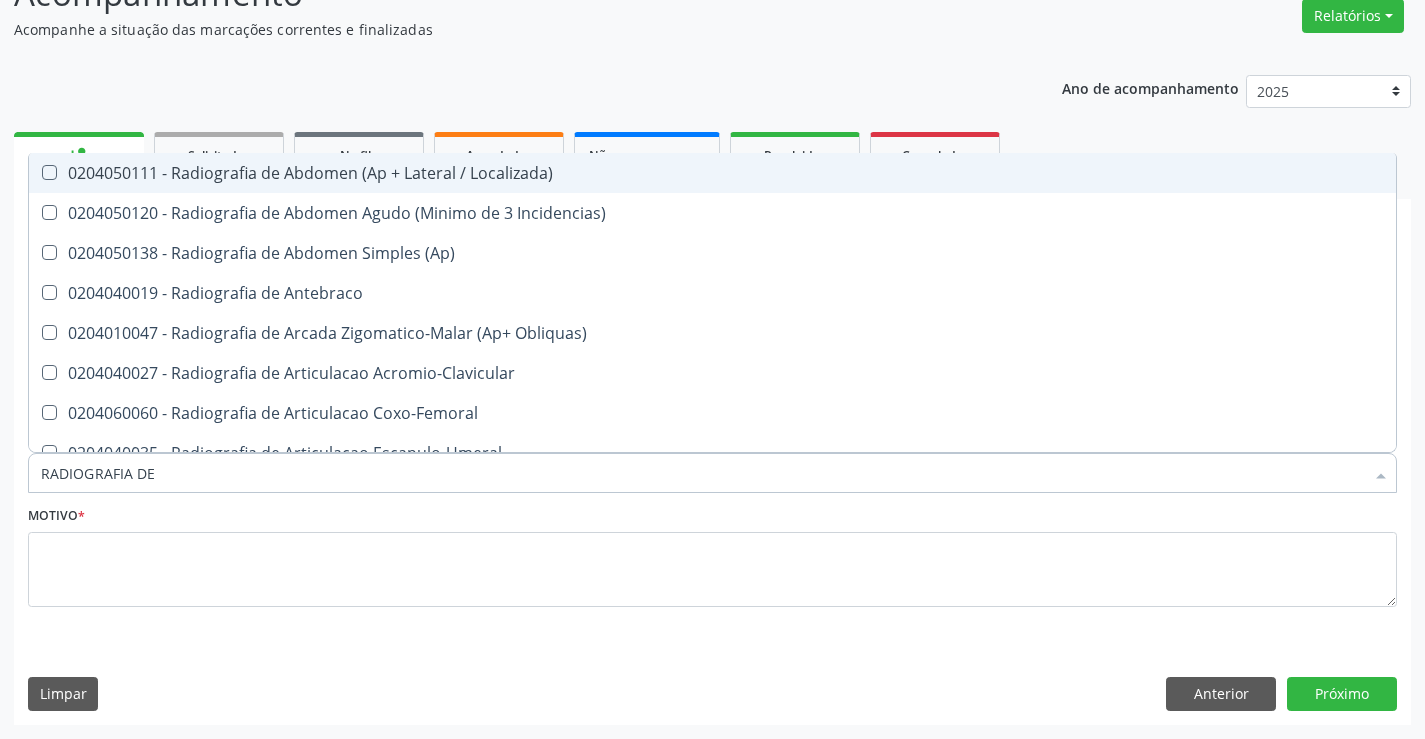 type on "RADIOGRAFIA DE J" 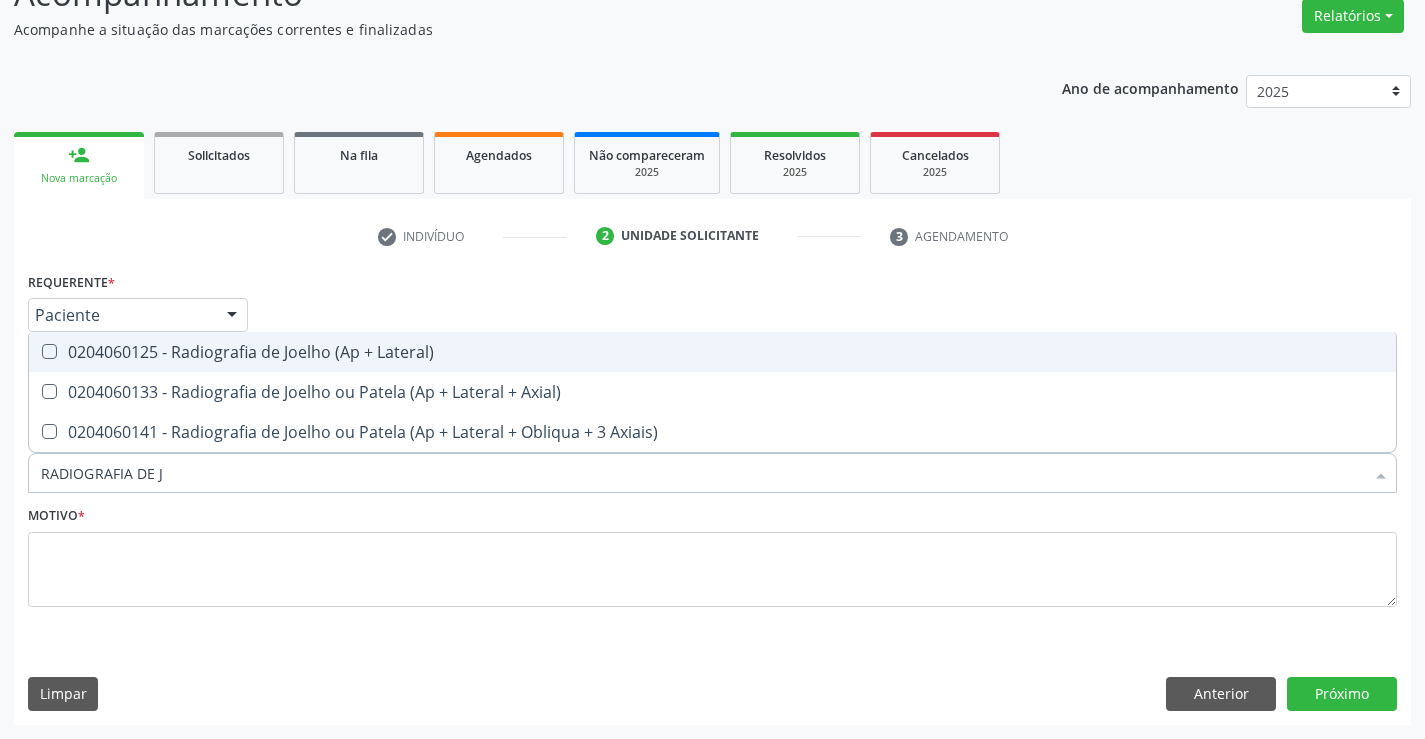click on "0204060125 - Radiografia de Joelho (Ap + Lateral)" at bounding box center (712, 352) 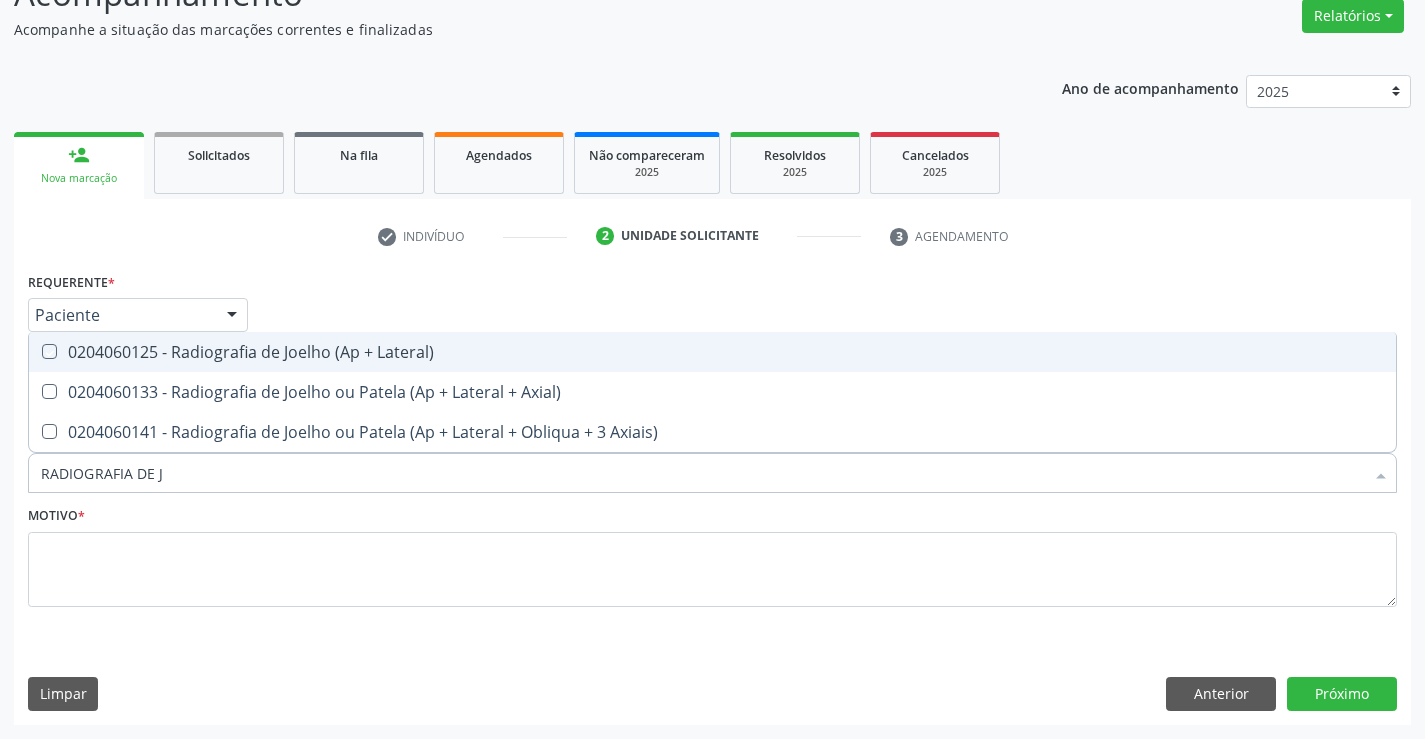 checkbox on "true" 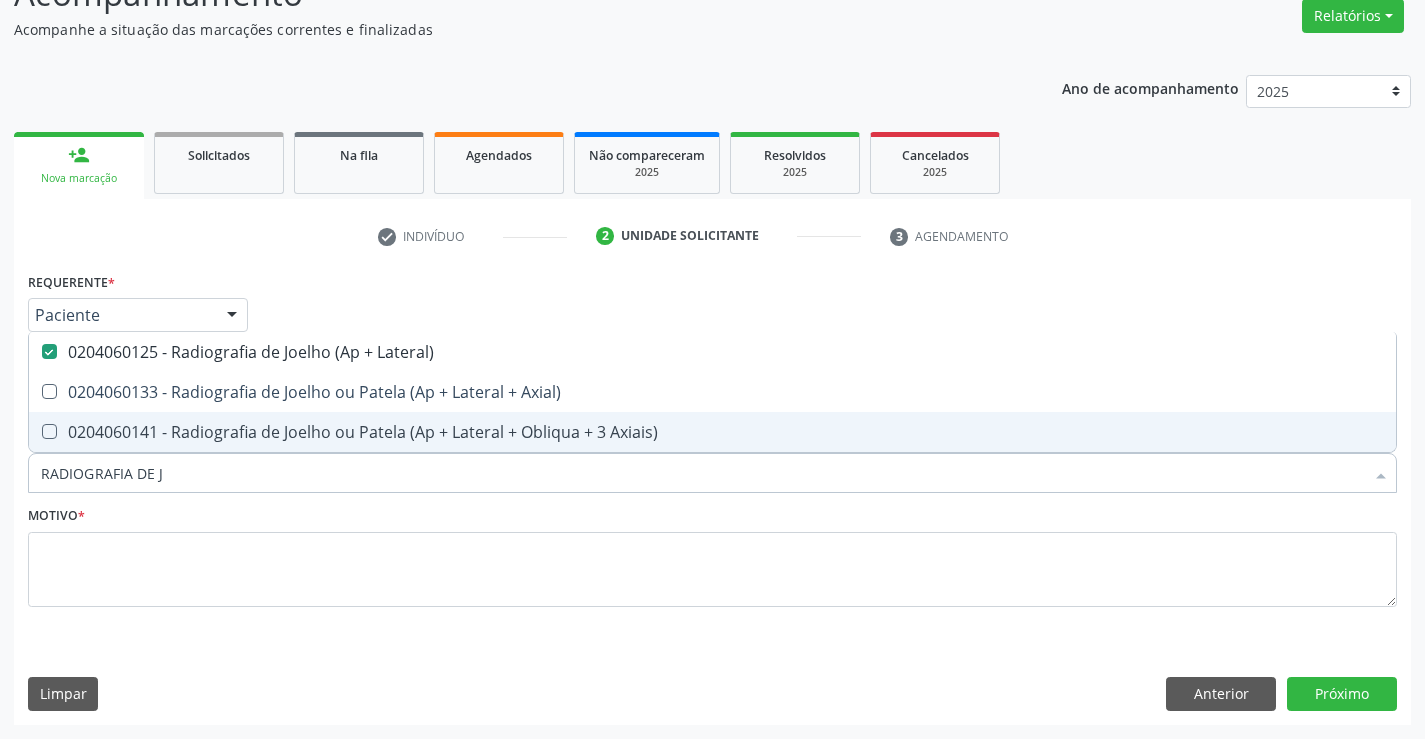 type on "RADIOGRAFIA DE" 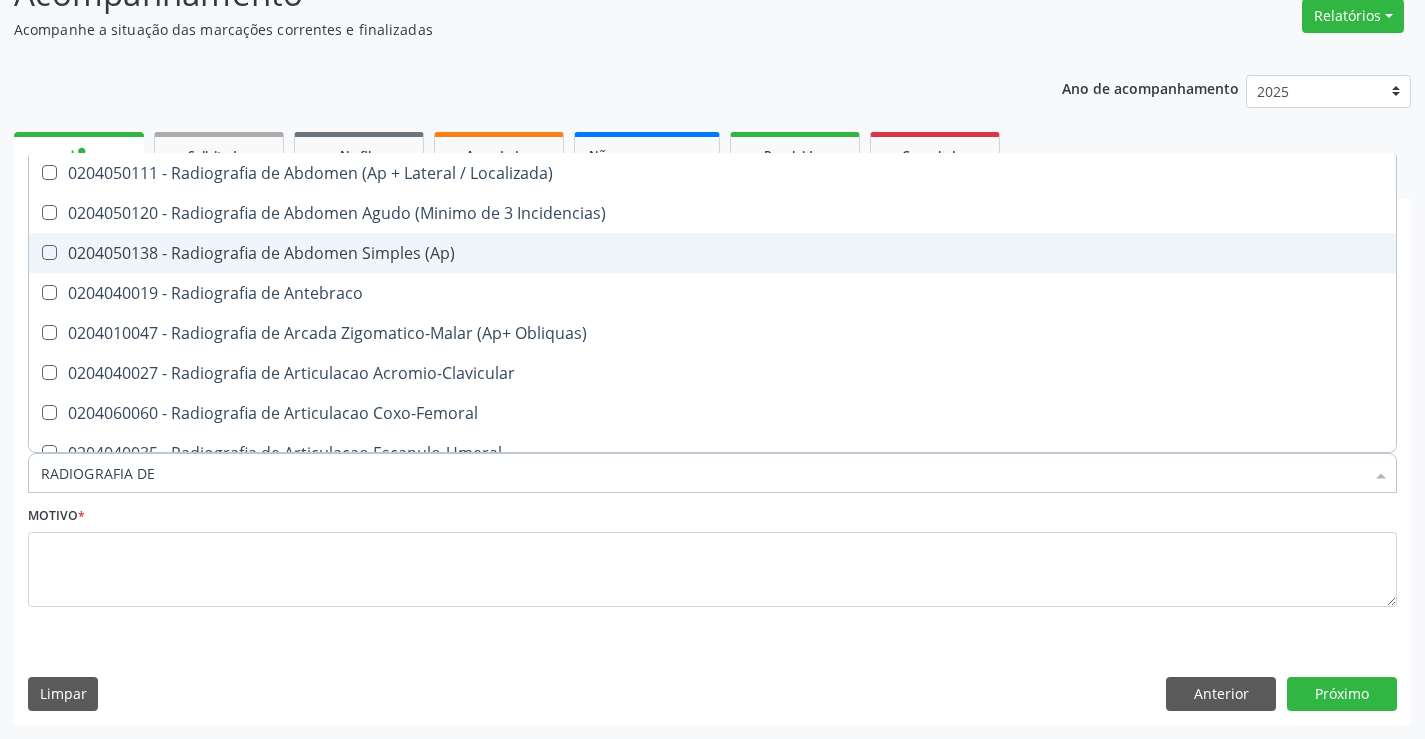 type on "RADIOGRAFIA DE M" 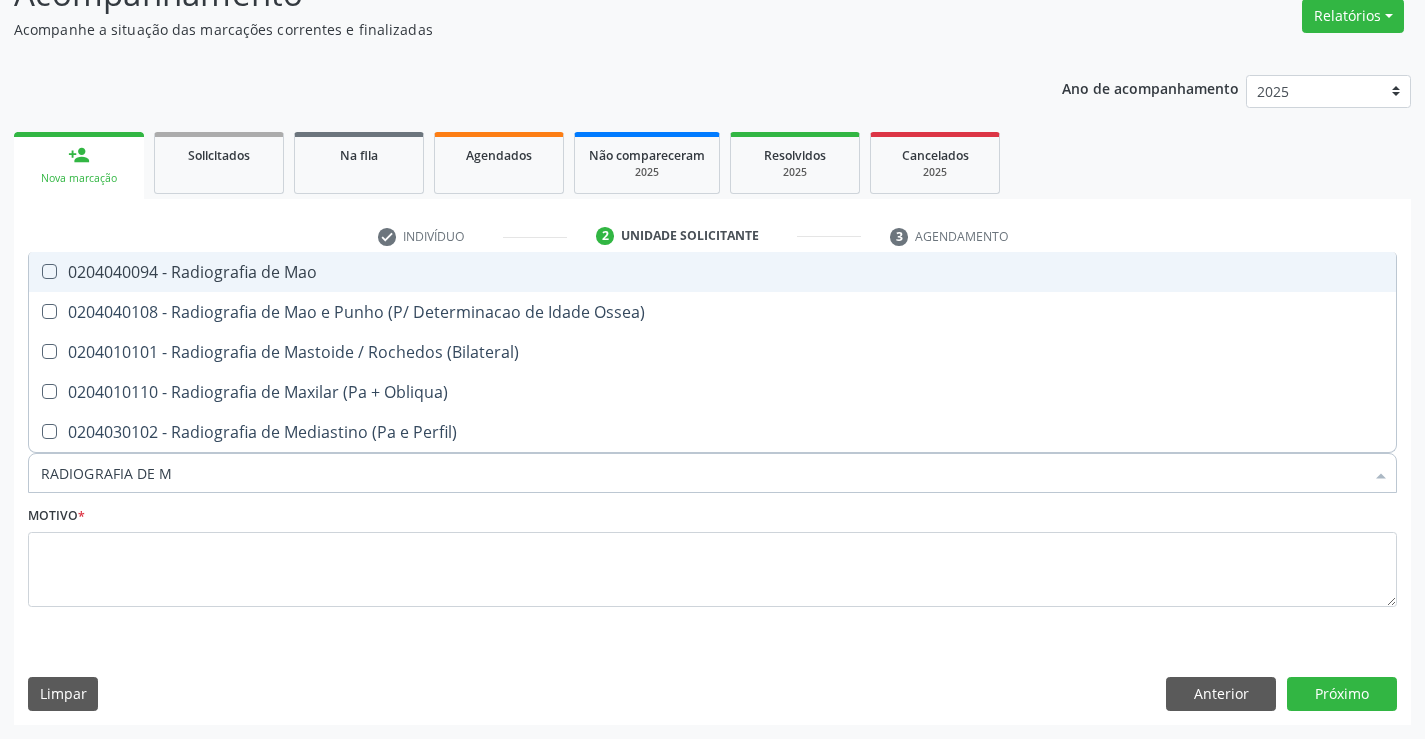 click on "0204040094 - Radiografia de Mao" at bounding box center (712, 272) 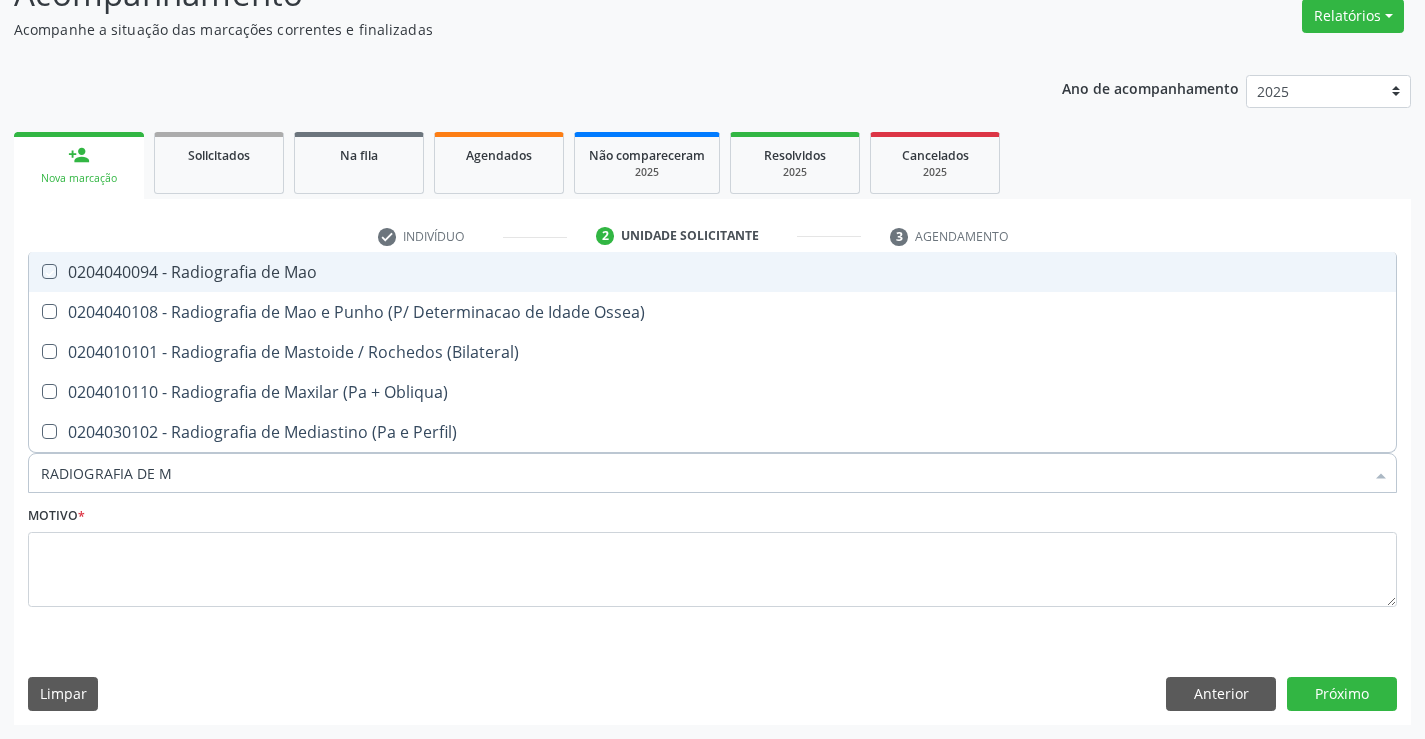 checkbox on "true" 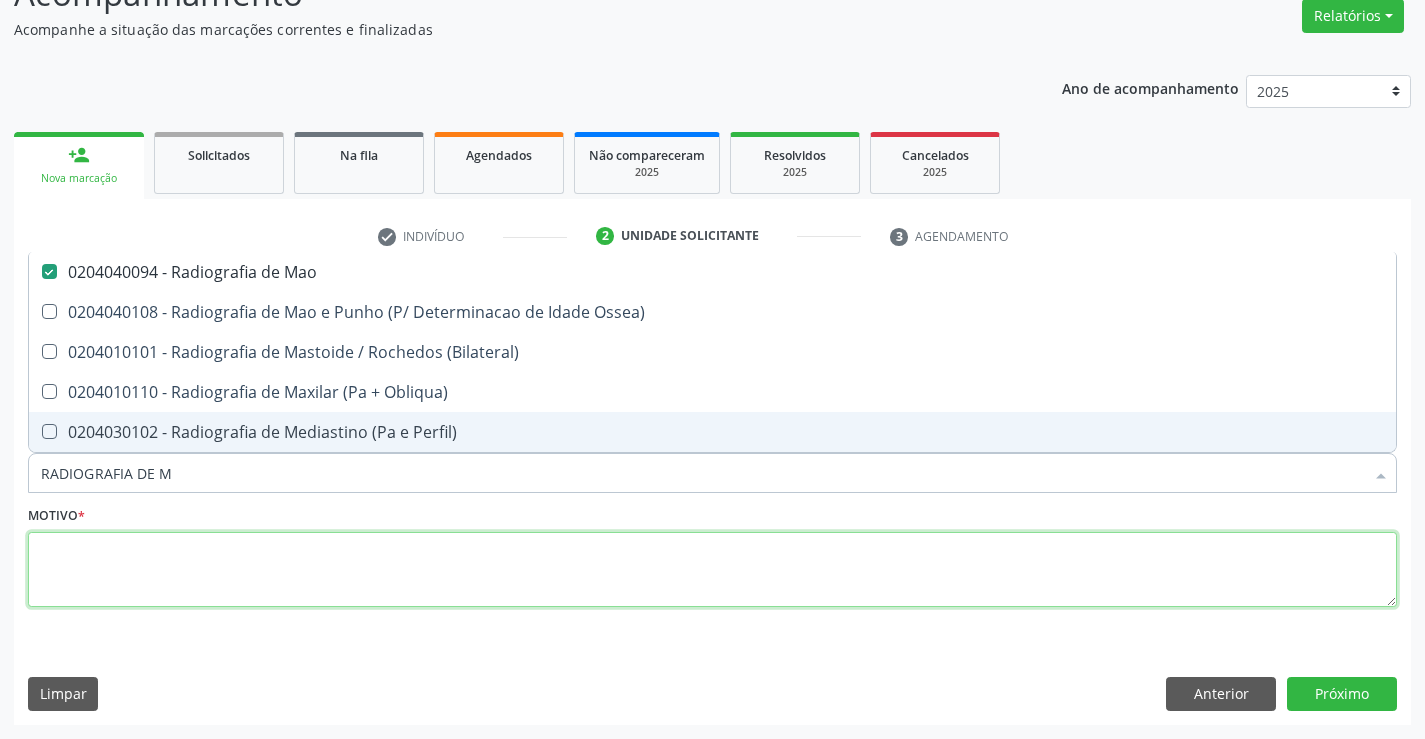click at bounding box center [712, 570] 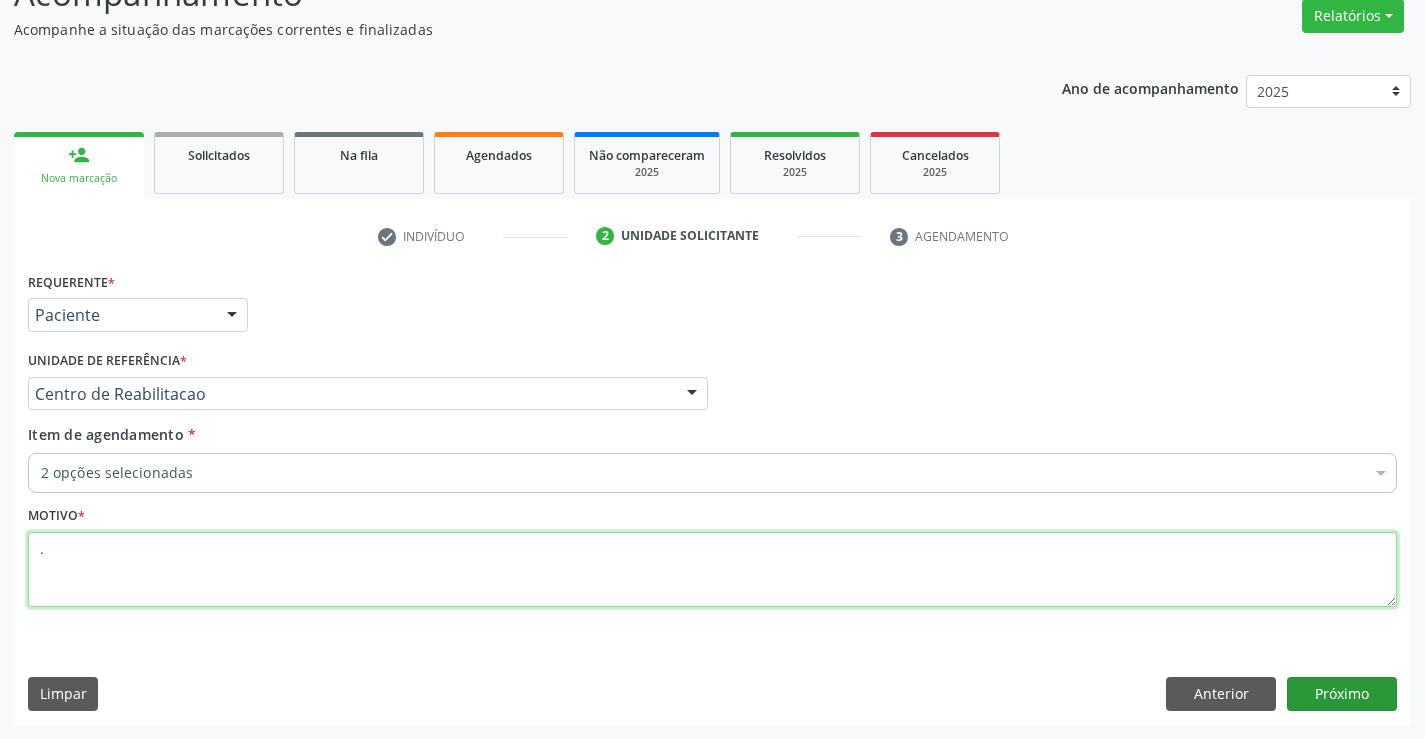 type on "." 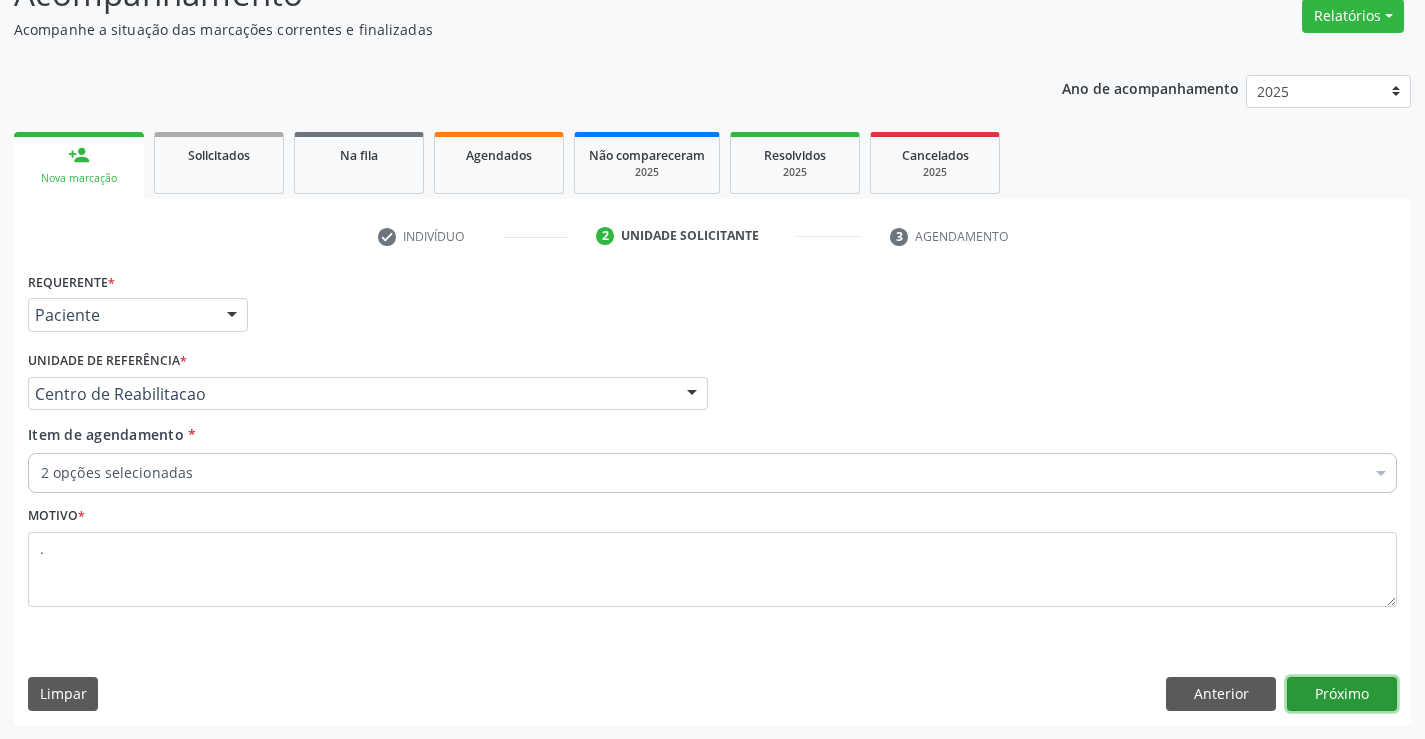 click on "Próximo" at bounding box center [1342, 694] 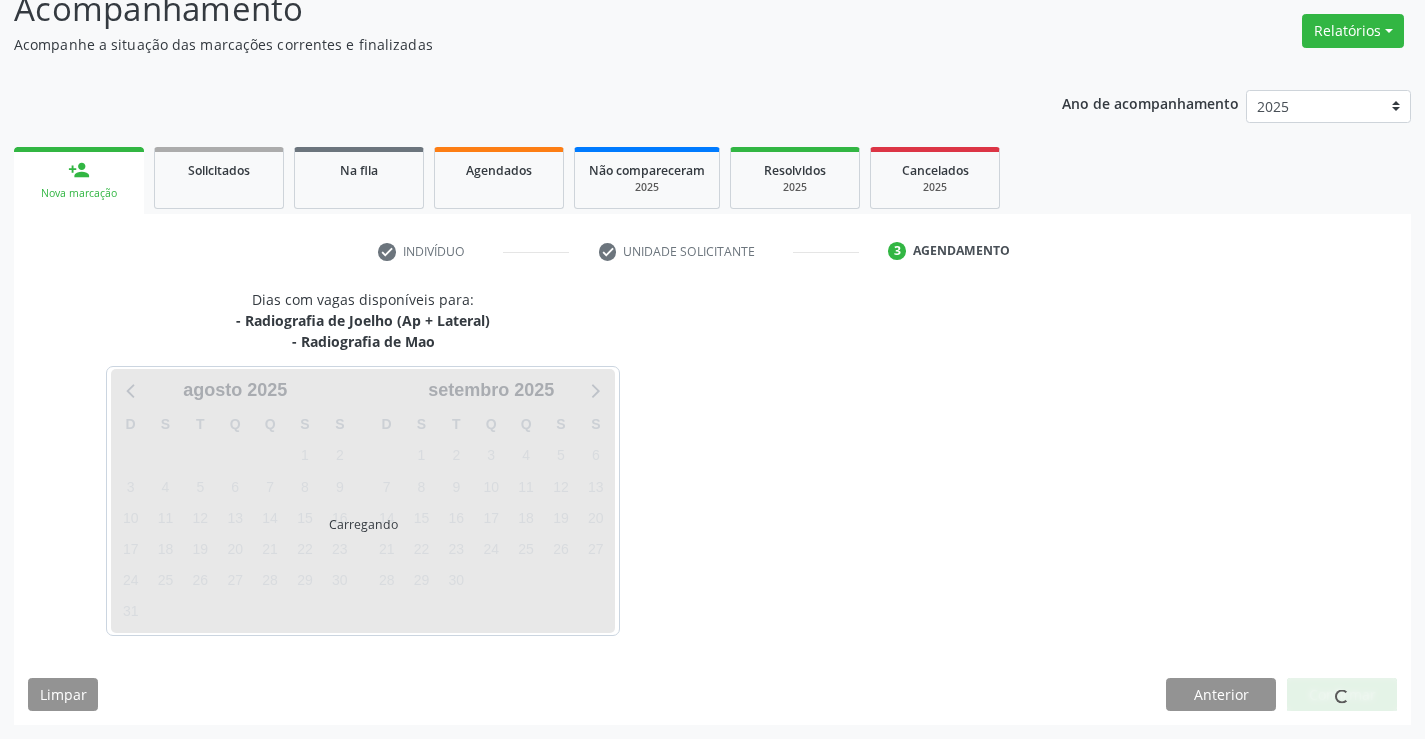 scroll, scrollTop: 152, scrollLeft: 0, axis: vertical 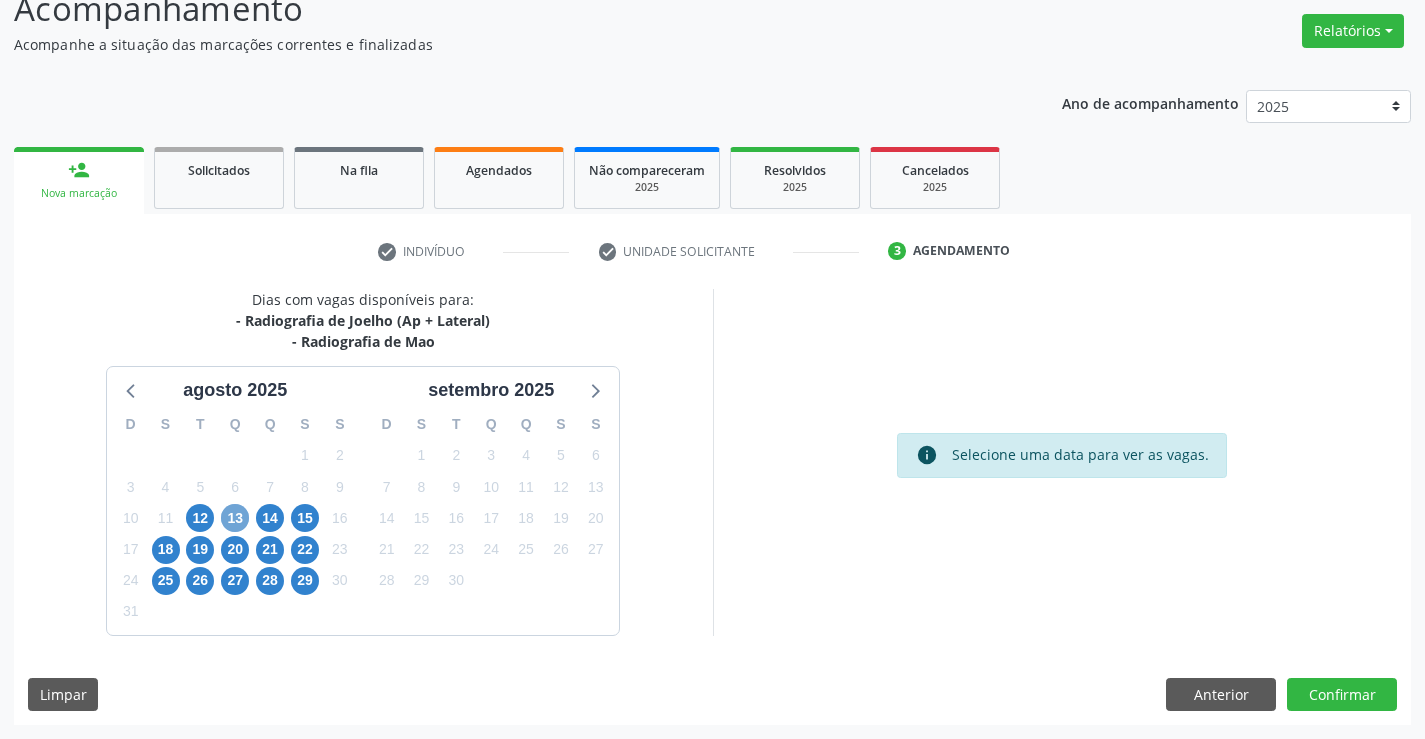 click on "13" at bounding box center (235, 518) 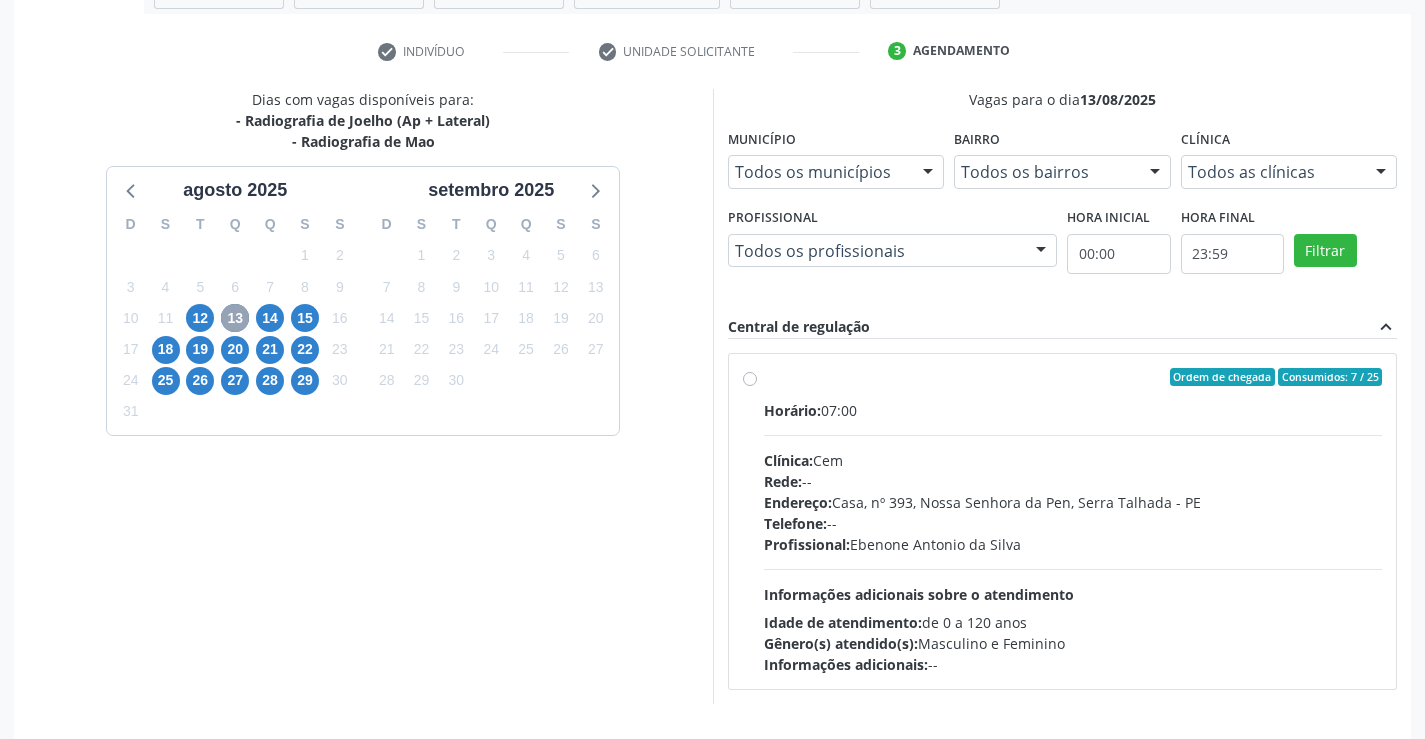 scroll, scrollTop: 420, scrollLeft: 0, axis: vertical 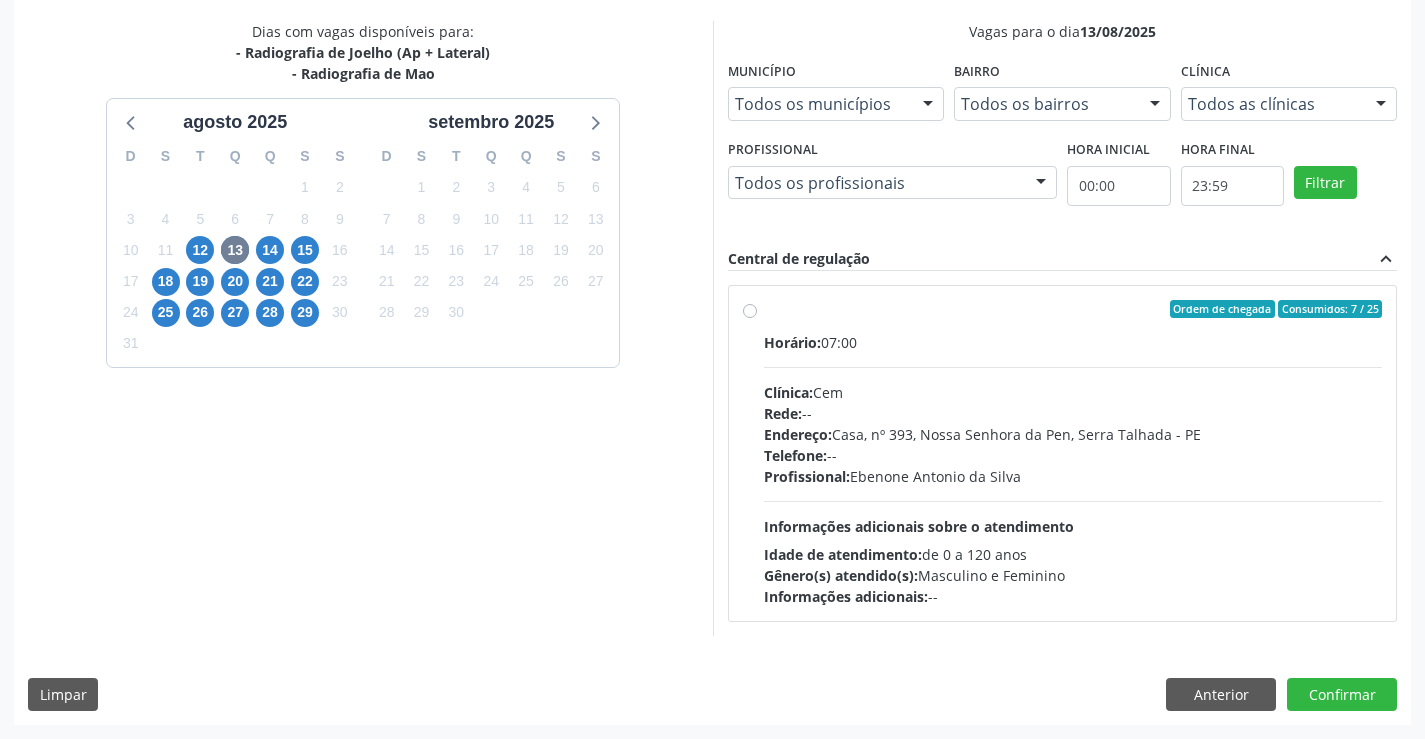 click on "Horário:   07:00
Clínica:  Cem
Rede:
--
Endereço:   Casa, nº 393, Nossa Senhora da Pen, Serra Talhada - PE
Telefone:   --
Profissional:
Ebenone Antonio da Silva
Informações adicionais sobre o atendimento
Idade de atendimento:
de 0 a 120 anos
Gênero(s) atendido(s):
Masculino e Feminino
Informações adicionais:
--" at bounding box center [1073, 469] 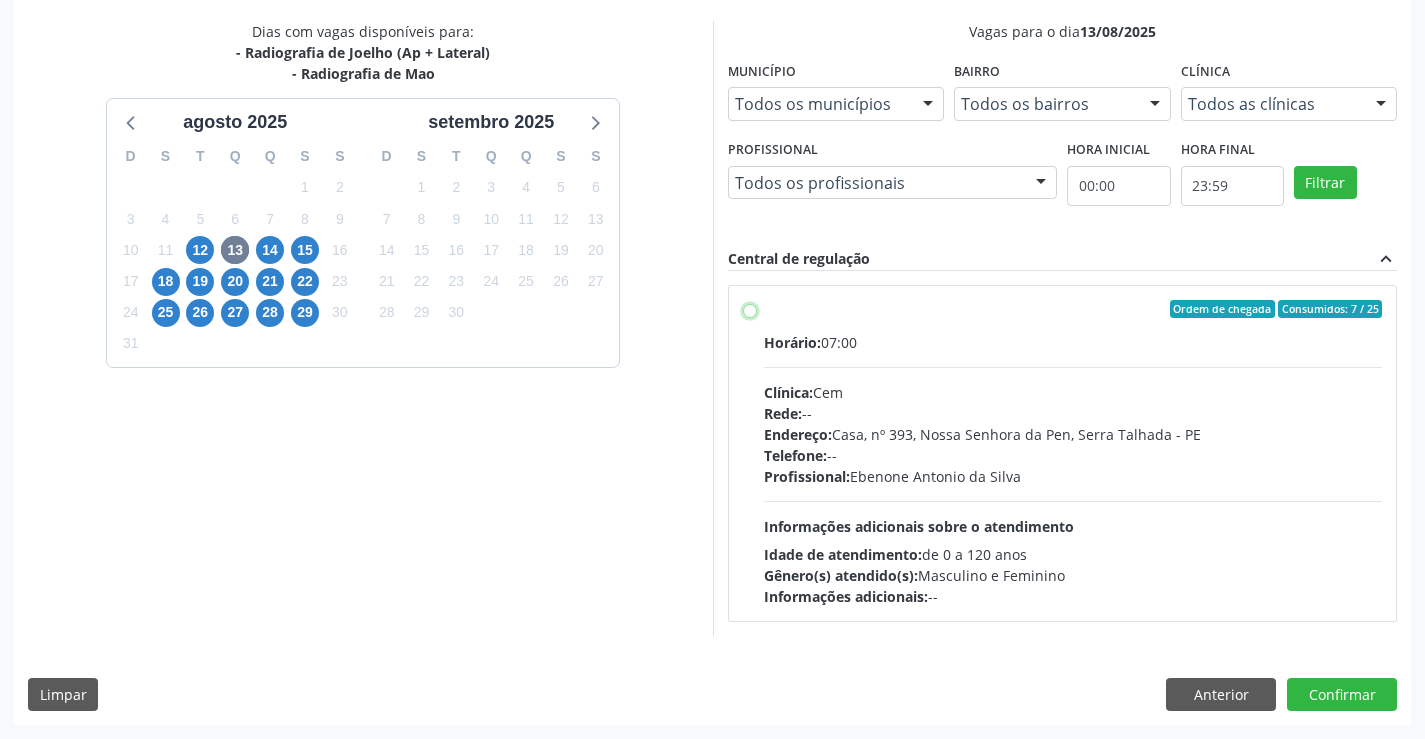 click on "Ordem de chegada
Consumidos: 7 / 25
Horário:   07:00
Clínica:  Cem
Rede:
--
Endereço:   Casa, nº 393, Nossa Senhora da Pen, Serra Talhada - PE
Telefone:   --
Profissional:
Ebenone Antonio da Silva
Informações adicionais sobre o atendimento
Idade de atendimento:
de 0 a 120 anos
Gênero(s) atendido(s):
Masculino e Feminino
Informações adicionais:
--" at bounding box center (750, 309) 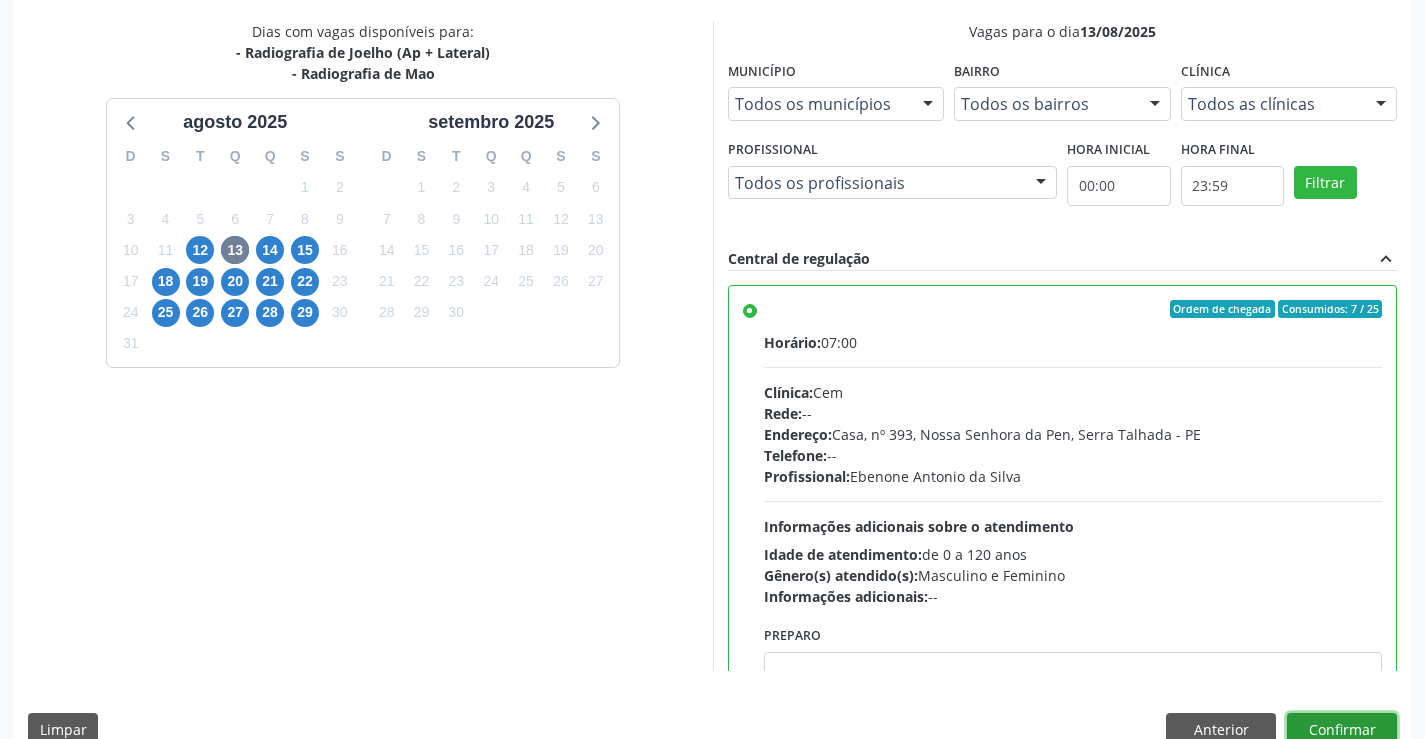 click on "Confirmar" at bounding box center [1342, 730] 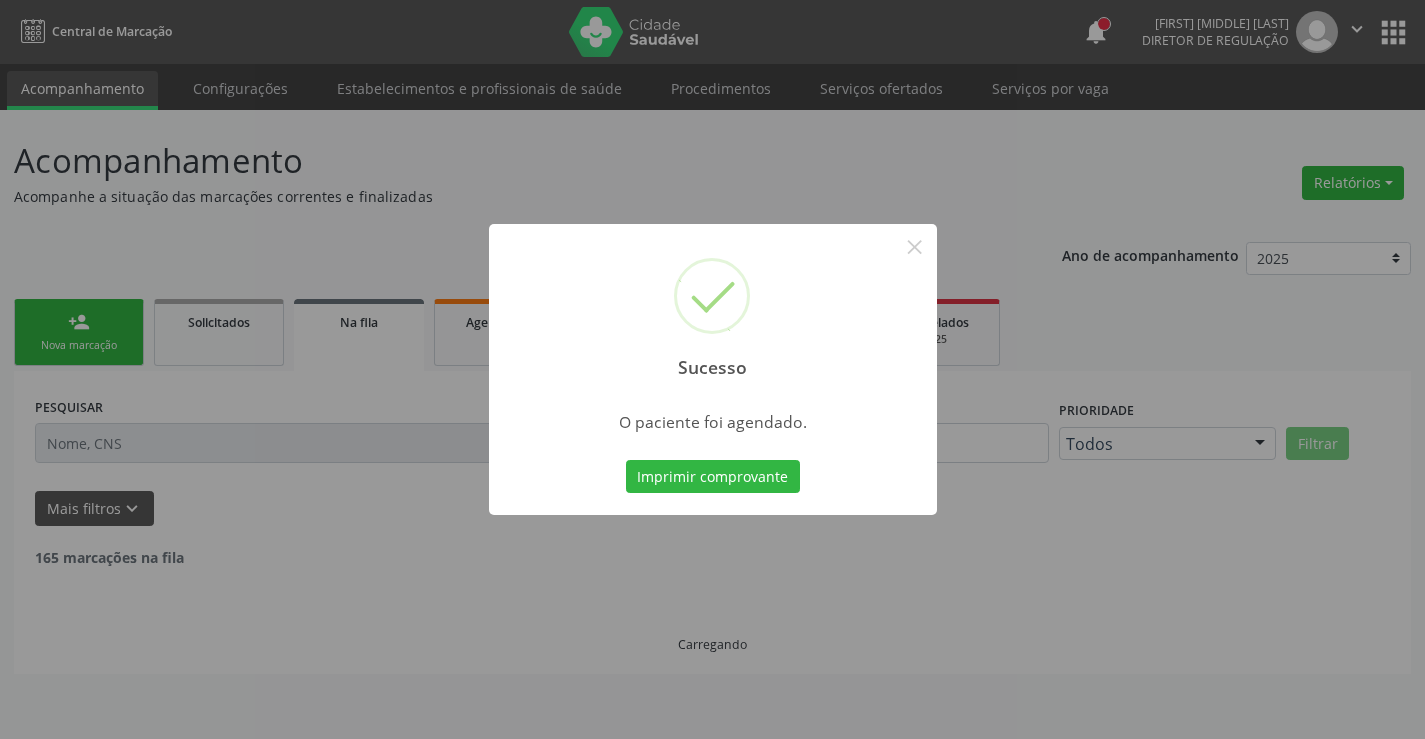 scroll, scrollTop: 0, scrollLeft: 0, axis: both 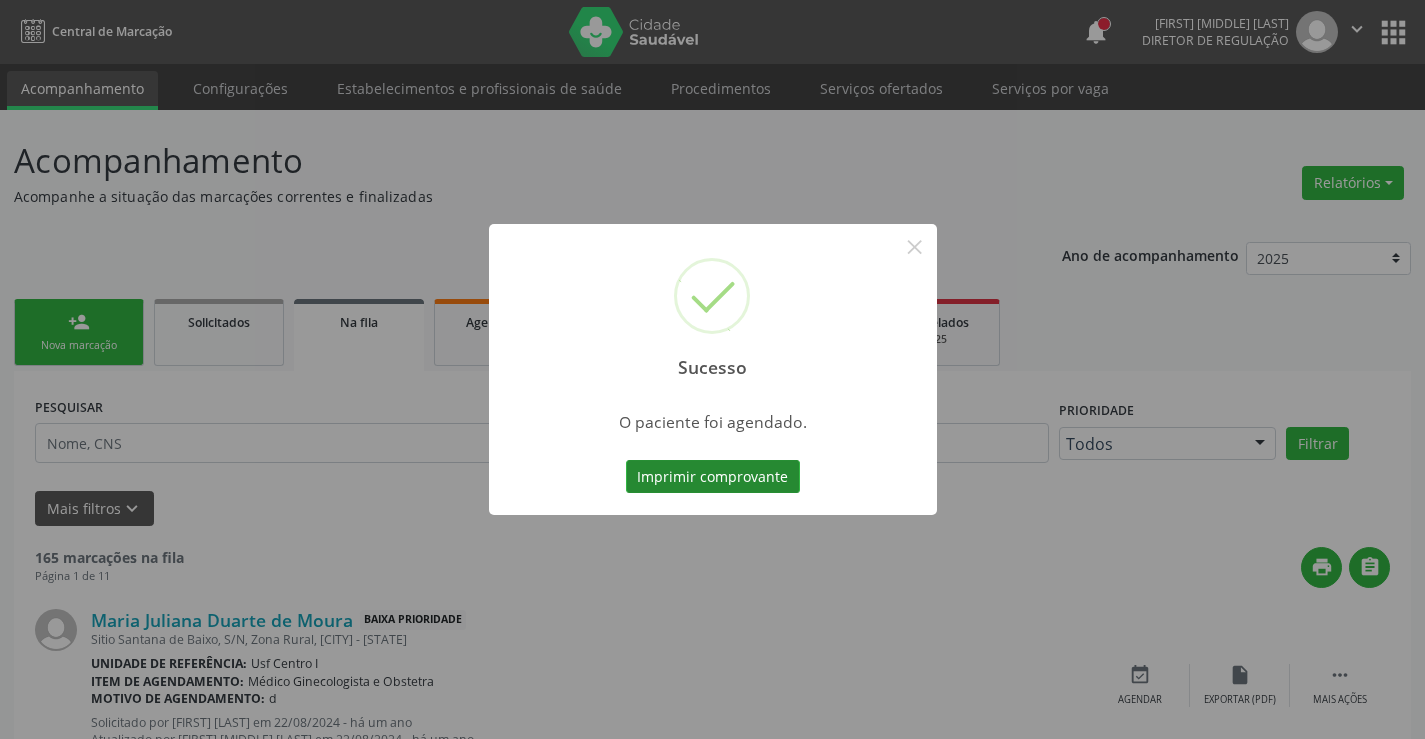click on "Imprimir comprovante" at bounding box center [713, 477] 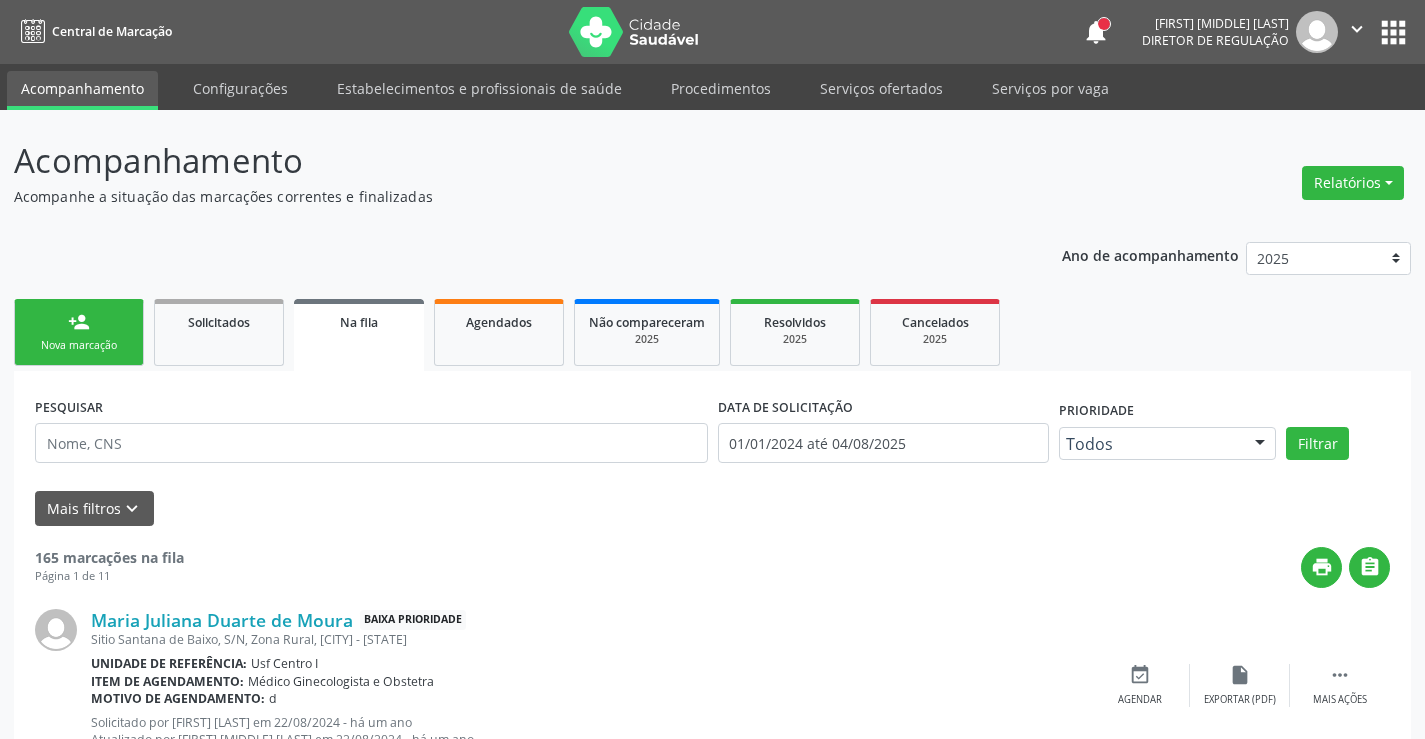 click on "person_add
Nova marcação" at bounding box center [79, 332] 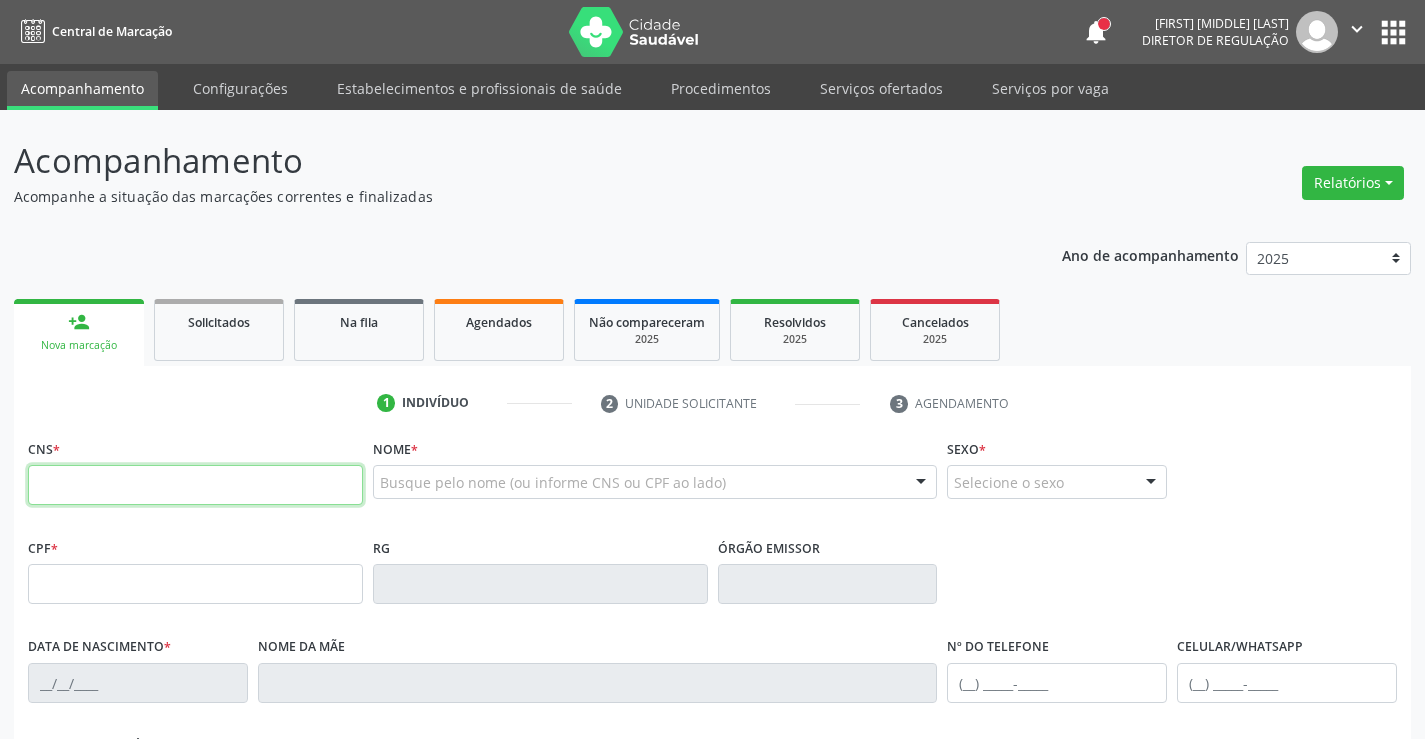 click at bounding box center (195, 485) 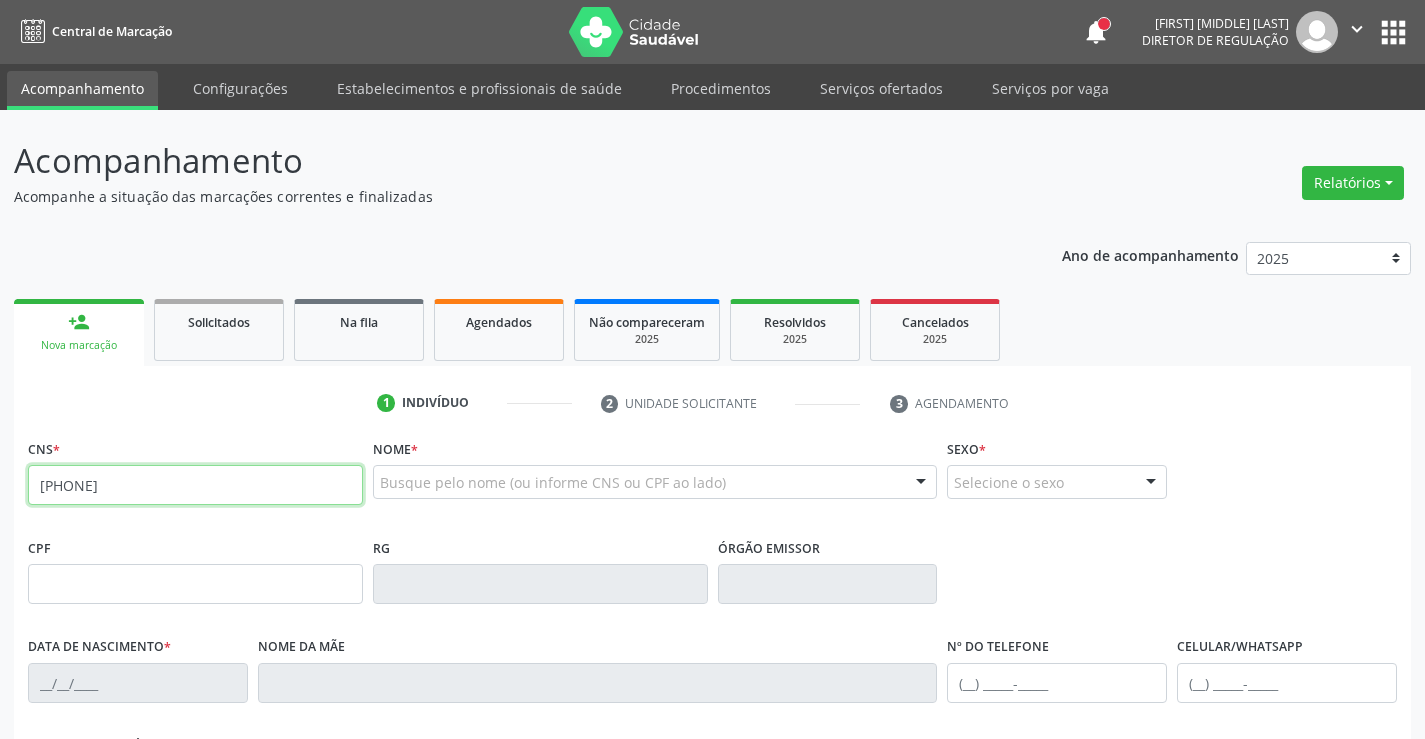 type on "708 4062 3399 4868" 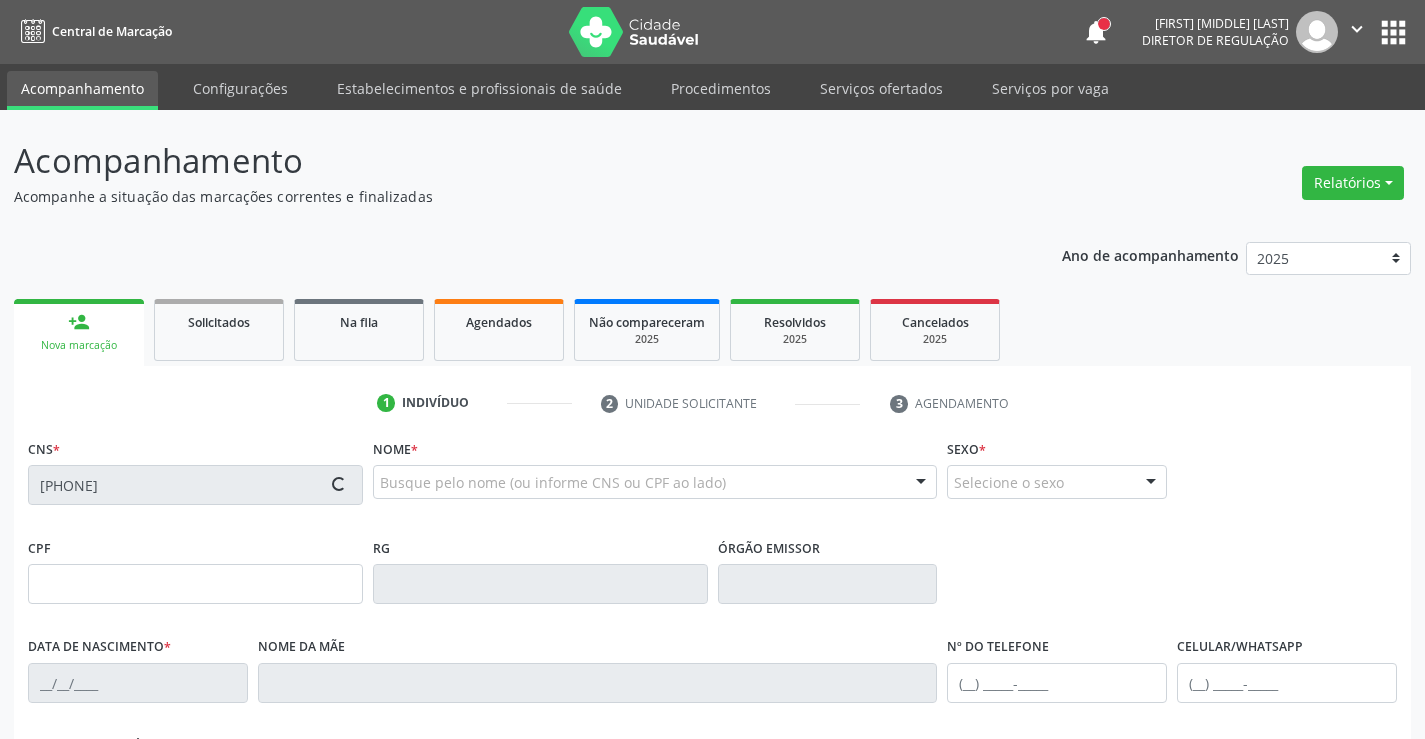 type on "31/12/1970" 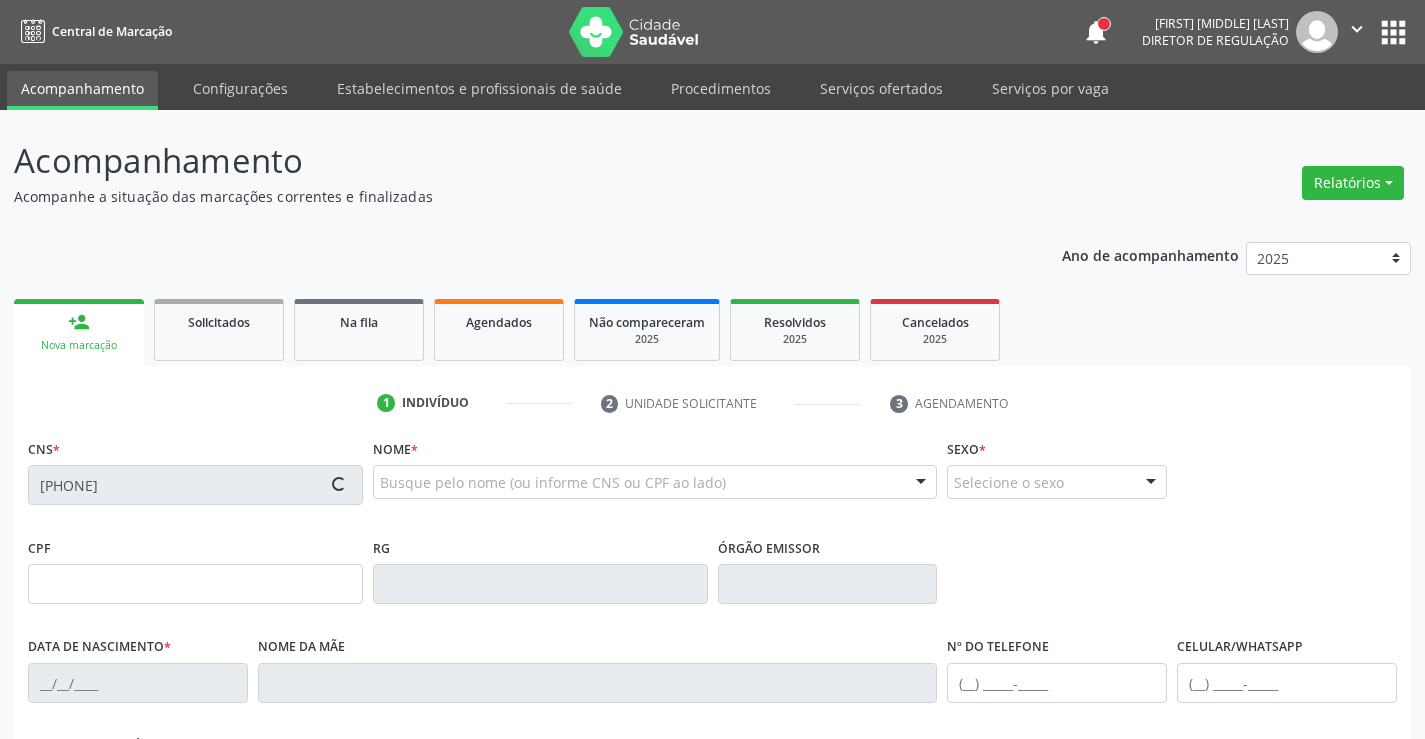 type on "Ana Gomes da Silva" 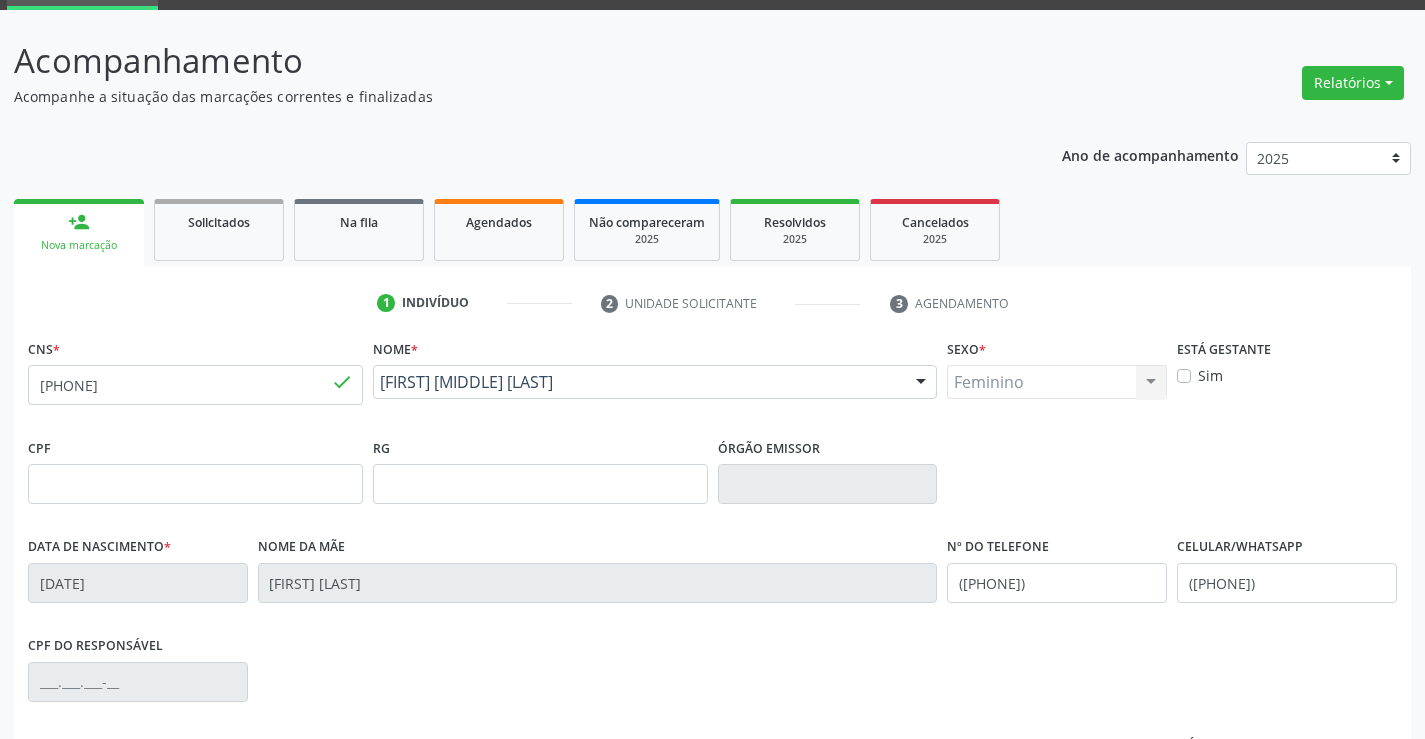 scroll, scrollTop: 345, scrollLeft: 0, axis: vertical 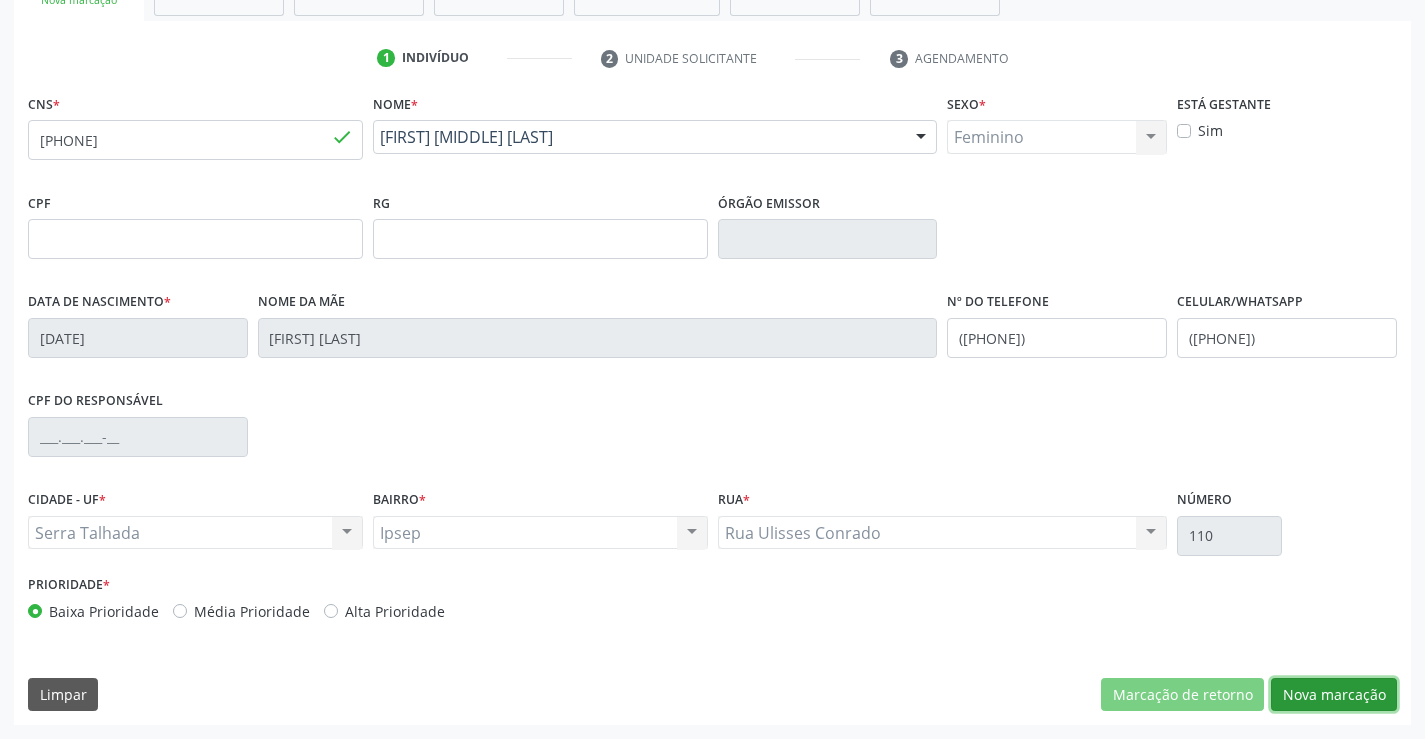 click on "Nova marcação" at bounding box center (1334, 695) 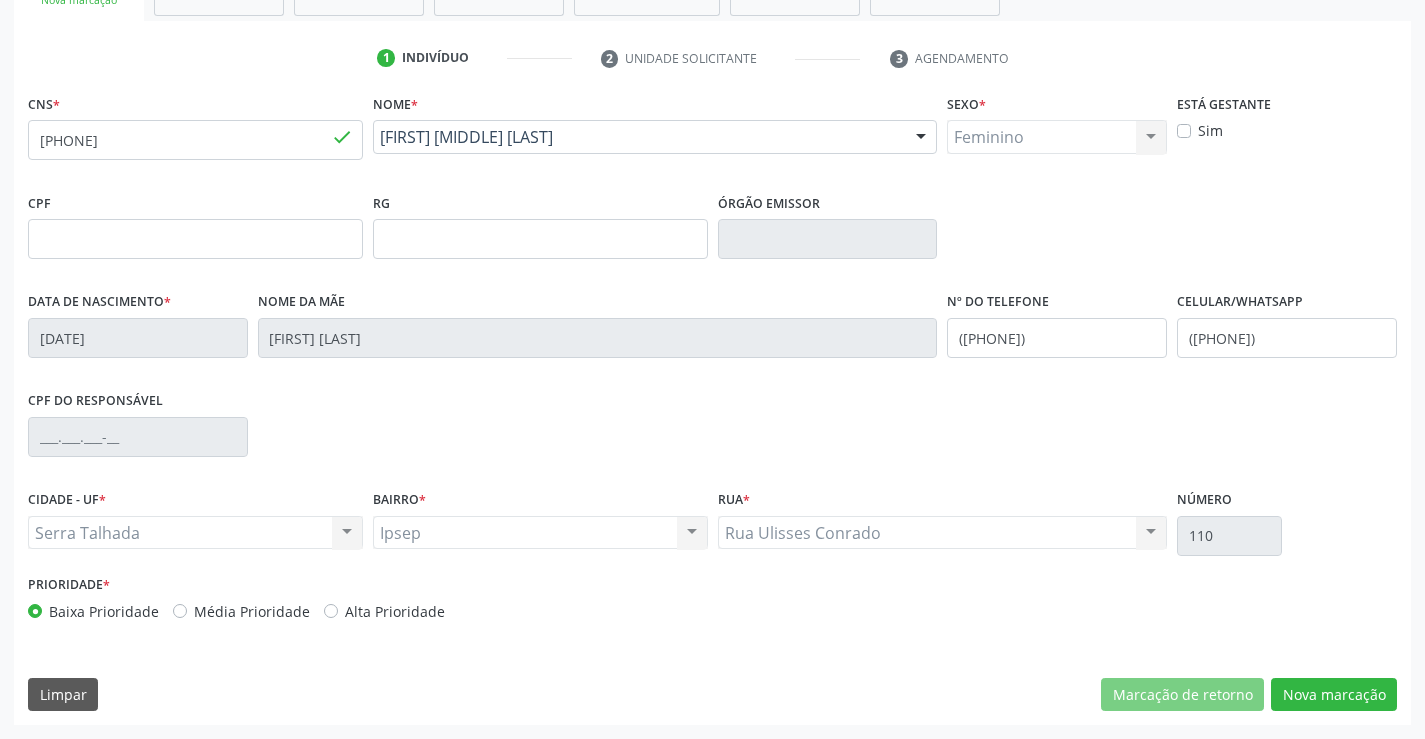 scroll, scrollTop: 167, scrollLeft: 0, axis: vertical 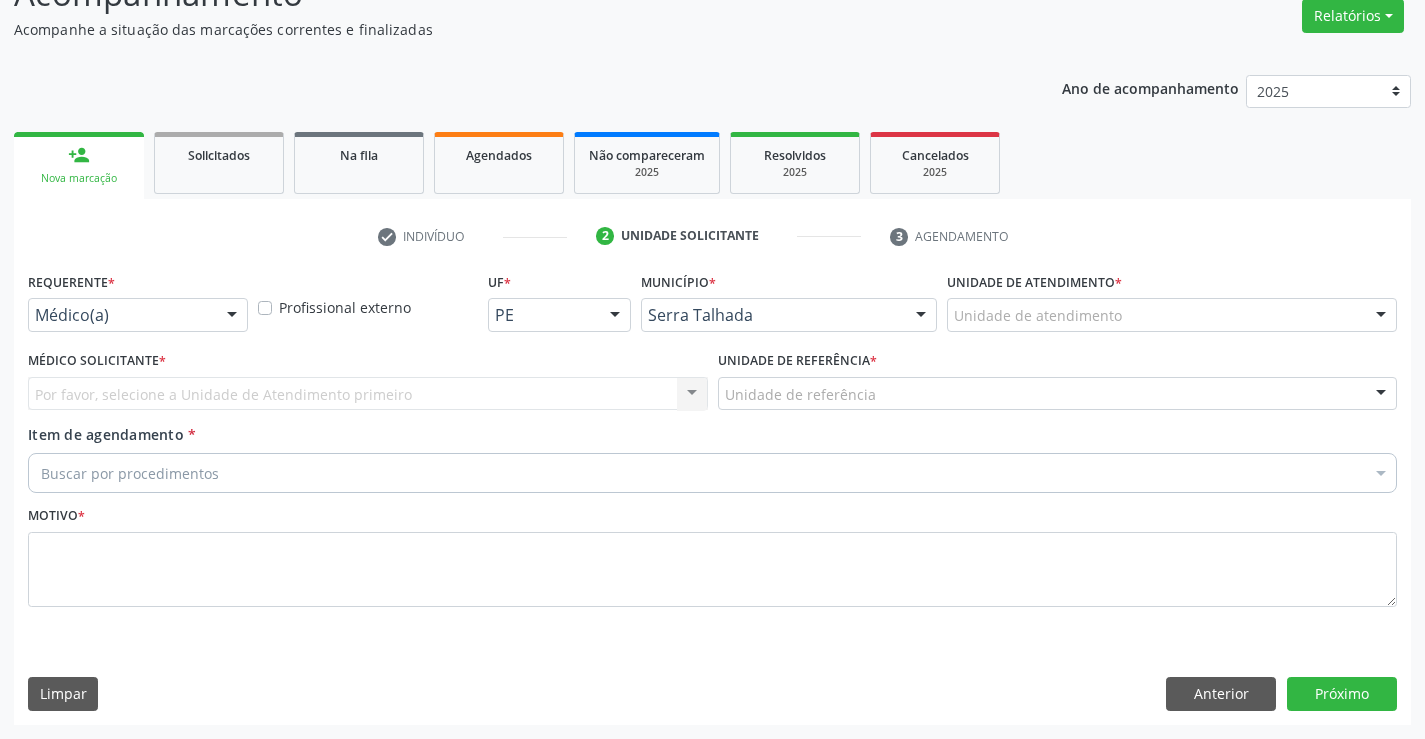 click at bounding box center [232, 316] 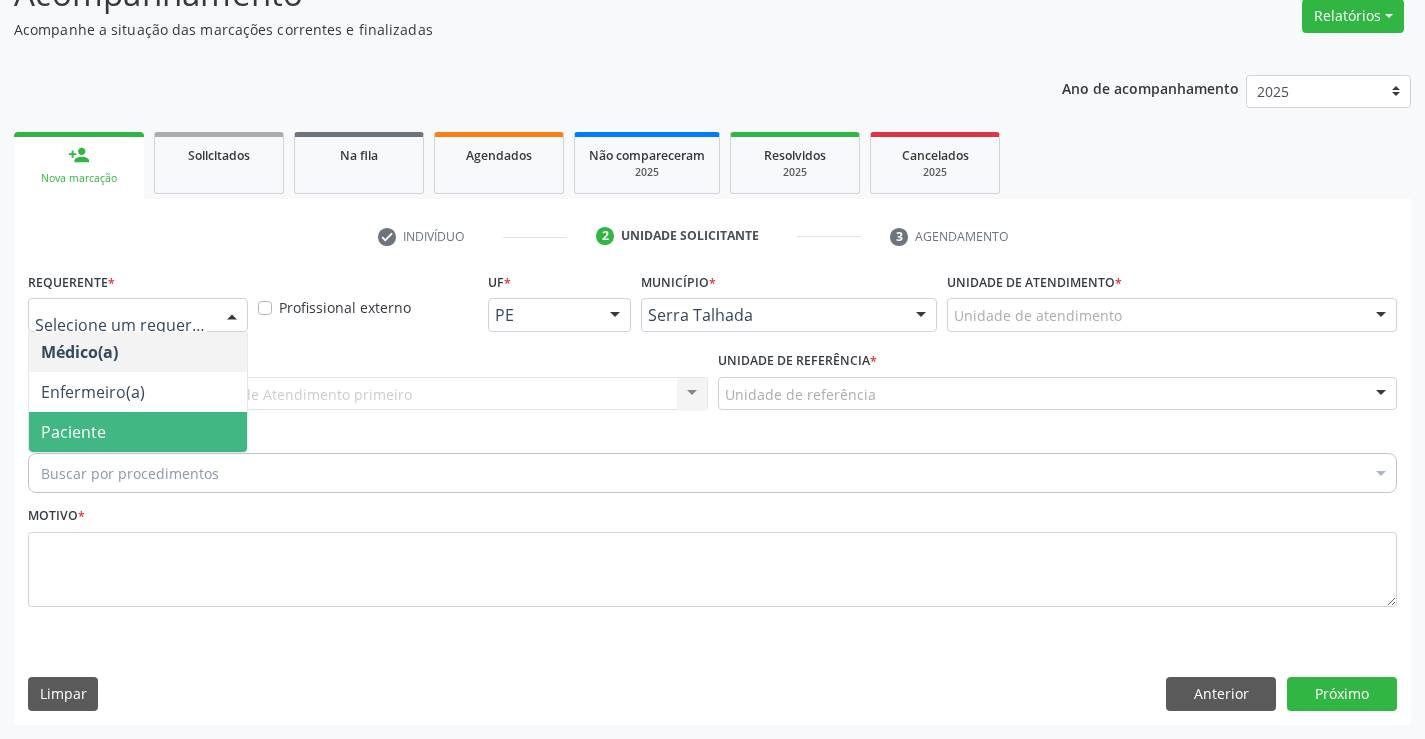click on "Paciente" at bounding box center (138, 432) 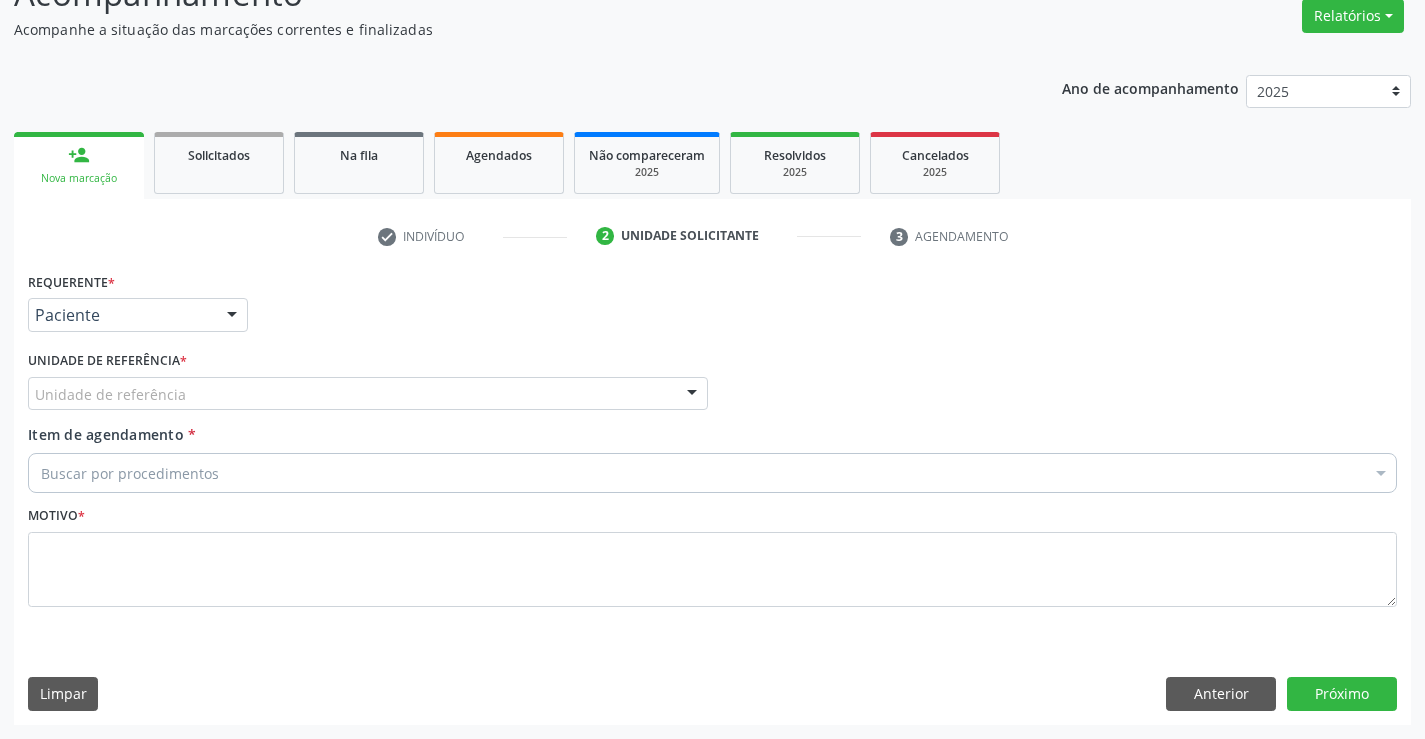 click on "Unidade de referência" at bounding box center [368, 394] 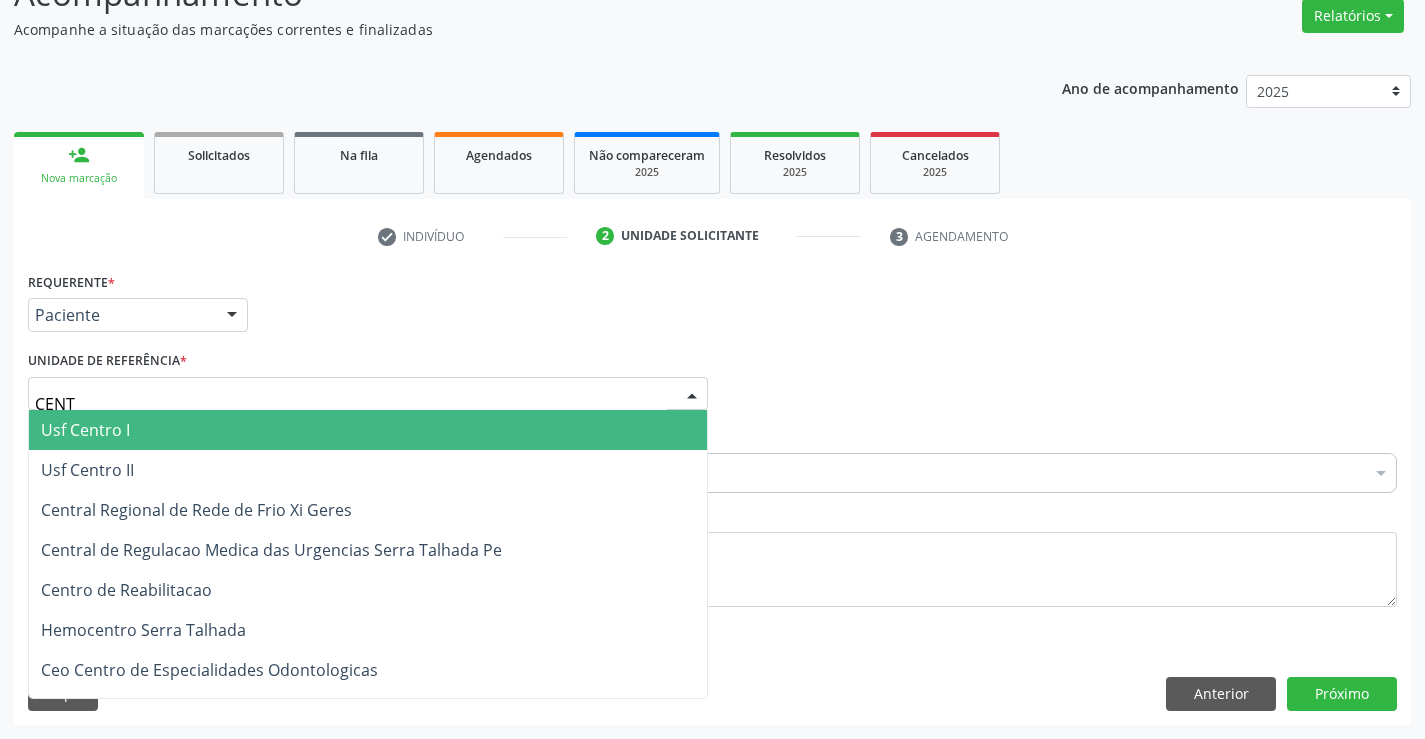 type on "CENTR" 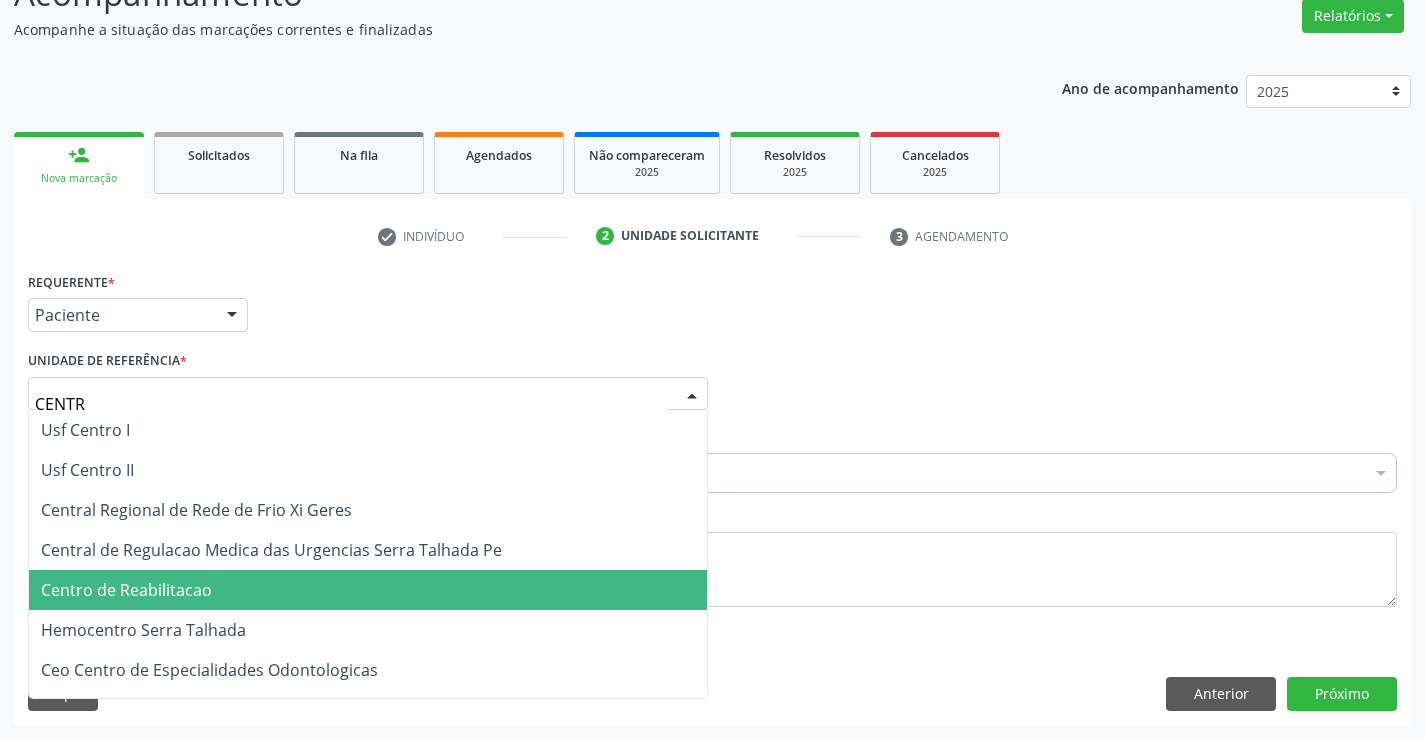 click on "Centro de Reabilitacao" at bounding box center [368, 590] 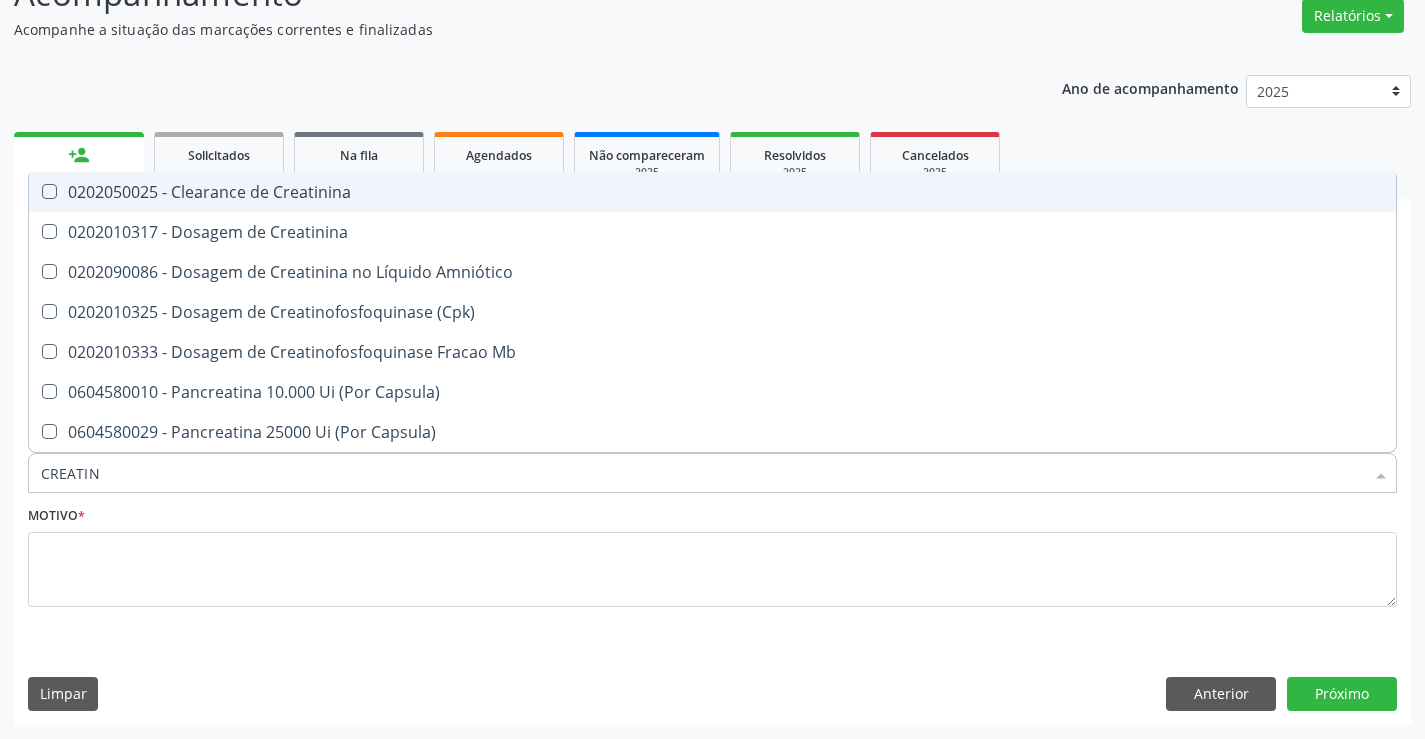 type on "CREATINI" 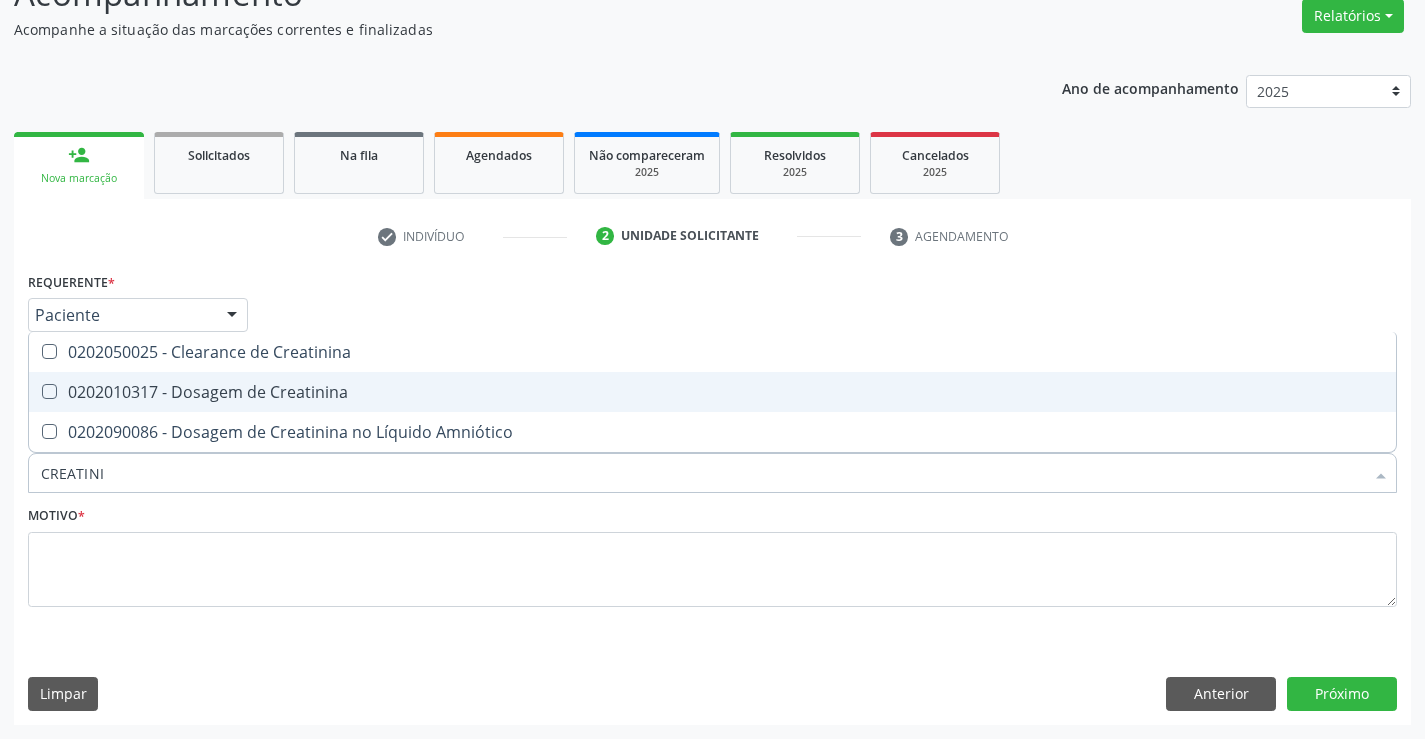 click on "0202010317 - Dosagem de Creatinina" at bounding box center [712, 392] 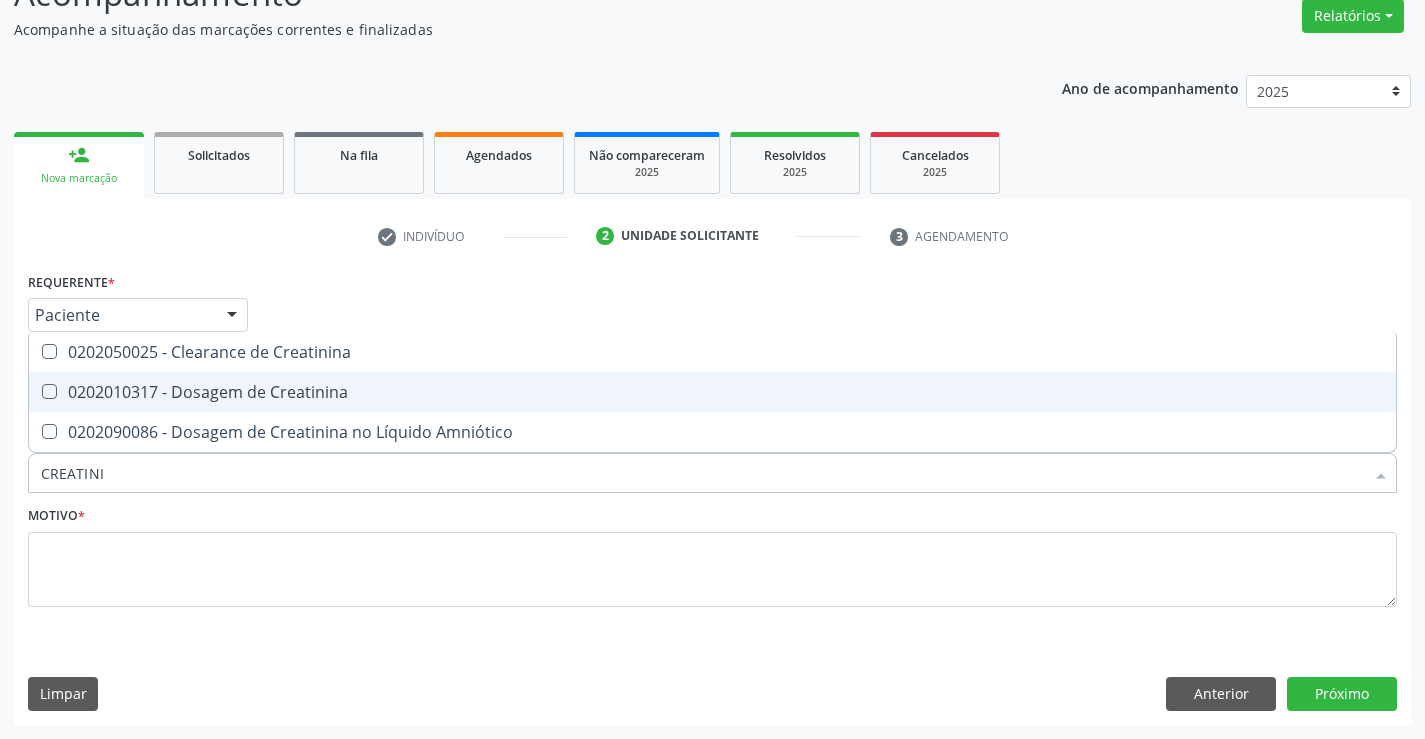 checkbox on "true" 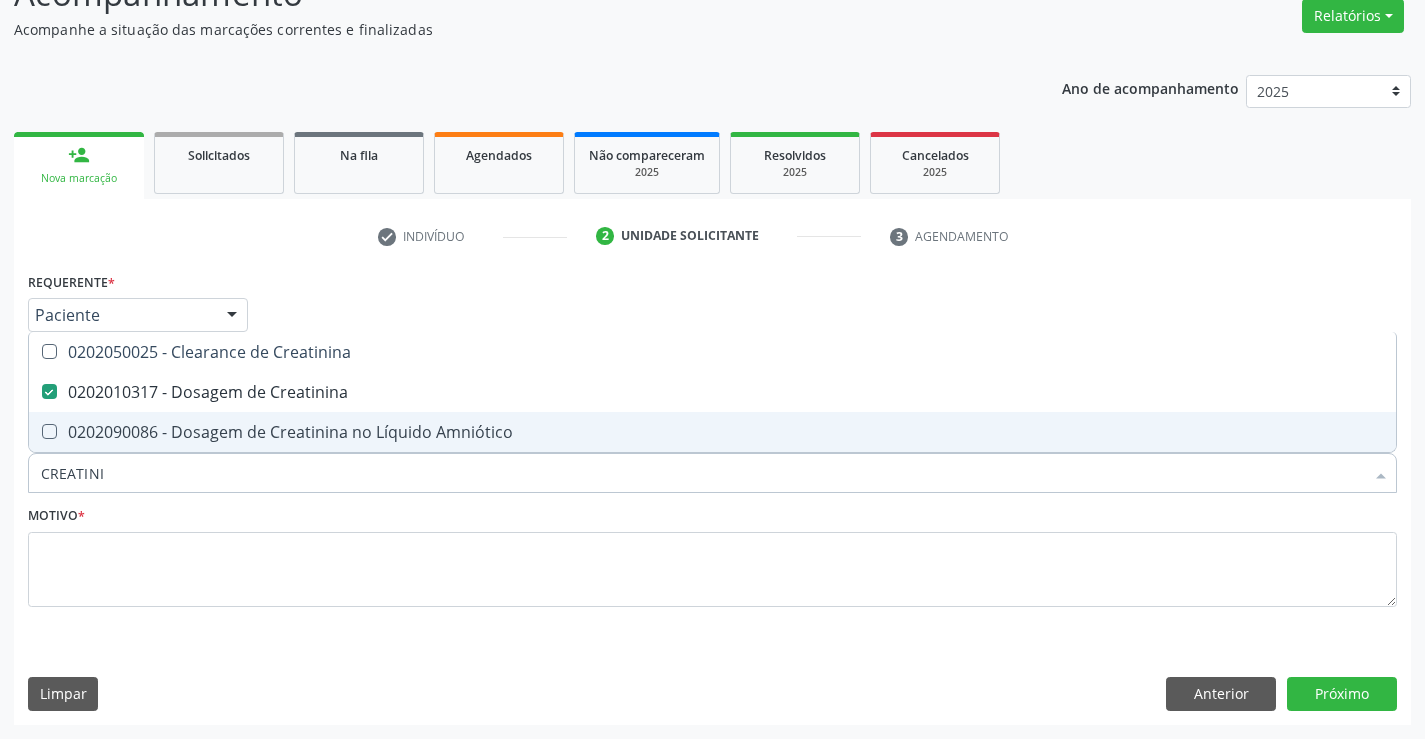 drag, startPoint x: 123, startPoint y: 475, endPoint x: 43, endPoint y: 475, distance: 80 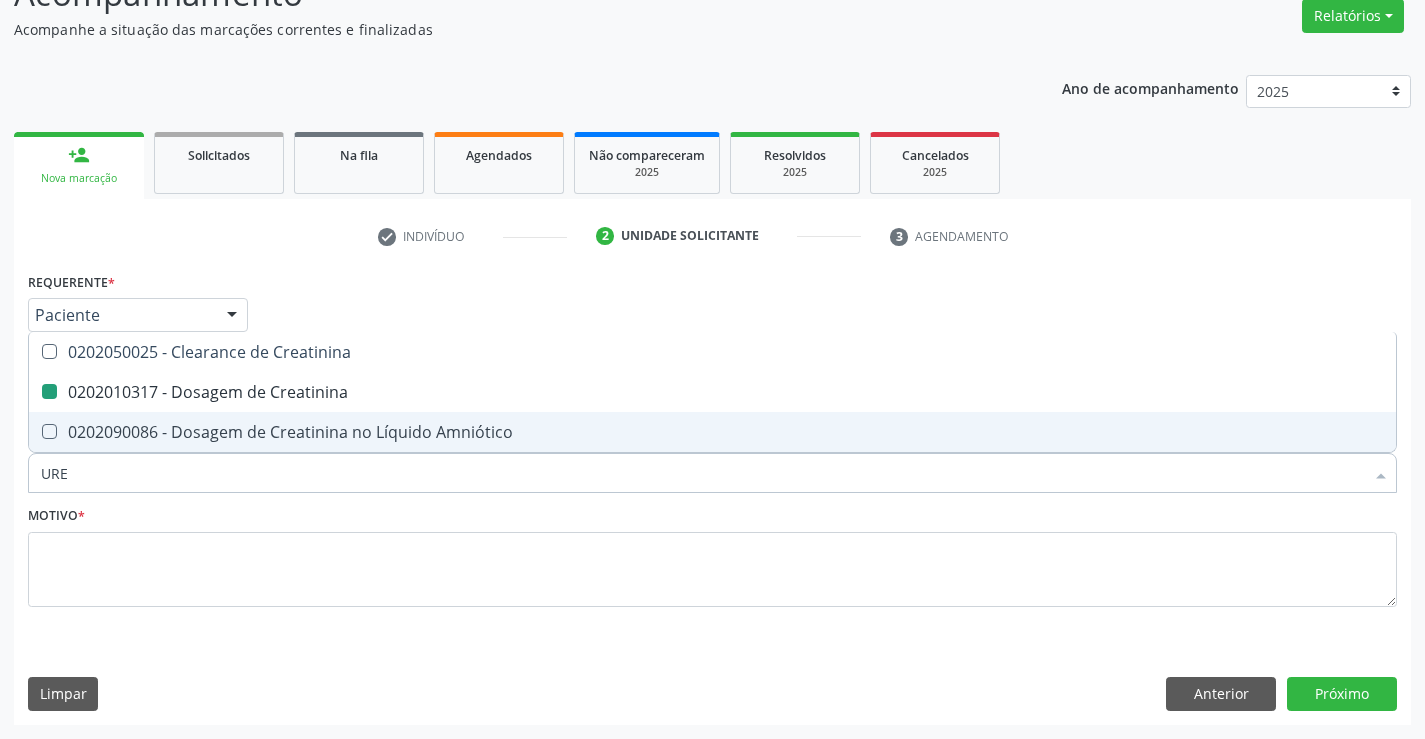 type on "UREI" 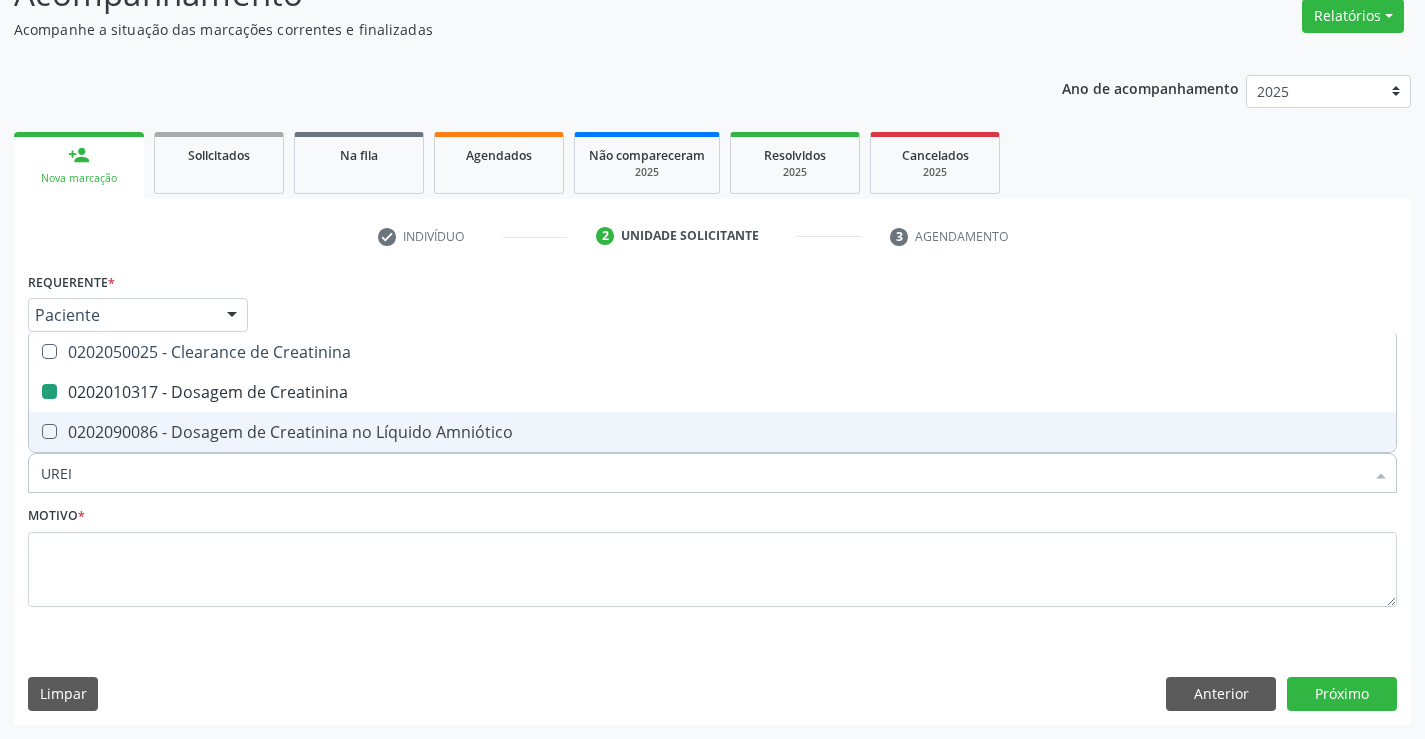 checkbox on "false" 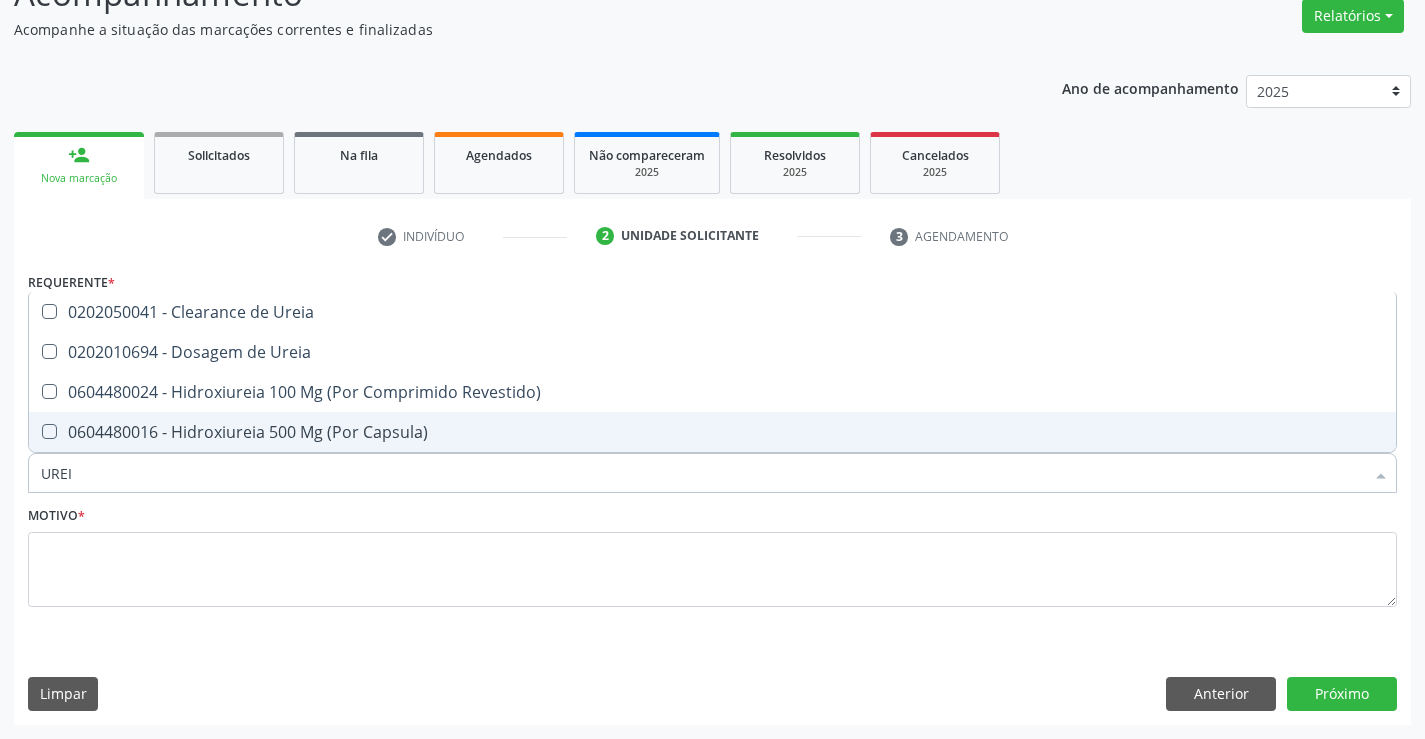 type on "UREIA" 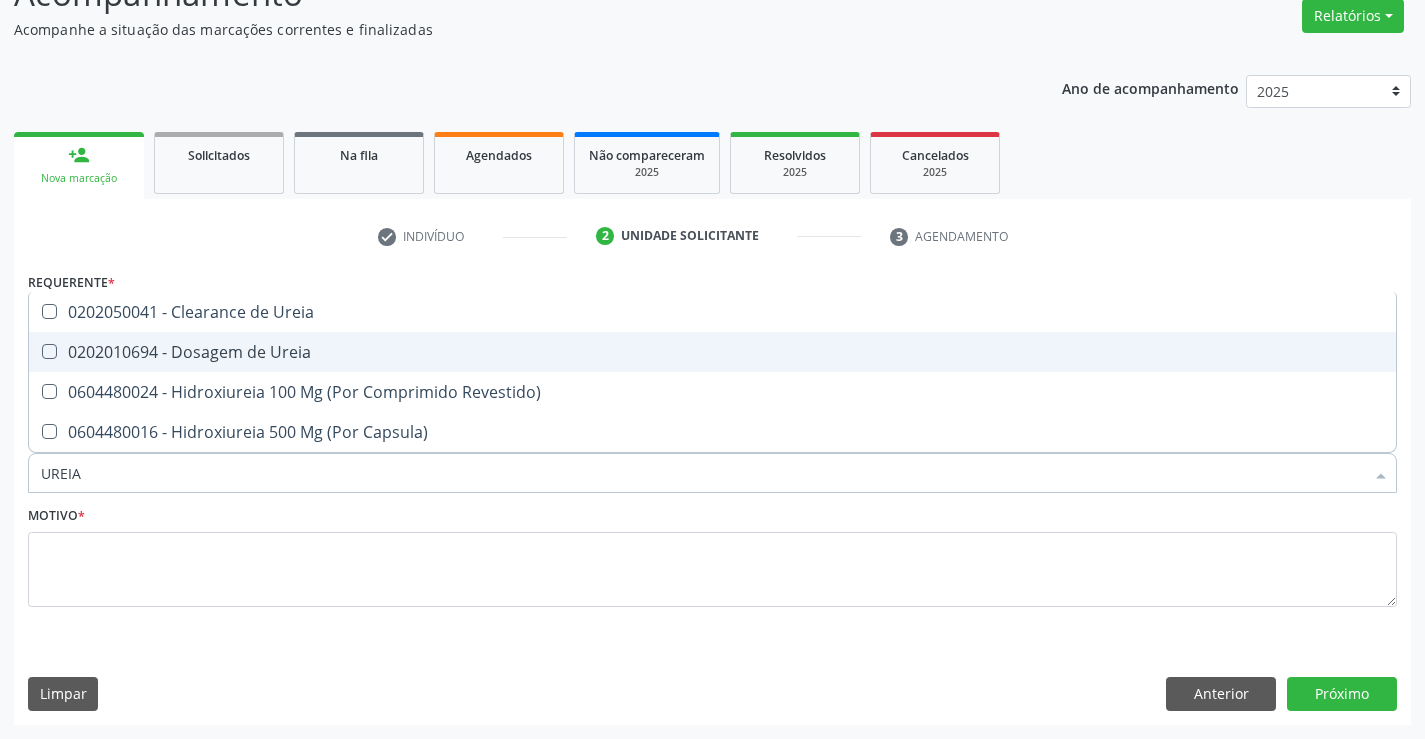 click on "0202010694 - Dosagem de Ureia" at bounding box center [712, 352] 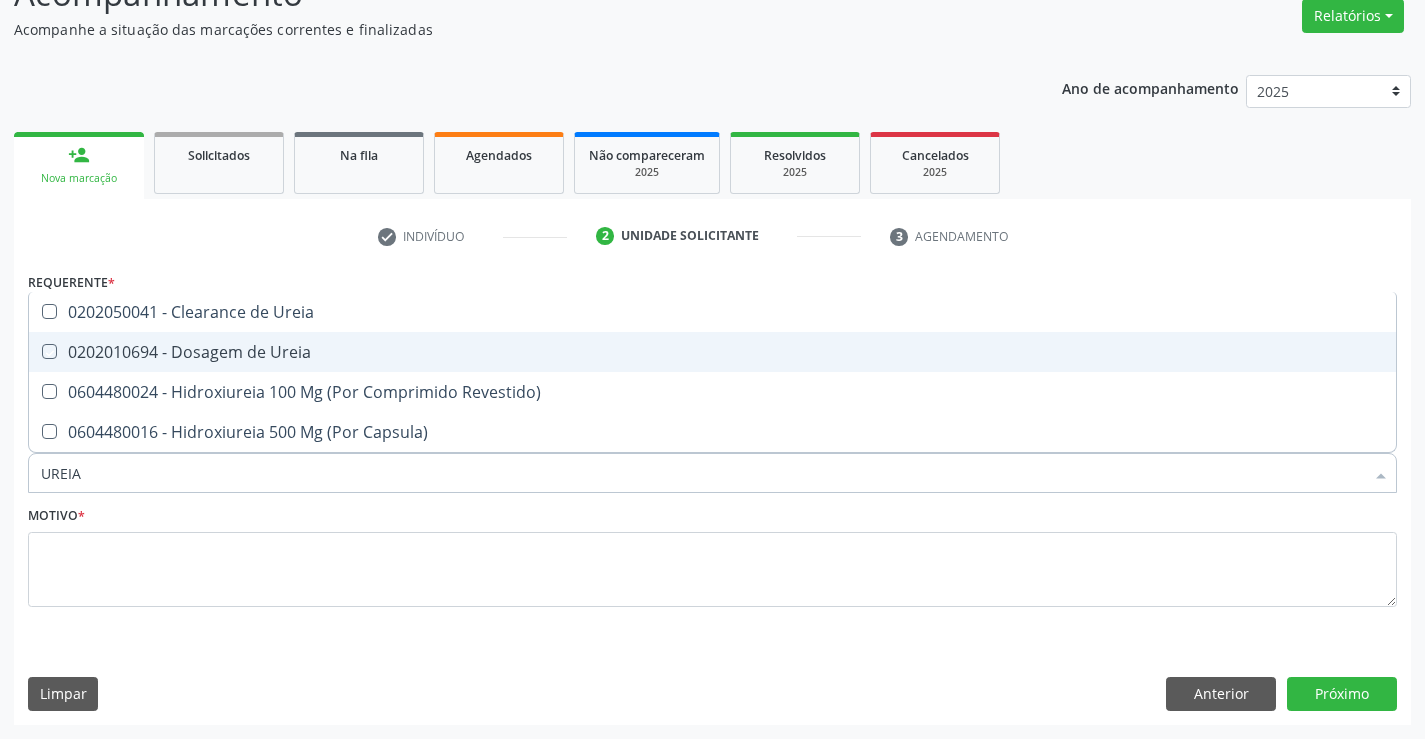 checkbox on "true" 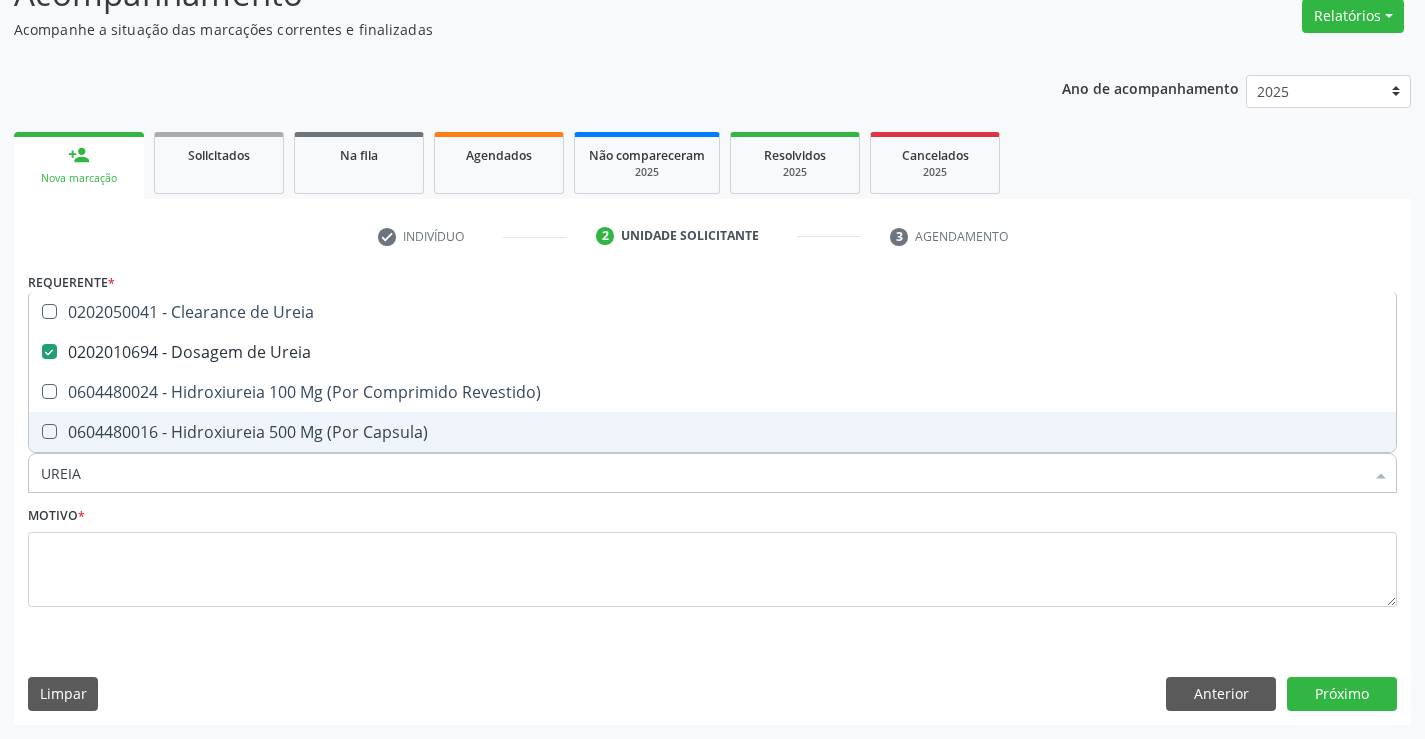 drag, startPoint x: 111, startPoint y: 475, endPoint x: 0, endPoint y: 480, distance: 111.11256 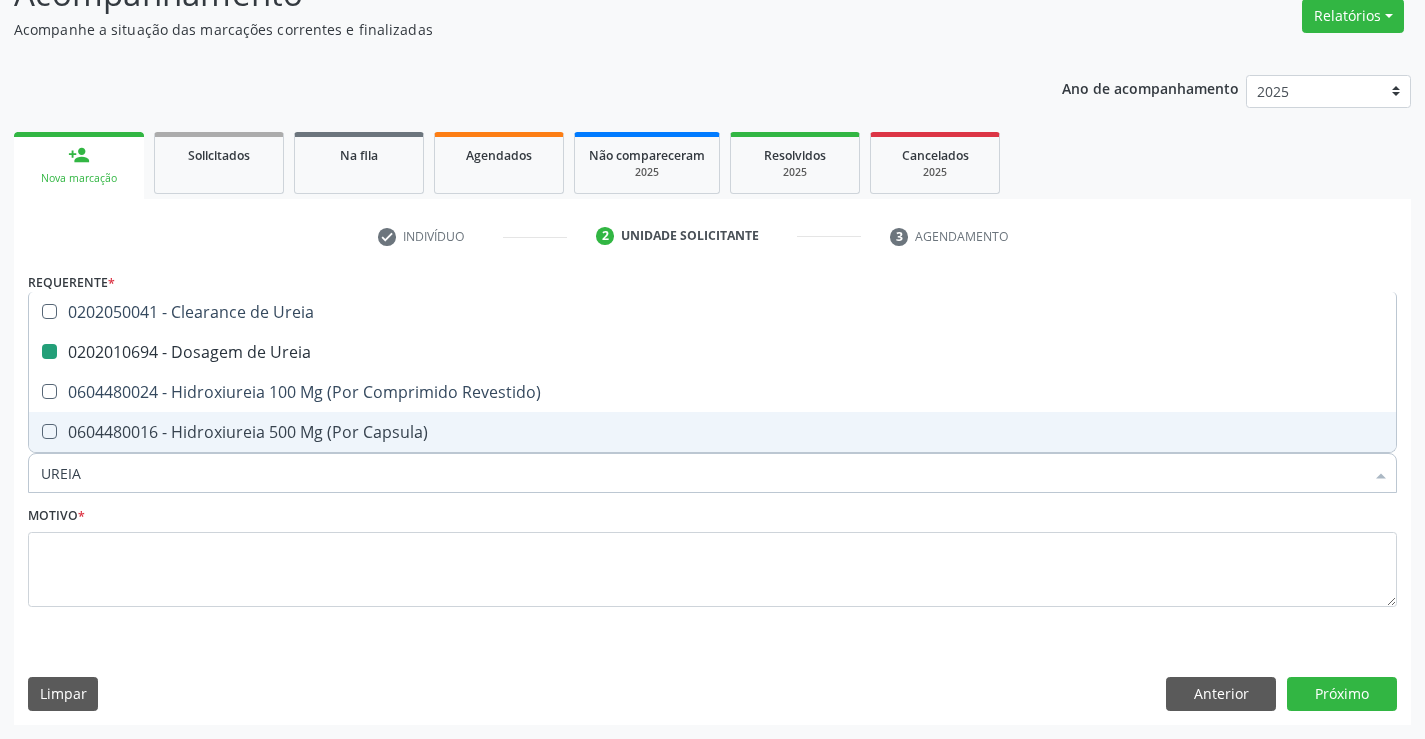 type on "T" 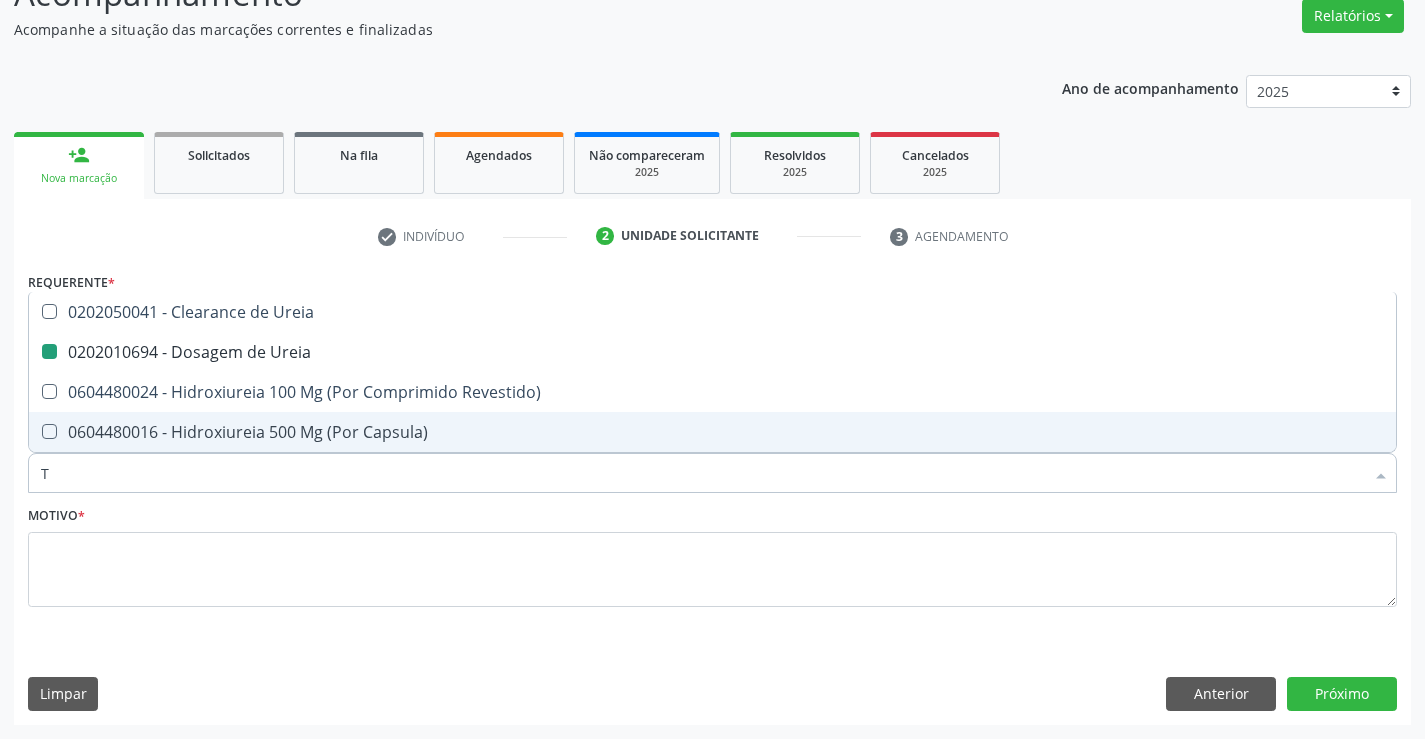 checkbox on "false" 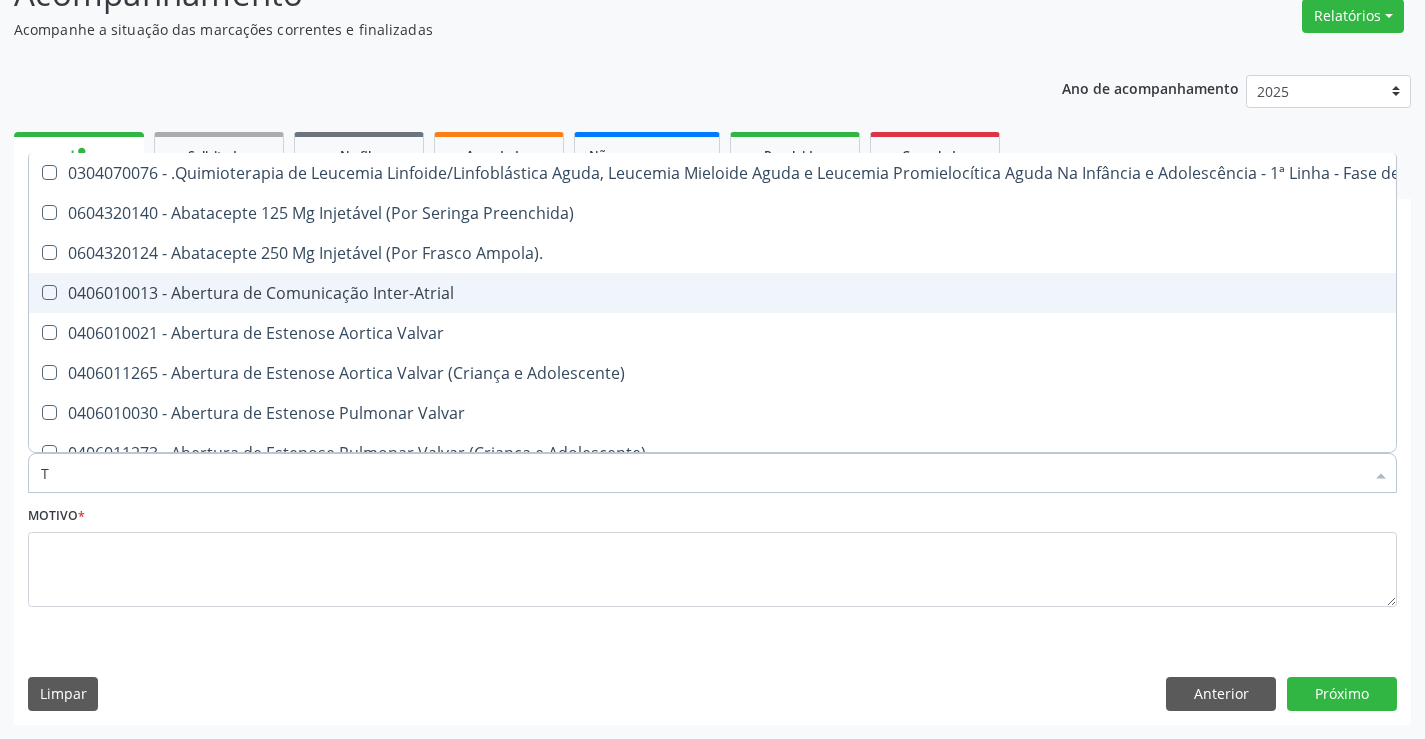 type on "TG" 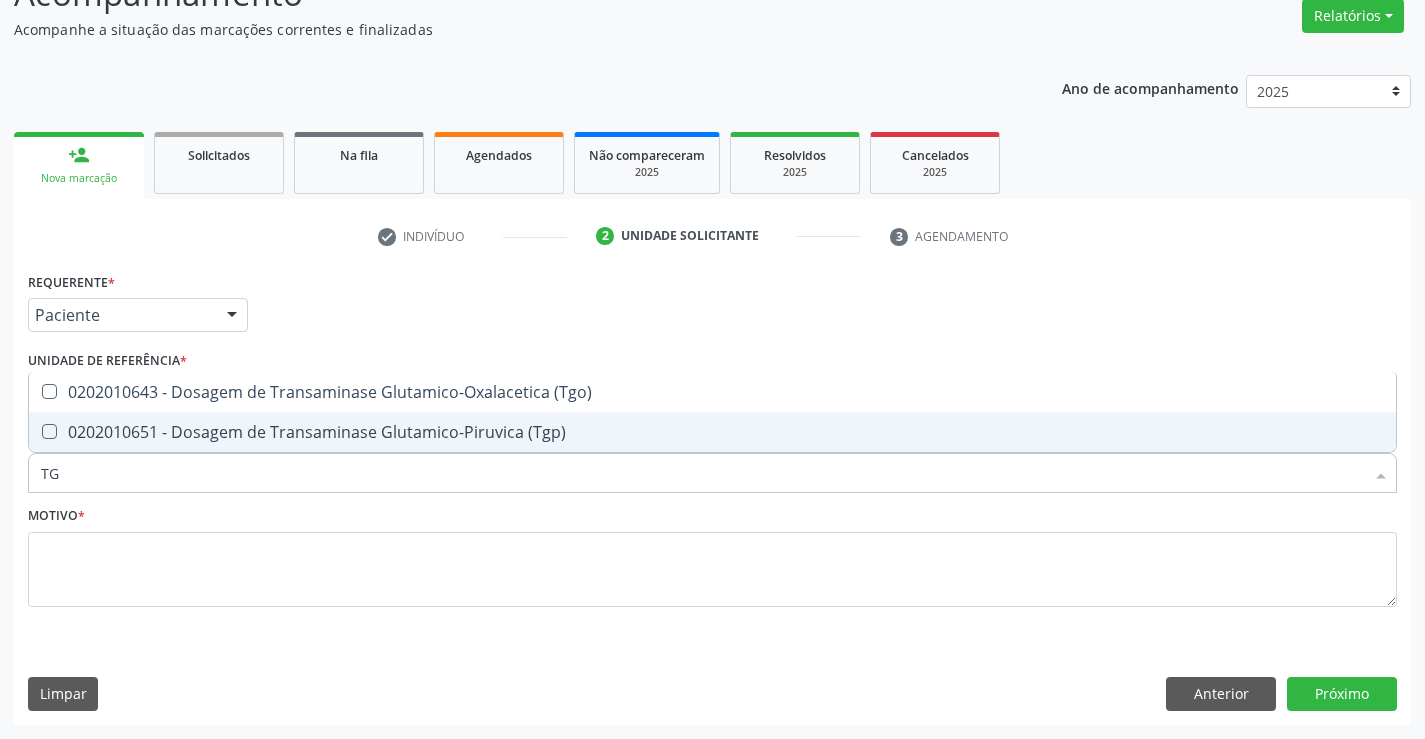 click on "0202010651 - Dosagem de Transaminase Glutamico-Piruvica (Tgp)" at bounding box center (712, 432) 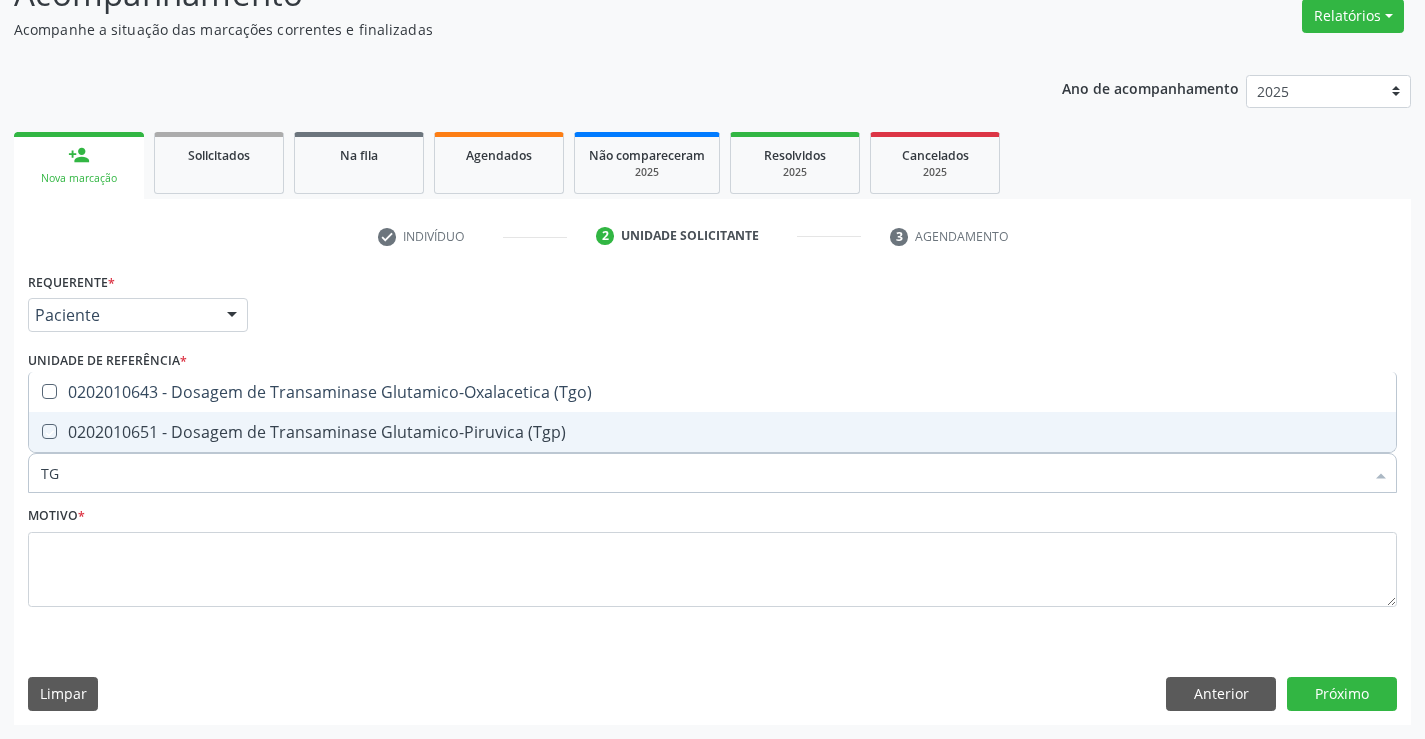 checkbox on "true" 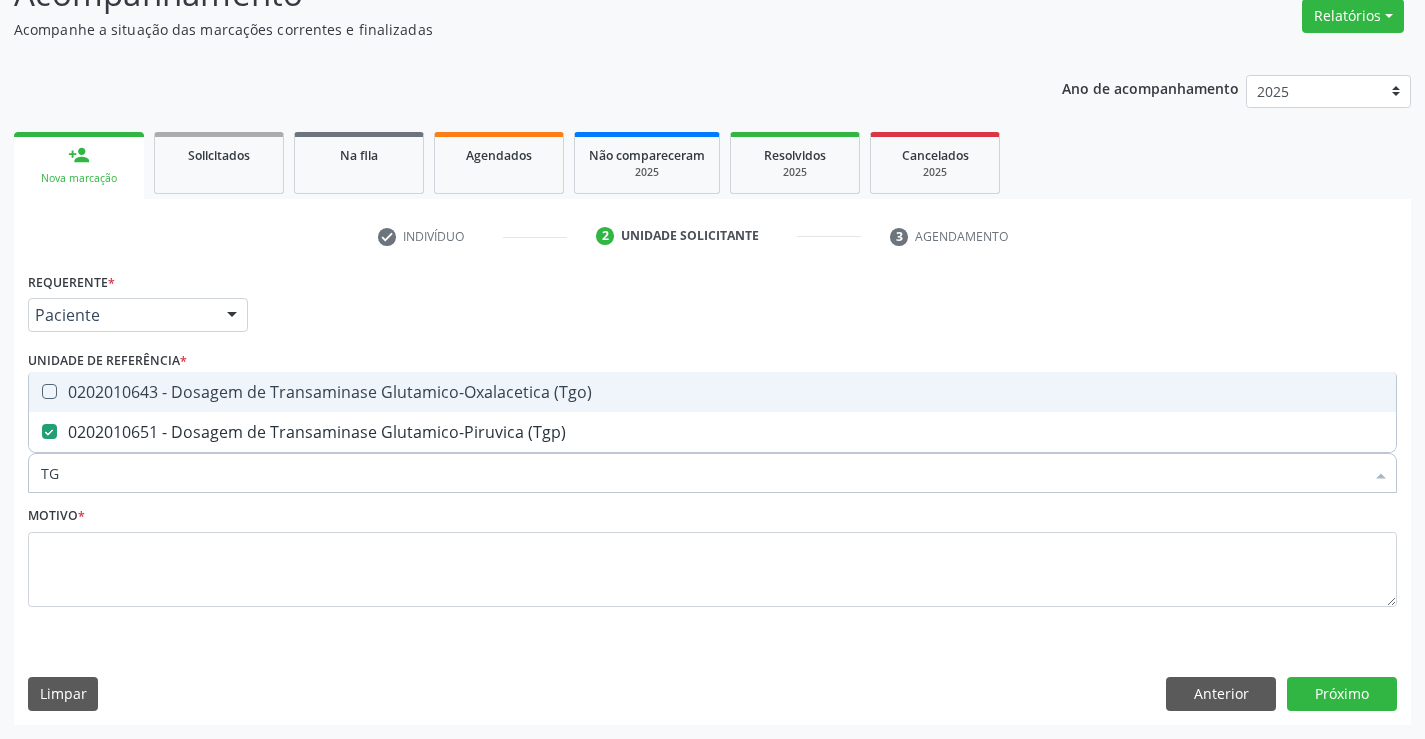 click on "0202010643 - Dosagem de Transaminase Glutamico-Oxalacetica (Tgo)" at bounding box center [712, 392] 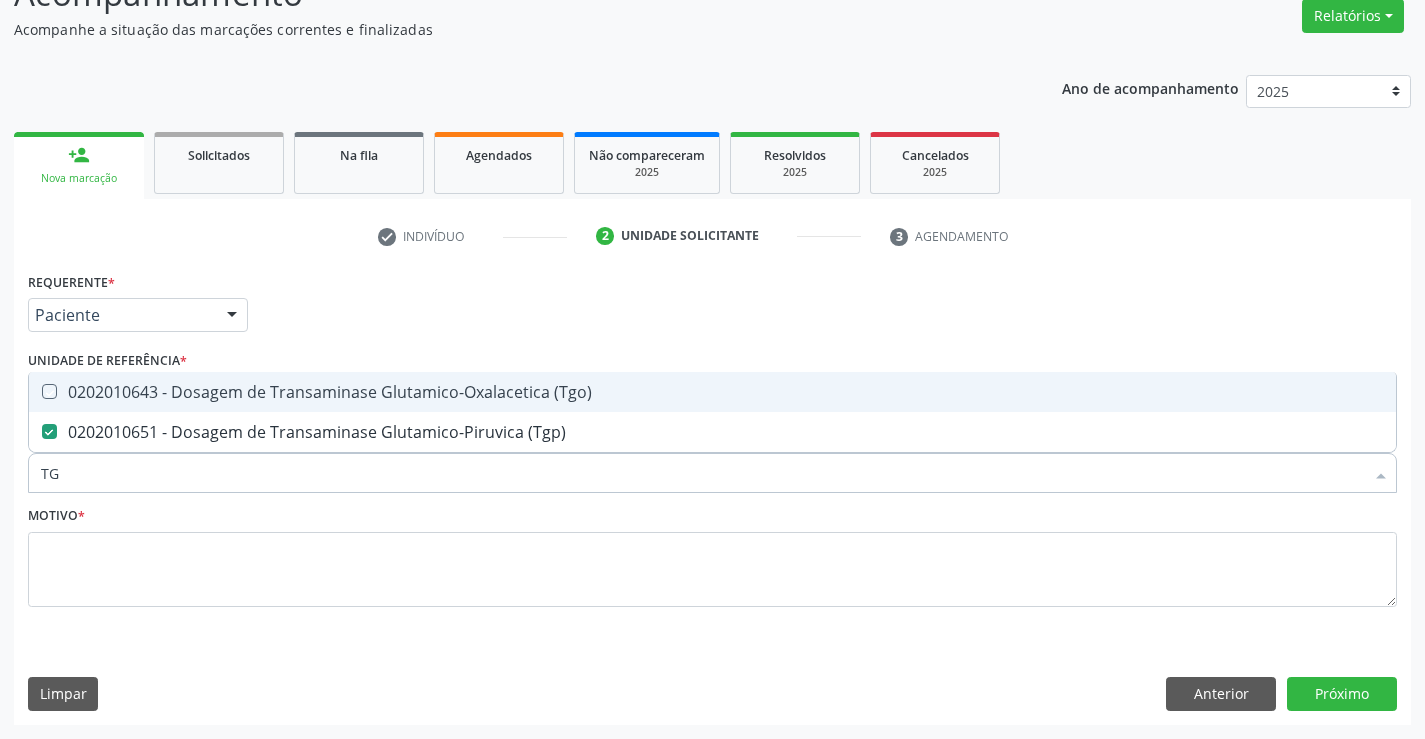checkbox on "true" 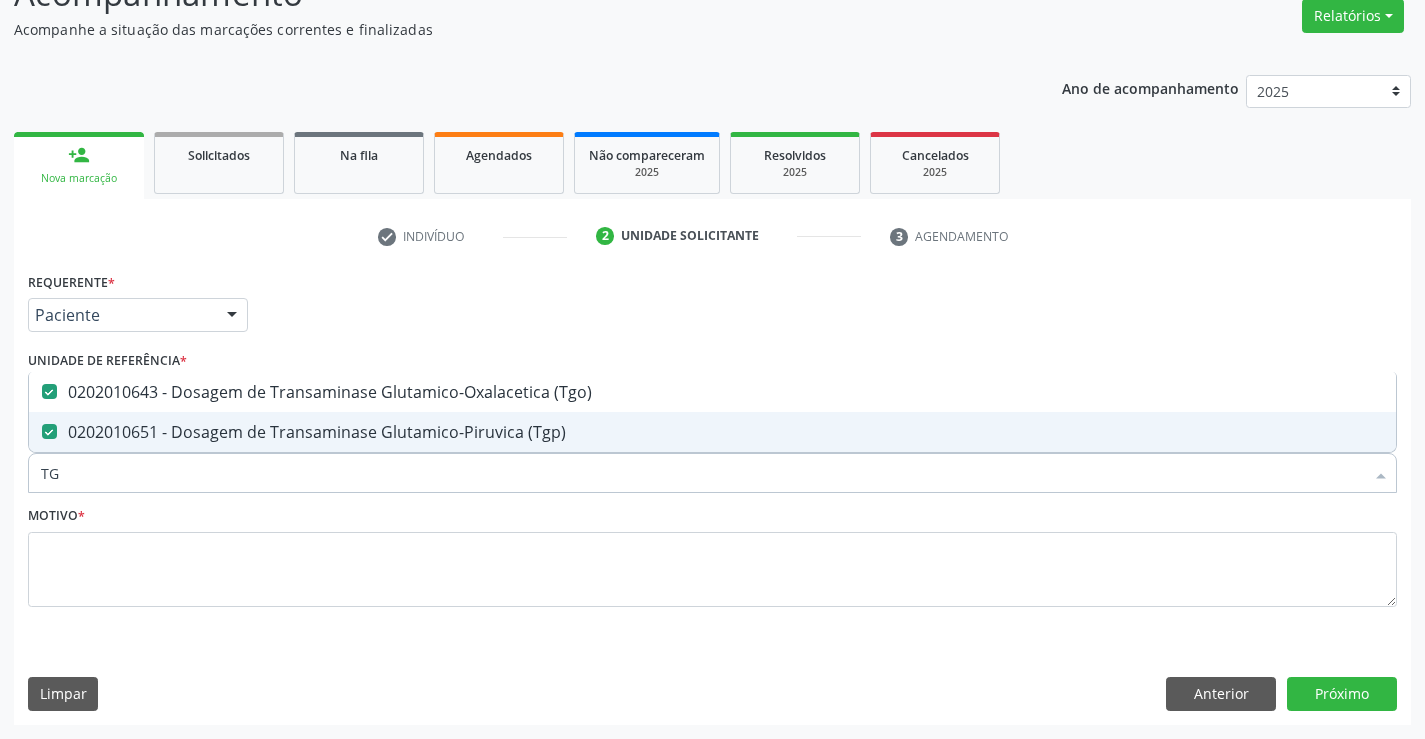 drag, startPoint x: 71, startPoint y: 466, endPoint x: 4, endPoint y: 468, distance: 67.02985 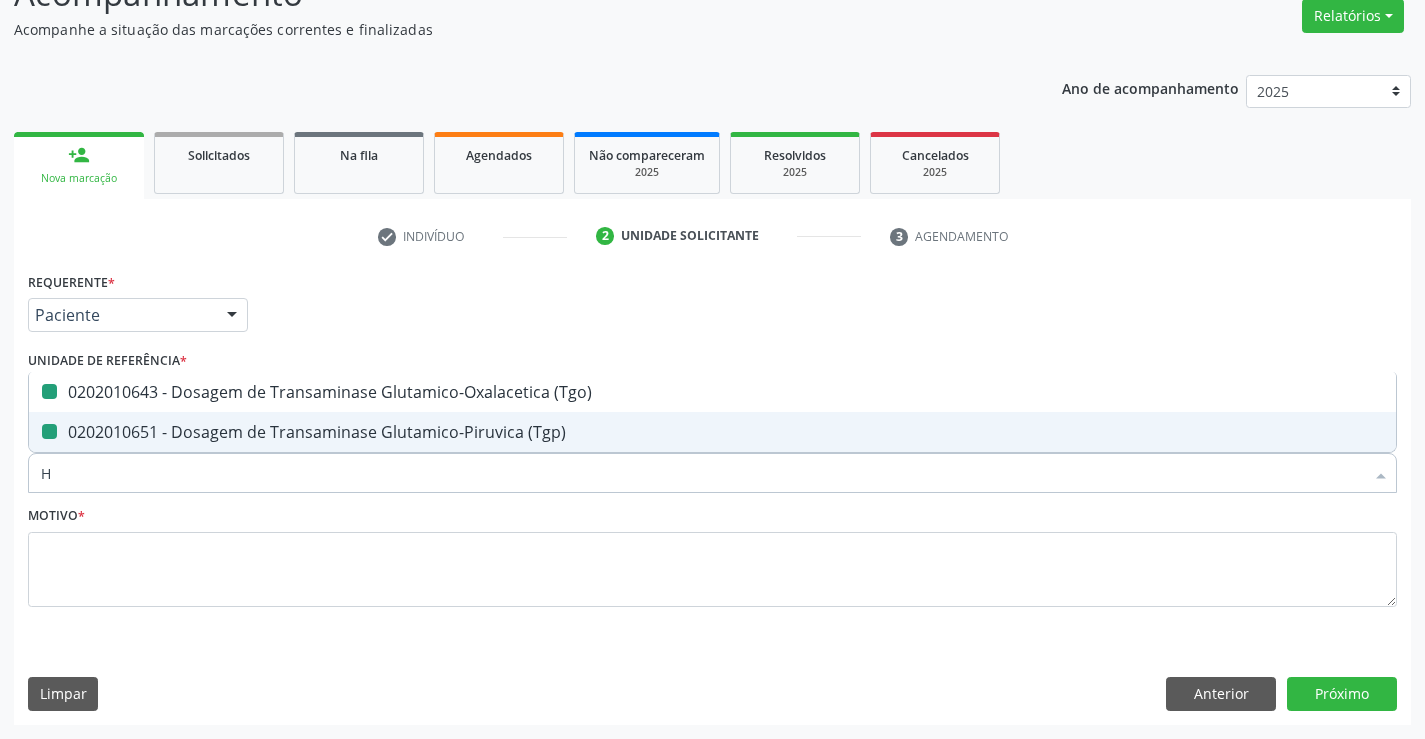 type on "HE" 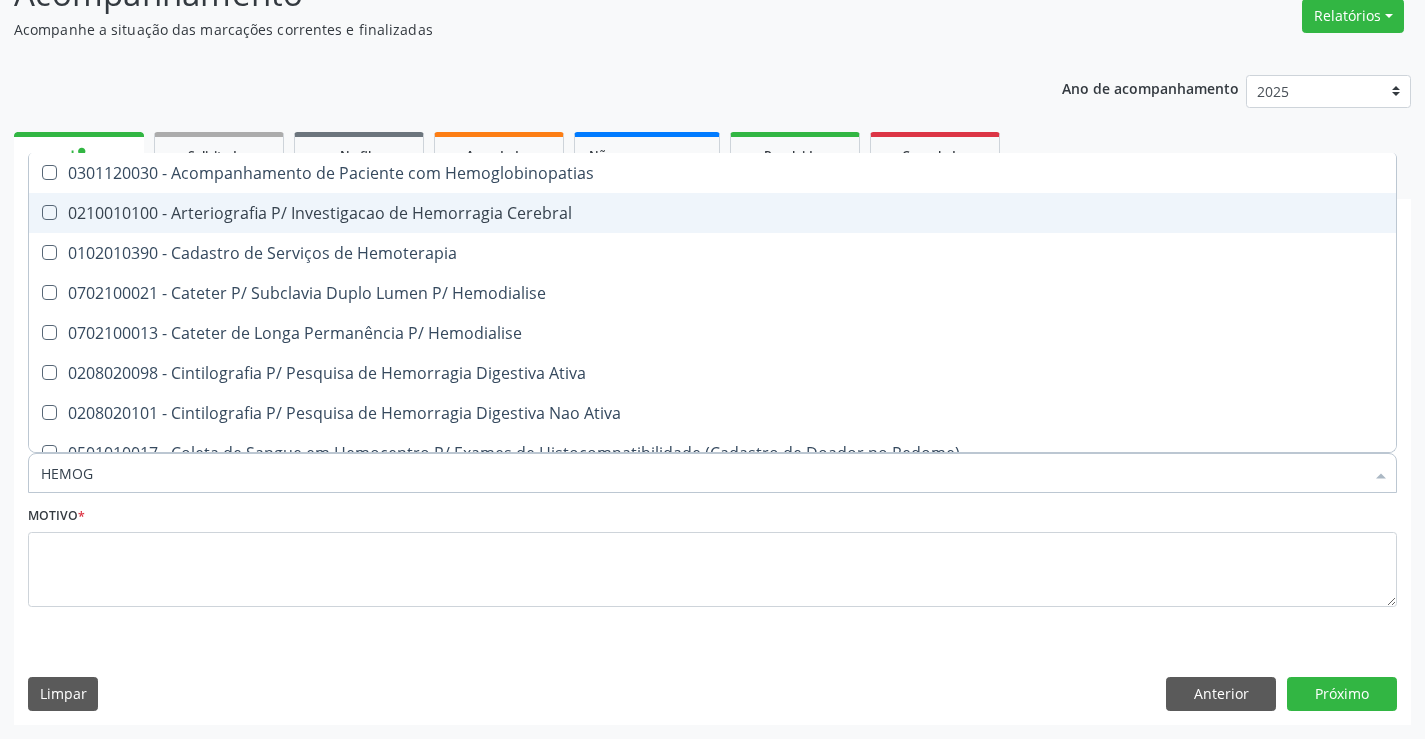 type on "HEMOGR" 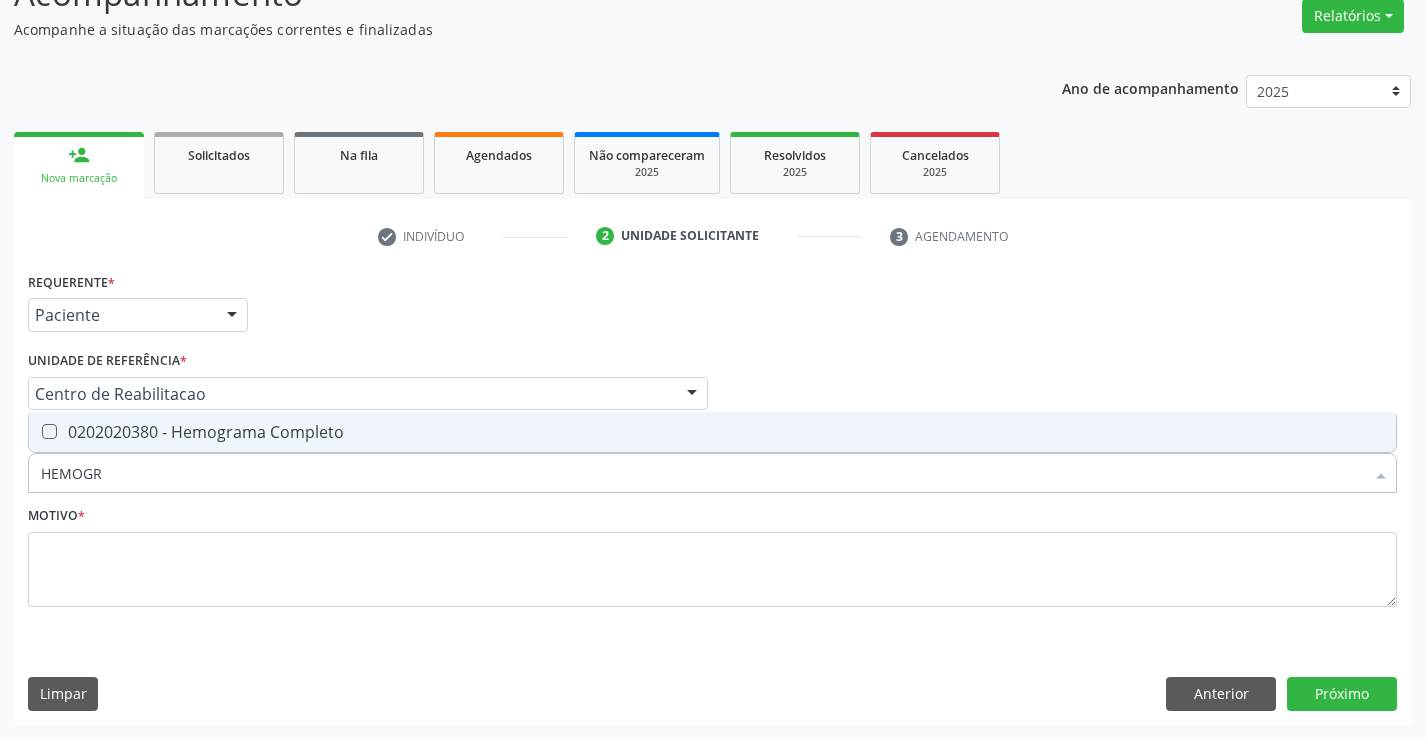 click on "0202020380 - Hemograma Completo" at bounding box center (712, 432) 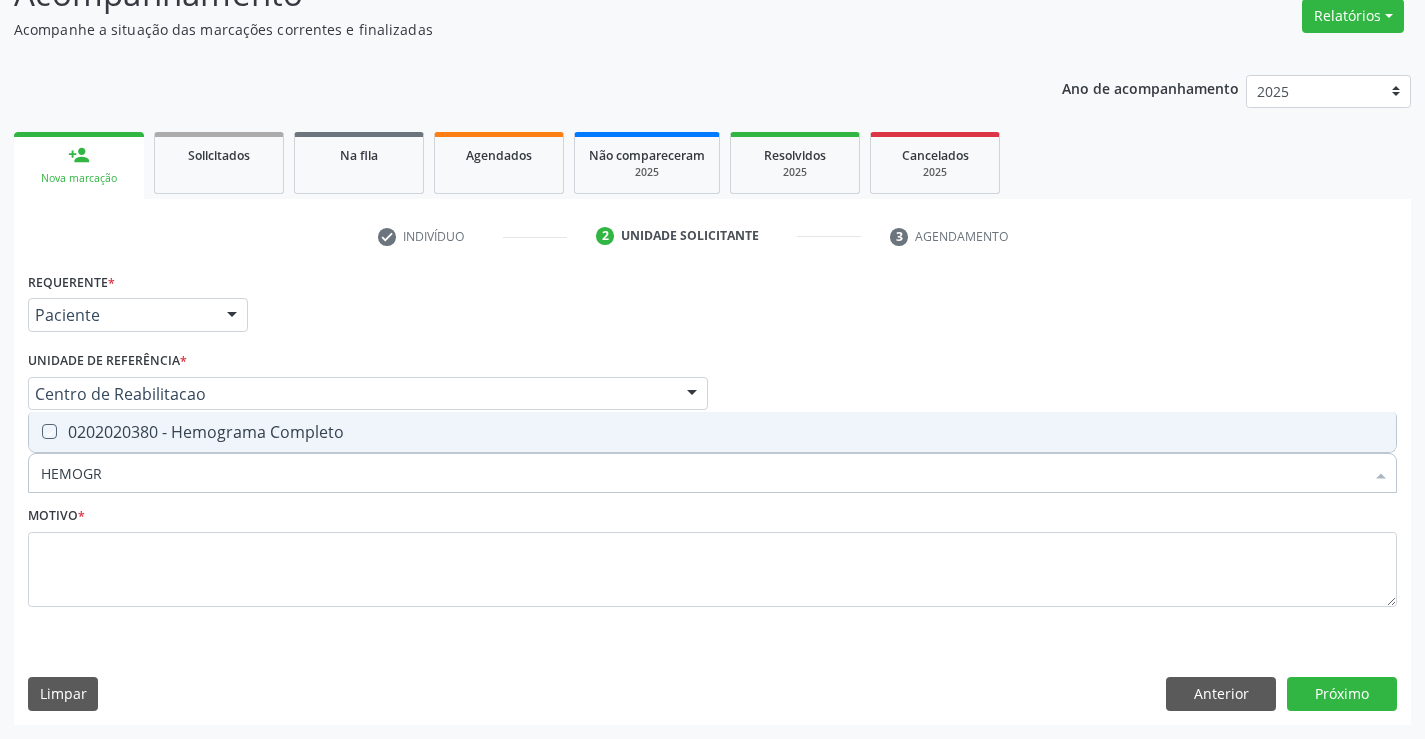 checkbox on "true" 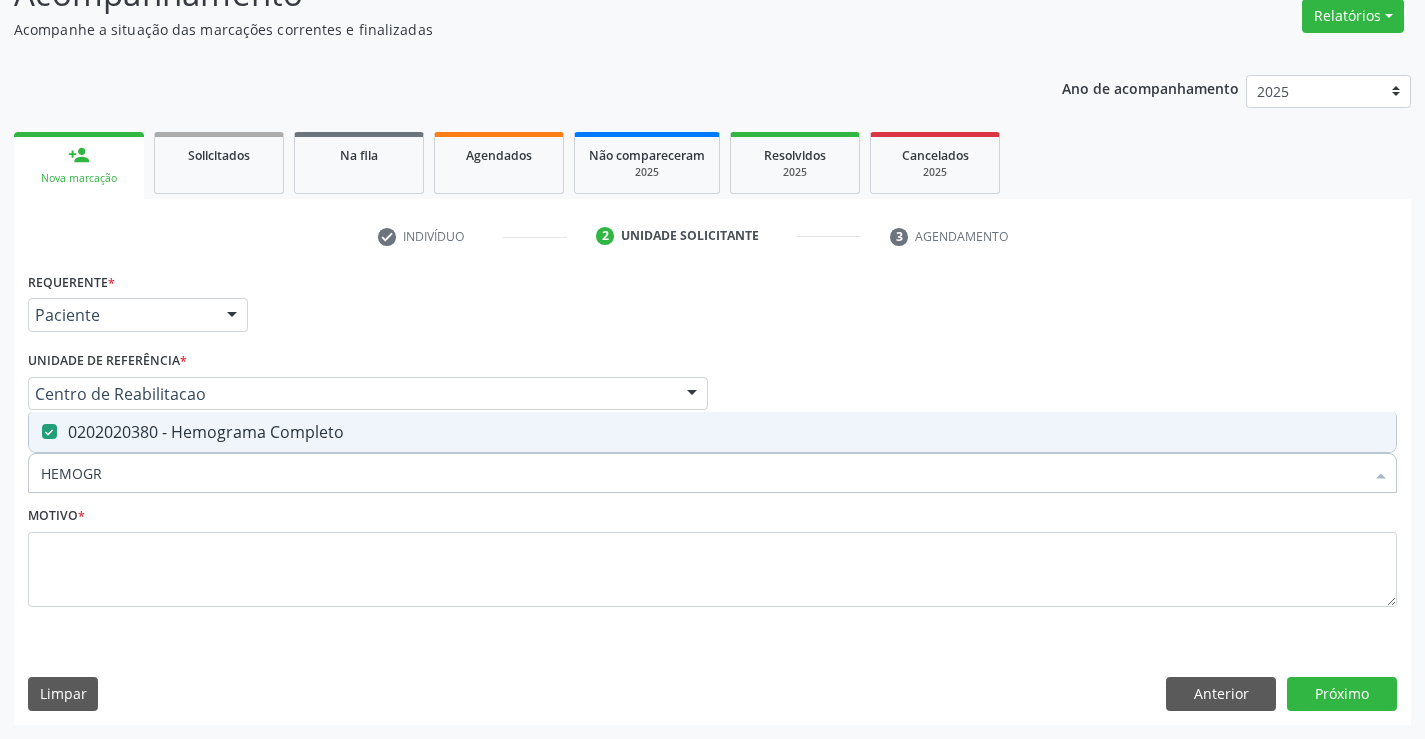 drag, startPoint x: 137, startPoint y: 489, endPoint x: 23, endPoint y: 470, distance: 115.57249 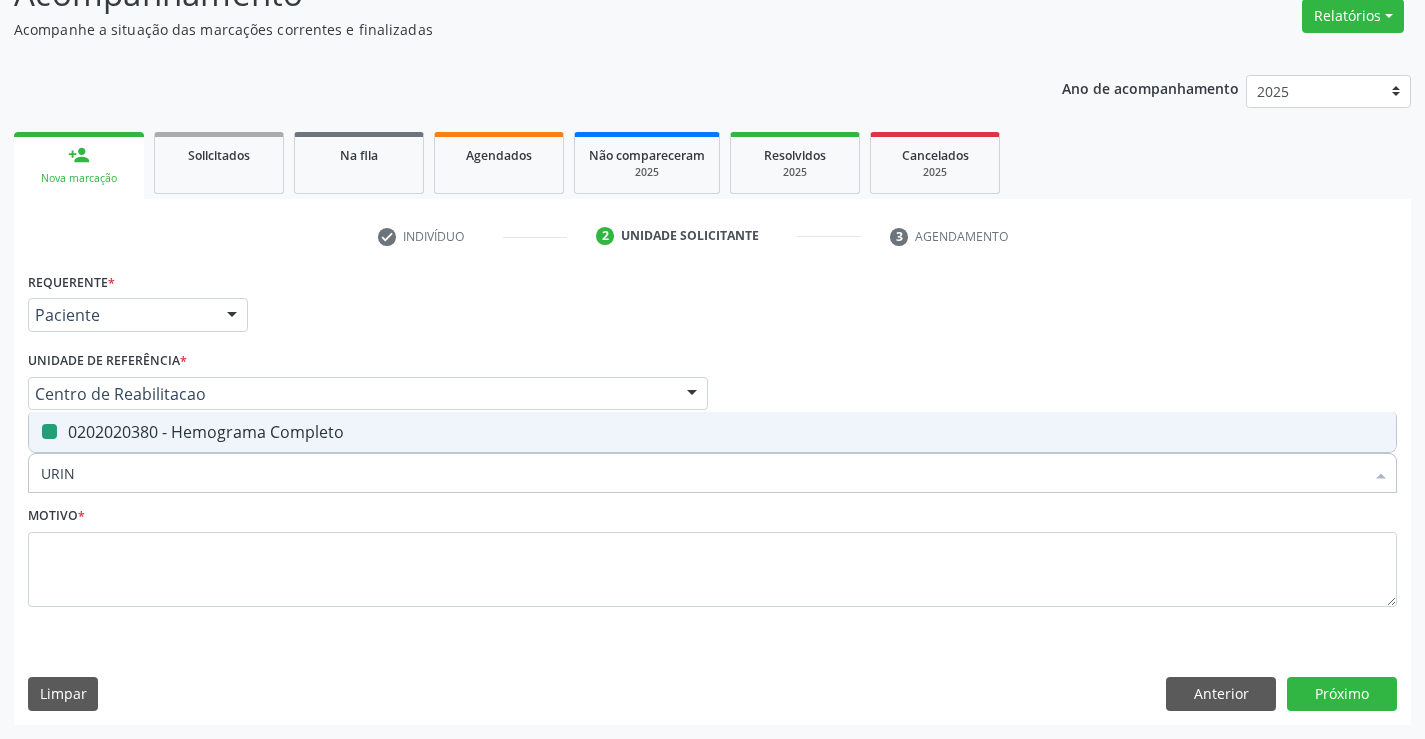 type on "URINA" 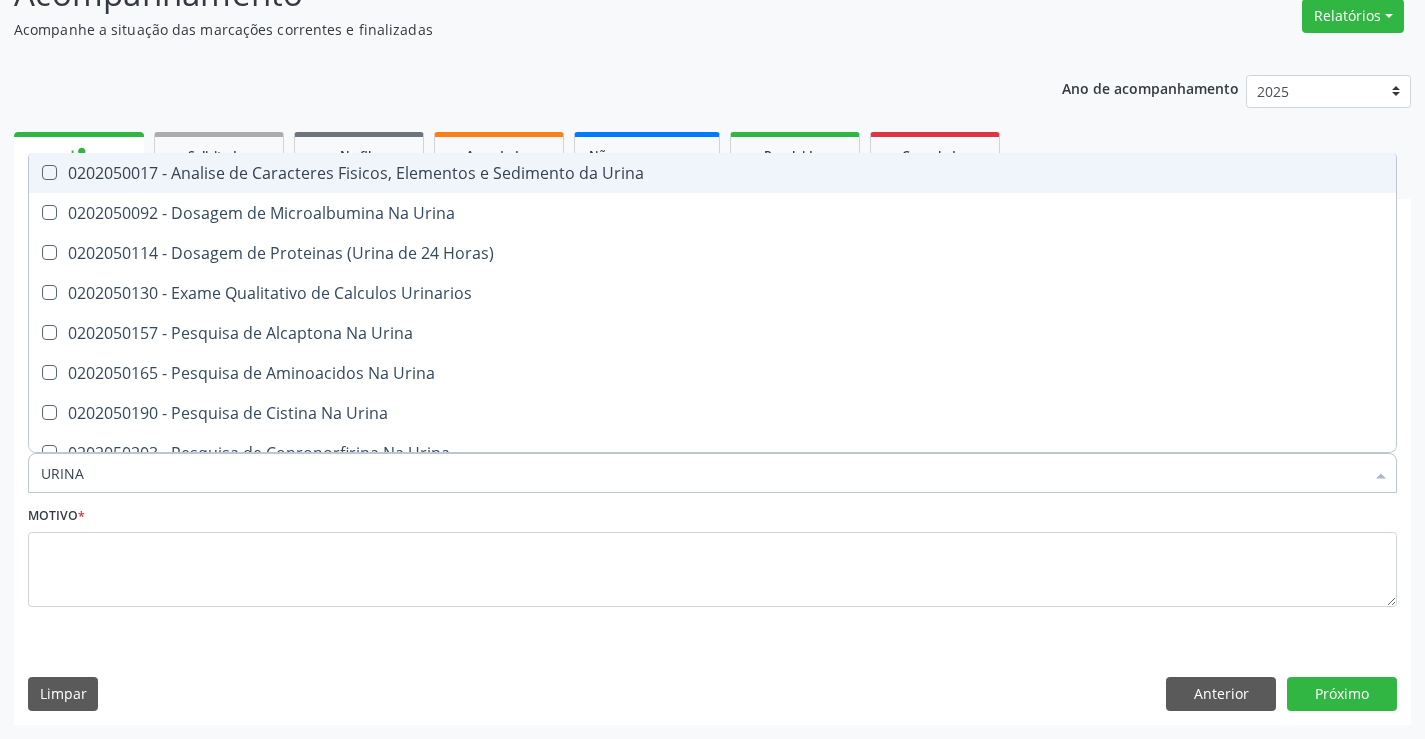 click on "0202050017 - Analise de Caracteres Fisicos, Elementos e Sedimento da Urina" at bounding box center (712, 173) 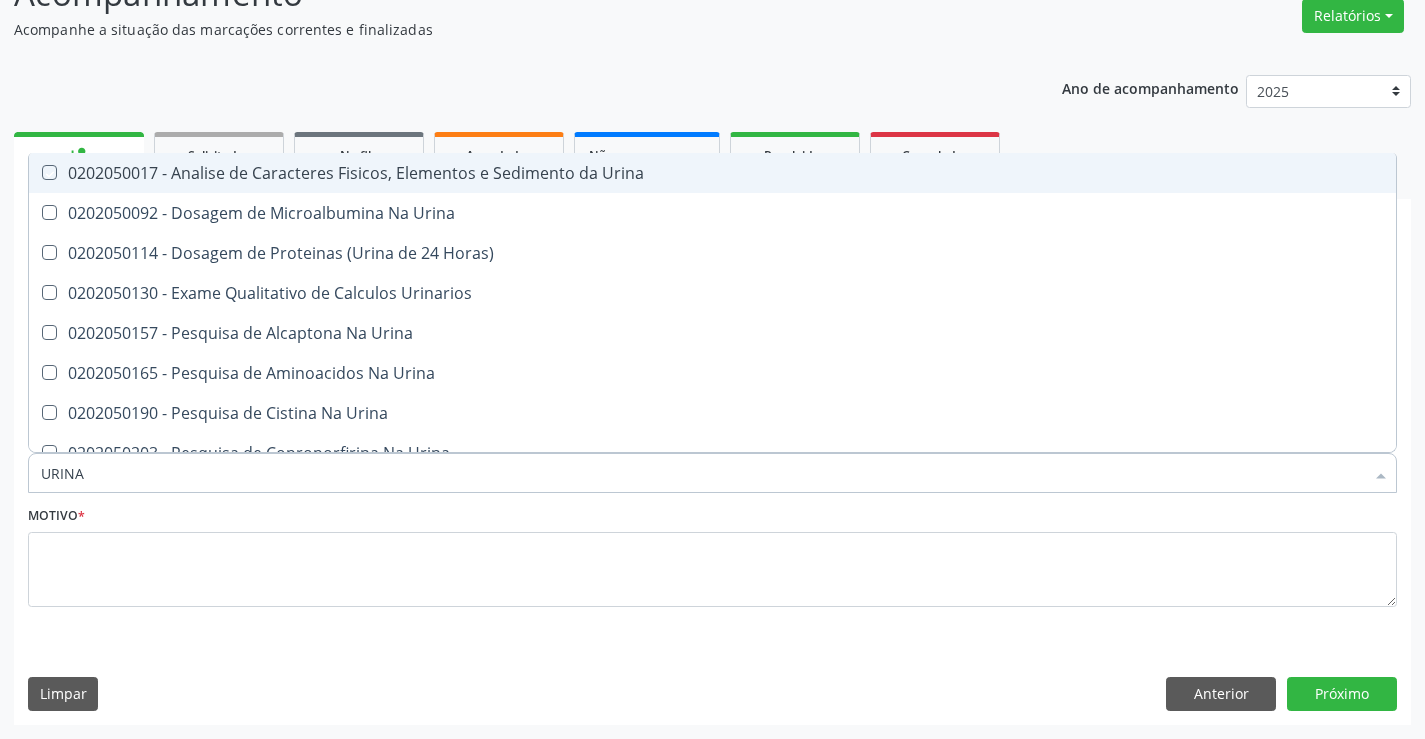 checkbox on "true" 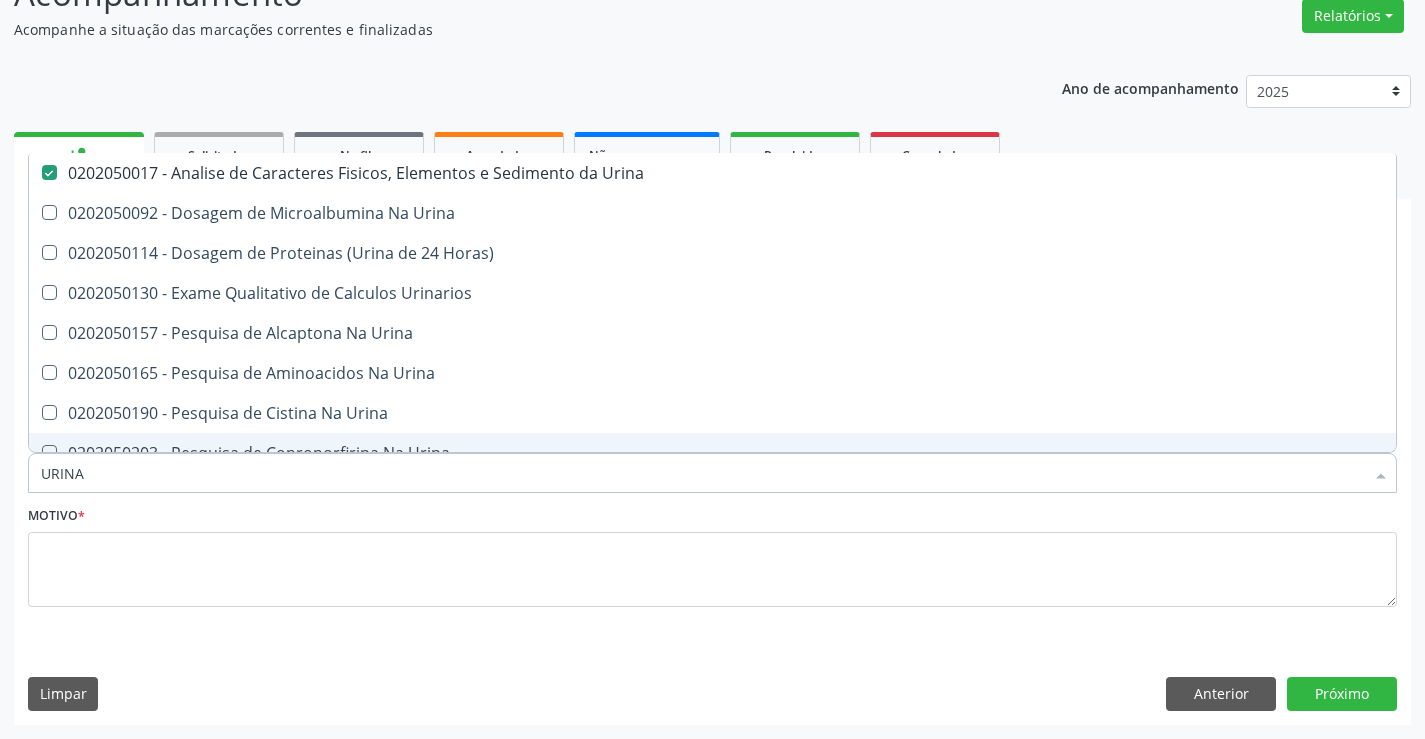 drag, startPoint x: 123, startPoint y: 472, endPoint x: 26, endPoint y: 471, distance: 97.00516 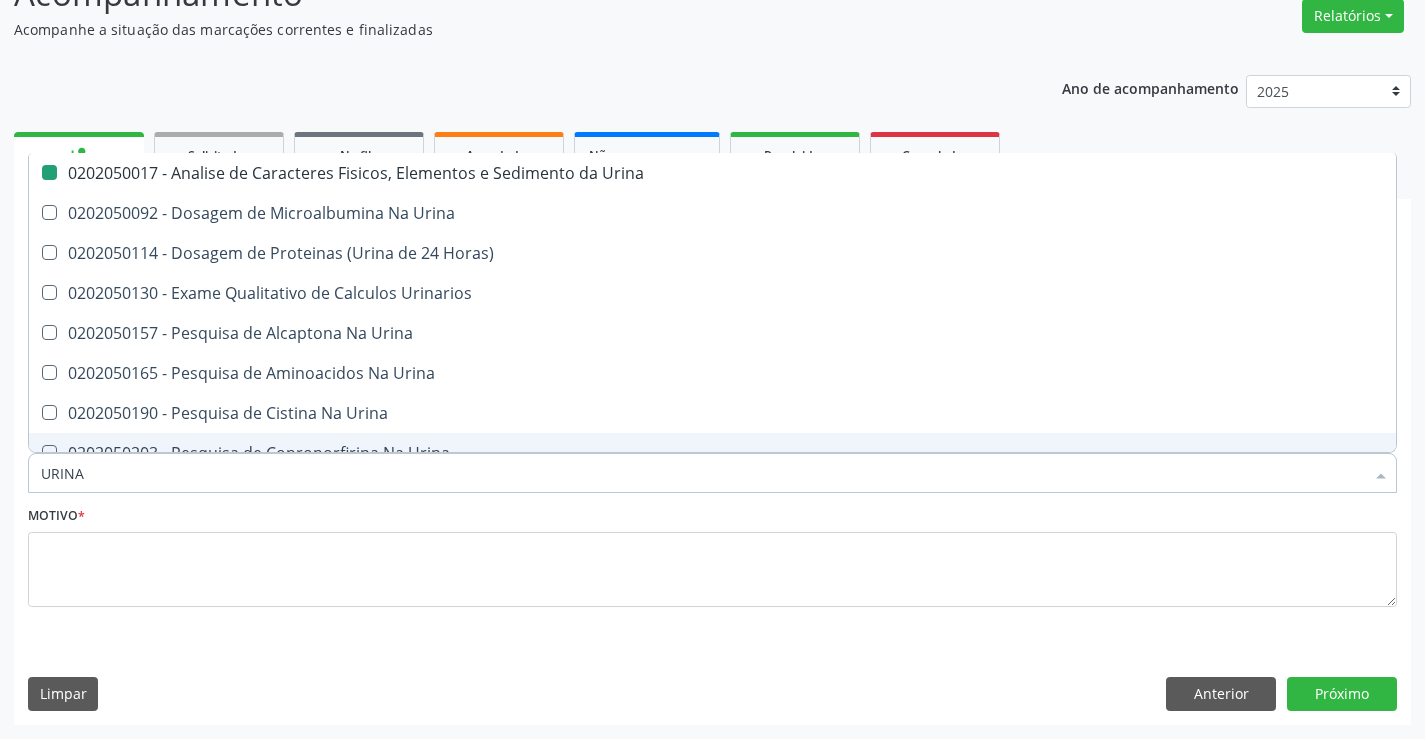 type 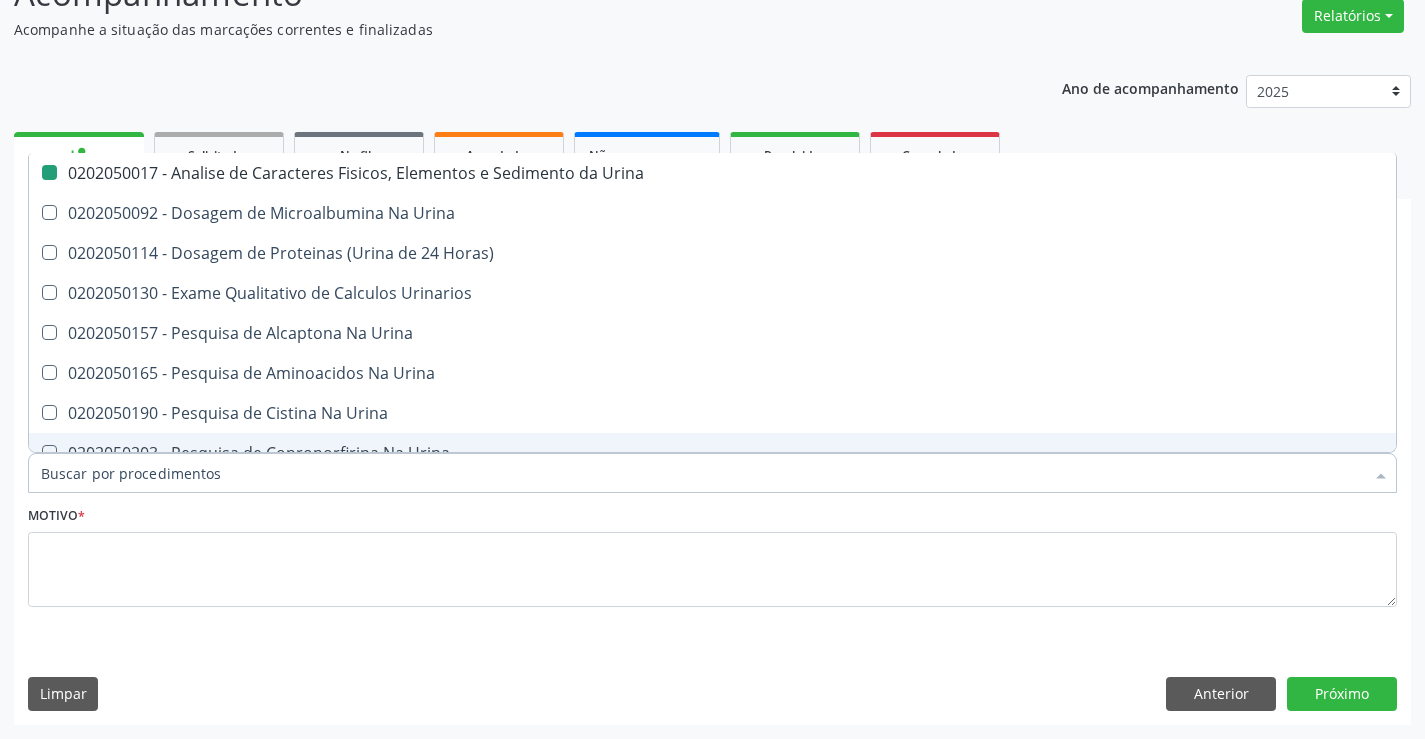checkbox on "false" 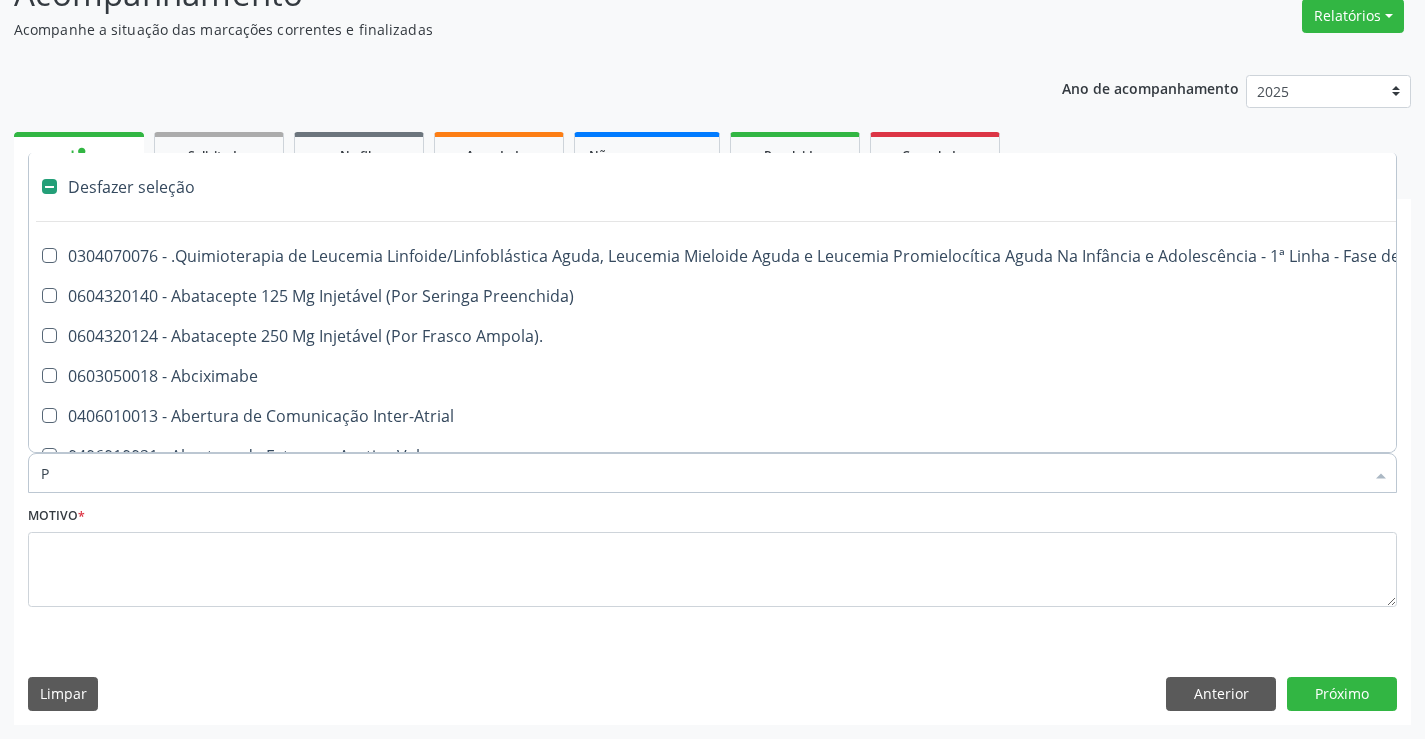 type on "PR" 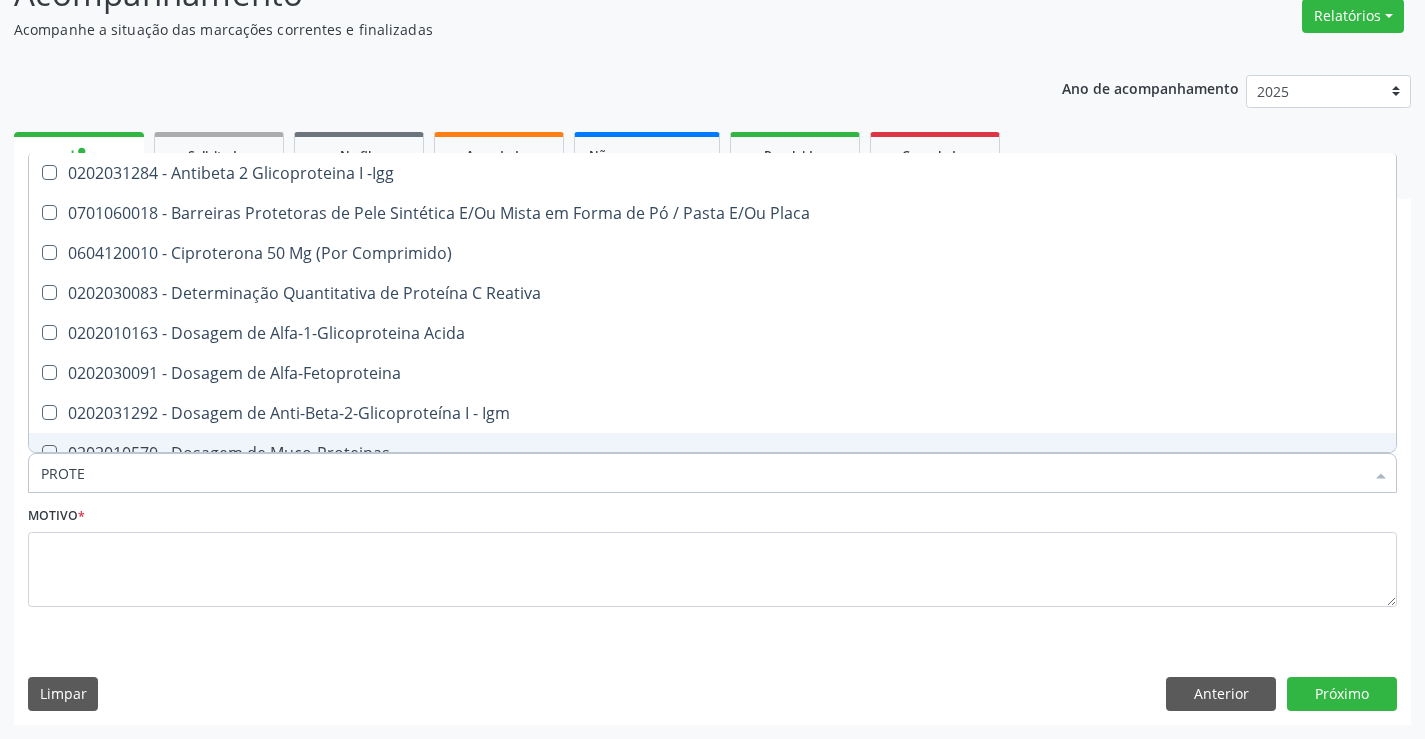 type on "PROTEI" 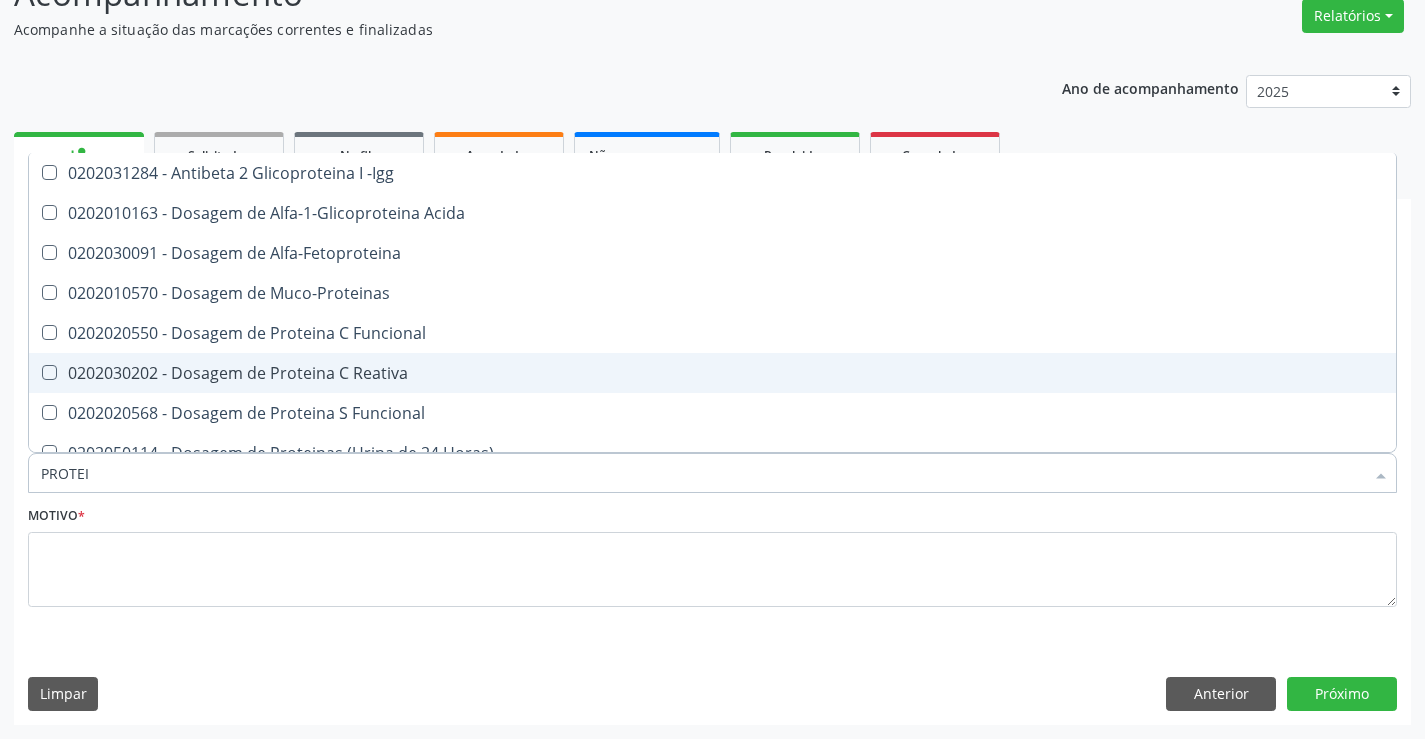 click on "0202030202 - Dosagem de Proteina C Reativa" at bounding box center [712, 373] 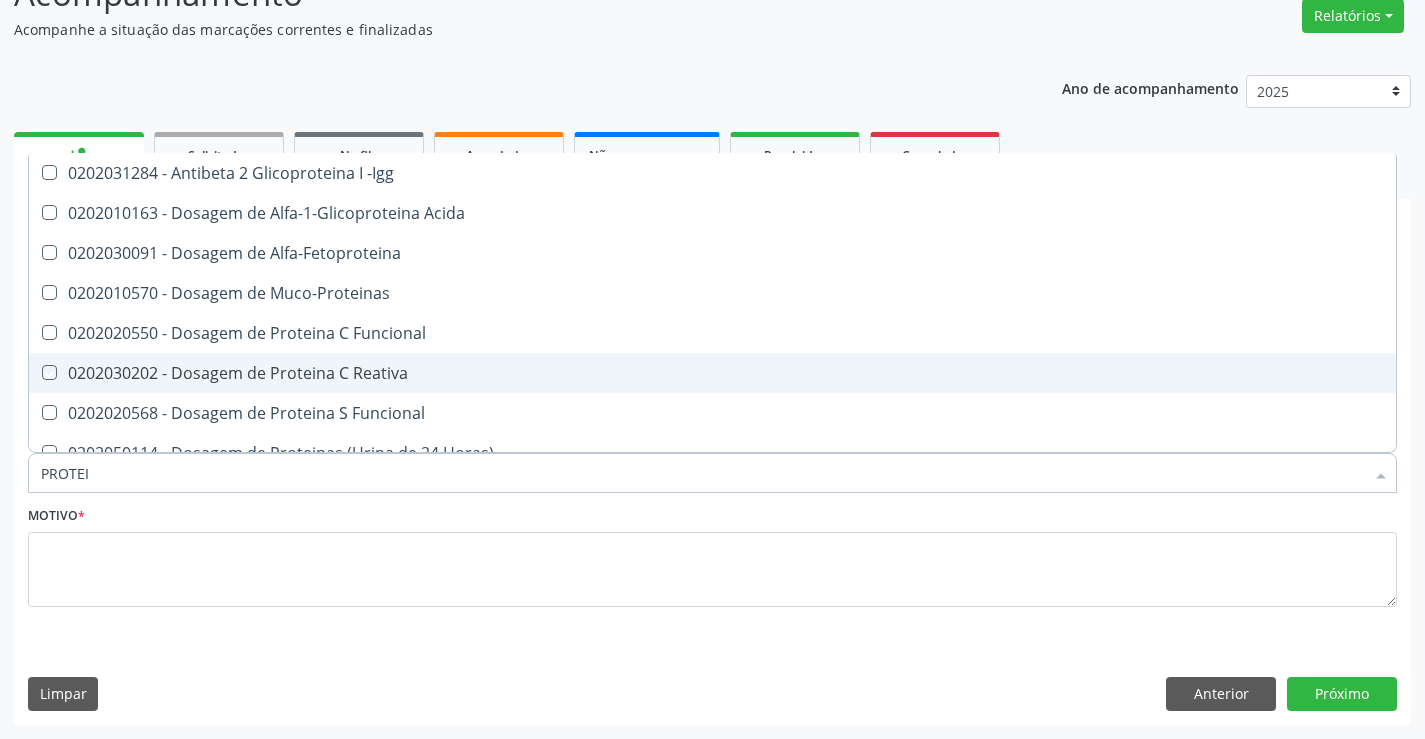 checkbox on "true" 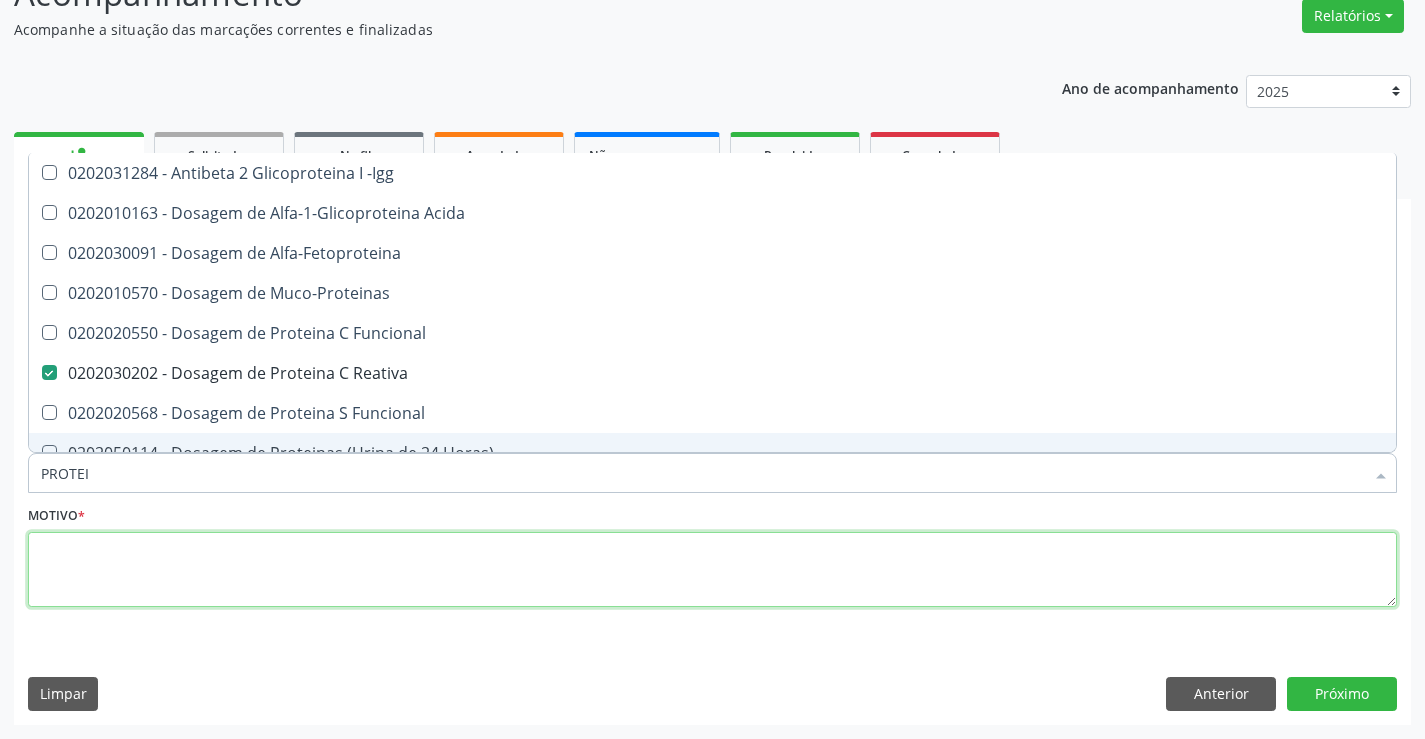 click at bounding box center [712, 570] 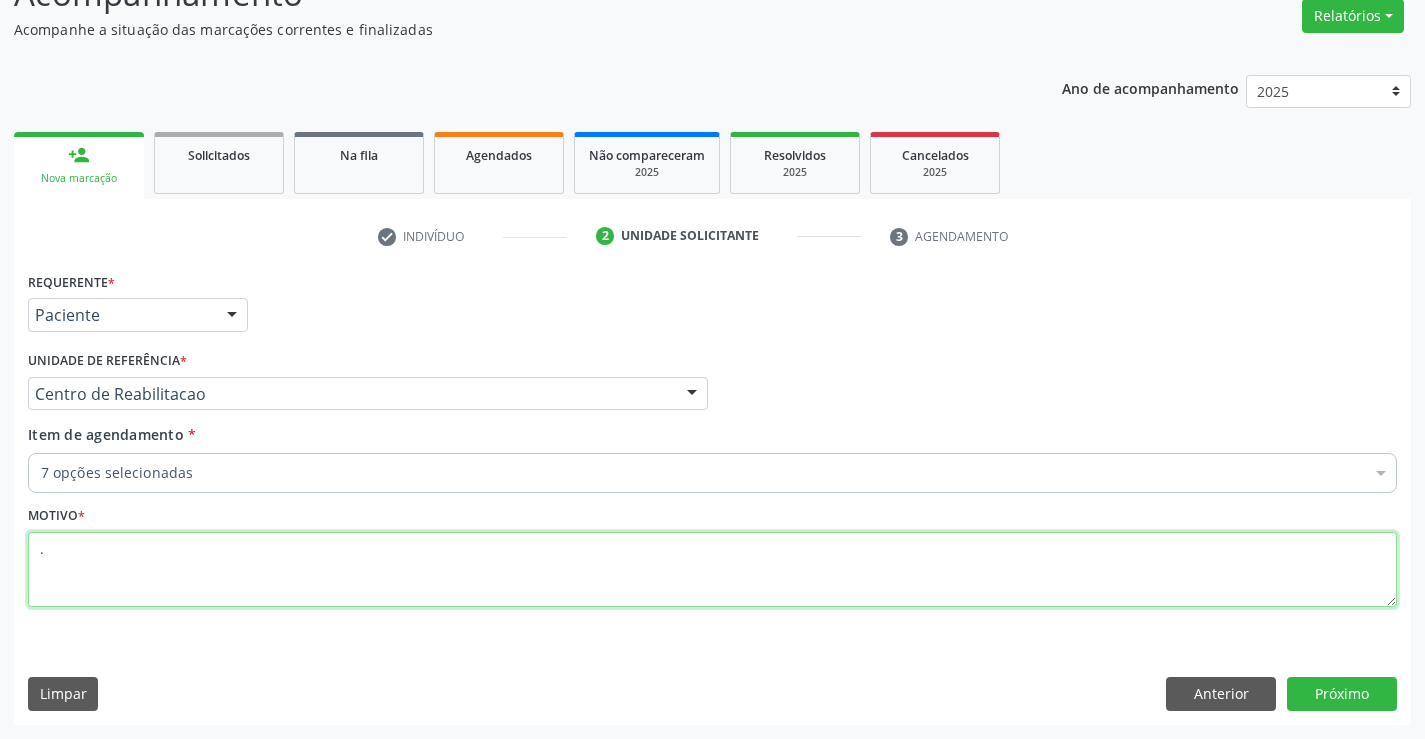 type on "." 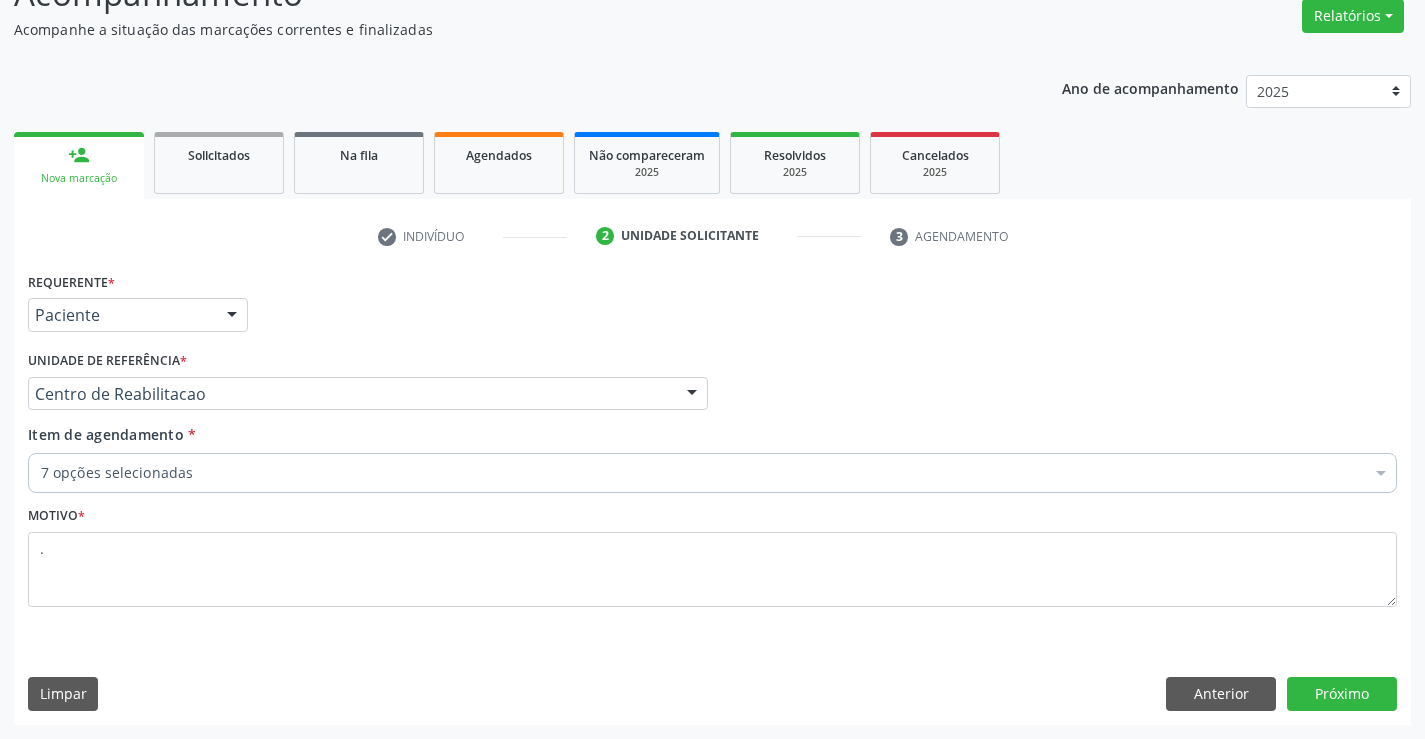 click on "Requerente
*
Paciente         Médico(a)   Enfermeiro(a)   Paciente
Nenhum resultado encontrado para: "   "
Não há nenhuma opção para ser exibida.
UF
PE         PE
Nenhum resultado encontrado para: "   "
Não há nenhuma opção para ser exibida.
Município
Serra Talhada         Serra Talhada
Nenhum resultado encontrado para: "   "
Não há nenhuma opção para ser exibida.
Médico Solicitante
Por favor, selecione a Unidade de Atendimento primeiro
Nenhum resultado encontrado para: "   "
Não há nenhuma opção para ser exibida.
Unidade de referência
*
Centro de Reabilitacao         Usf do Mutirao   Usf Cohab   Usf Caicarinha da Penha Tauapiranga   Posto de Saude Bernardo Vieira   Usf Borborema   Usf Bom Jesus I   Usf Ipsep   Usf Sao Cristovao" at bounding box center (712, 495) 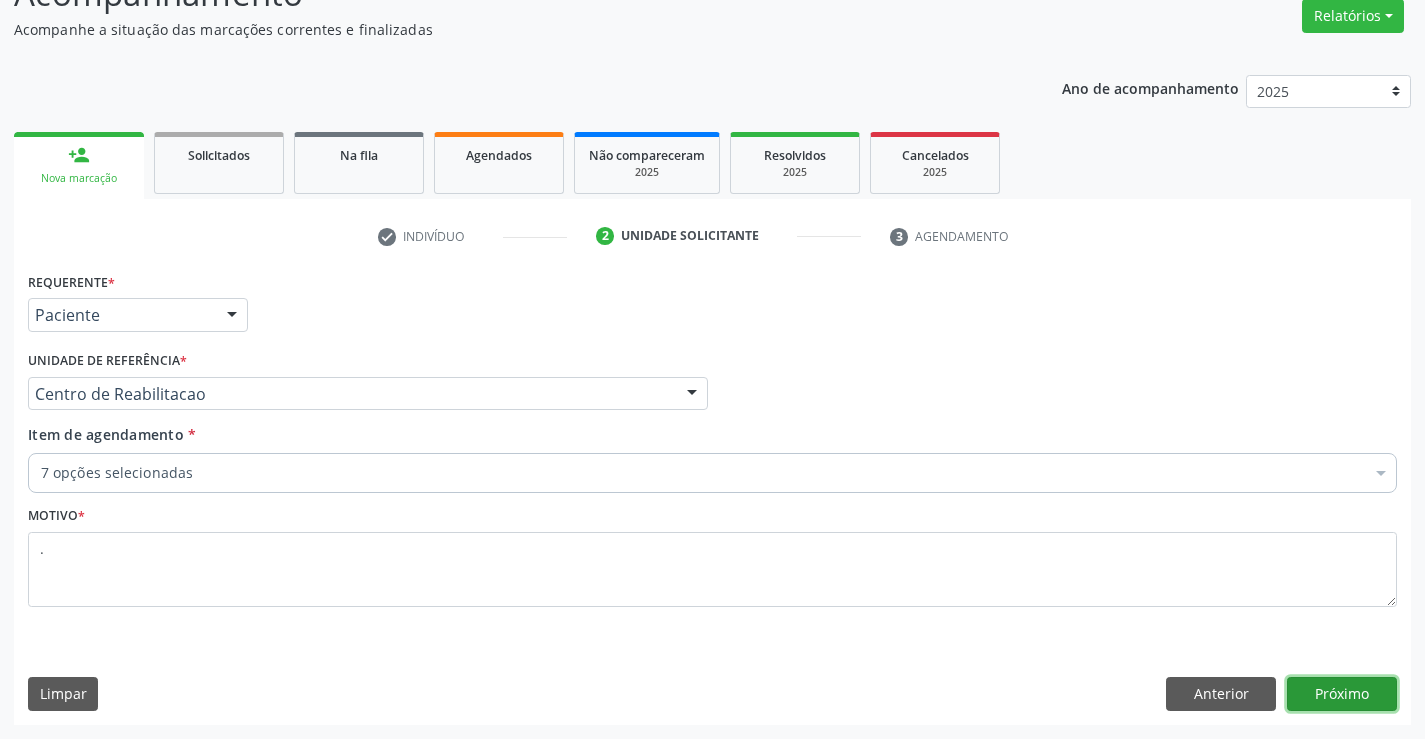 click on "Próximo" at bounding box center (1342, 694) 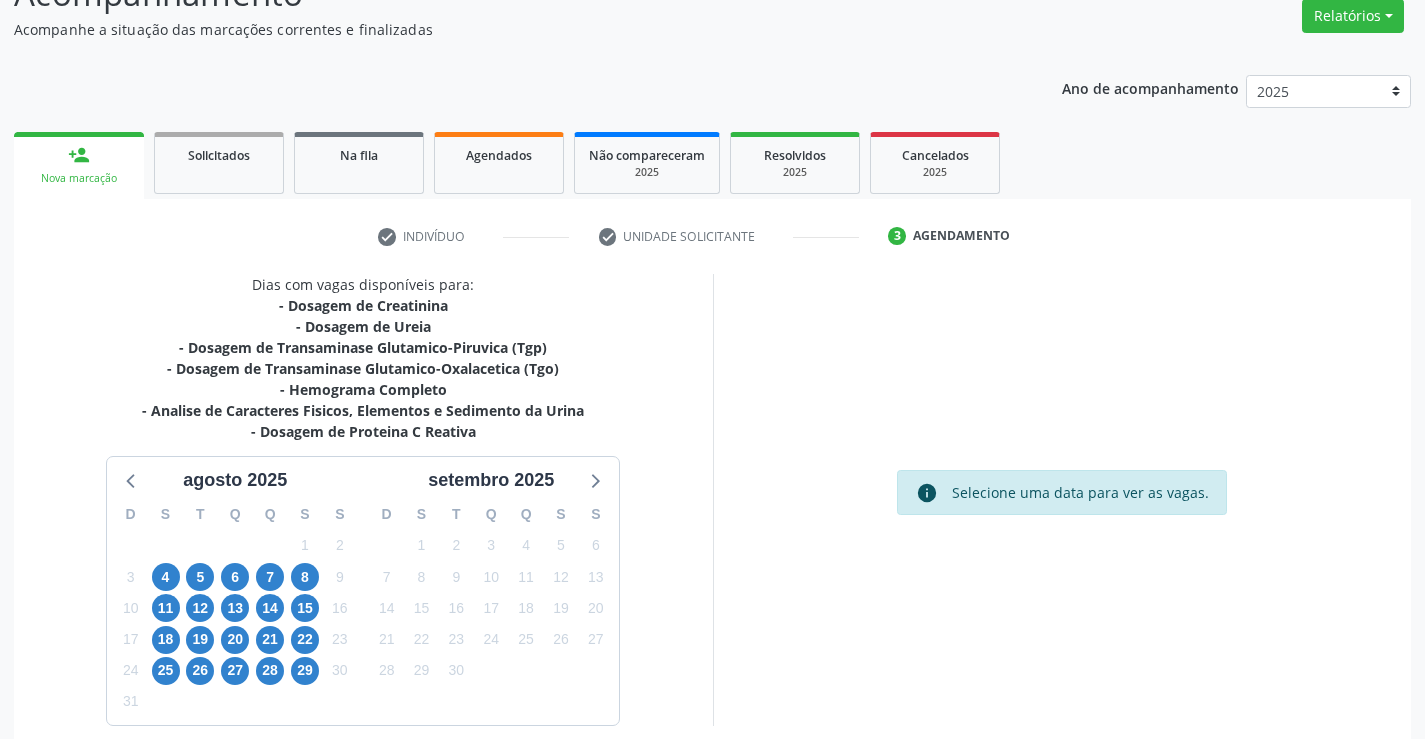 scroll, scrollTop: 257, scrollLeft: 0, axis: vertical 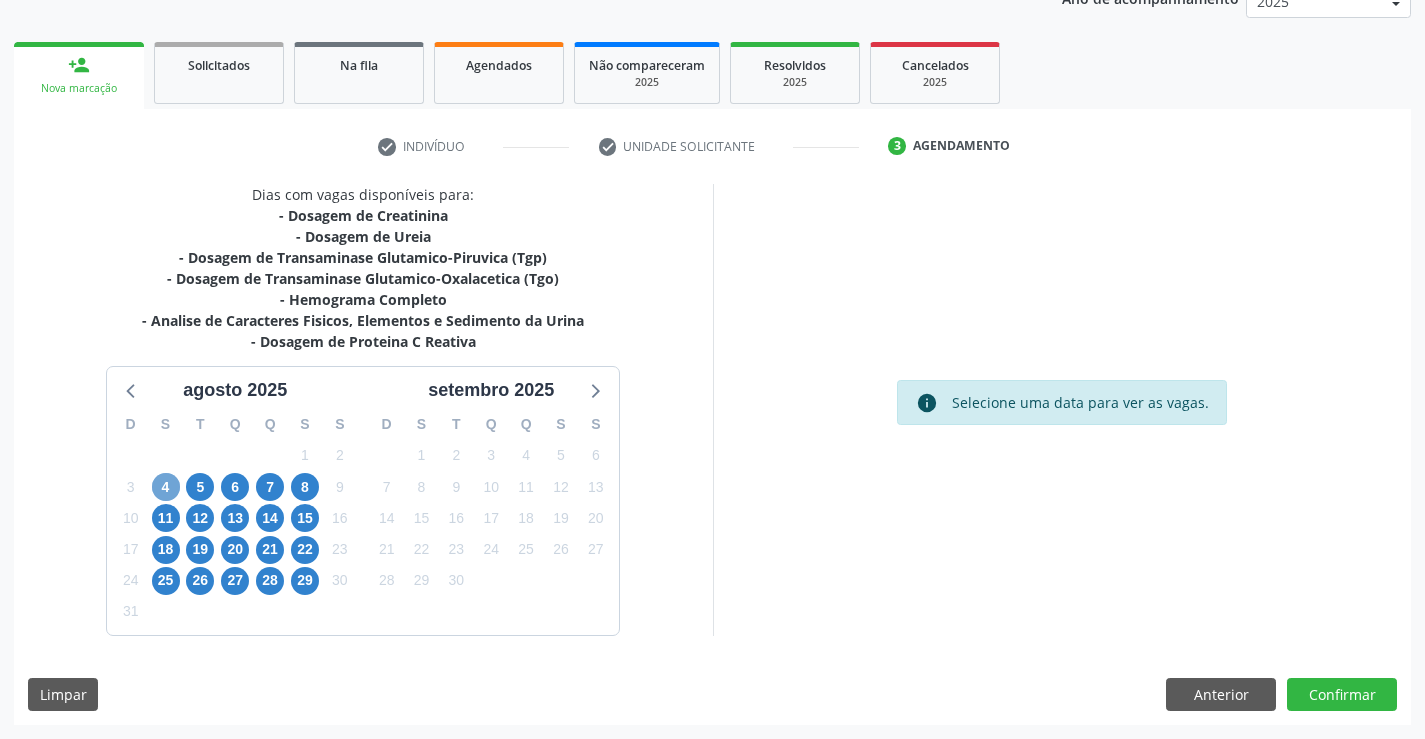 click on "4" at bounding box center [166, 487] 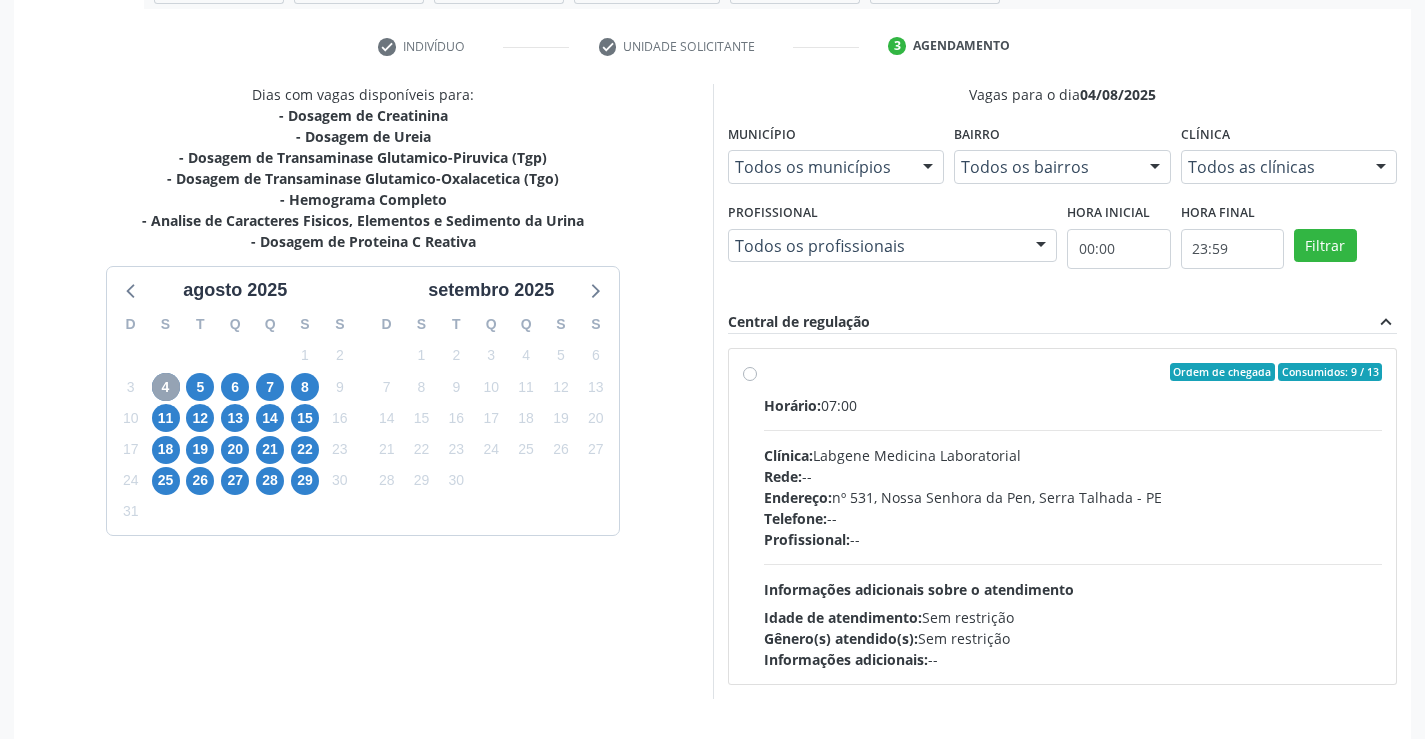 scroll, scrollTop: 420, scrollLeft: 0, axis: vertical 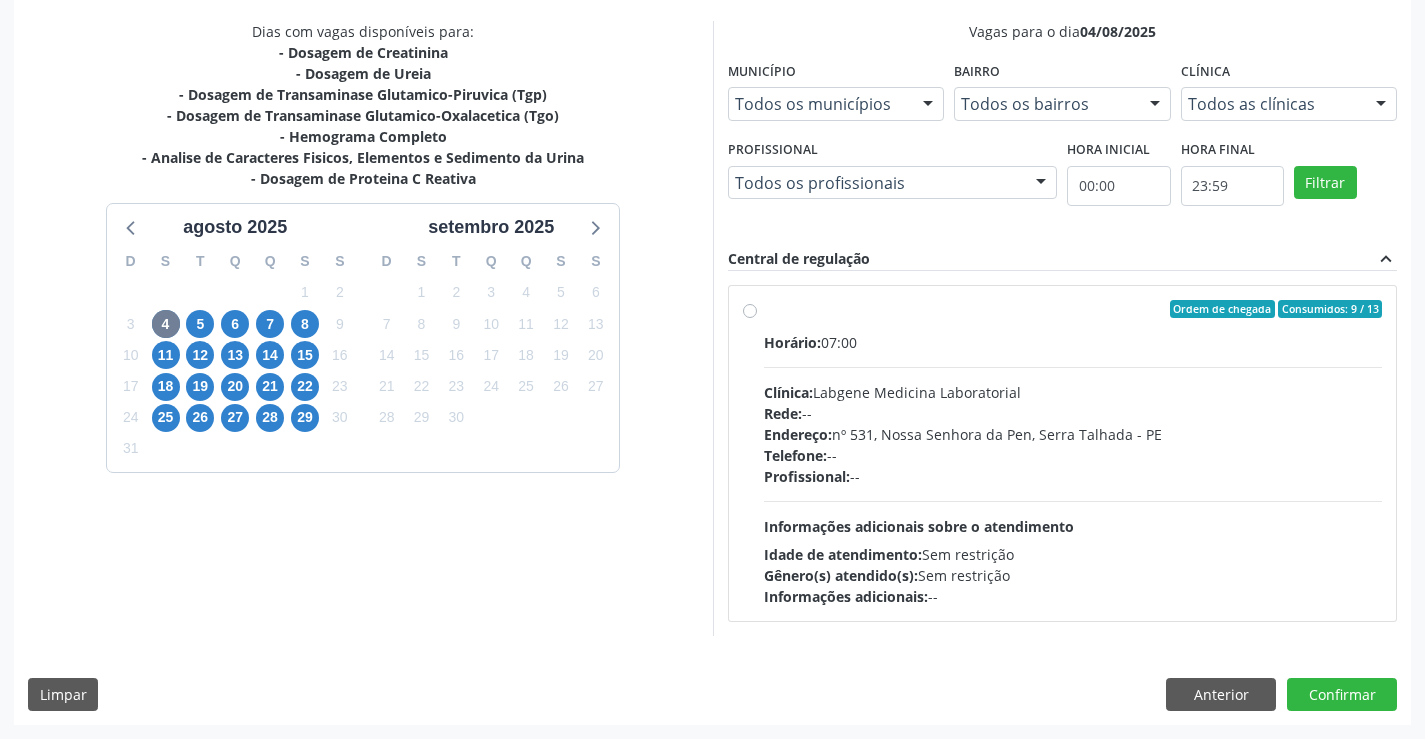 click at bounding box center [1073, 501] 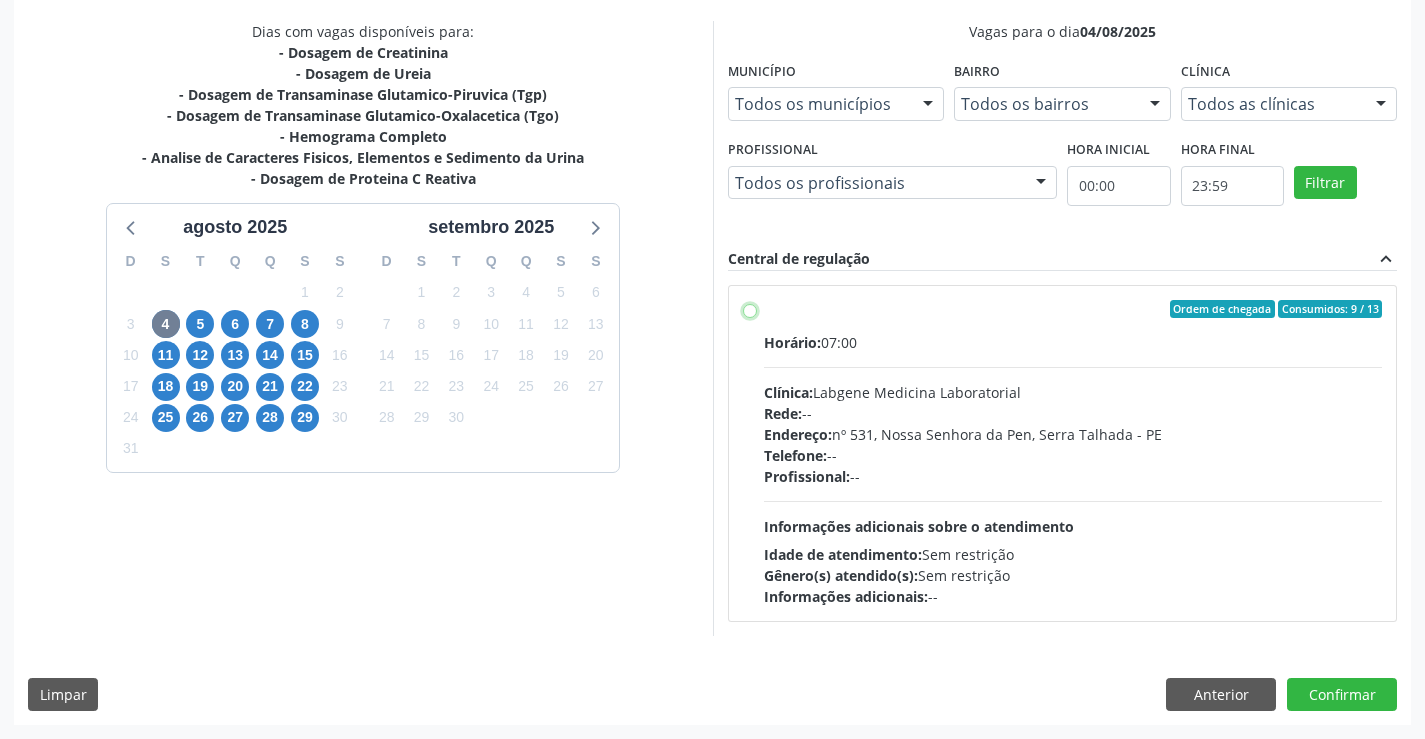 click on "Ordem de chegada
Consumidos: 9 / 13
Horário:   07:00
Clínica:  Labgene Medicina Laboratorial
Rede:
--
Endereço:   nº 531, Nossa Senhora da Pen, Serra Talhada - PE
Telefone:   --
Profissional:
--
Informações adicionais sobre o atendimento
Idade de atendimento:
Sem restrição
Gênero(s) atendido(s):
Sem restrição
Informações adicionais:
--" at bounding box center (750, 309) 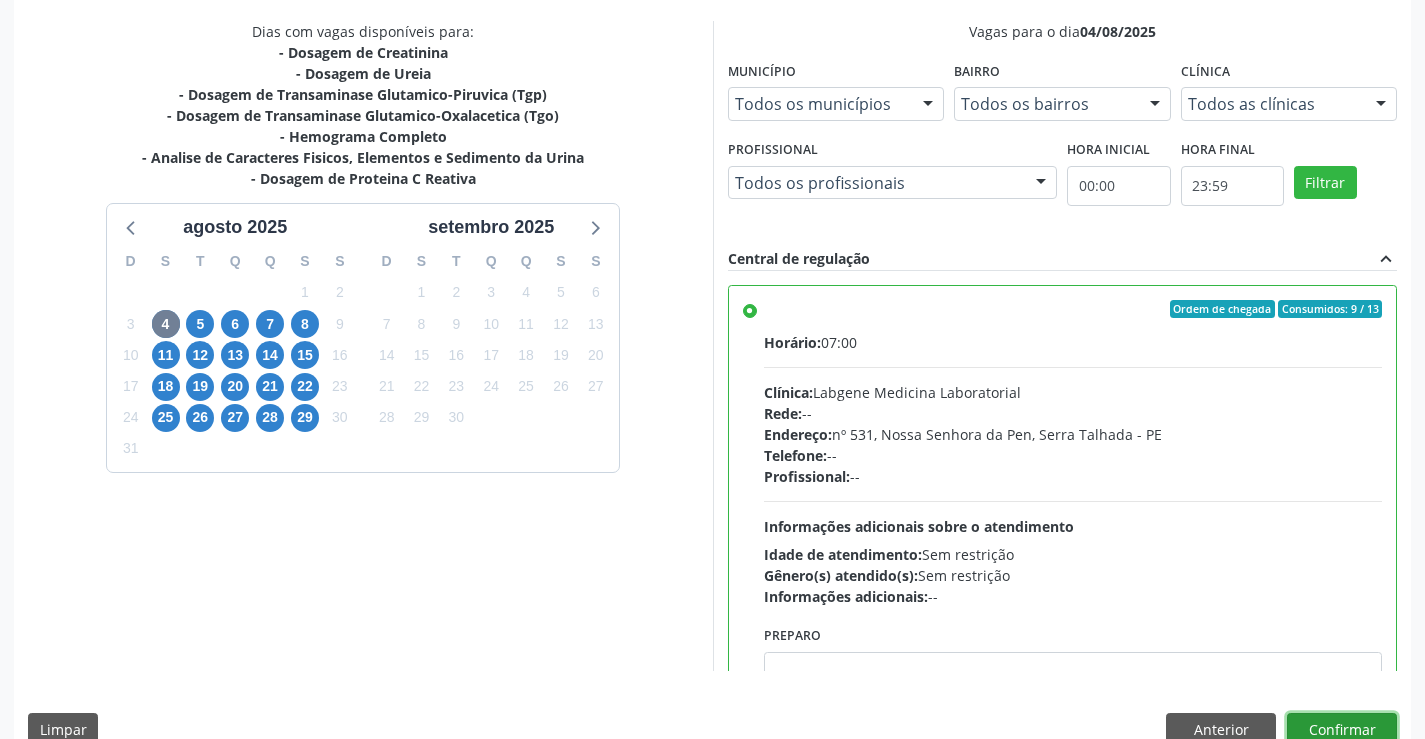 click on "Confirmar" at bounding box center (1342, 730) 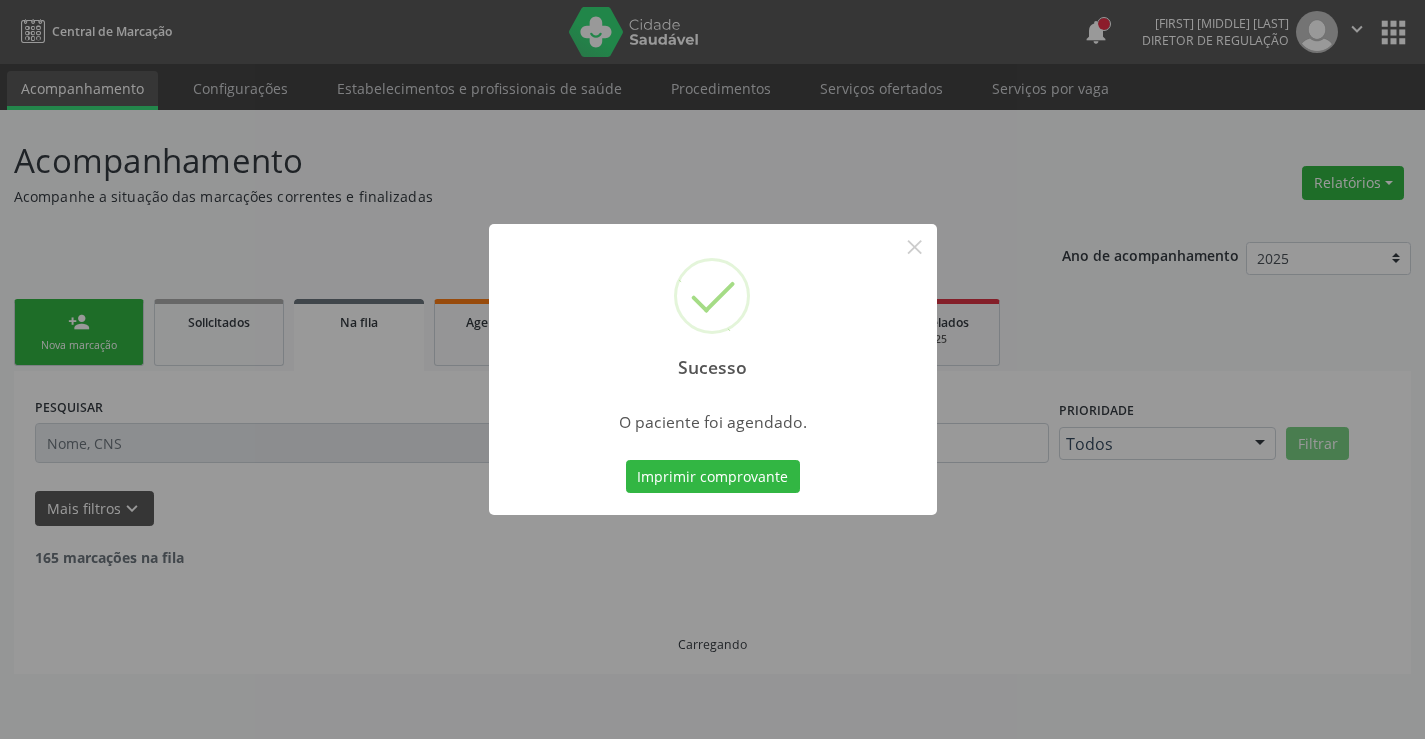 scroll, scrollTop: 0, scrollLeft: 0, axis: both 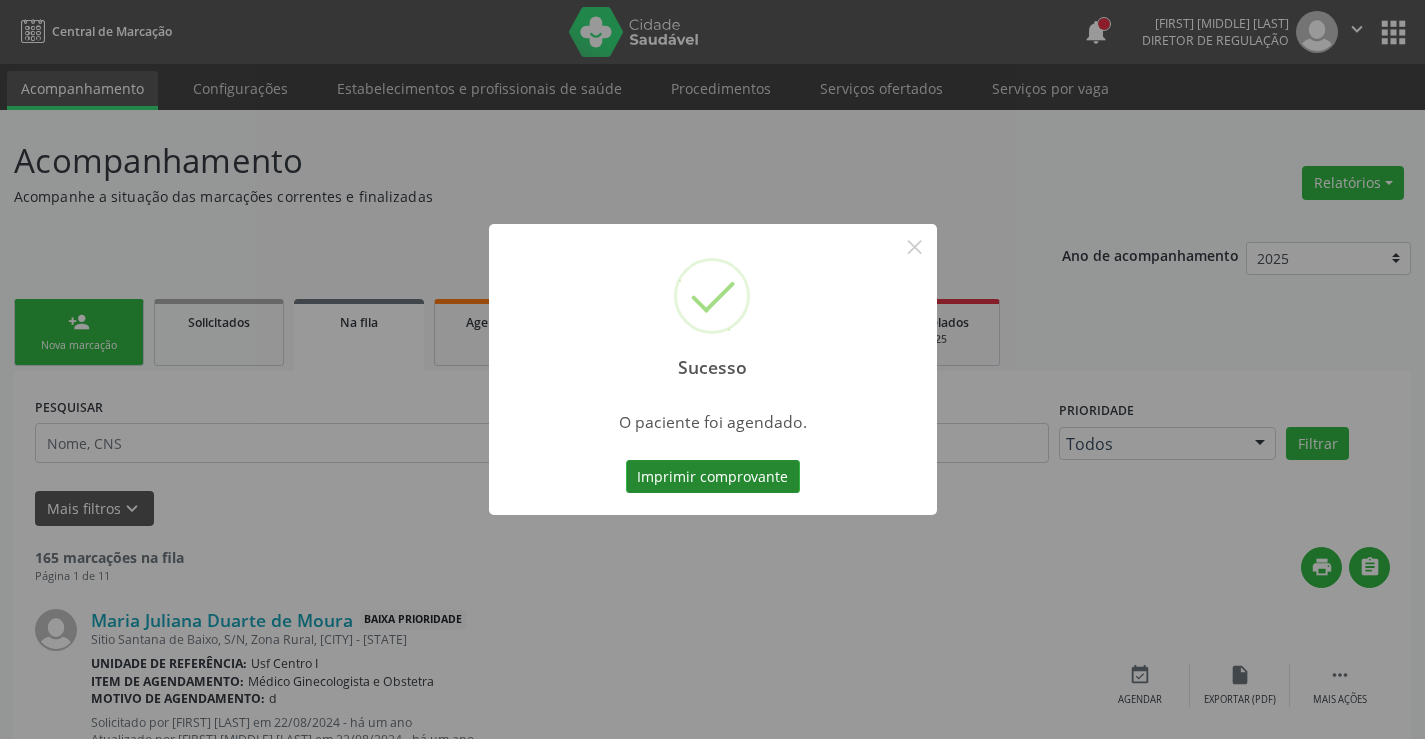 click on "Imprimir comprovante" at bounding box center [713, 477] 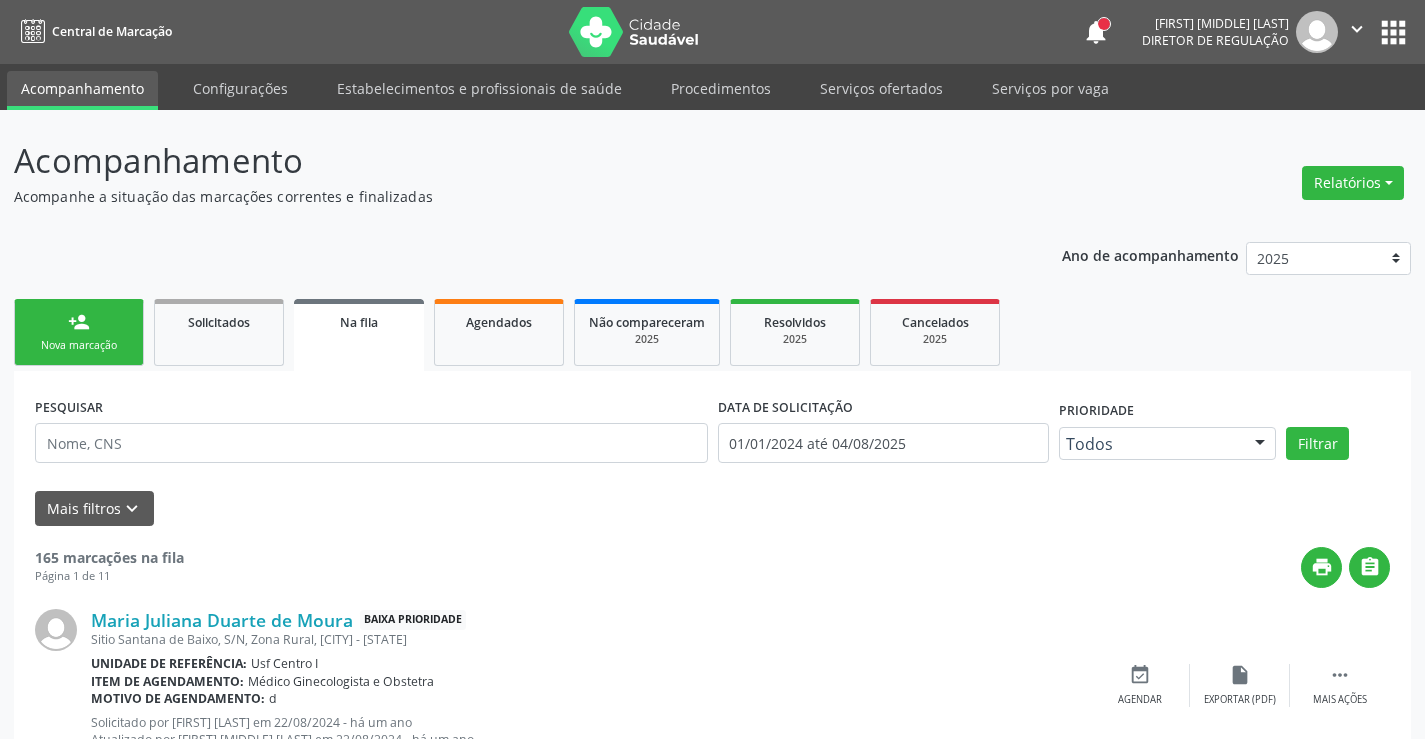 click on "person_add
Nova marcação" at bounding box center (79, 332) 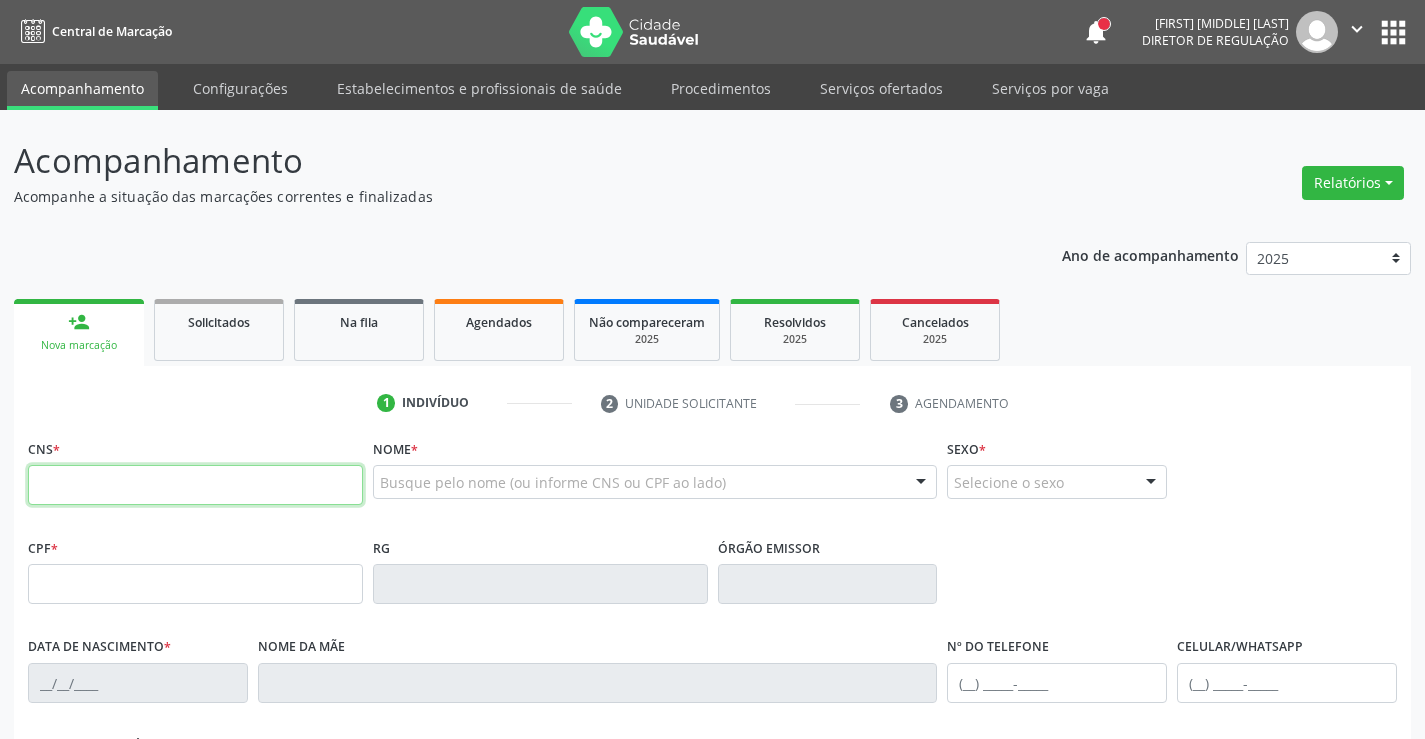 click at bounding box center [195, 485] 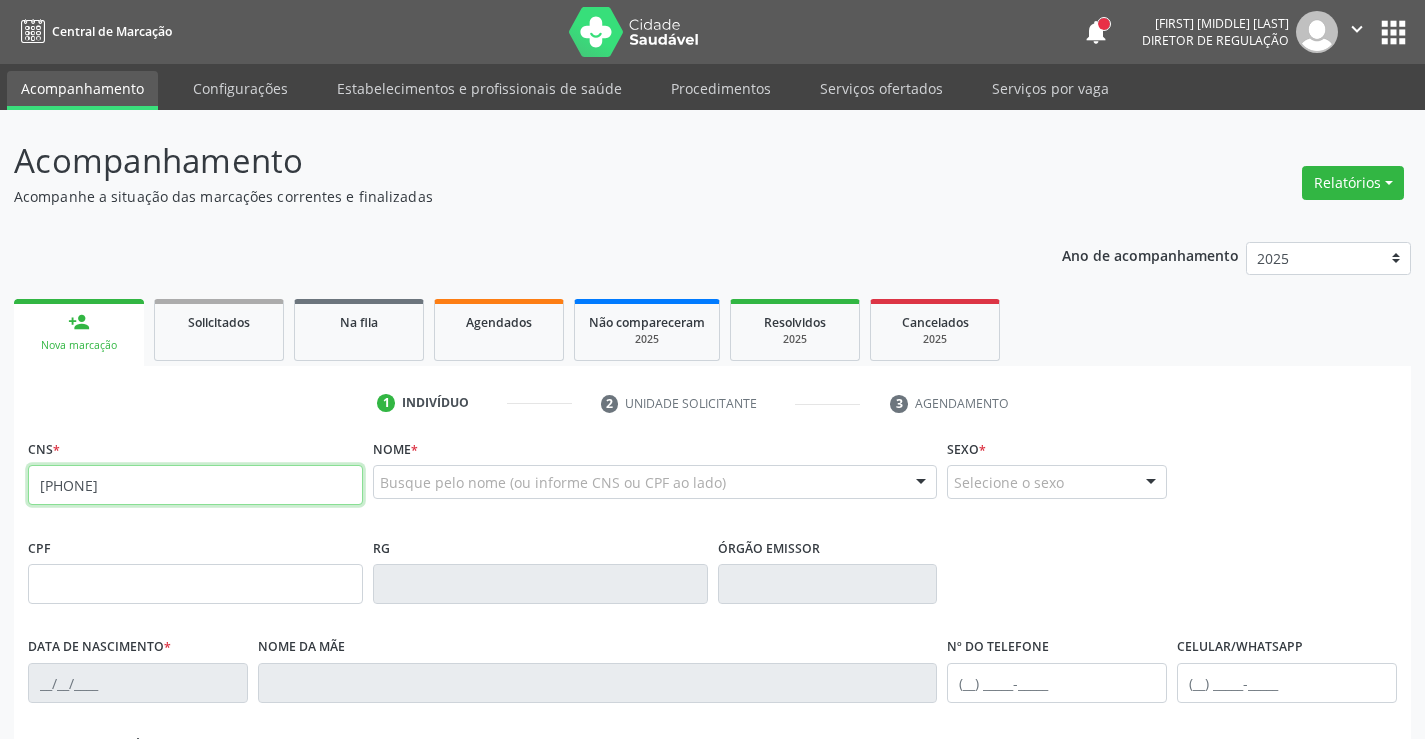 type on "700 6034 6449 6464" 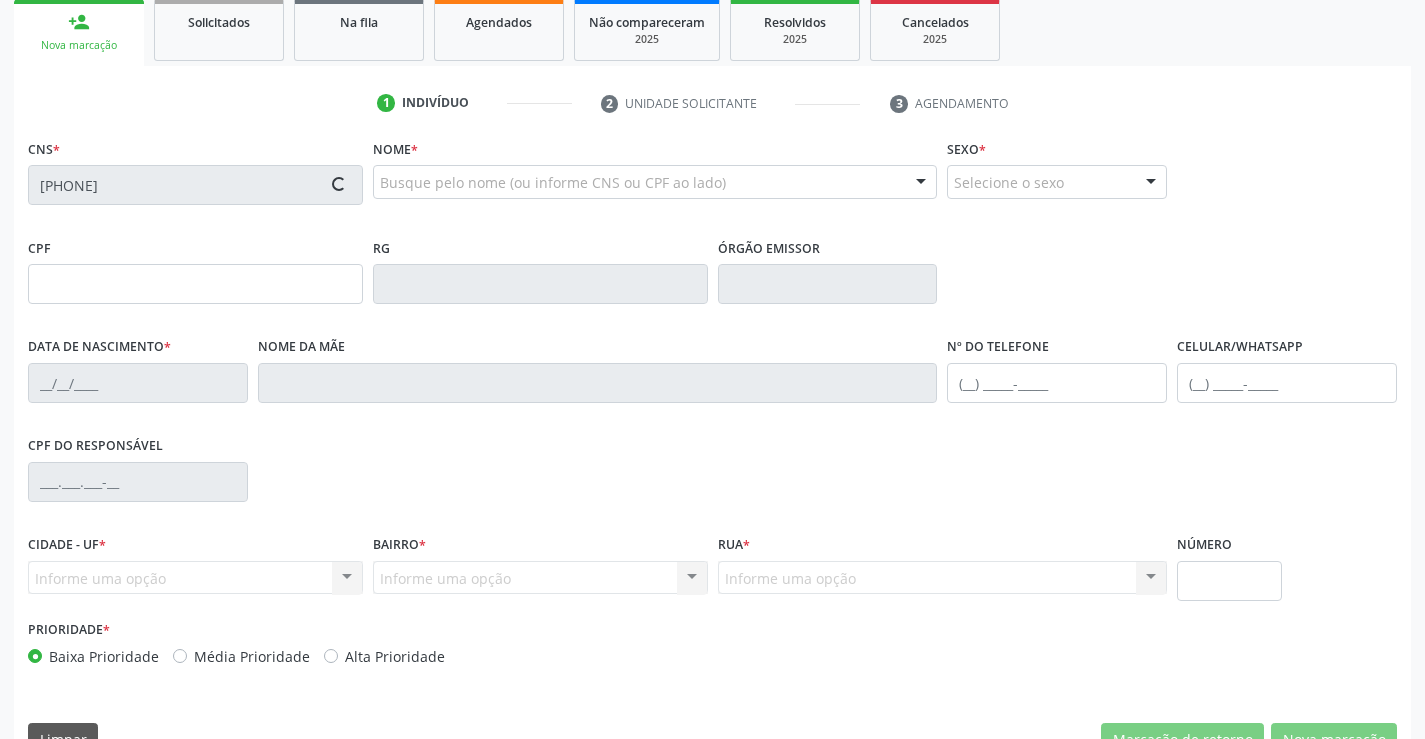 scroll, scrollTop: 345, scrollLeft: 0, axis: vertical 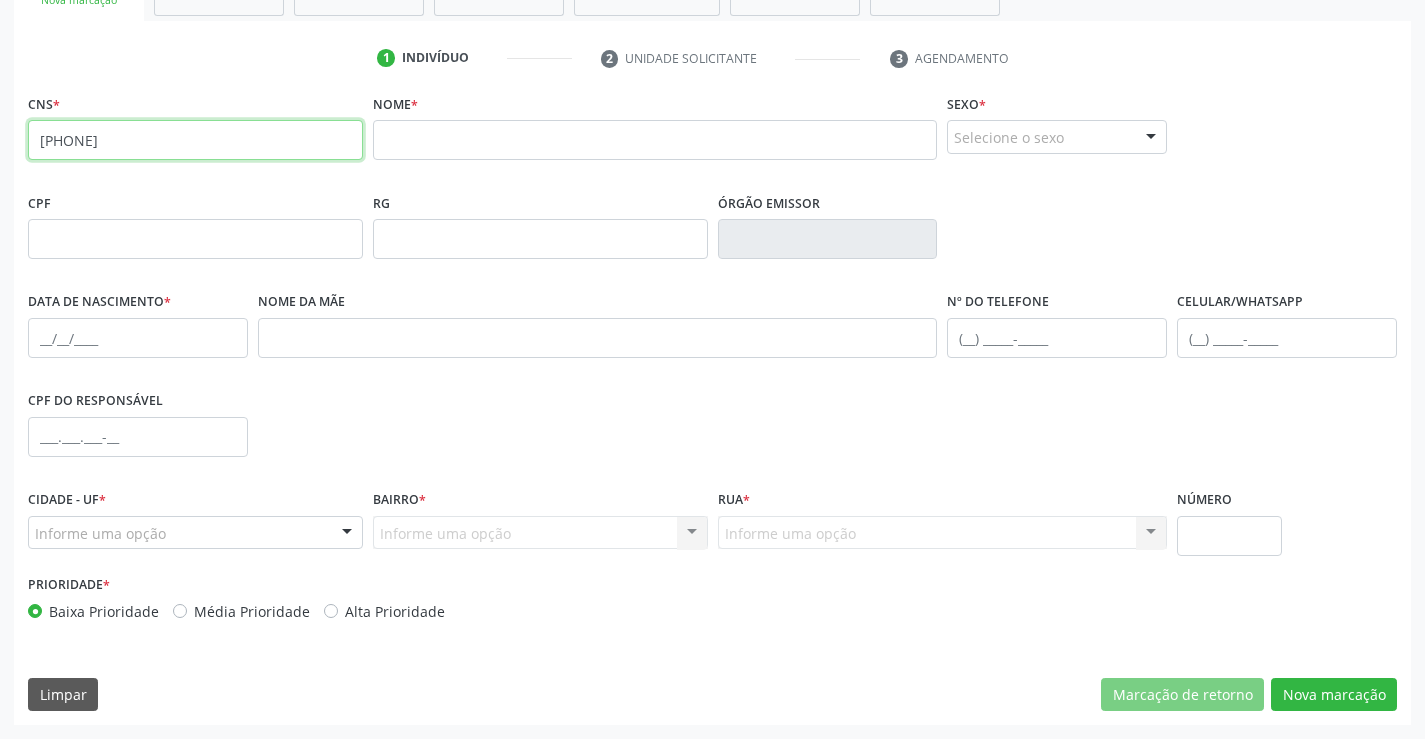 drag, startPoint x: 200, startPoint y: 133, endPoint x: 7, endPoint y: 134, distance: 193.0026 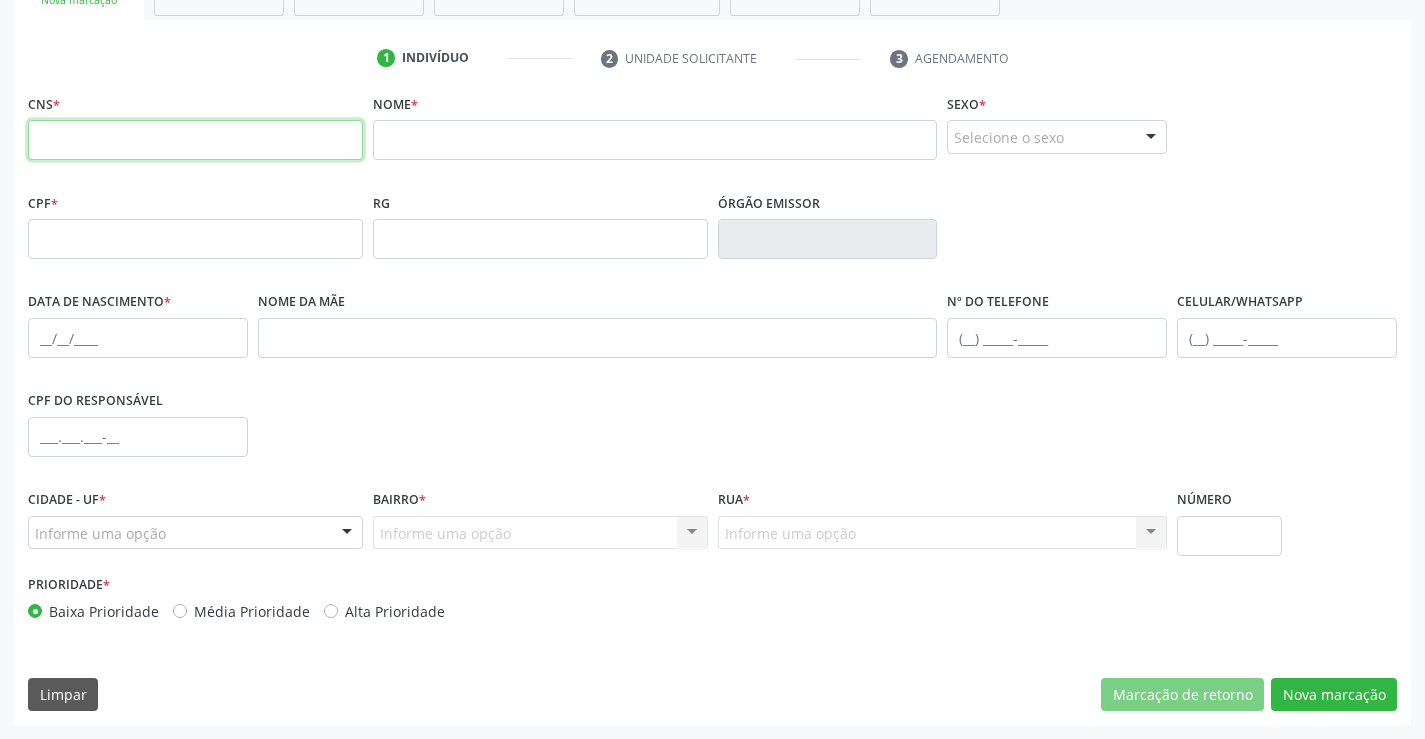 type 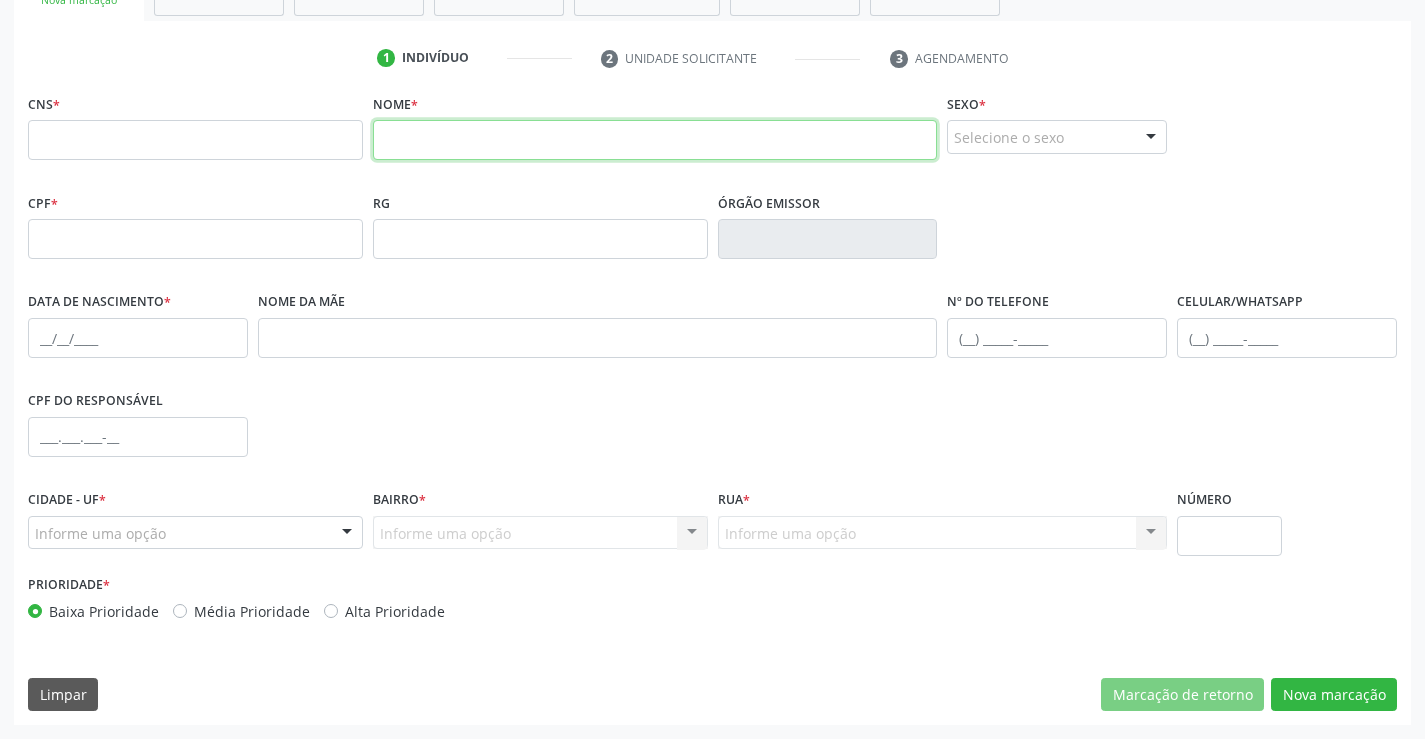 click at bounding box center (655, 140) 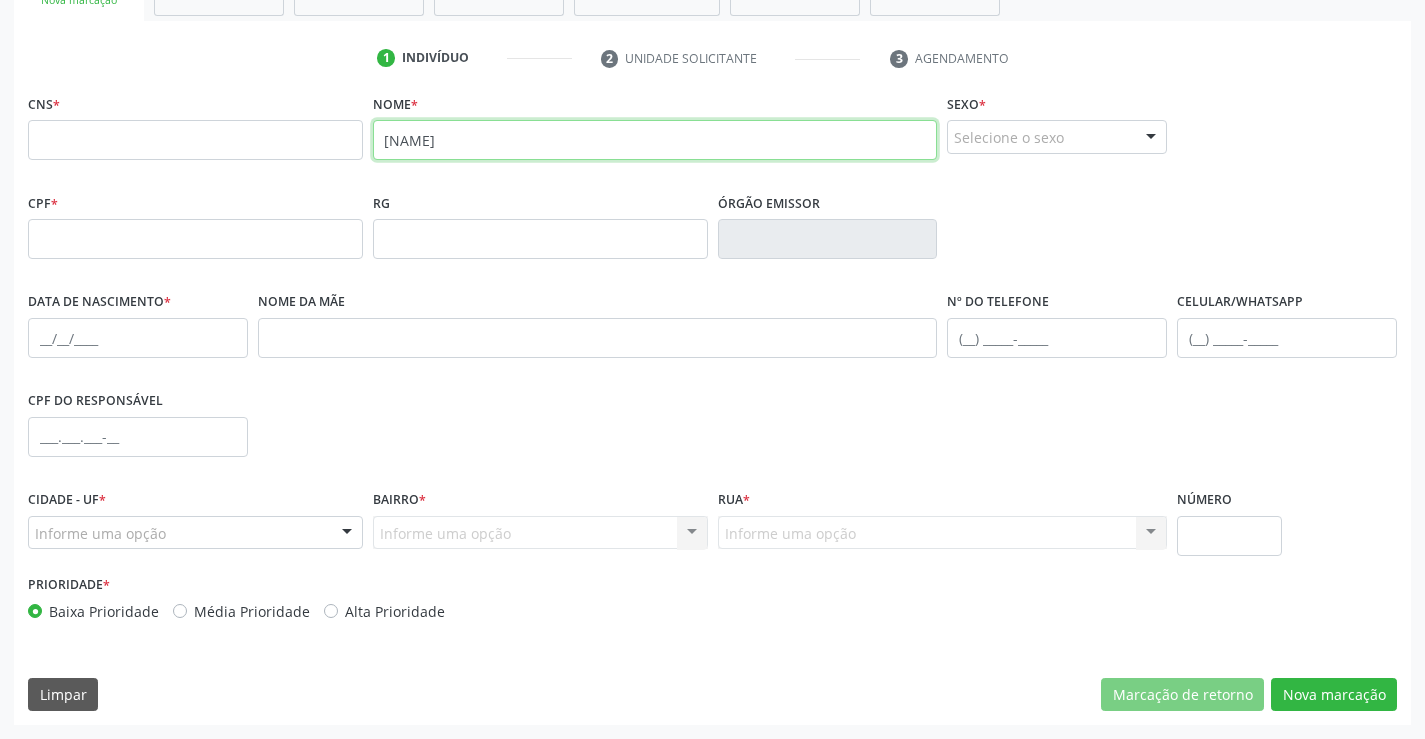 type on "[FIRST] [LAST]" 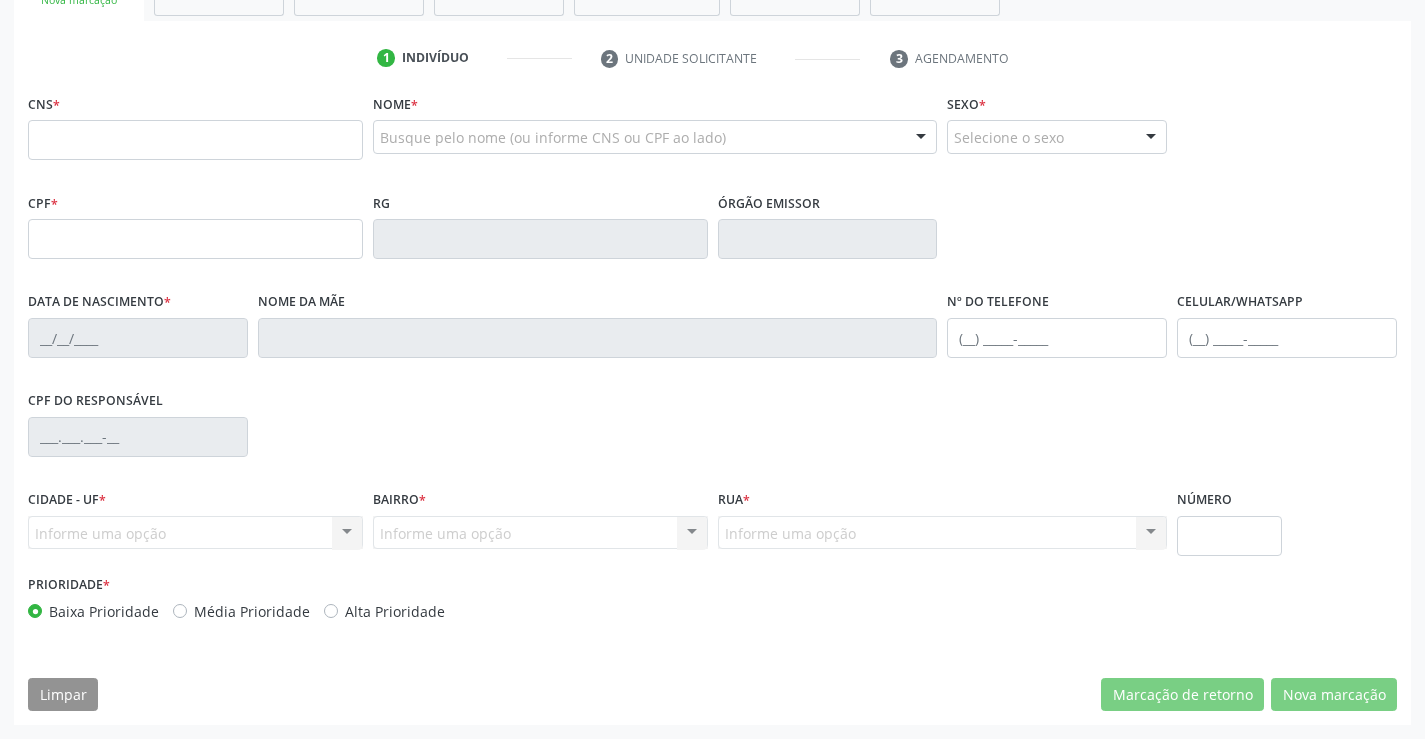 scroll, scrollTop: 345, scrollLeft: 0, axis: vertical 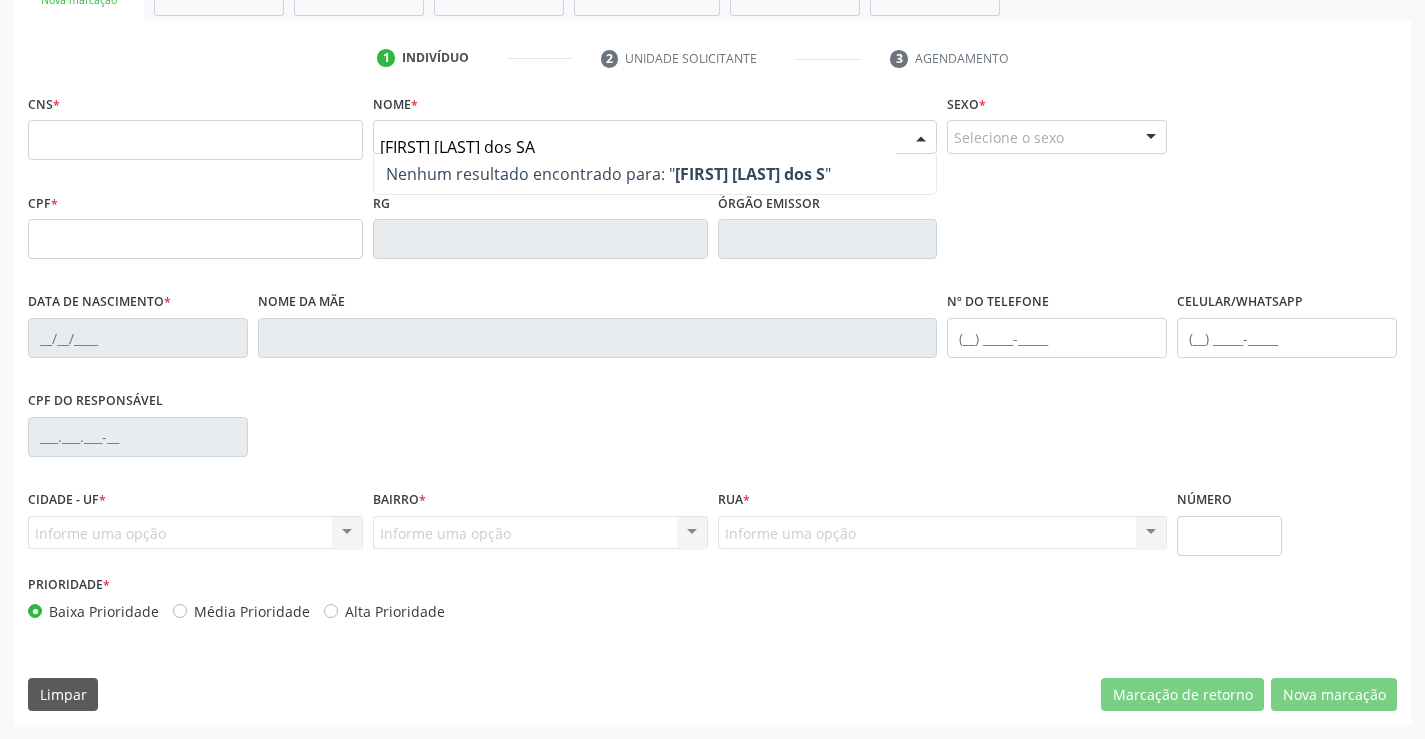 type on "[FIRST] [LAST] dos SAN" 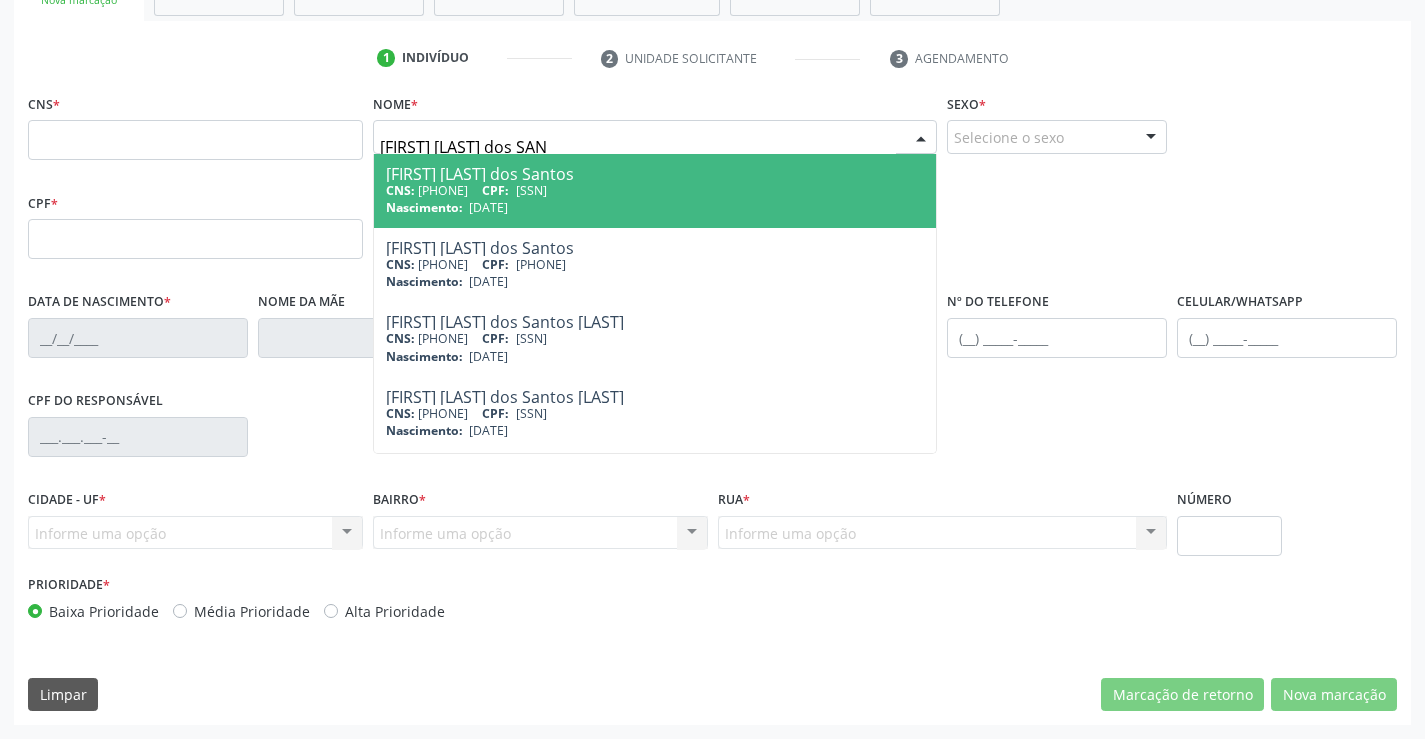click on "[FIRST] [LAST] dos Santos
CNS:
[PHONE]
CPF:
[SSN]
Nascimento:
[DATE]" at bounding box center [655, 191] 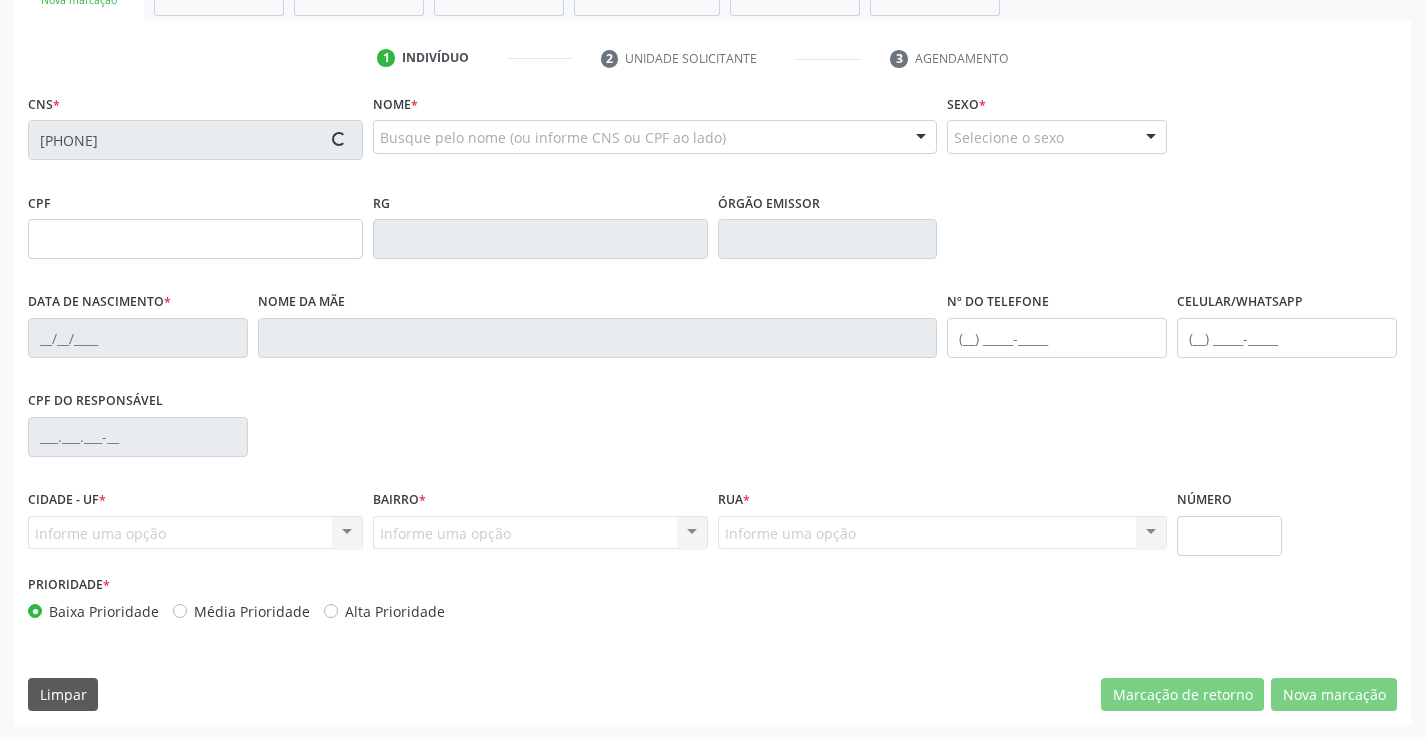type on "[SSN]" 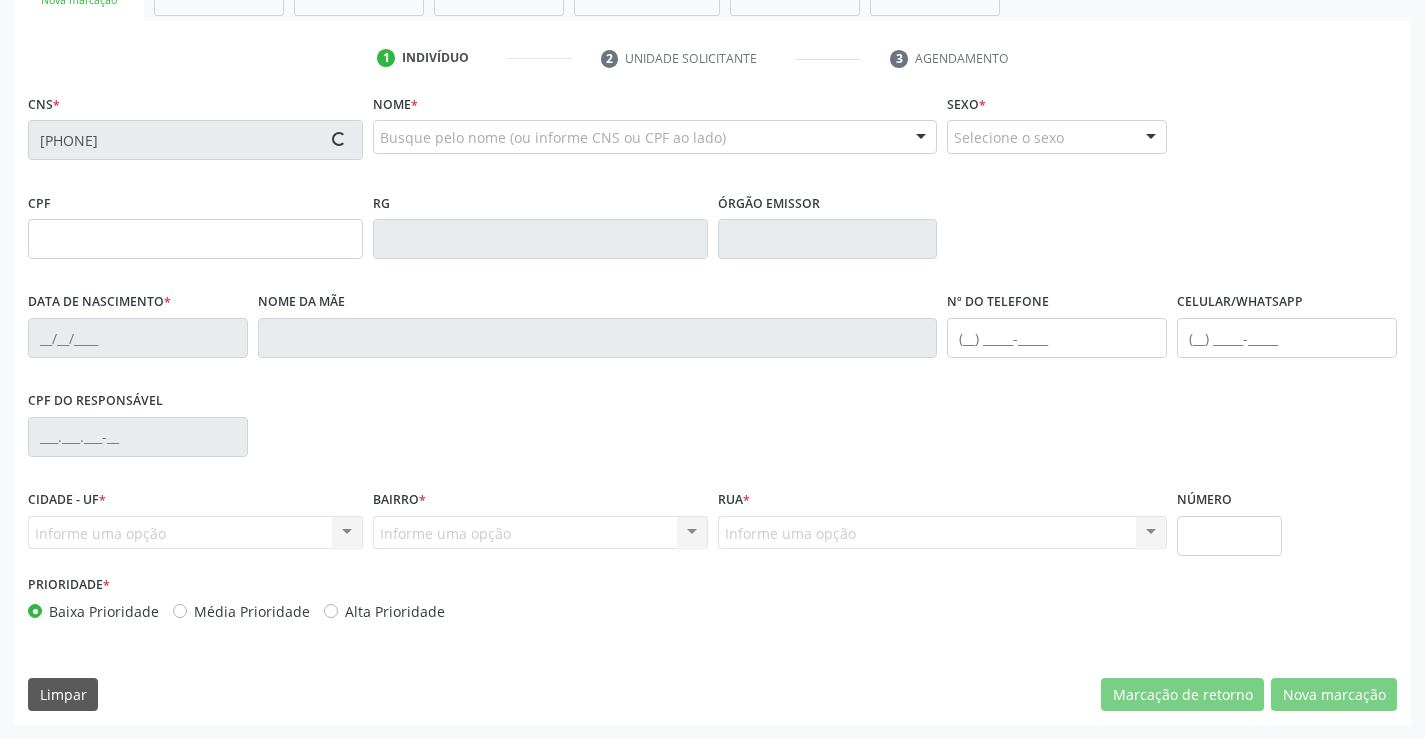 type on "[DATE]" 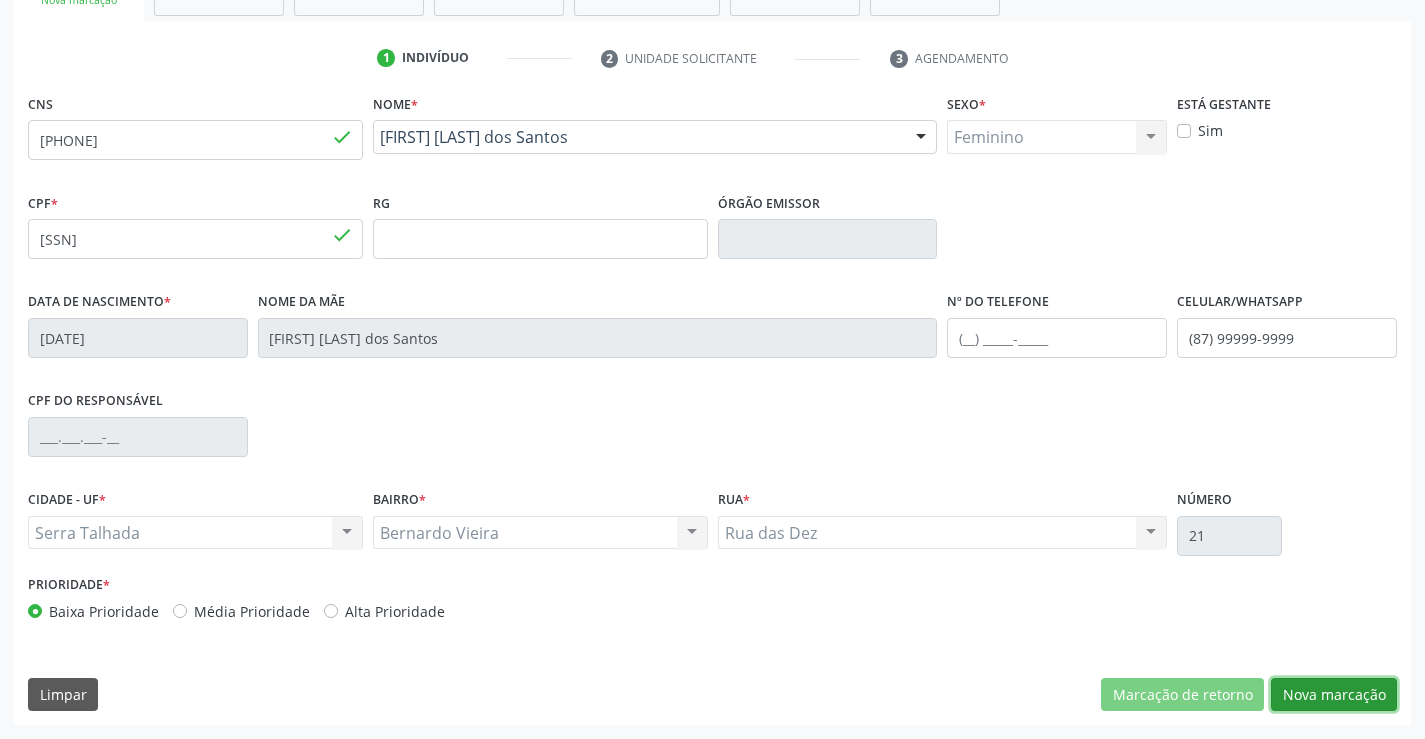click on "Nova marcação" at bounding box center [1334, 695] 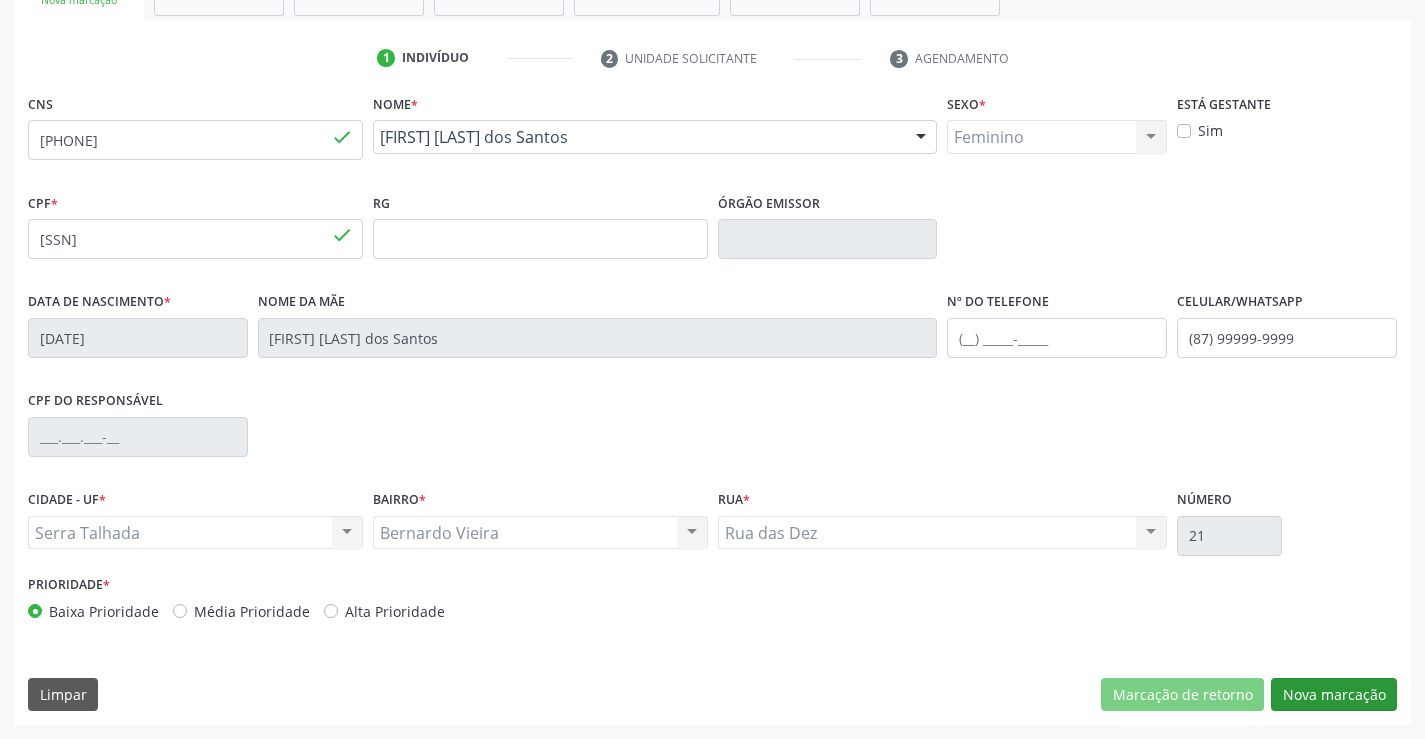 scroll, scrollTop: 167, scrollLeft: 0, axis: vertical 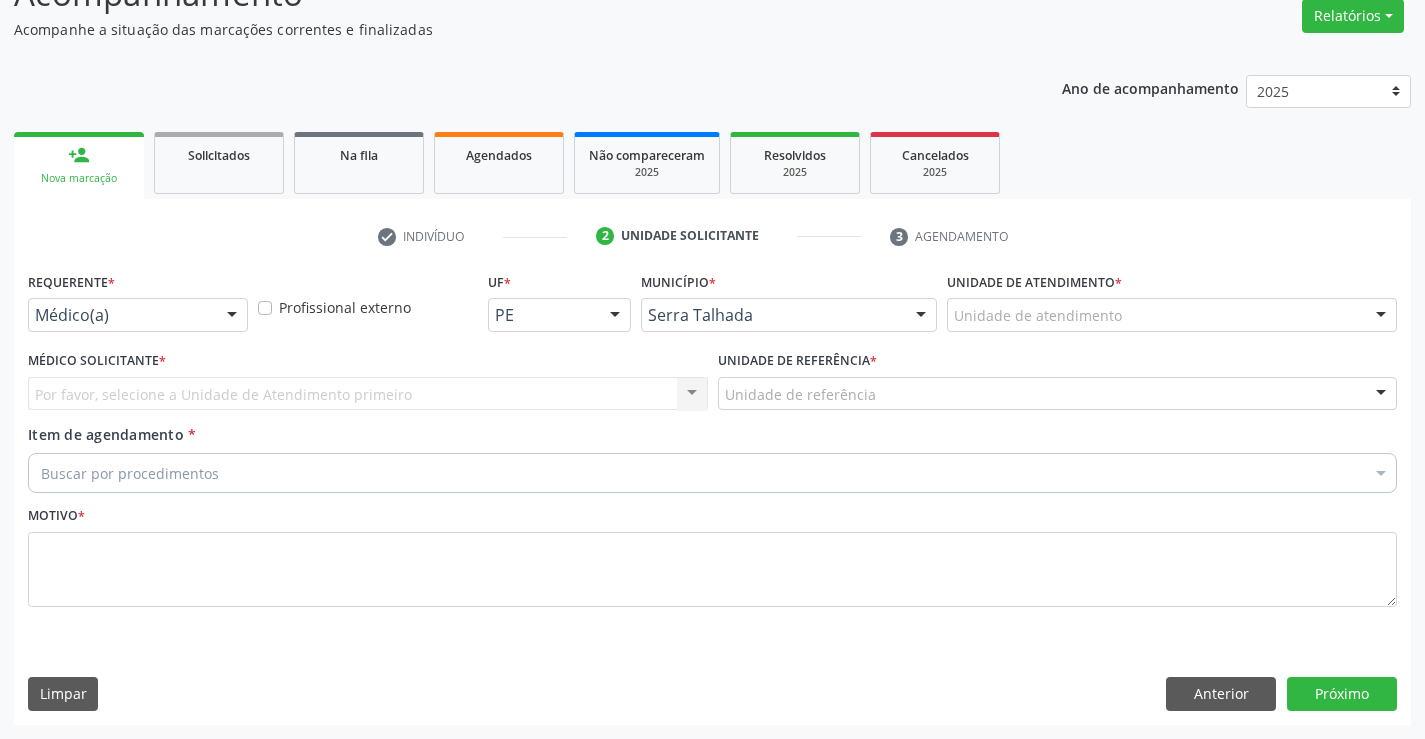click at bounding box center (232, 316) 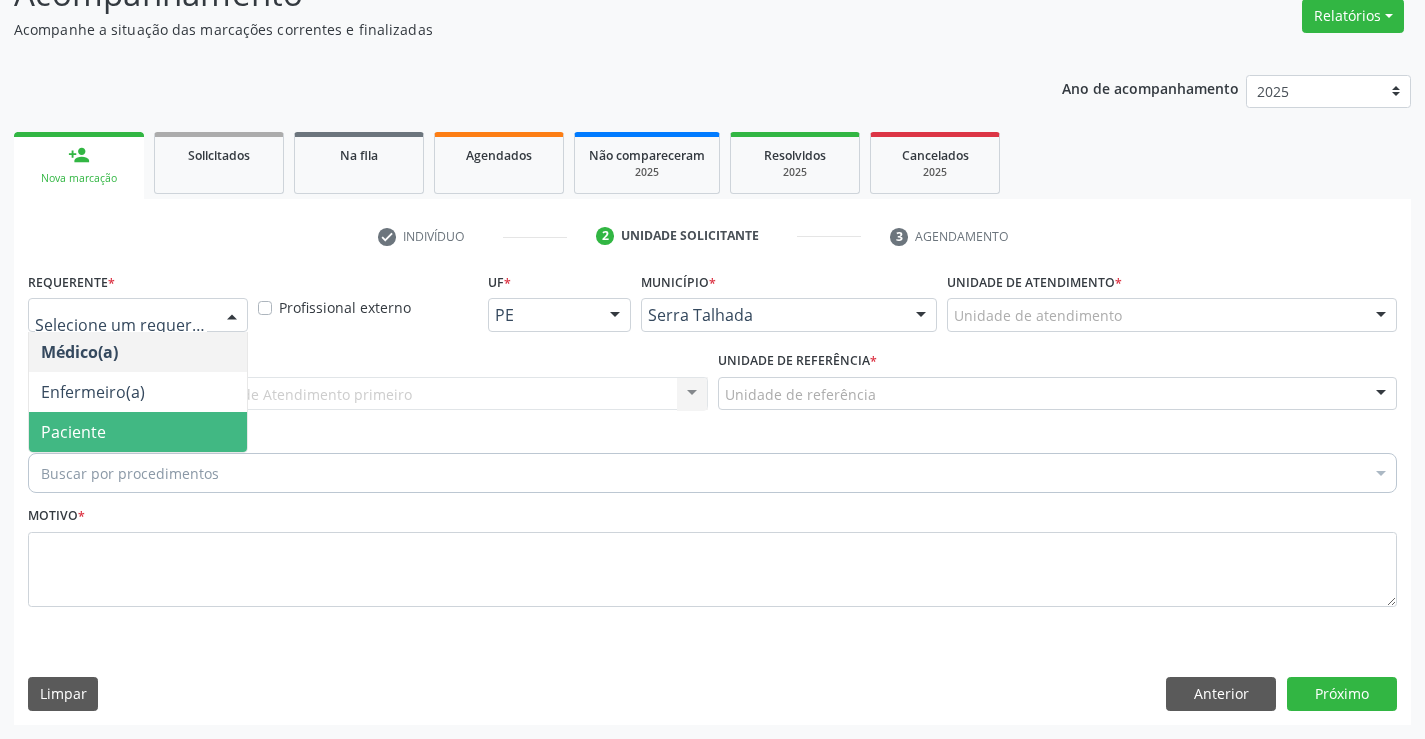 click on "Paciente" at bounding box center (138, 432) 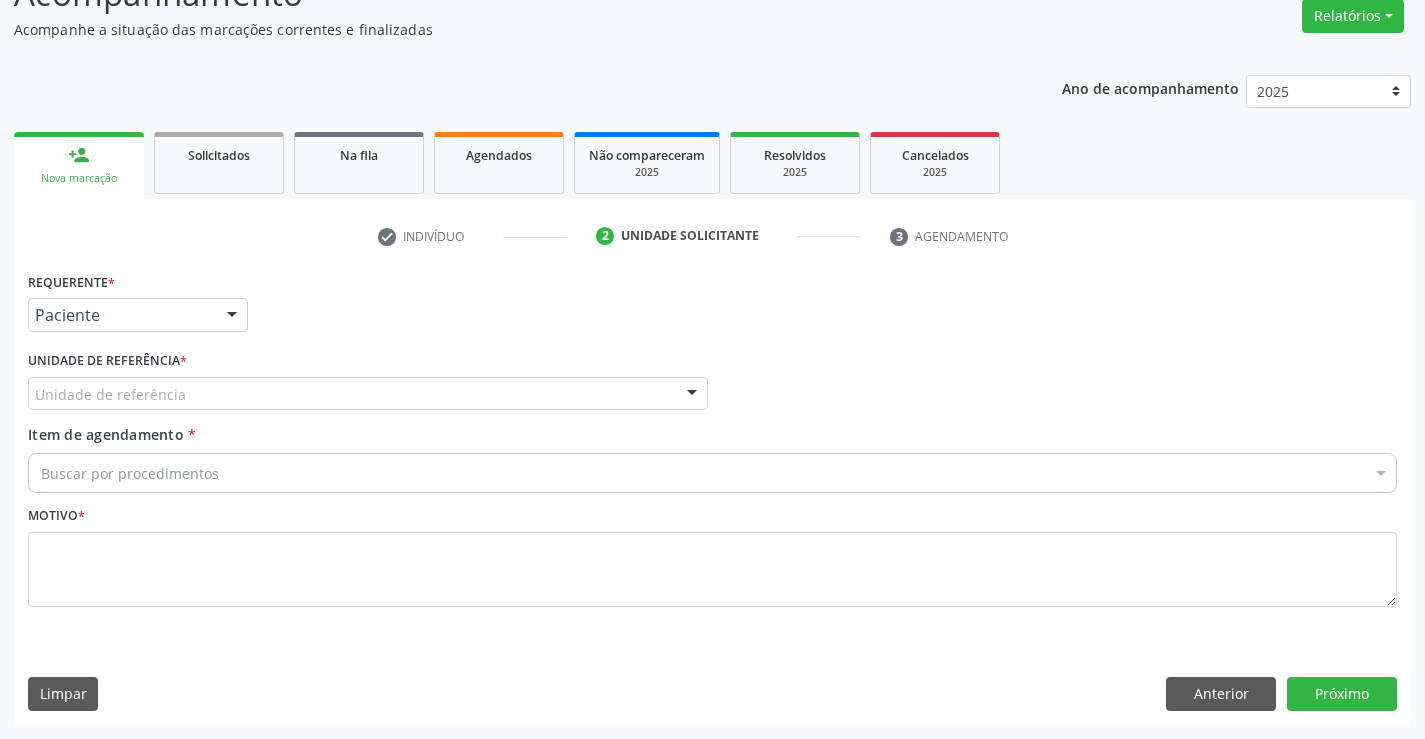 click on "Unidade de referência" at bounding box center (368, 394) 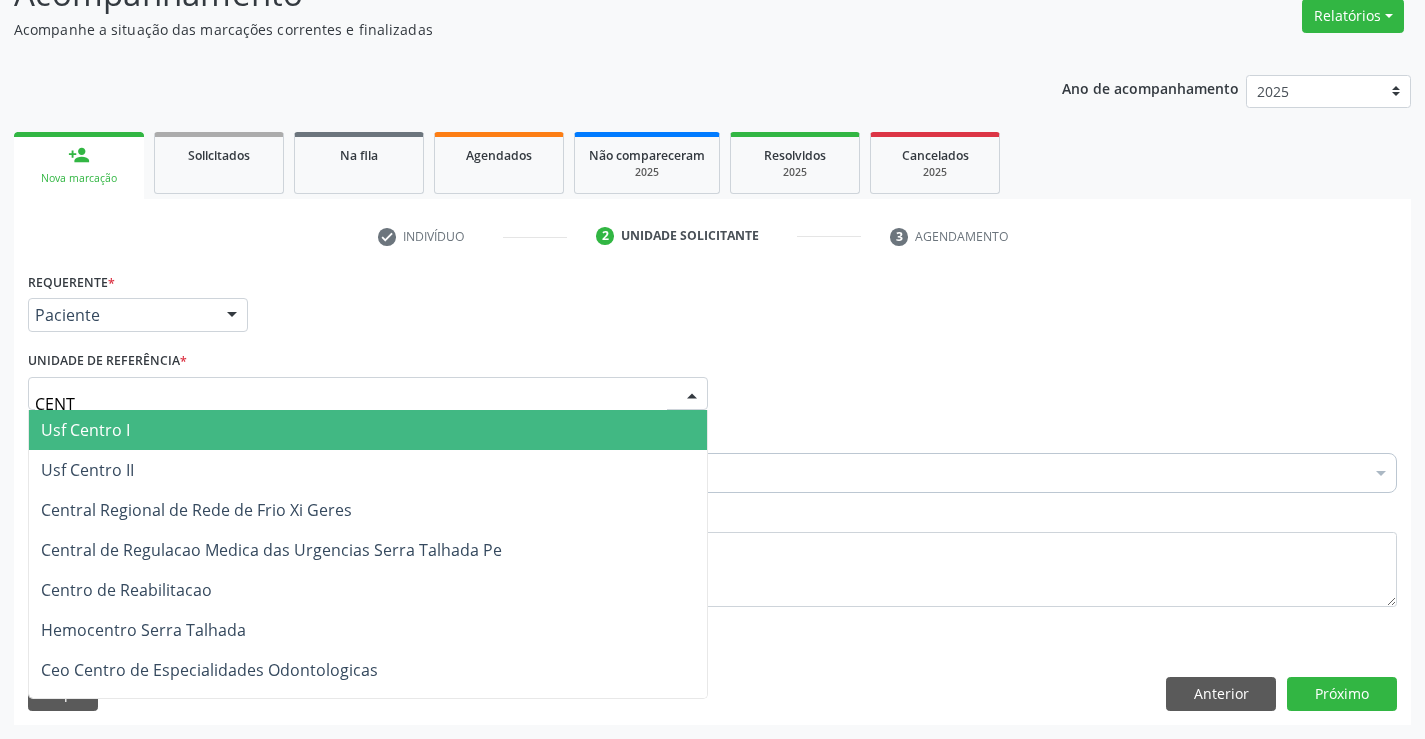 type on "CENTR" 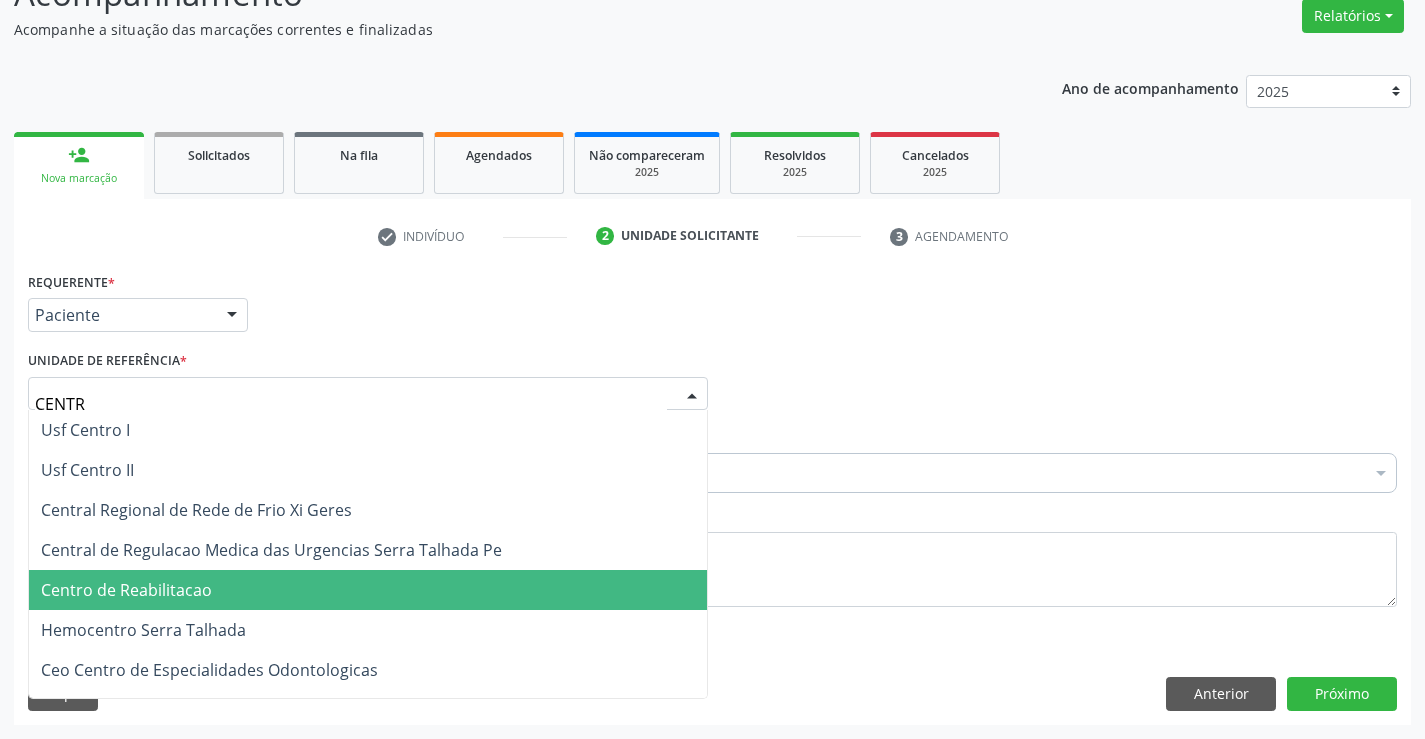 click on "Centro de Reabilitacao" at bounding box center [368, 590] 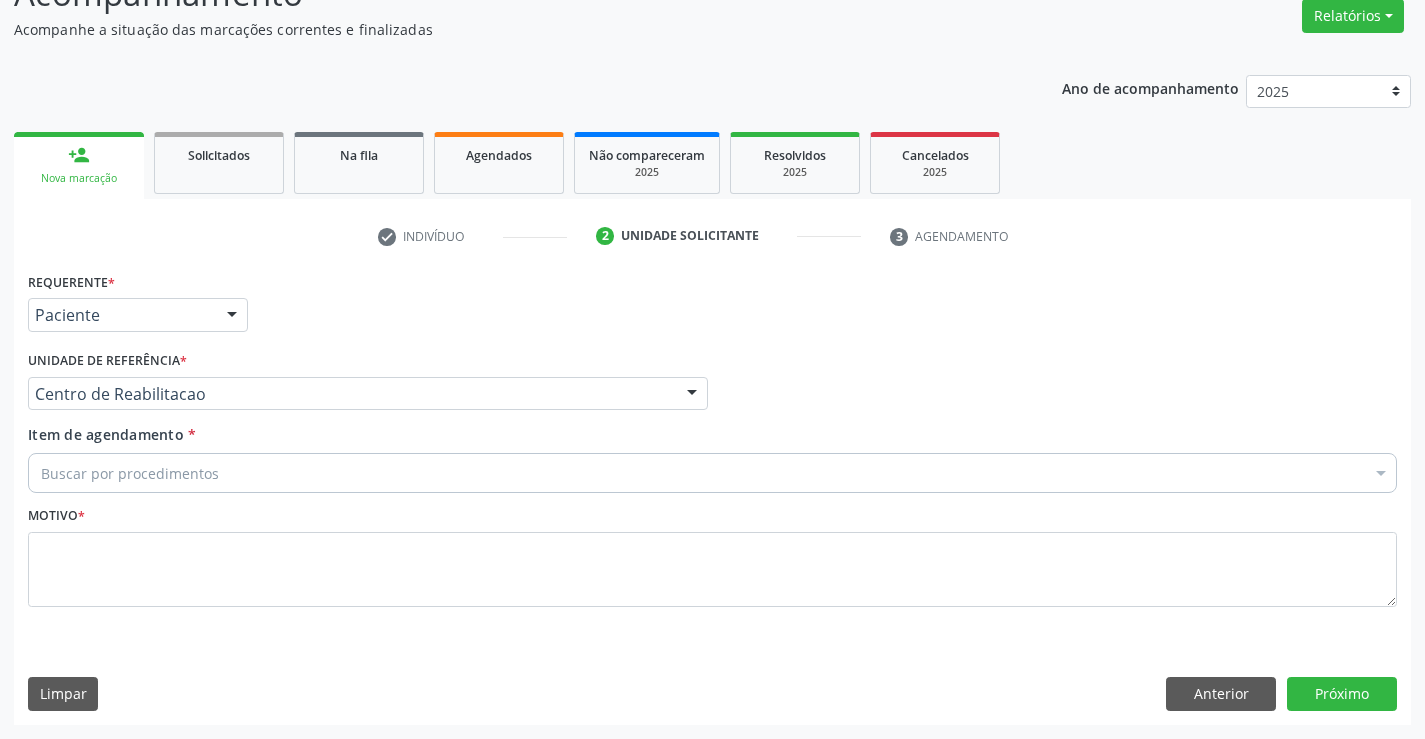 click on "Buscar por procedimentos" at bounding box center [712, 473] 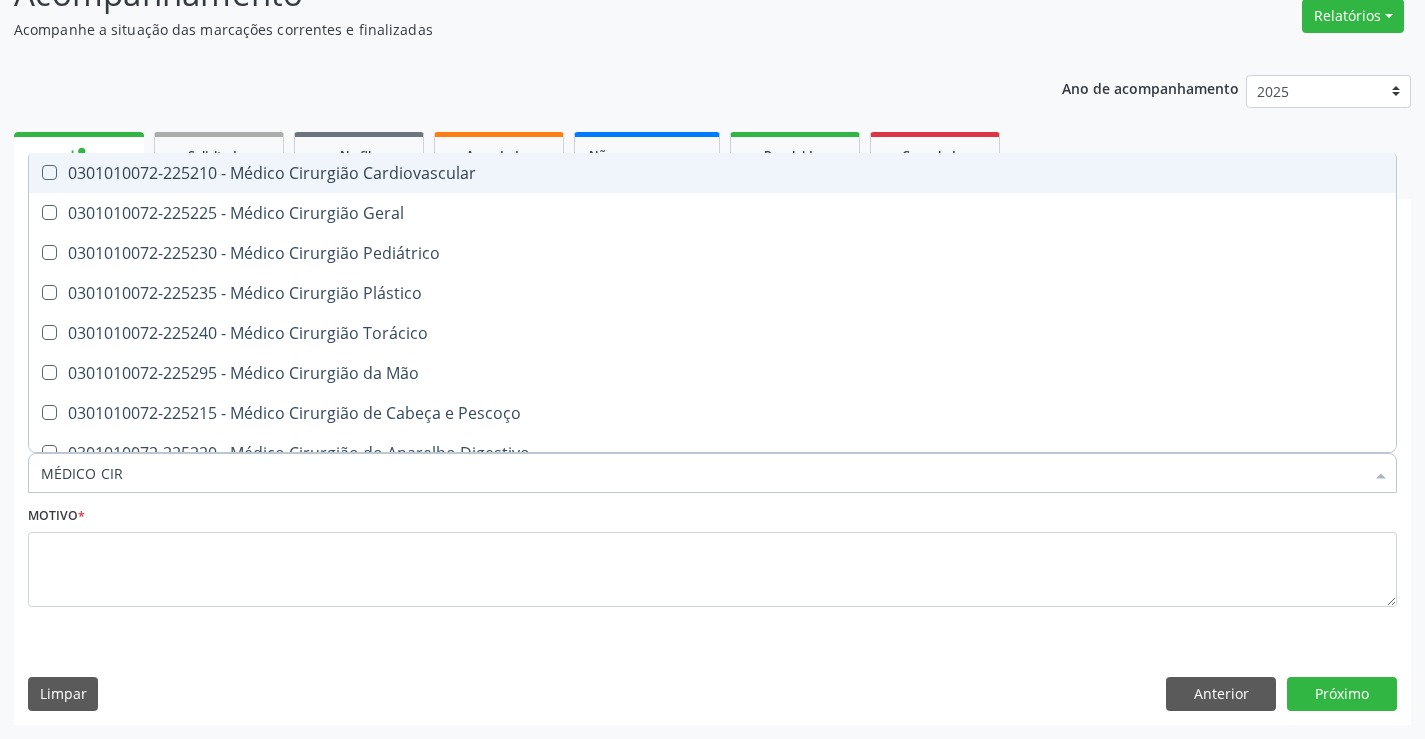 type on "MÉDICO CIRU" 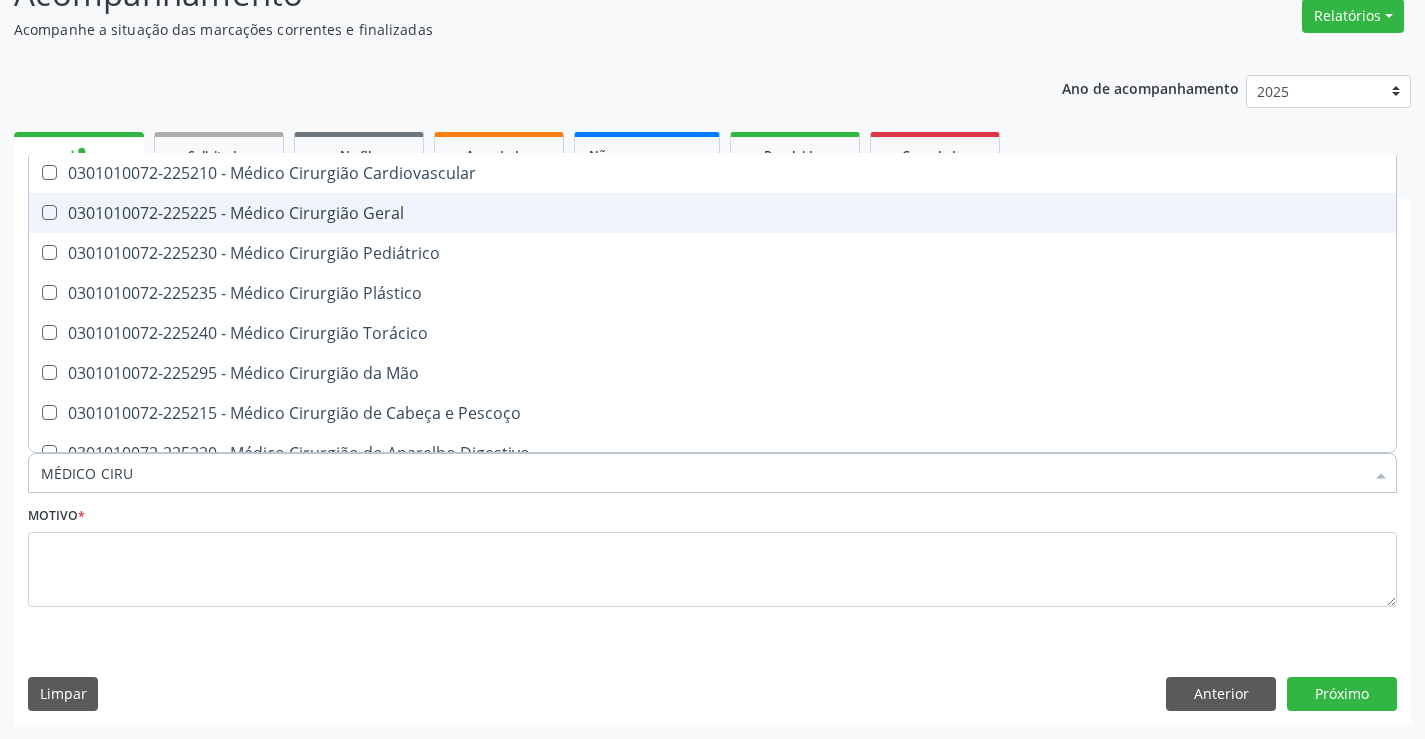 click on "0301010072-225225 - Médico Cirurgião Geral" at bounding box center [712, 213] 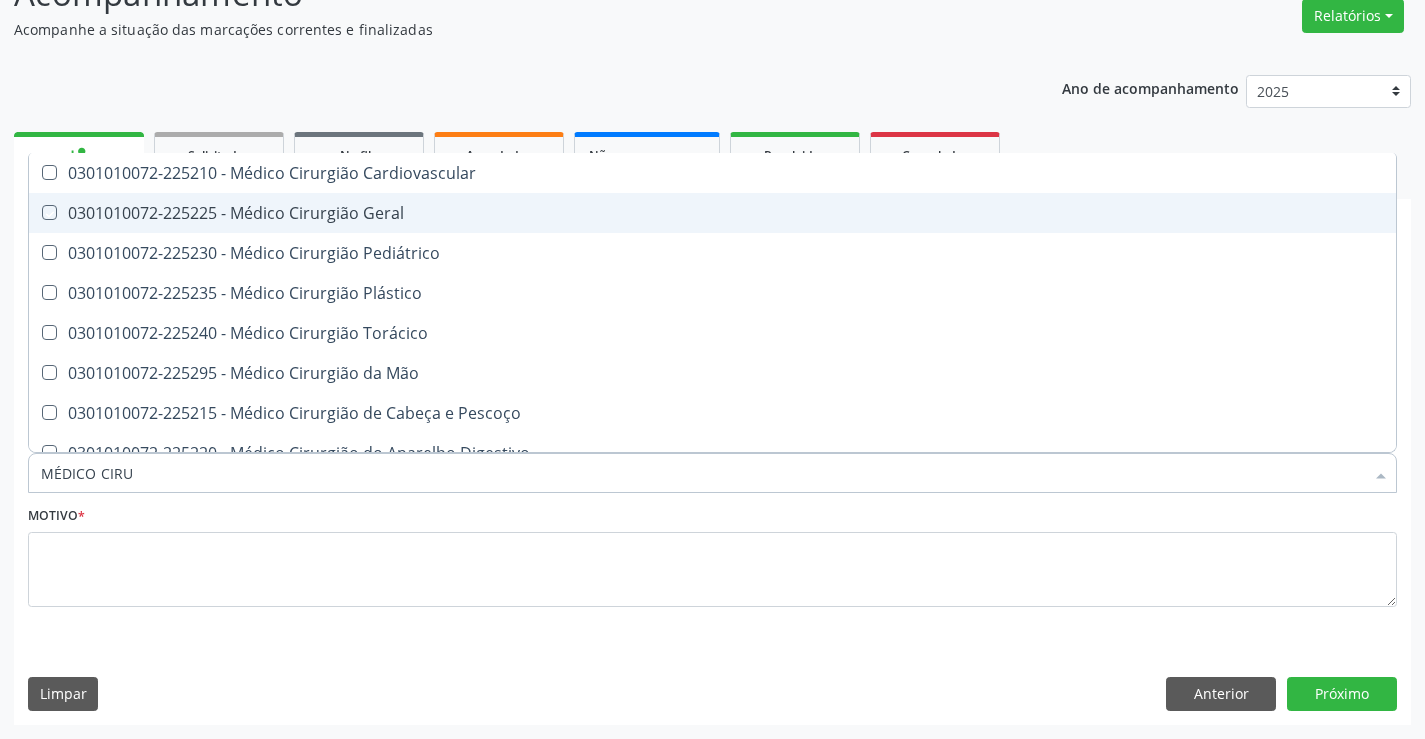 checkbox on "true" 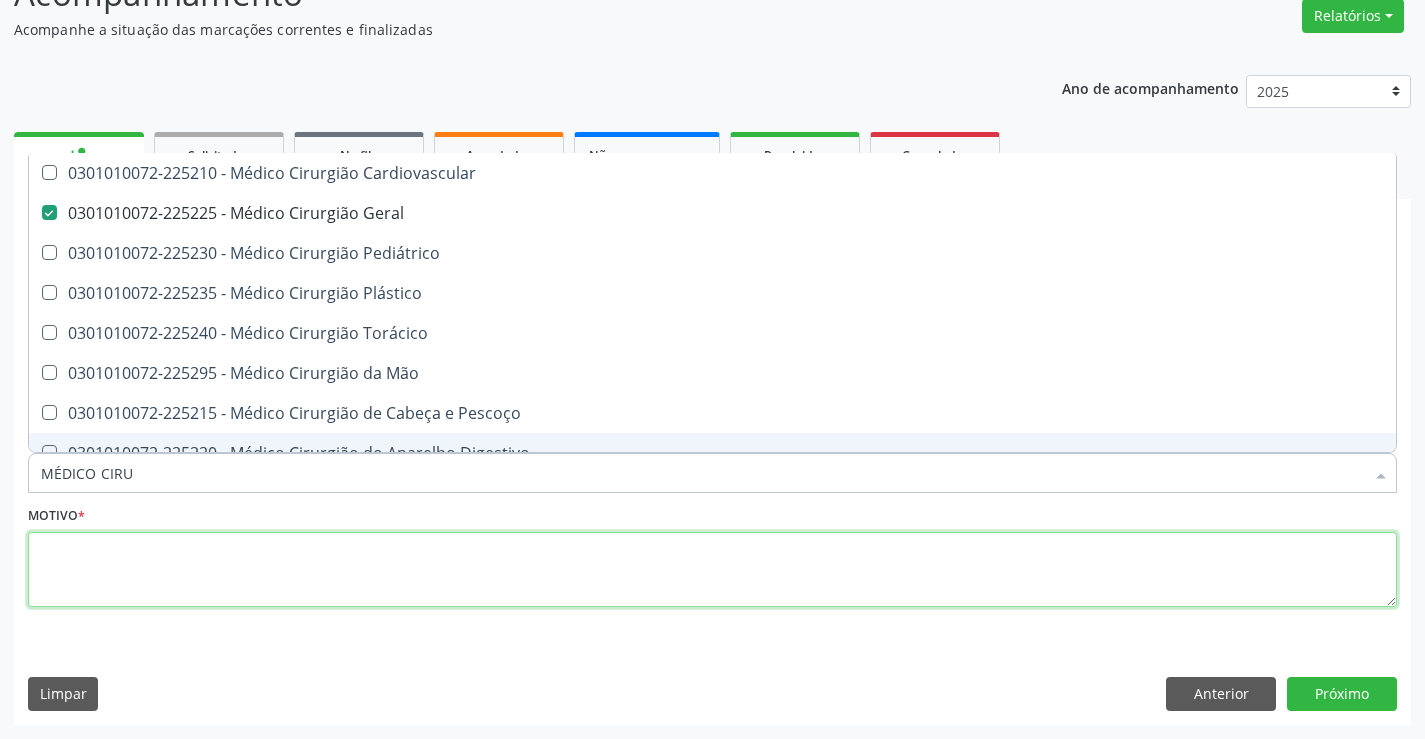 click at bounding box center [712, 570] 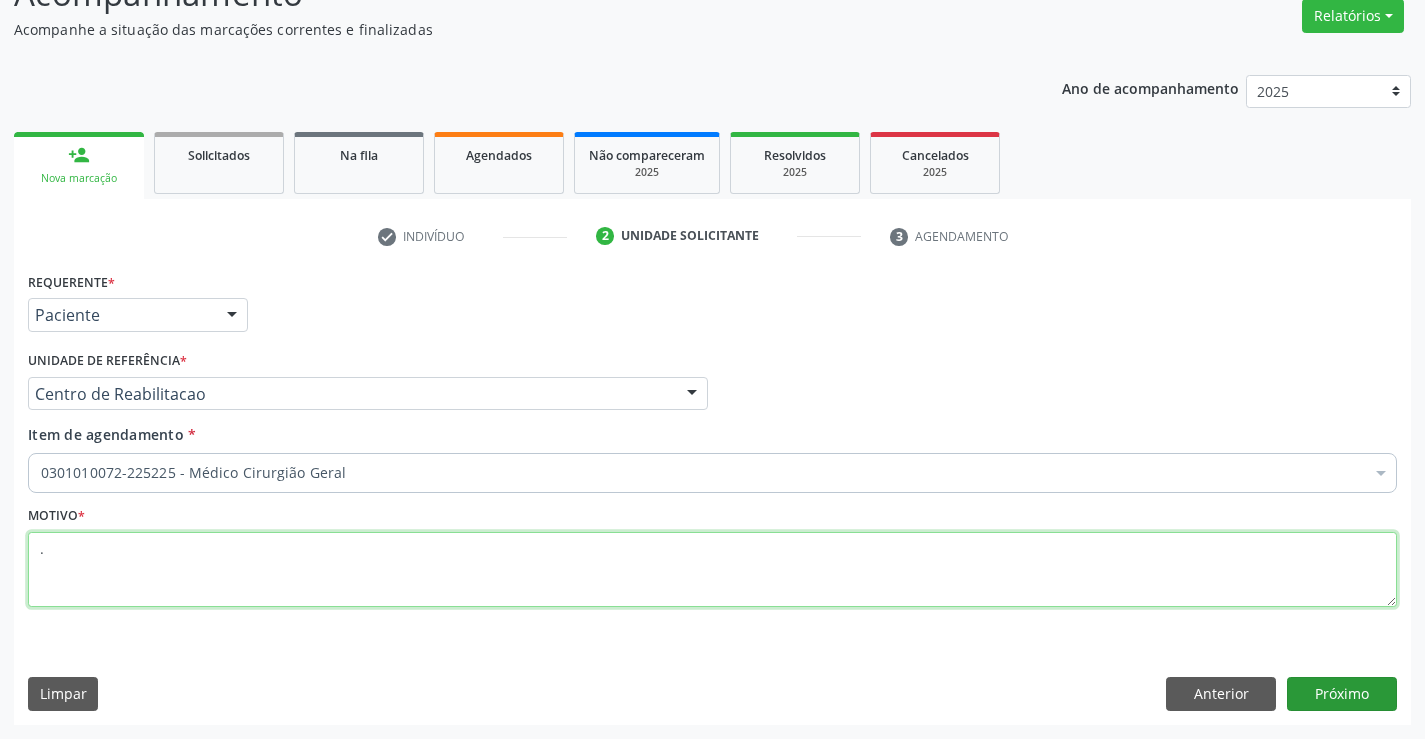 type on "." 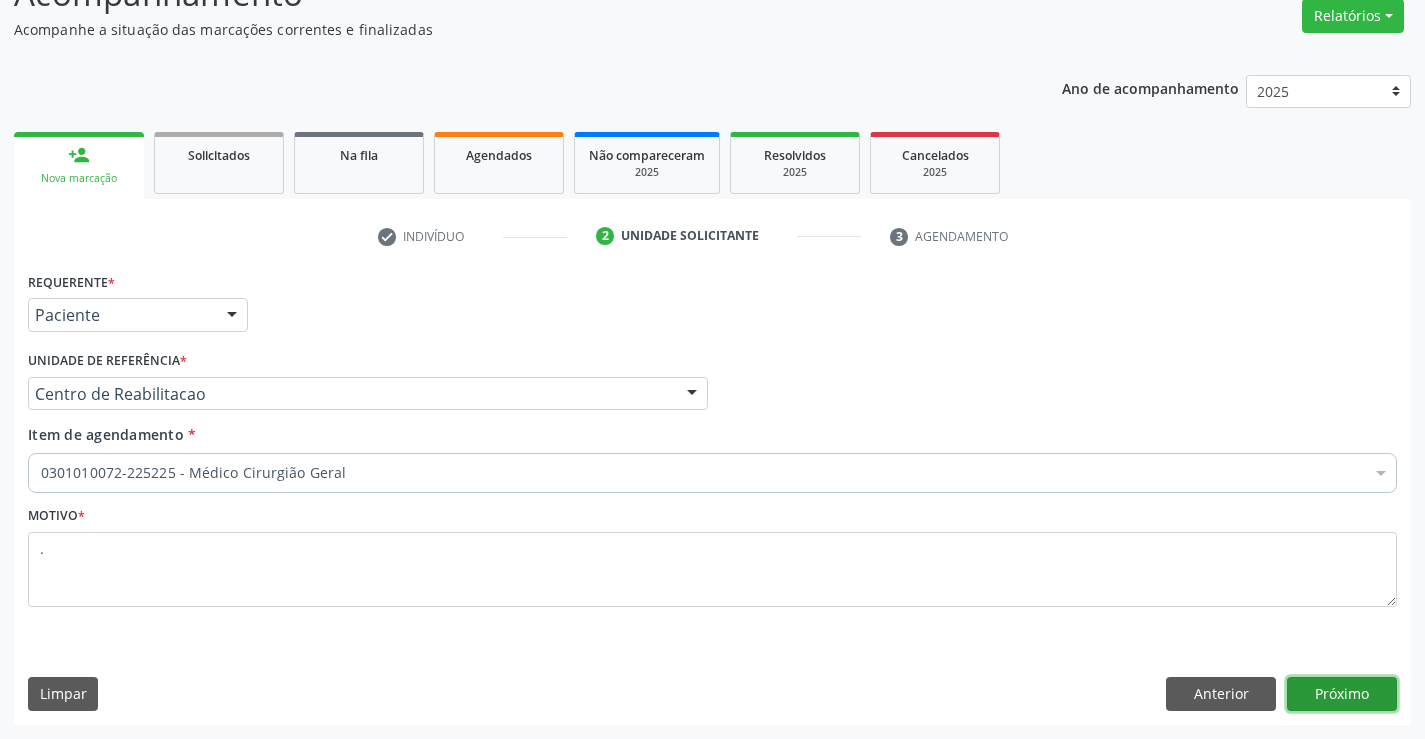 click on "Próximo" at bounding box center (1342, 694) 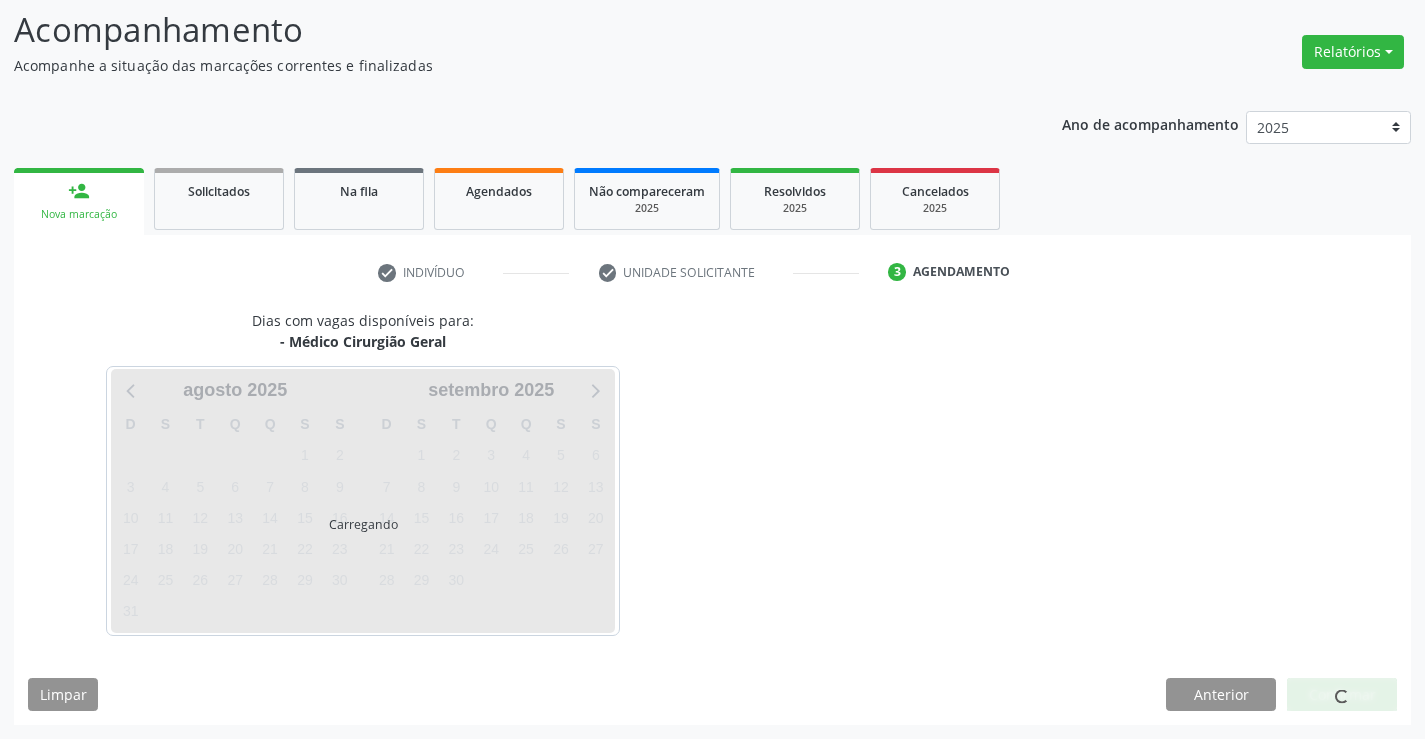 scroll, scrollTop: 131, scrollLeft: 0, axis: vertical 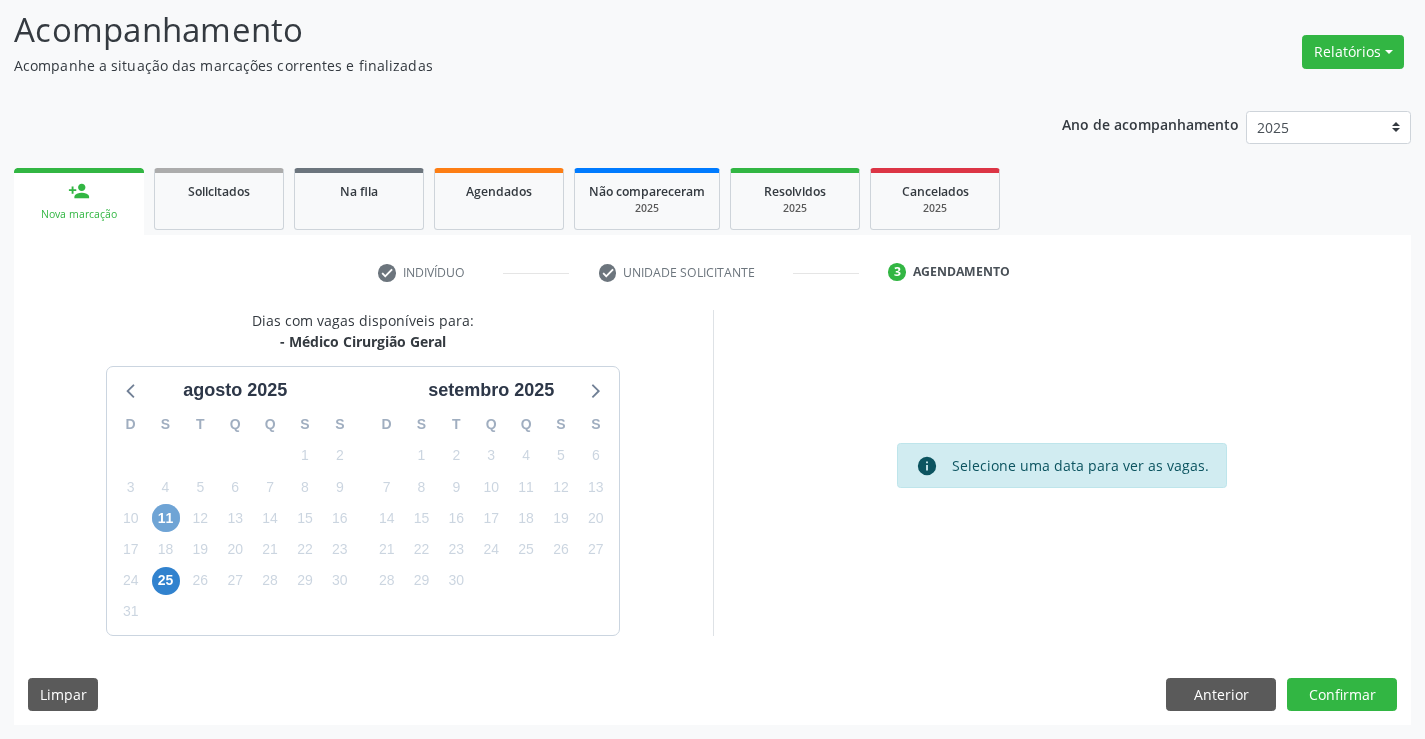 click on "11" at bounding box center (166, 518) 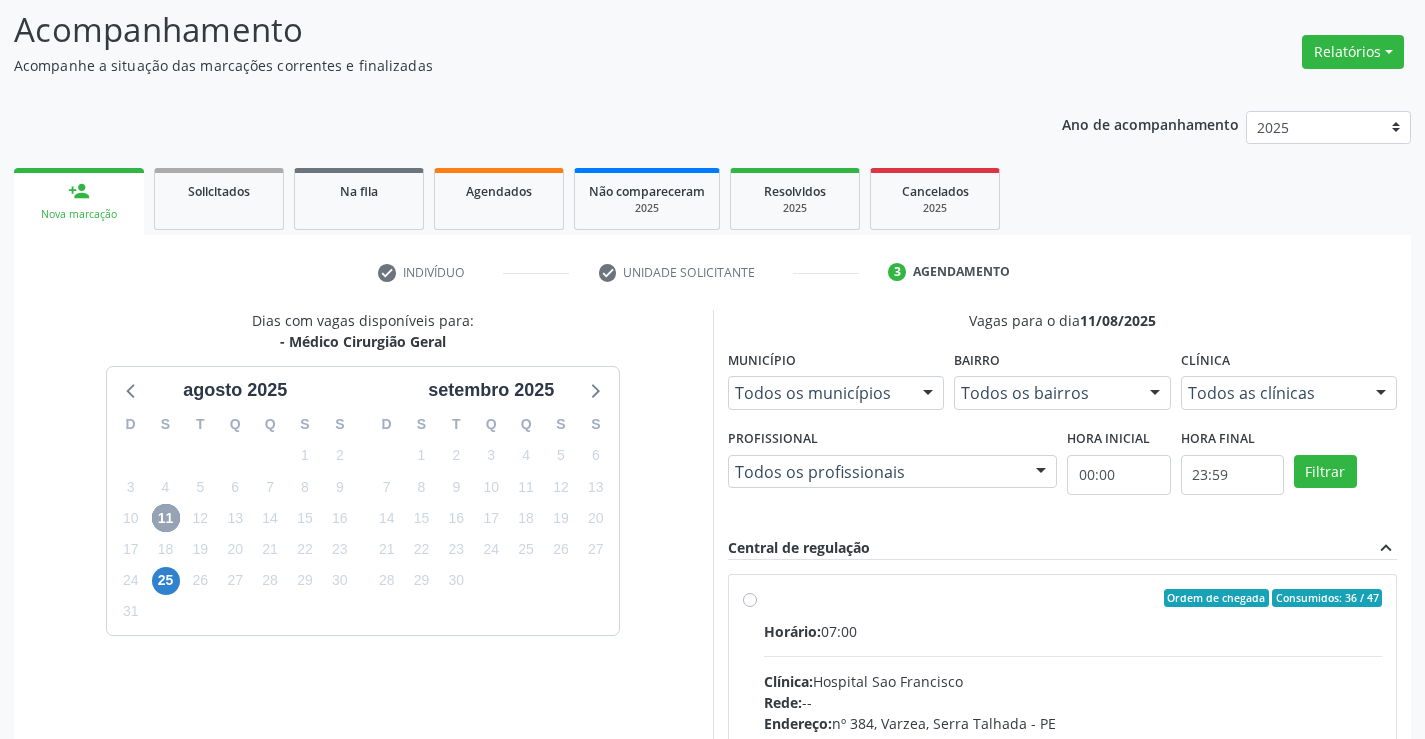 scroll, scrollTop: 420, scrollLeft: 0, axis: vertical 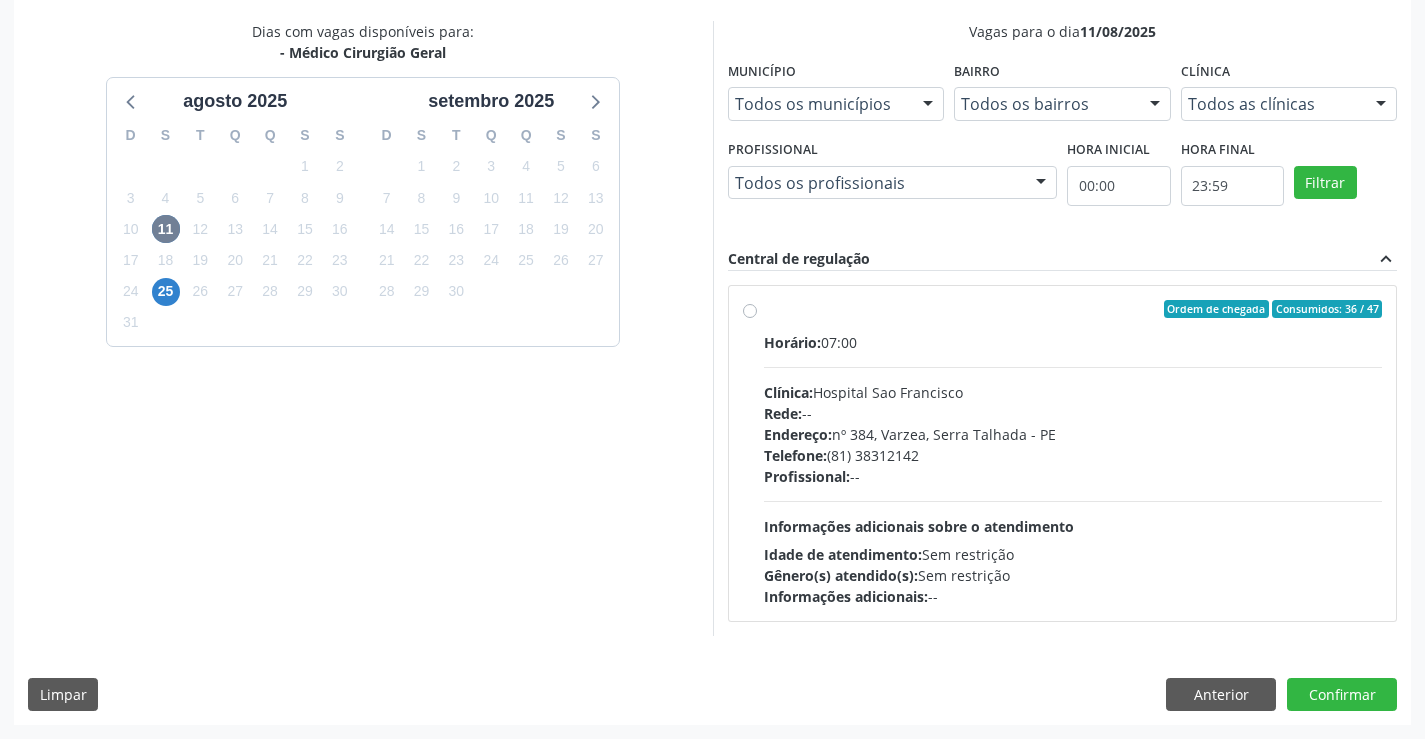 click on "Profissional:
--" at bounding box center (1073, 476) 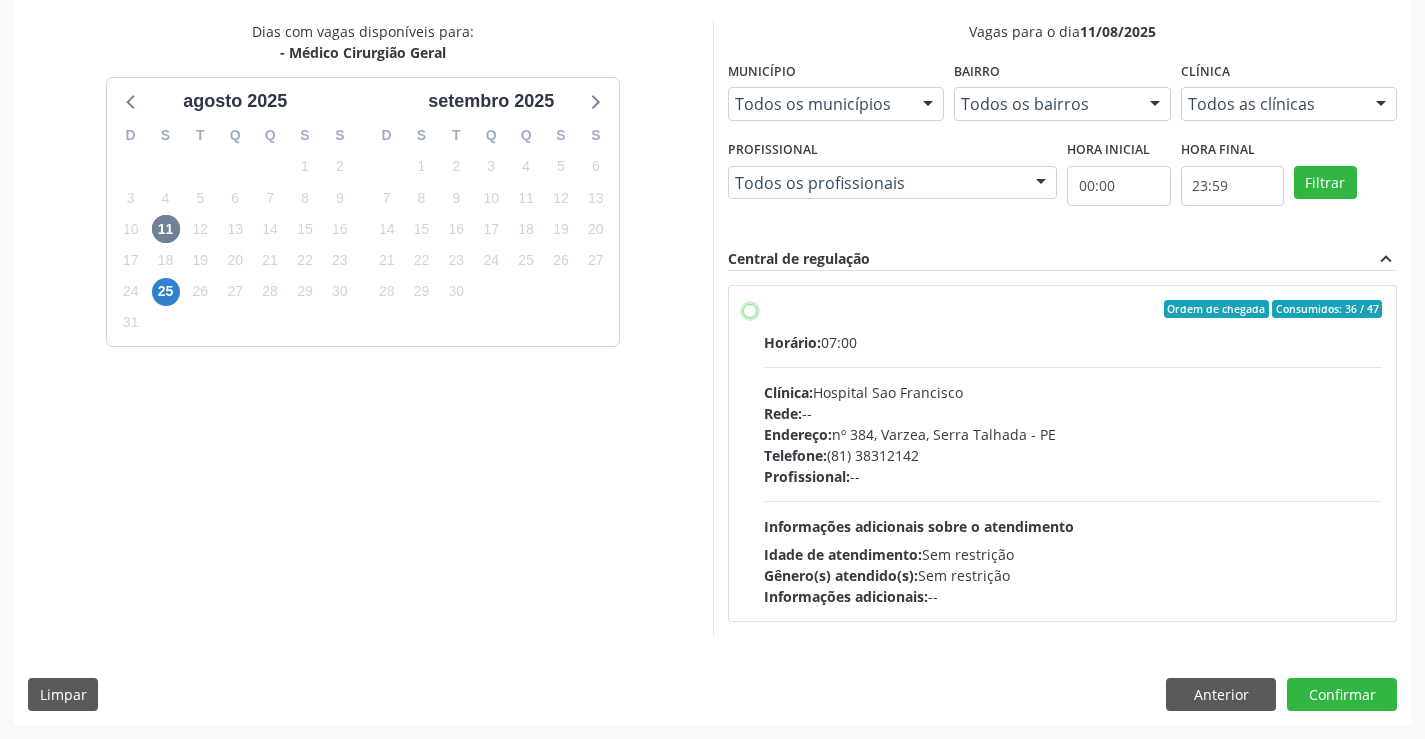 radio on "true" 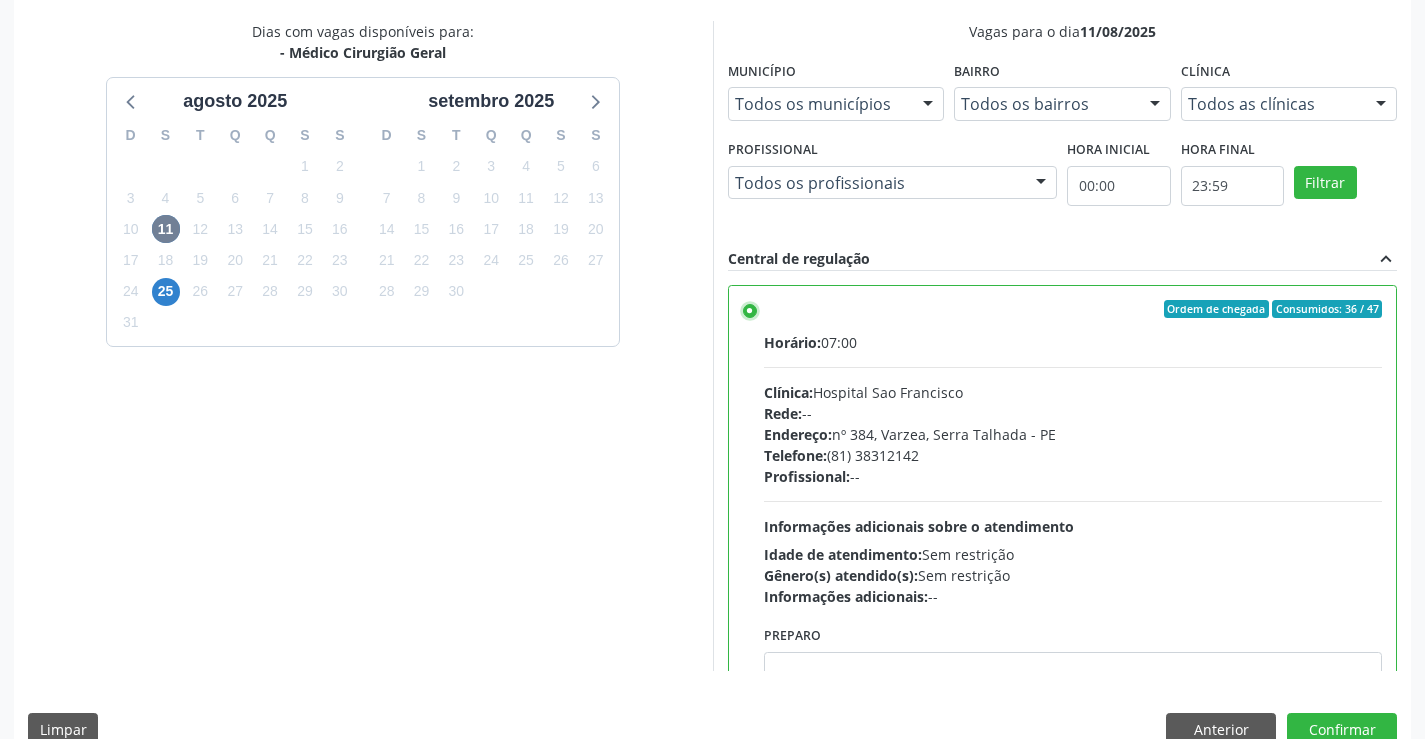 scroll, scrollTop: 99, scrollLeft: 0, axis: vertical 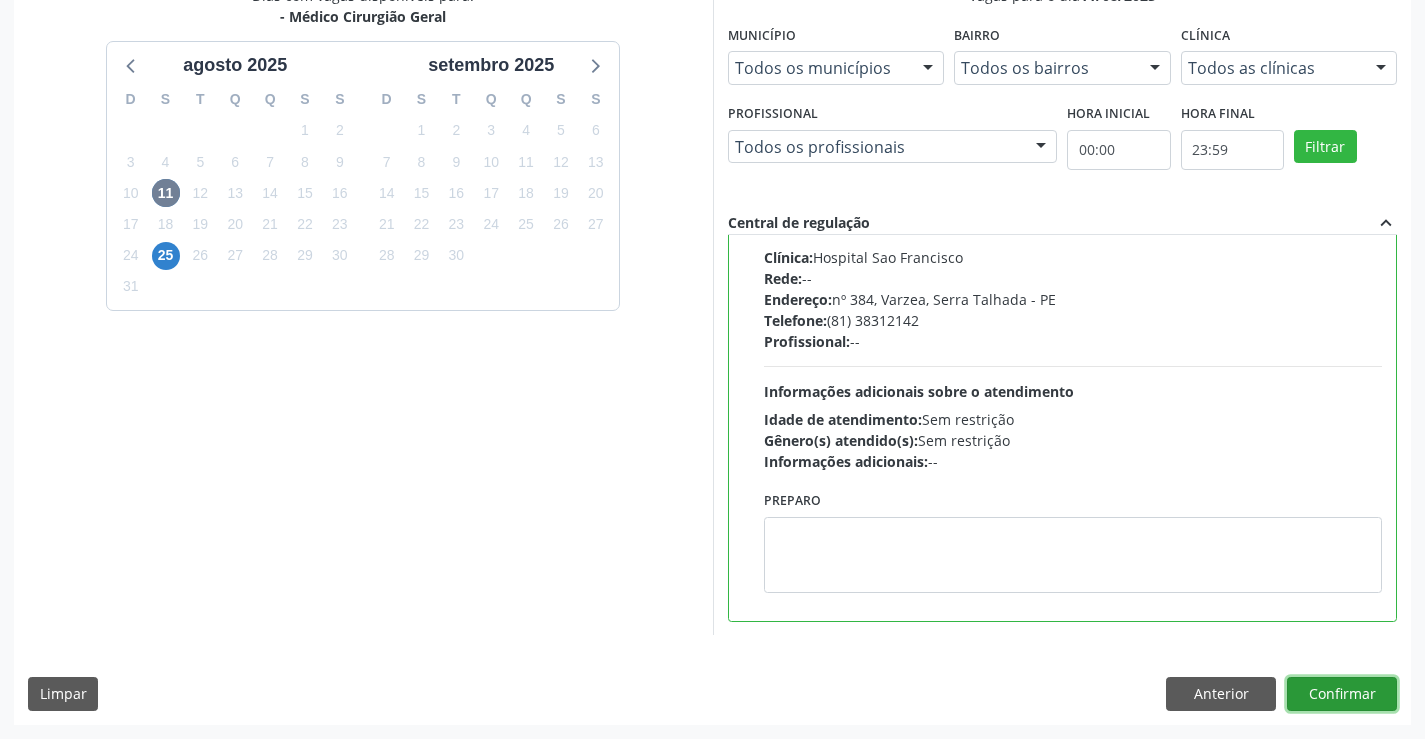click on "Confirmar" at bounding box center (1342, 694) 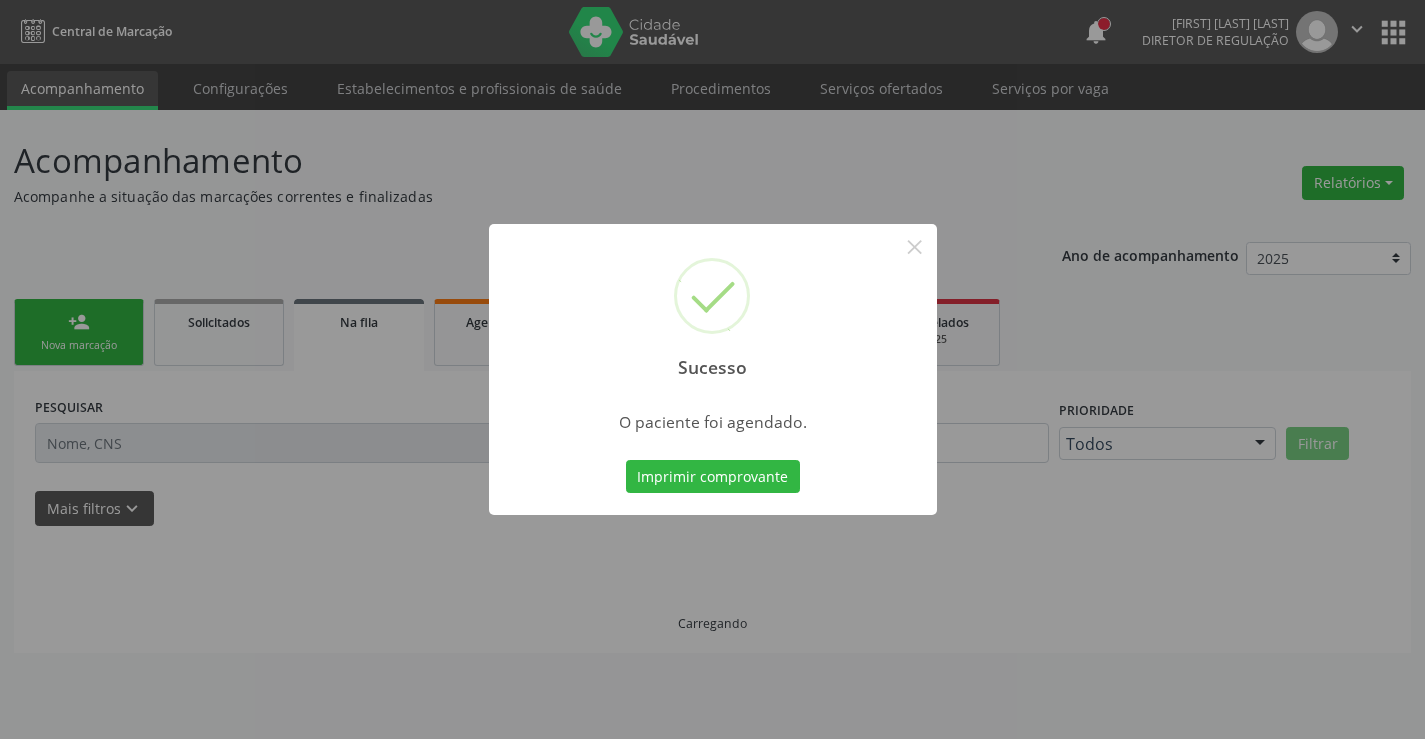 scroll, scrollTop: 0, scrollLeft: 0, axis: both 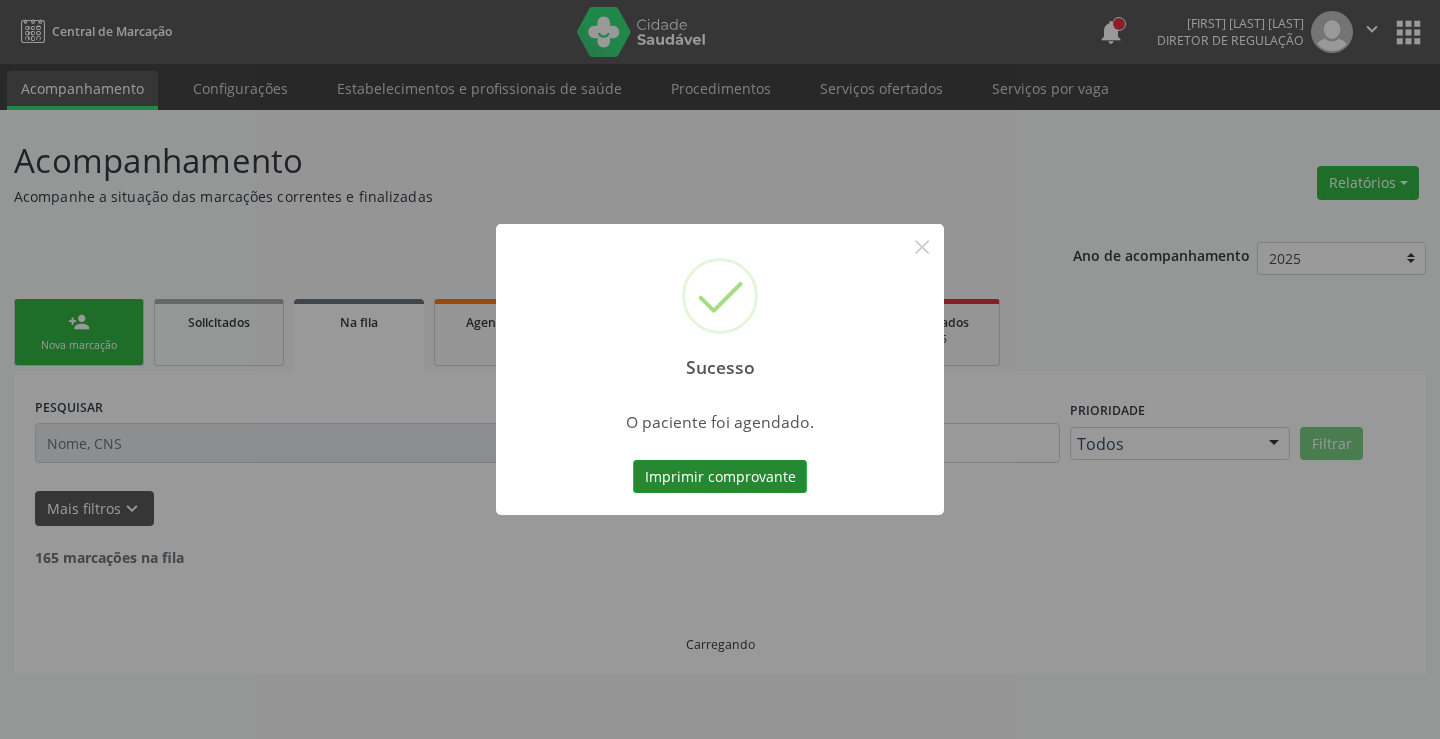 click on "Imprimir comprovante" at bounding box center [720, 477] 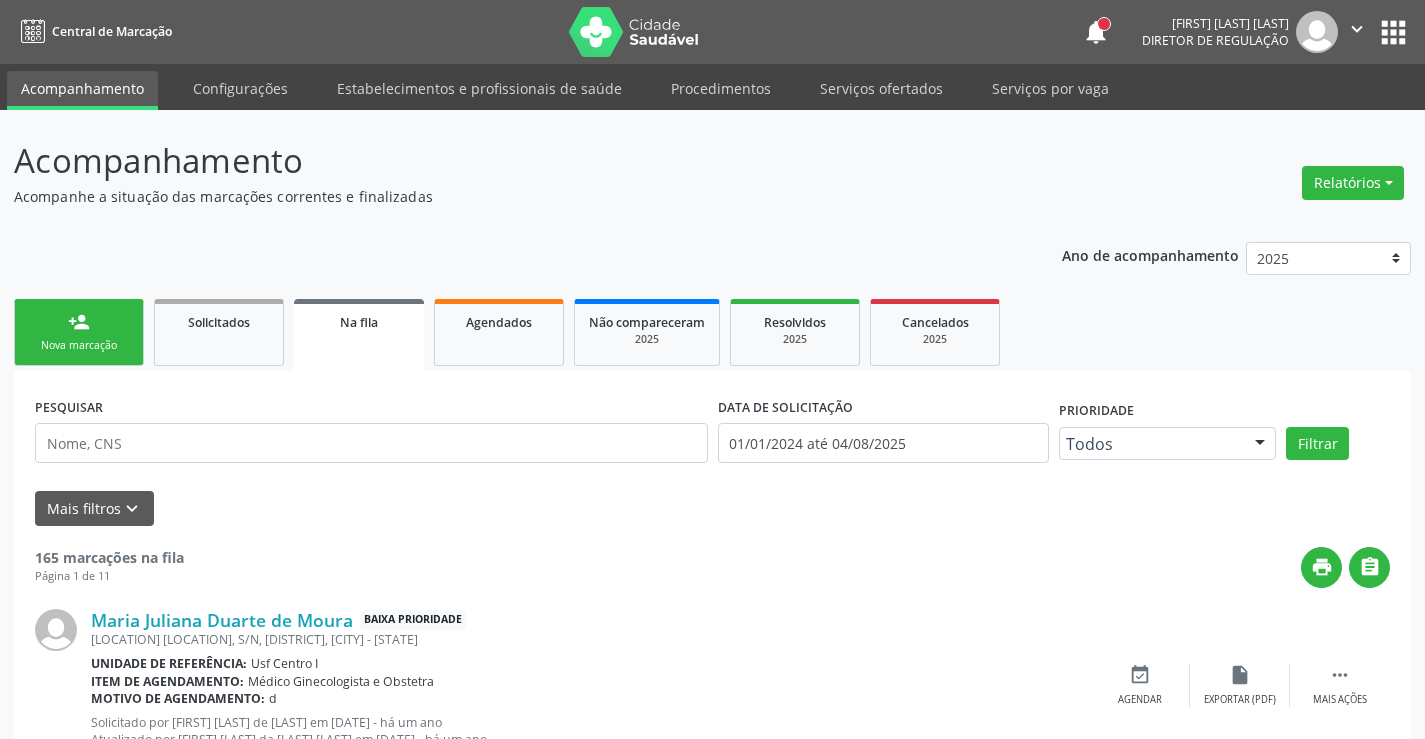 click on "person_add" at bounding box center (79, 322) 